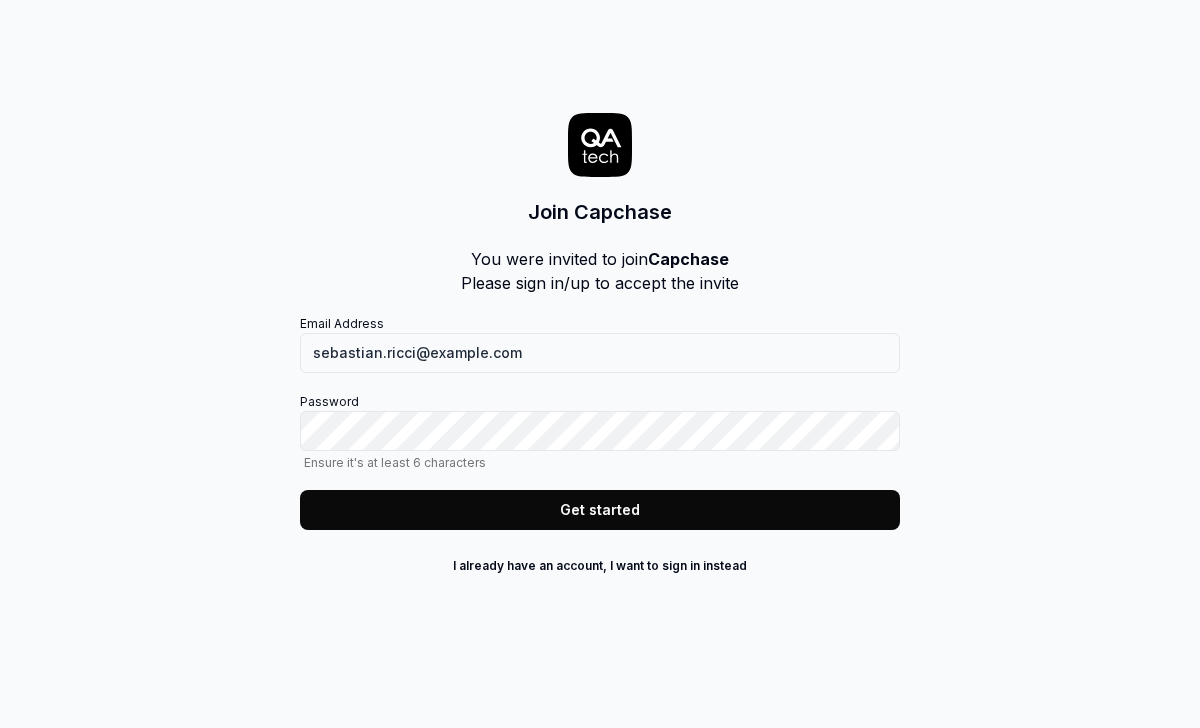 scroll, scrollTop: 0, scrollLeft: 0, axis: both 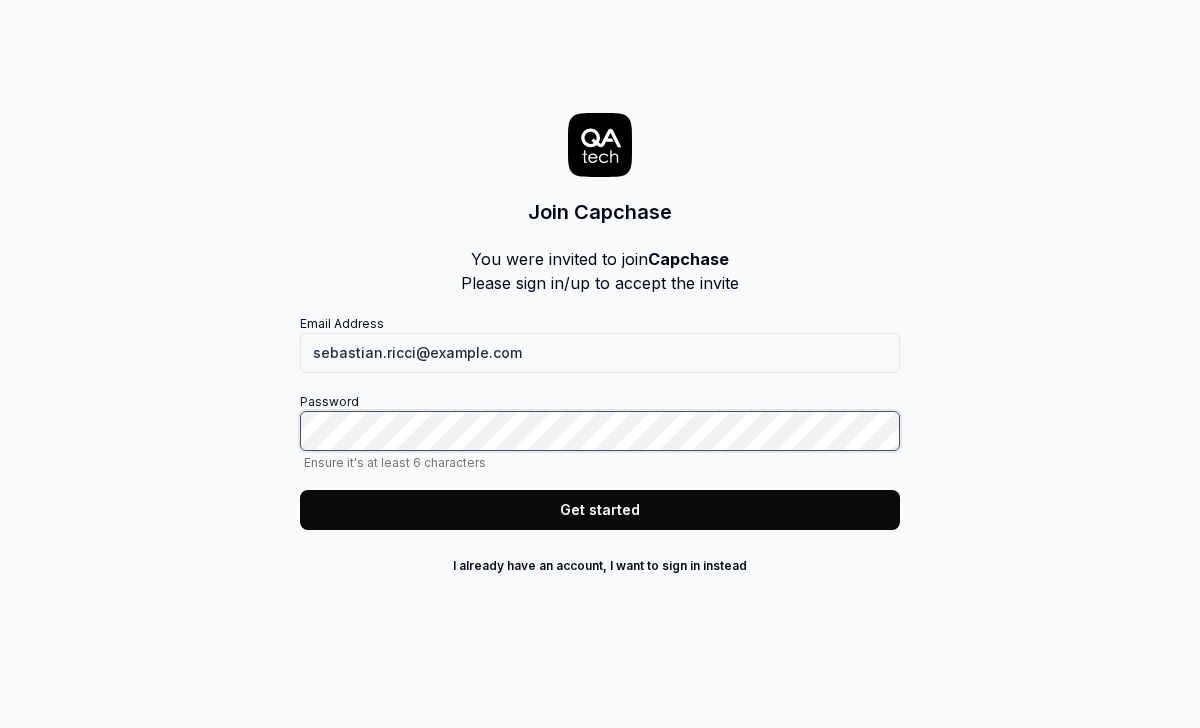 click 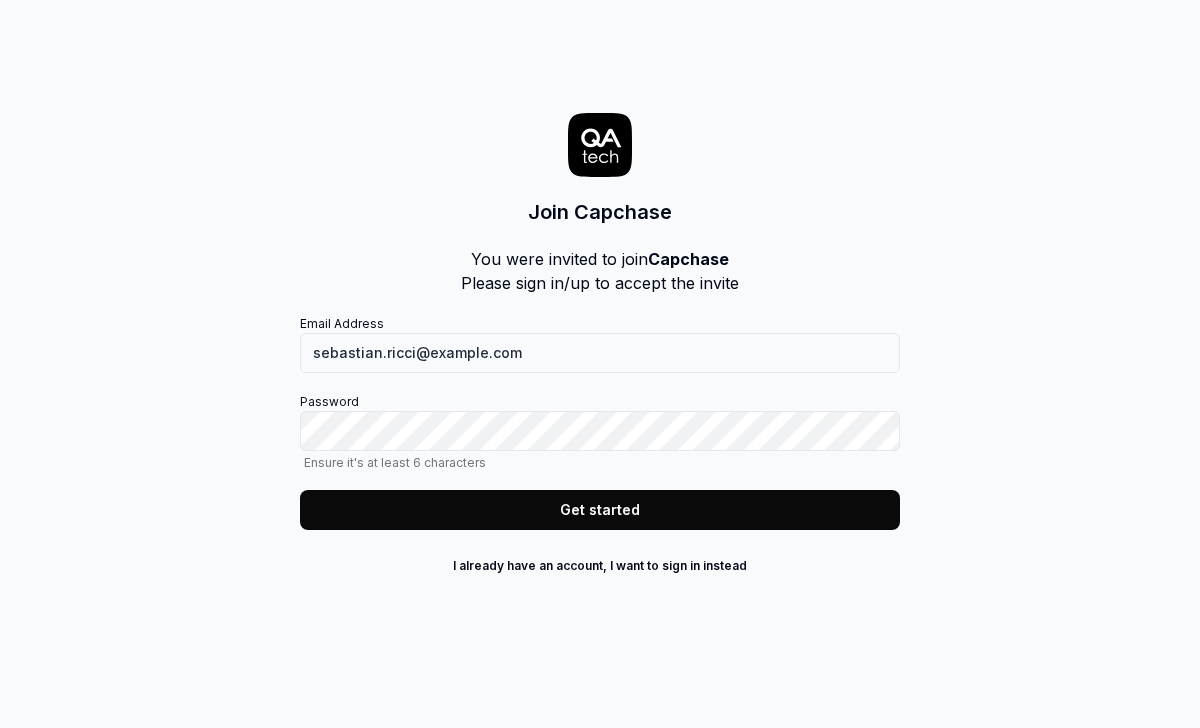 click on "Get started" at bounding box center [600, 510] 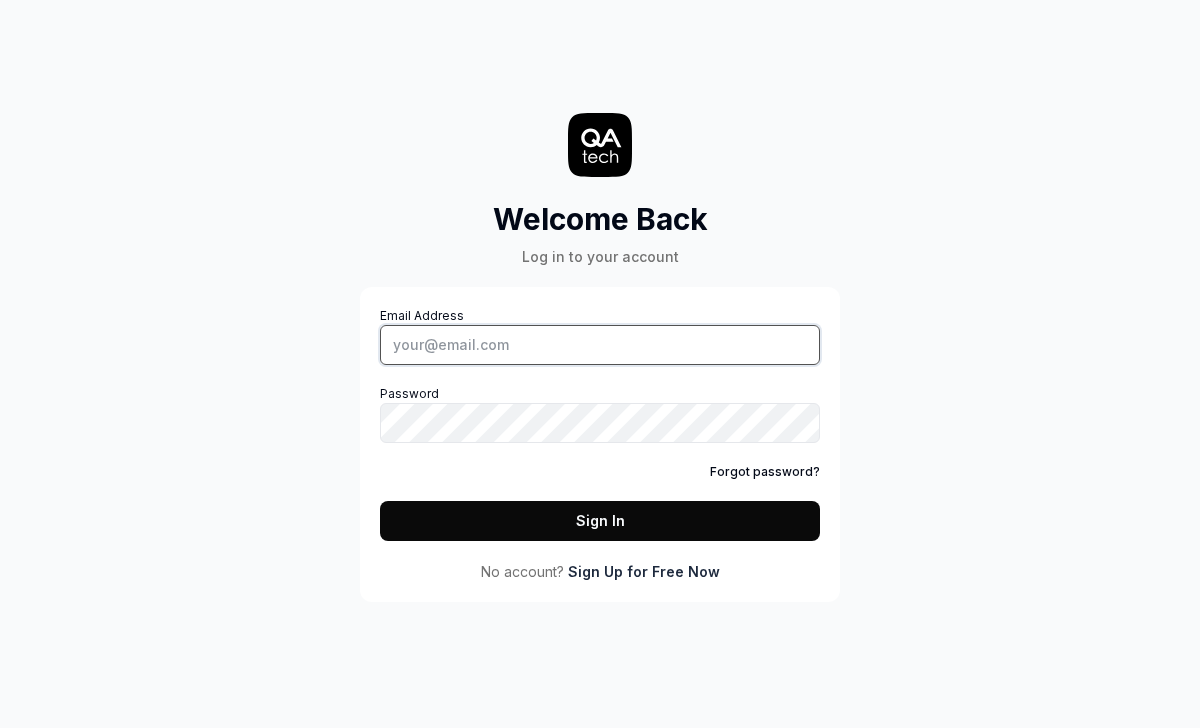 click on "Email Address" at bounding box center [600, 345] 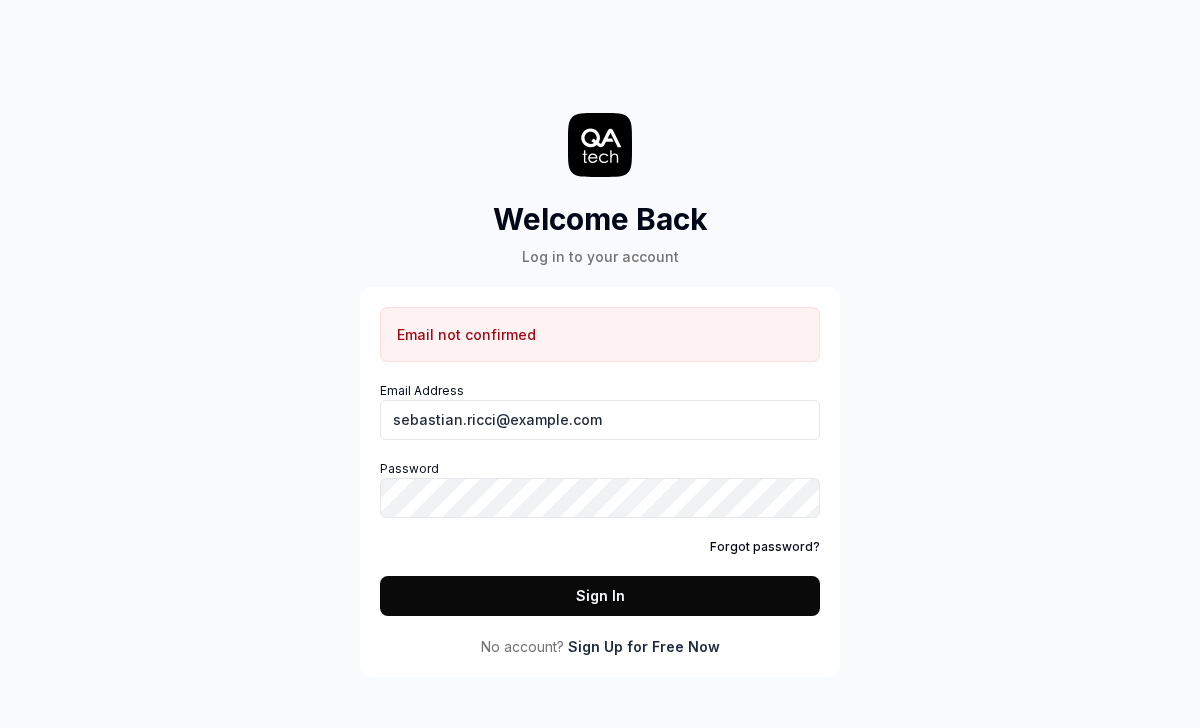 click on "Sign In" at bounding box center [600, 596] 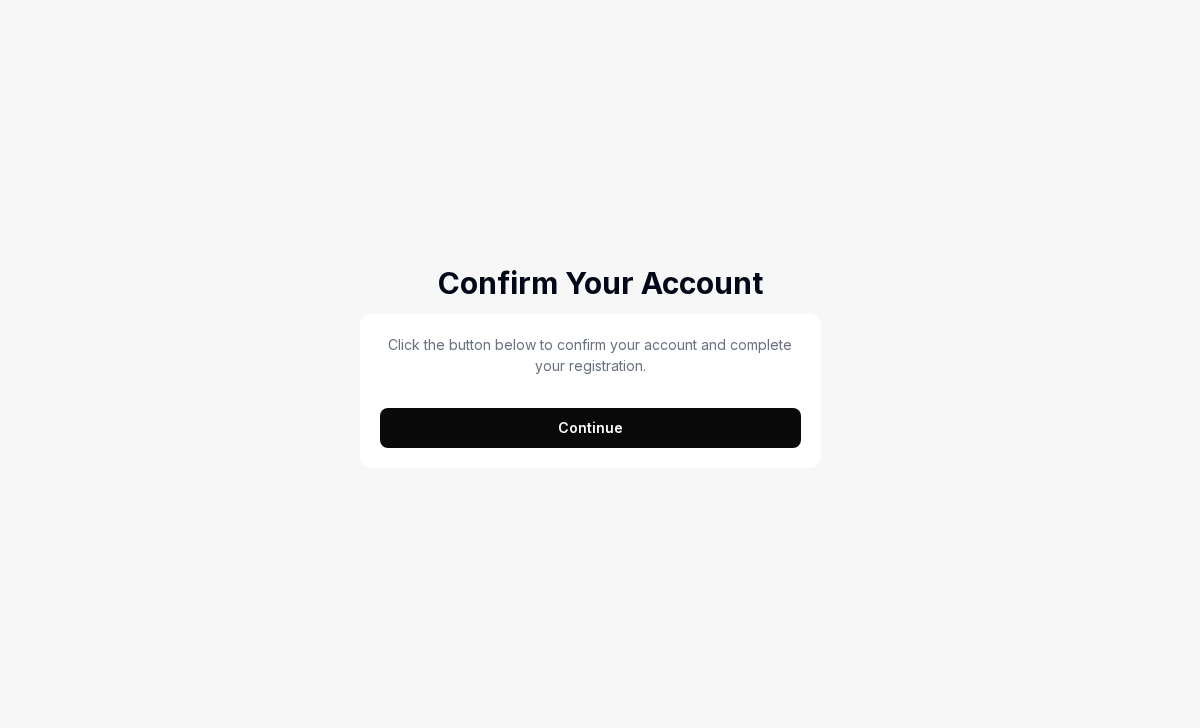scroll, scrollTop: 0, scrollLeft: 0, axis: both 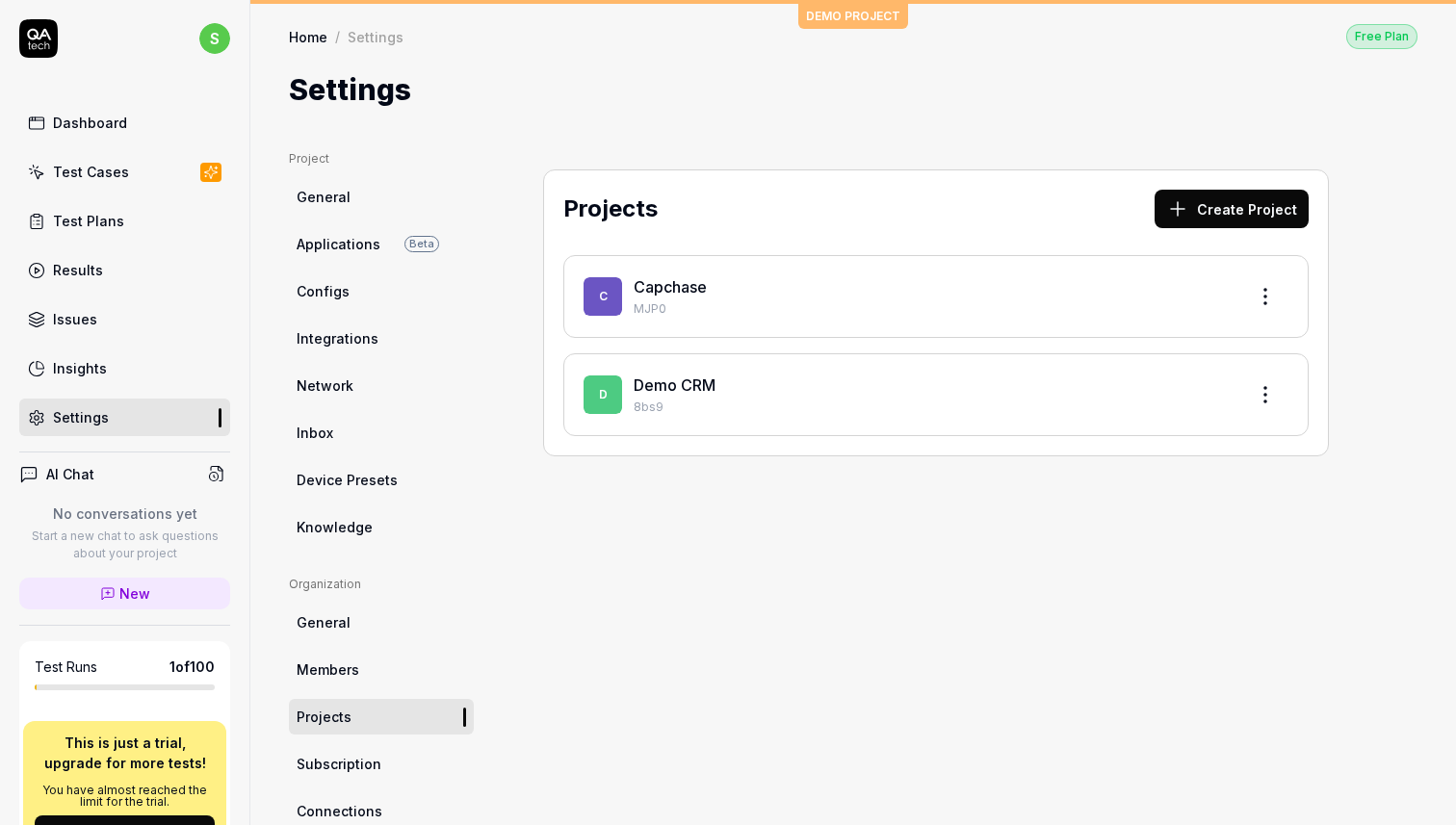 click on "Test Cases" at bounding box center [124, 171] 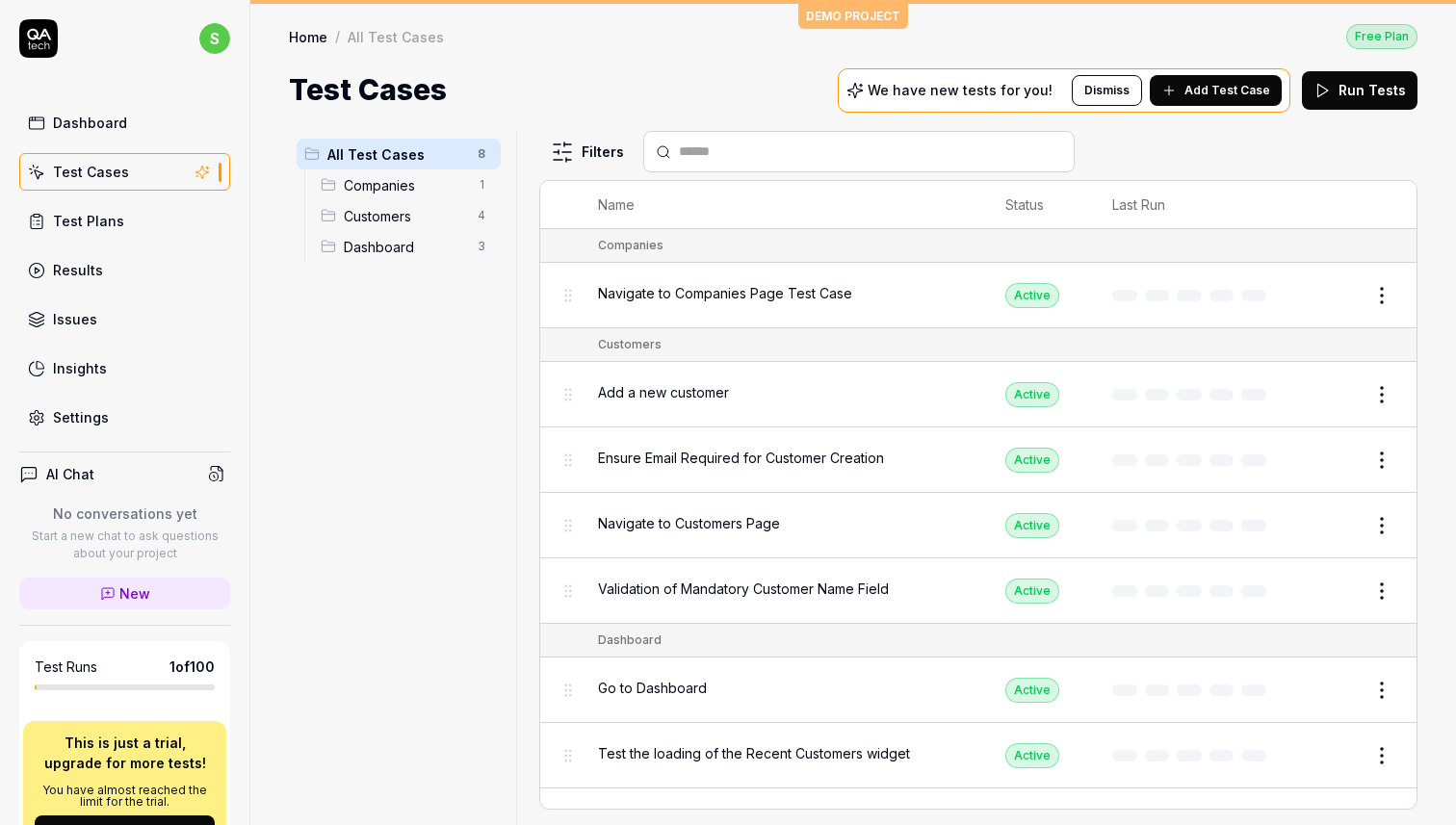 scroll, scrollTop: 37, scrollLeft: 0, axis: vertical 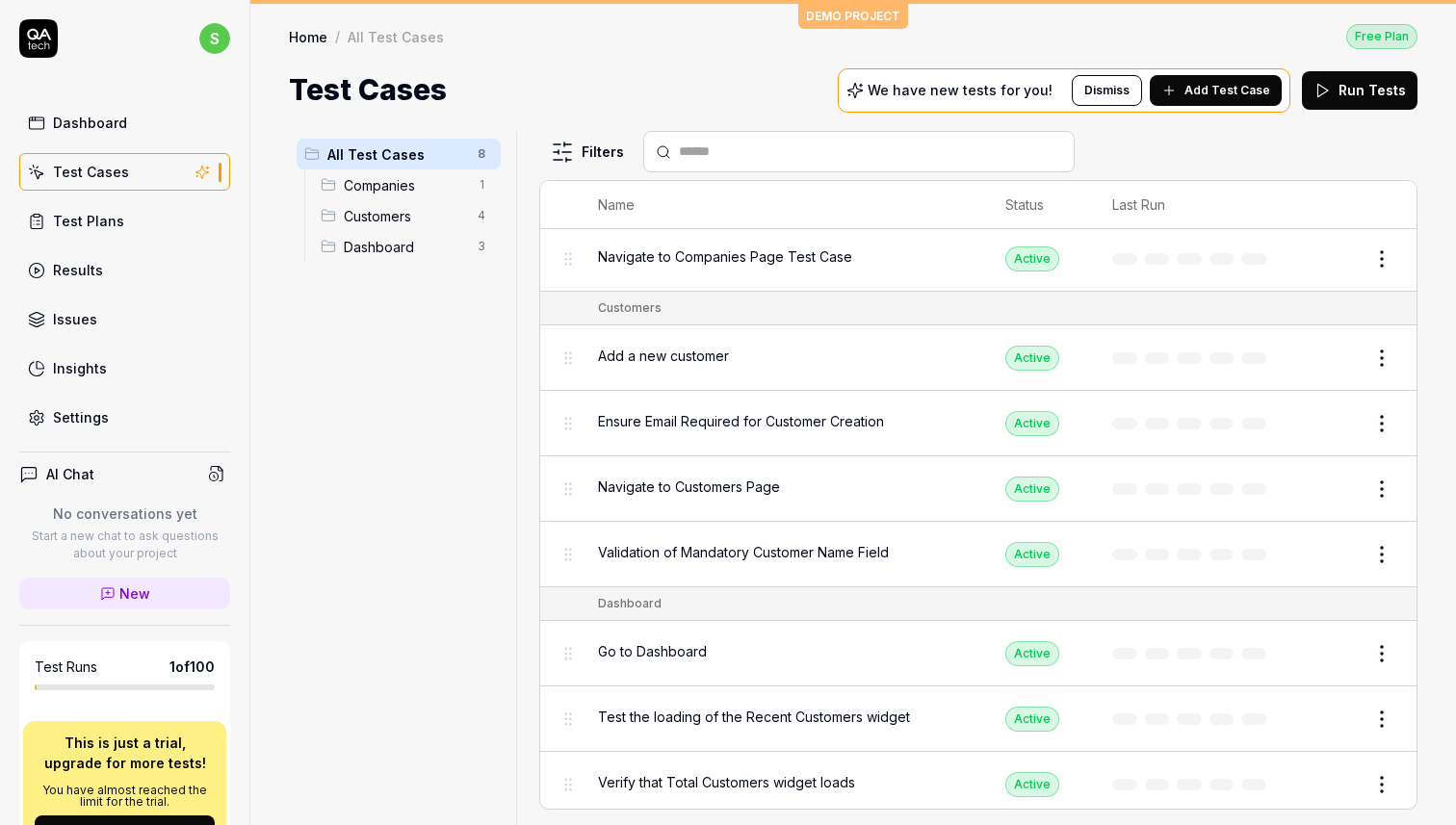 click on "Dashboard" at bounding box center (404, 246) 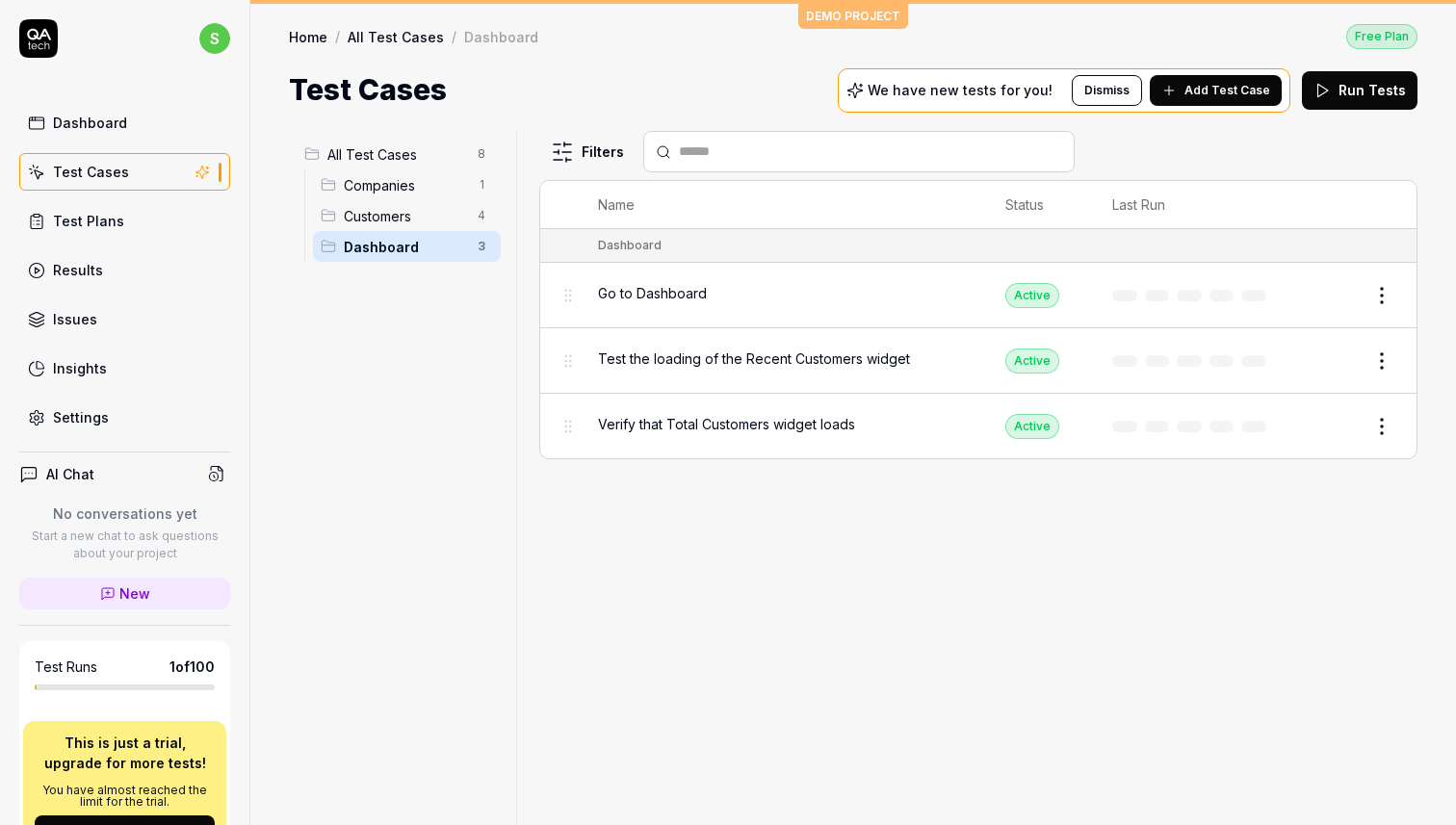 click on "Go to Dashboard" at bounding box center [782, 293] 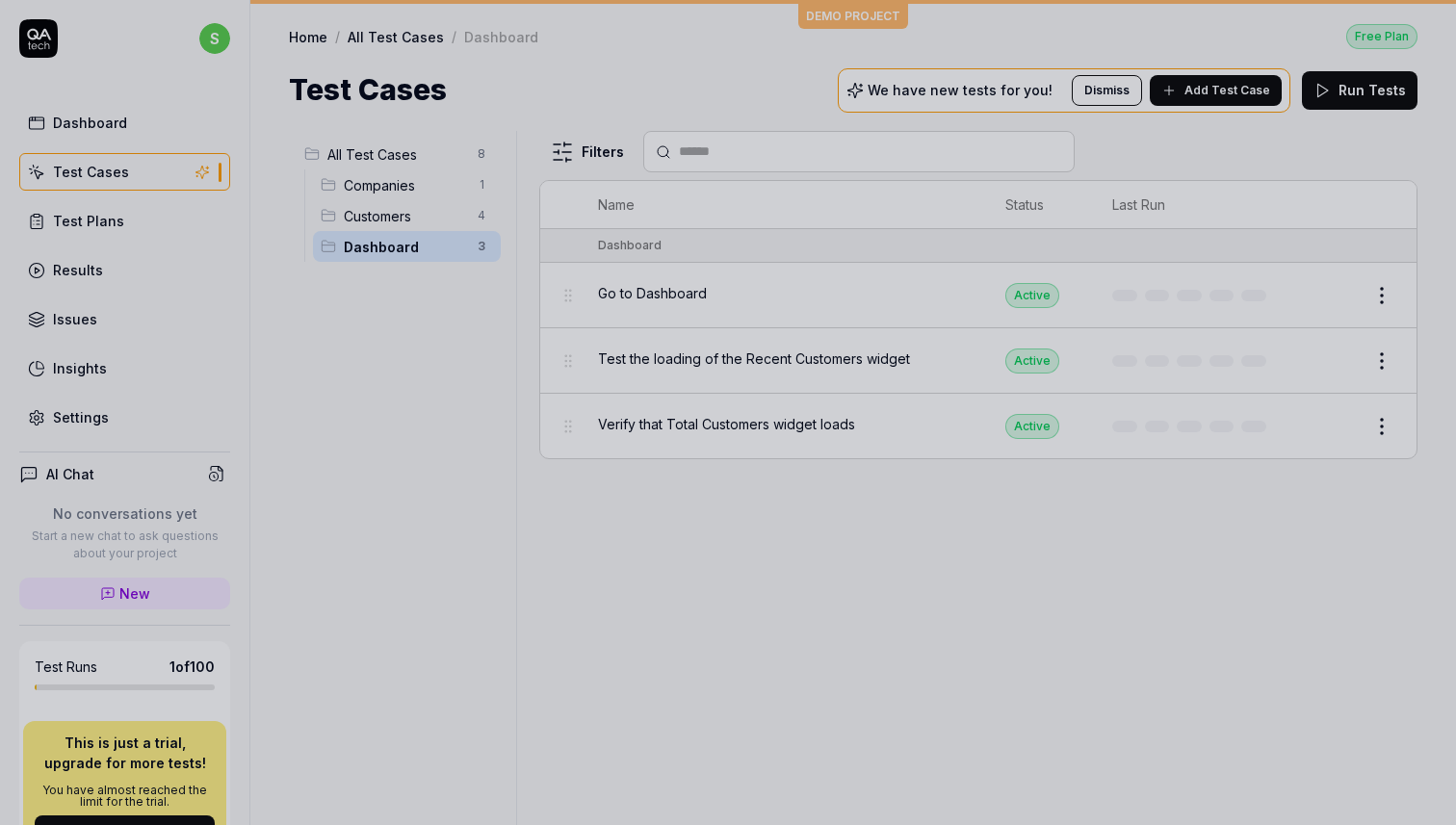 click at bounding box center (728, 412) 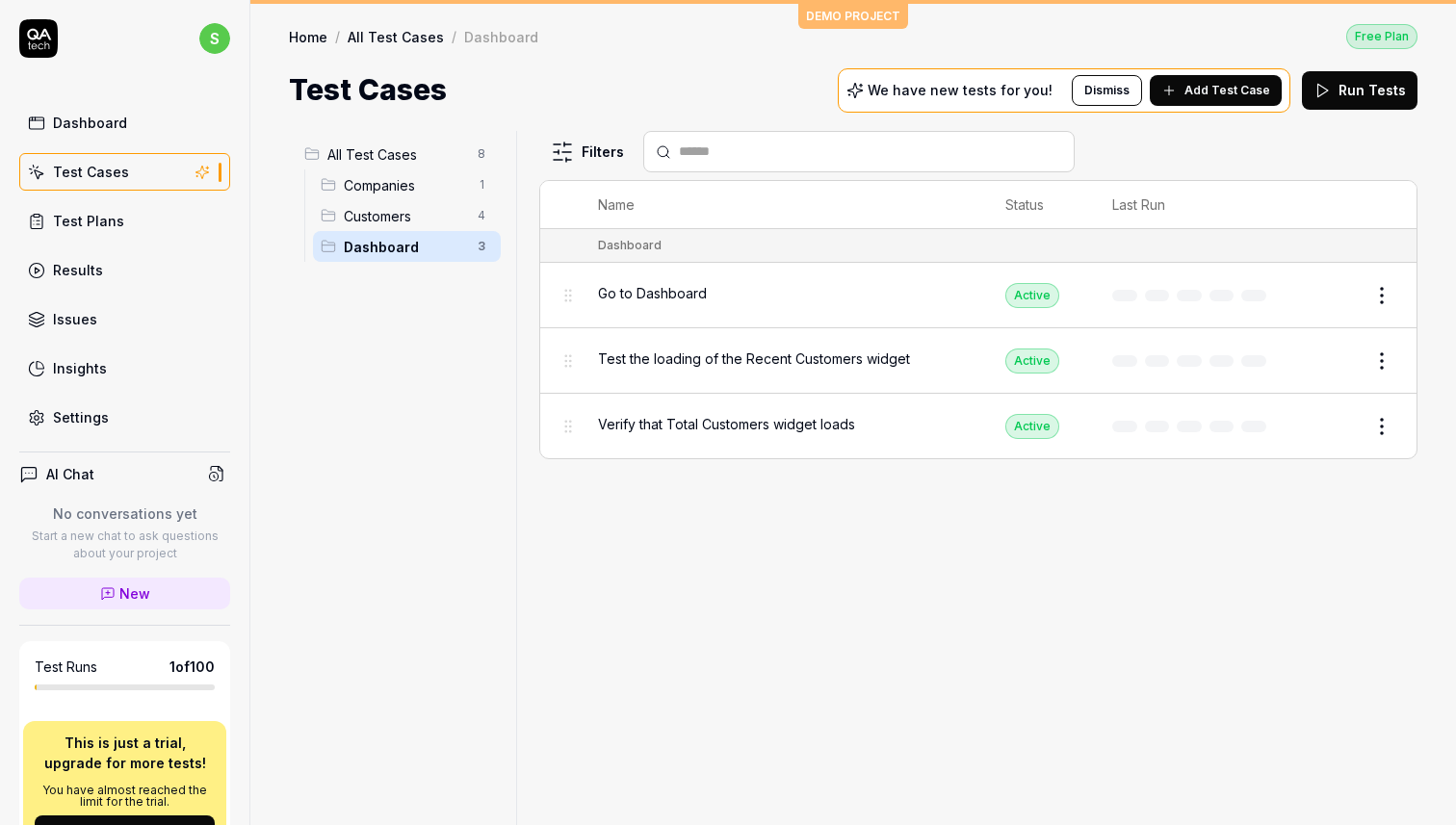 click on "Test Plans" at bounding box center (124, 220) 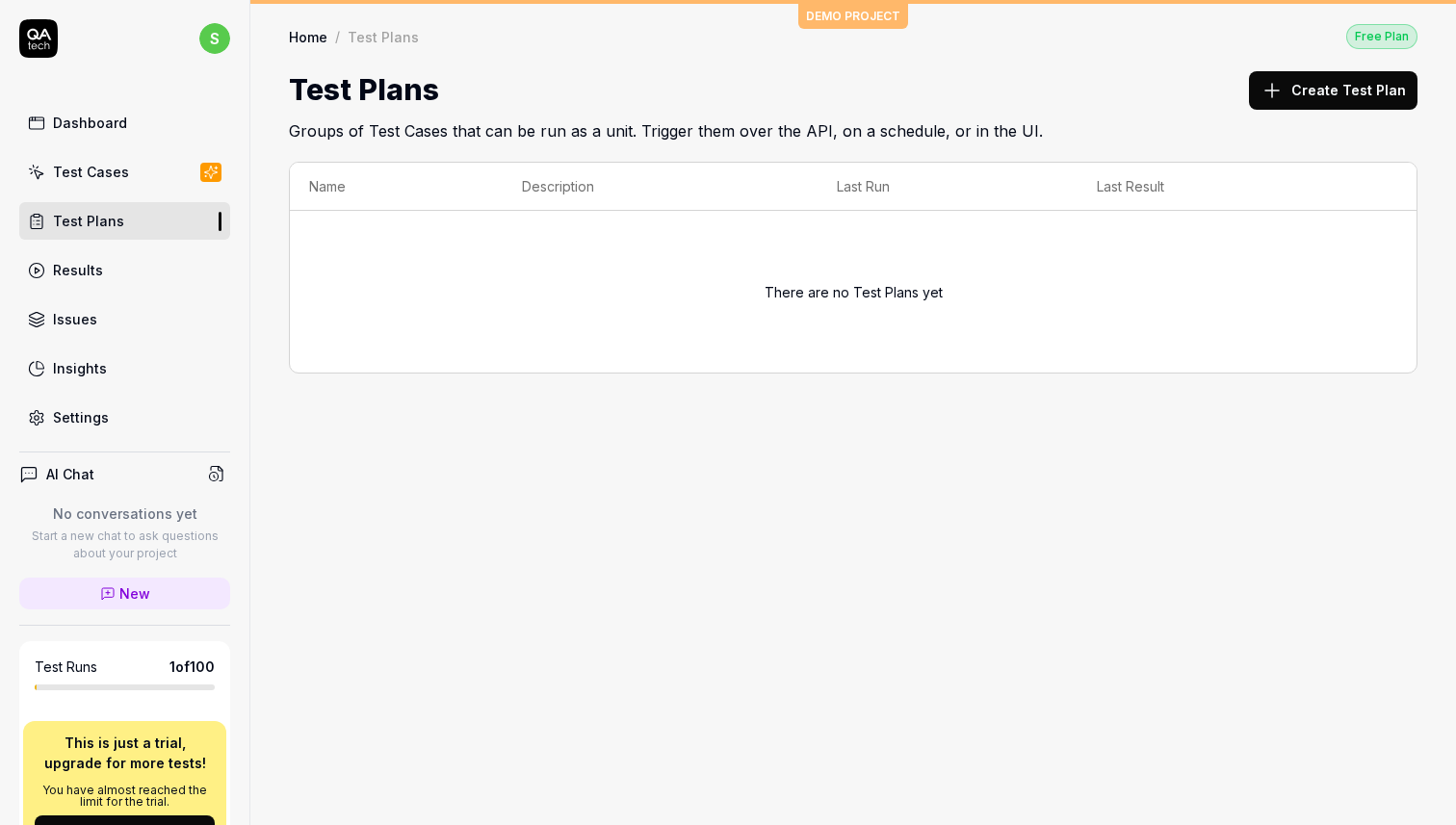 click on "Results" at bounding box center [124, 270] 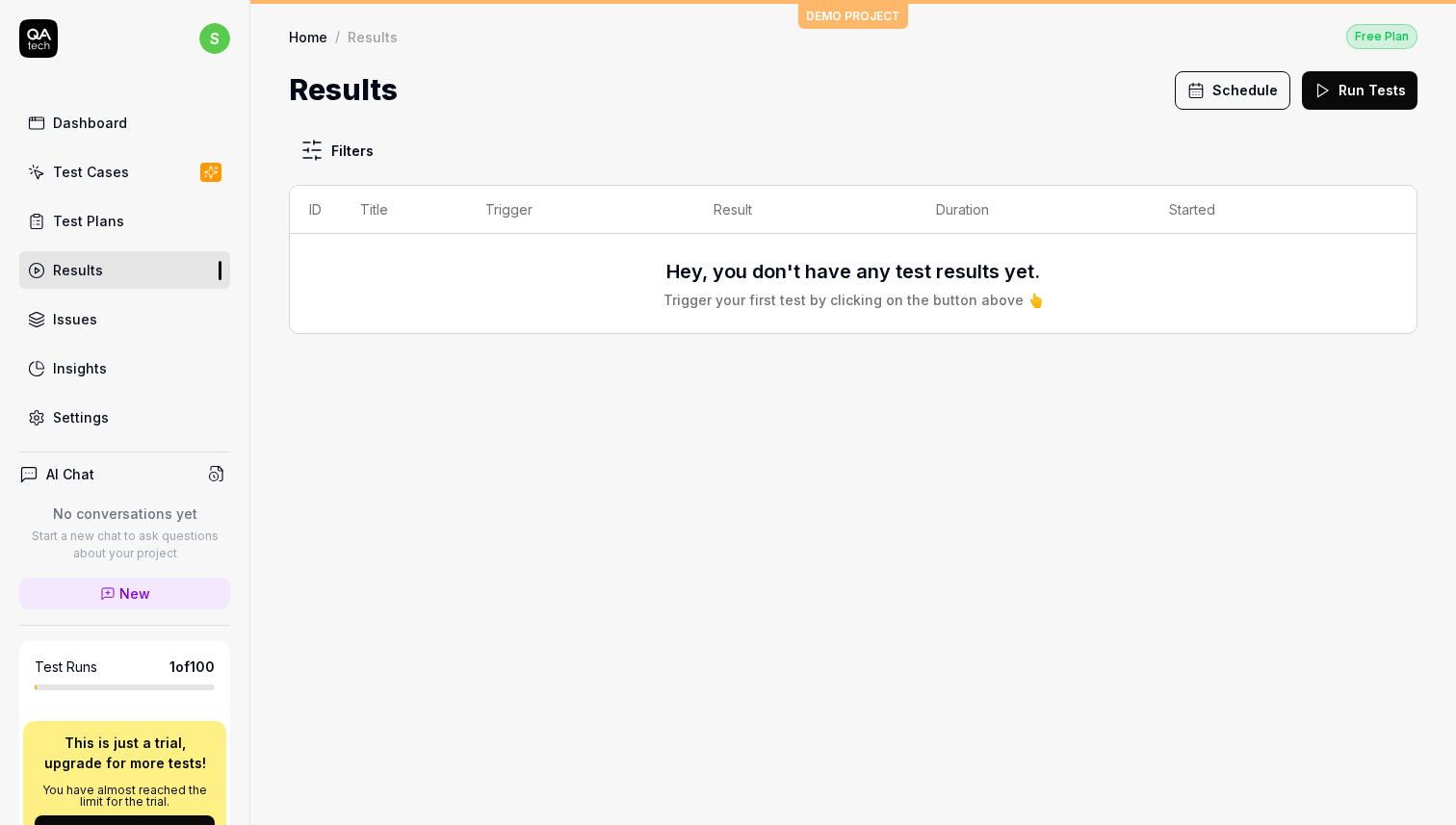 click on "Dashboard Test Cases Test Plans Results Issues Insights Settings" at bounding box center [124, 270] 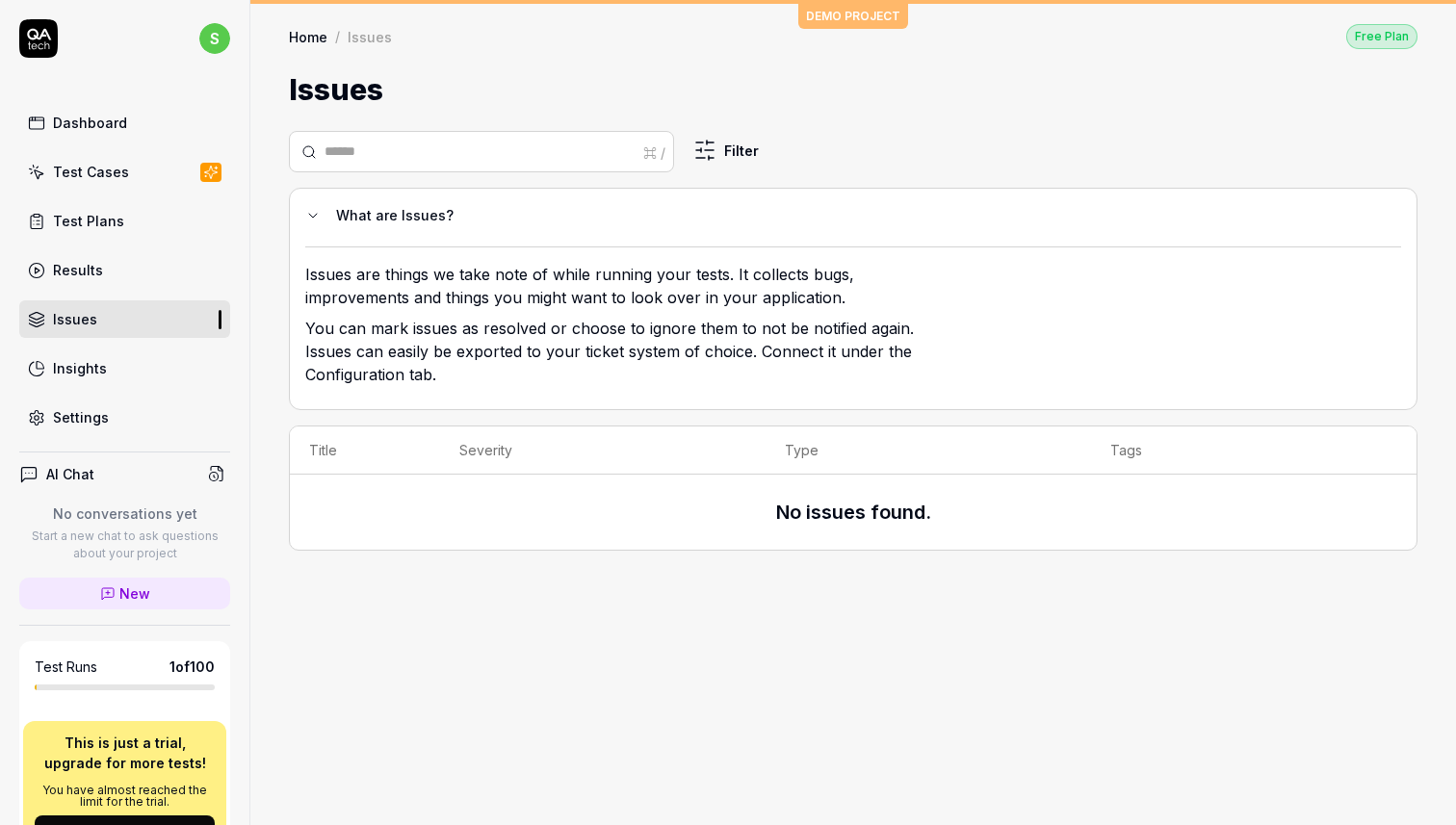 click on "Issues" at bounding box center [124, 319] 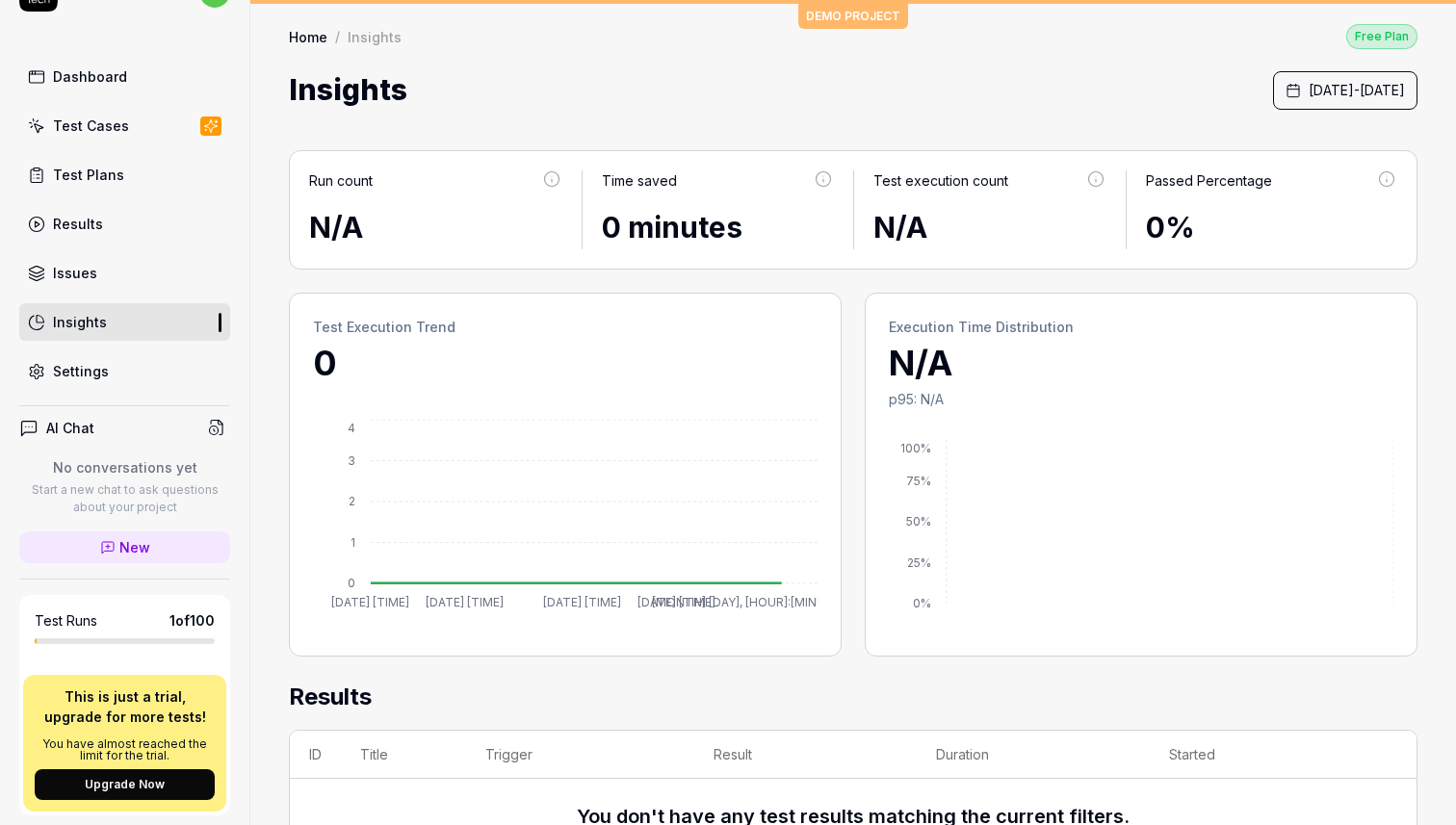 scroll, scrollTop: 47, scrollLeft: 0, axis: vertical 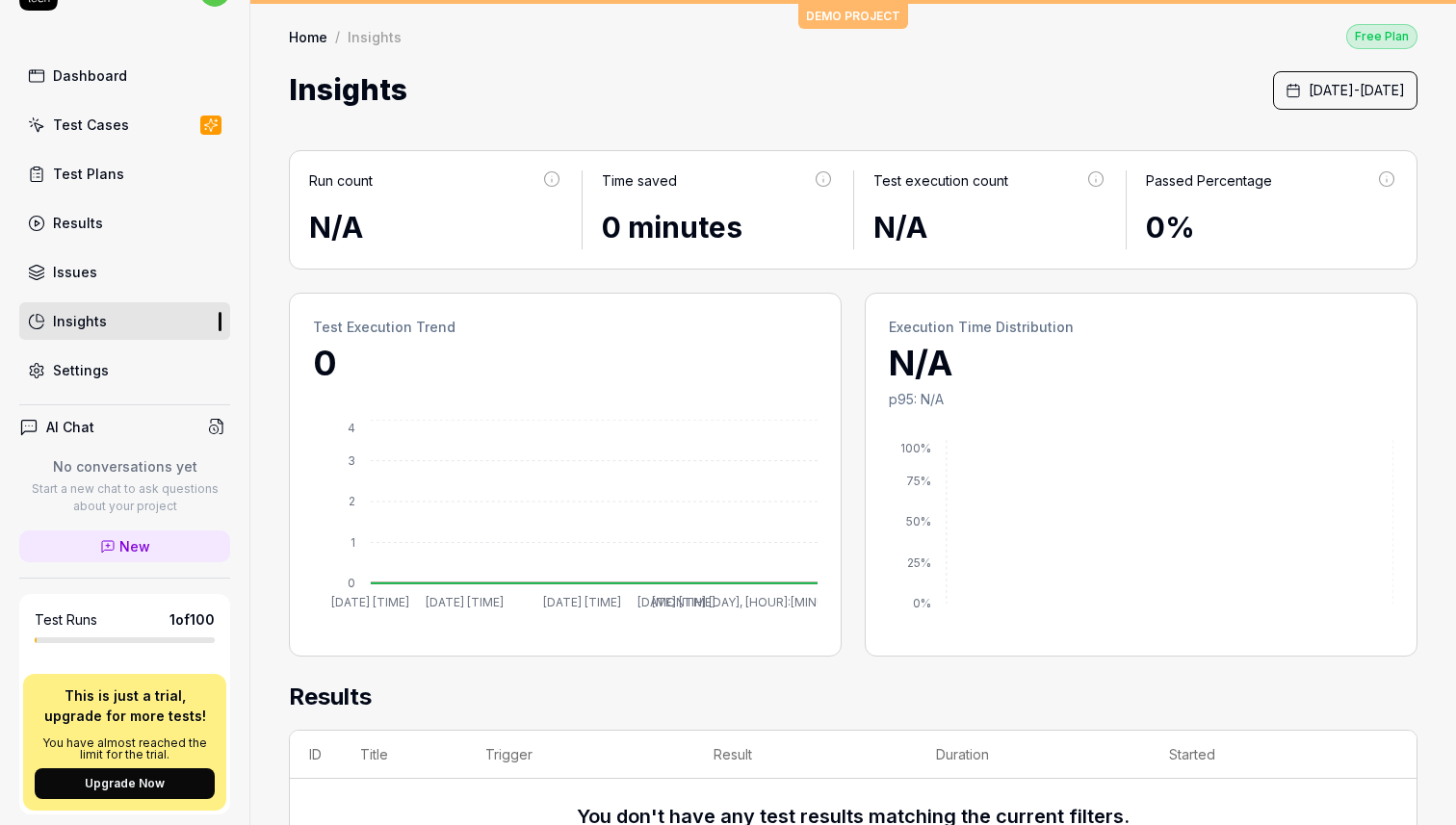 click on "Test Cases" at bounding box center (124, 124) 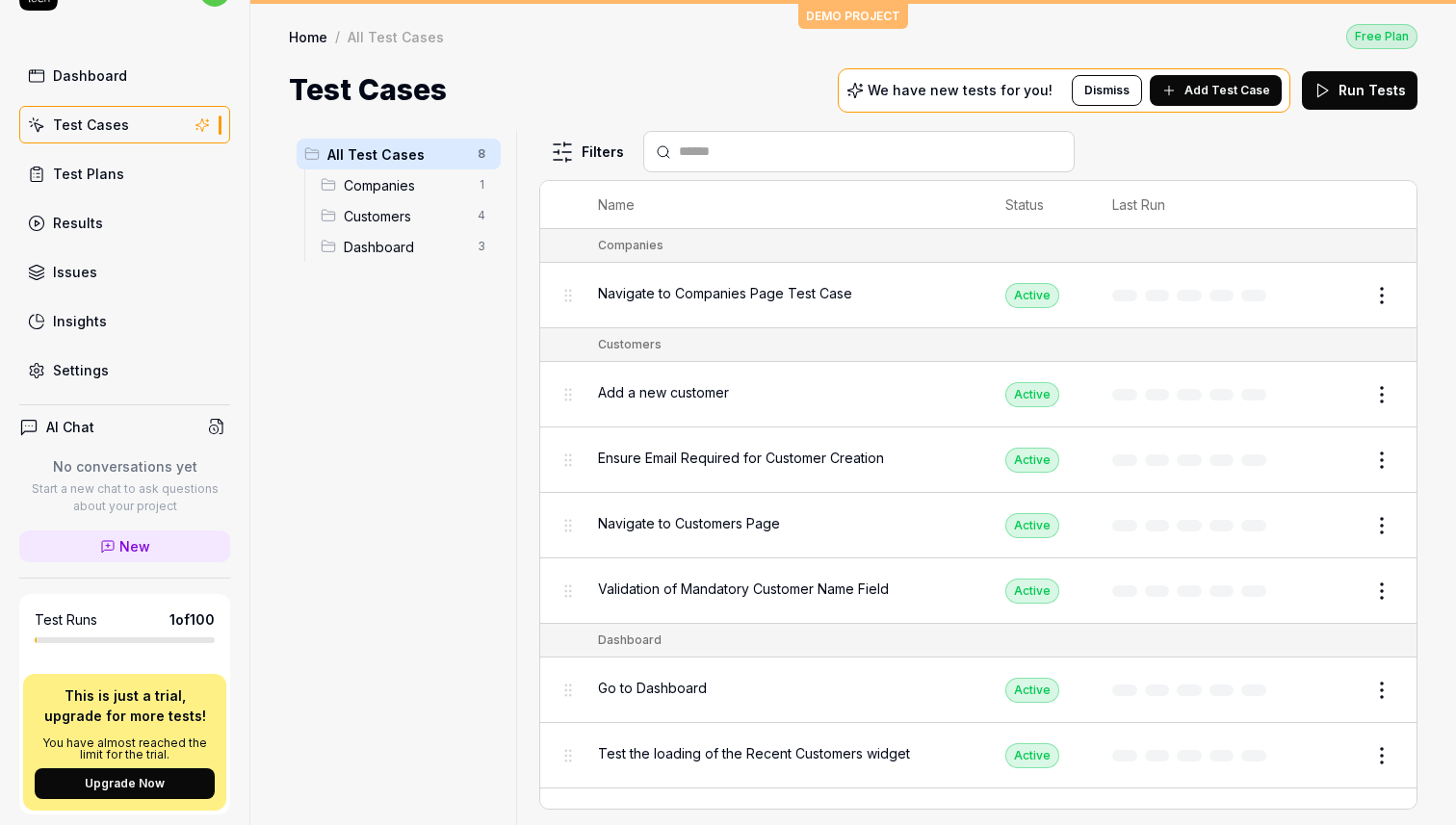 click on "Add Test Case" at bounding box center (1215, 90) 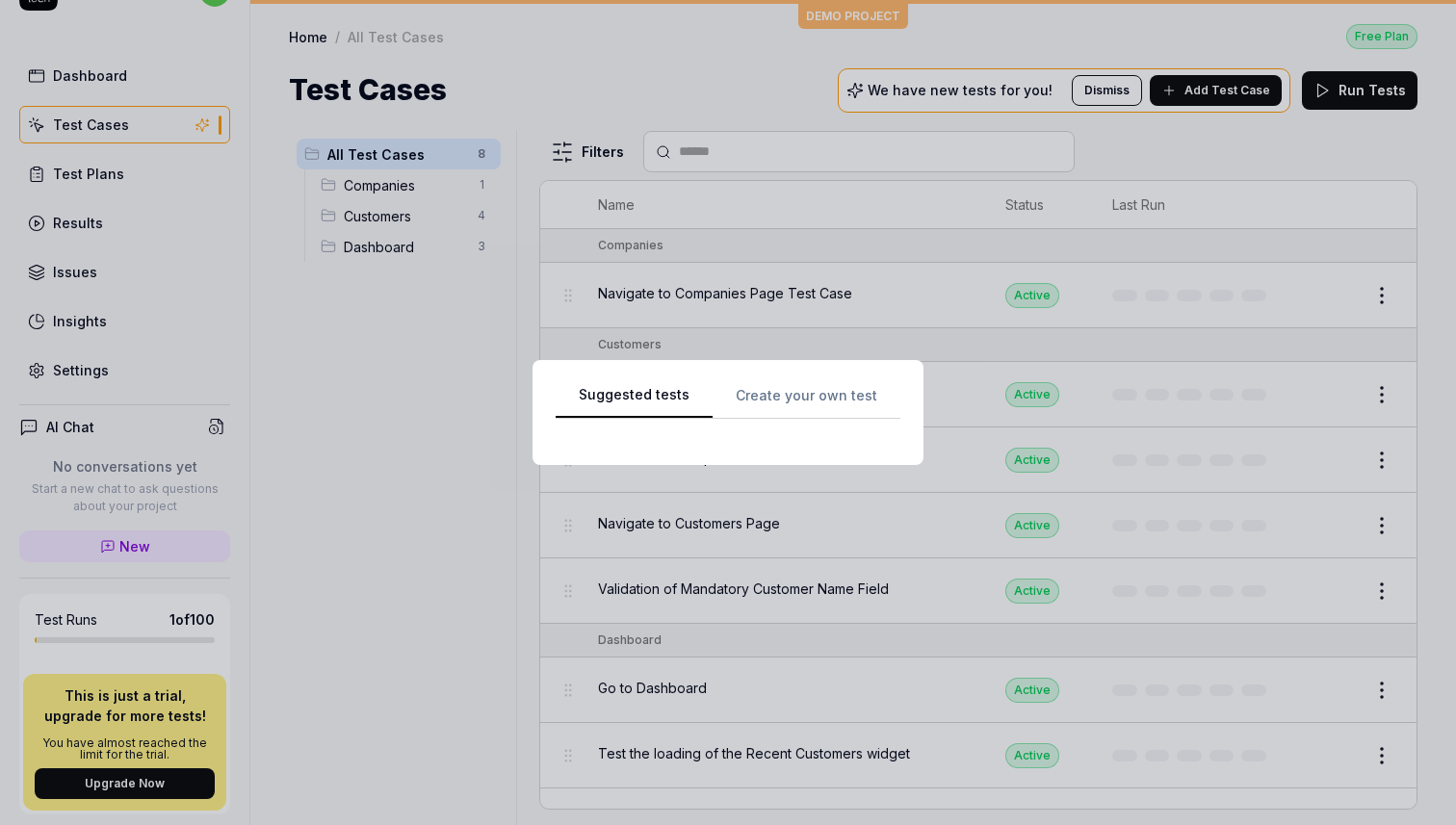scroll, scrollTop: 0, scrollLeft: 0, axis: both 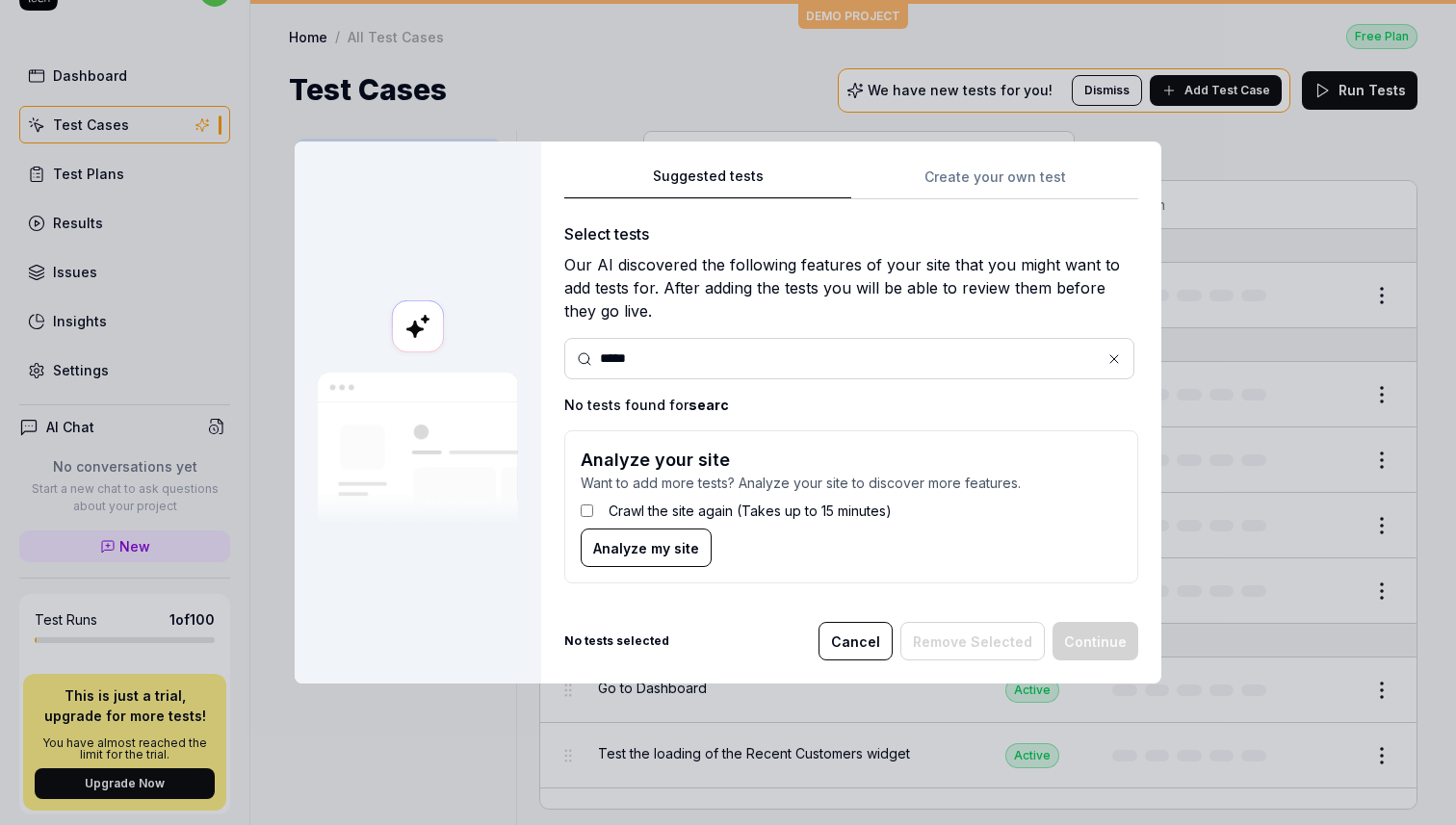type on "****" 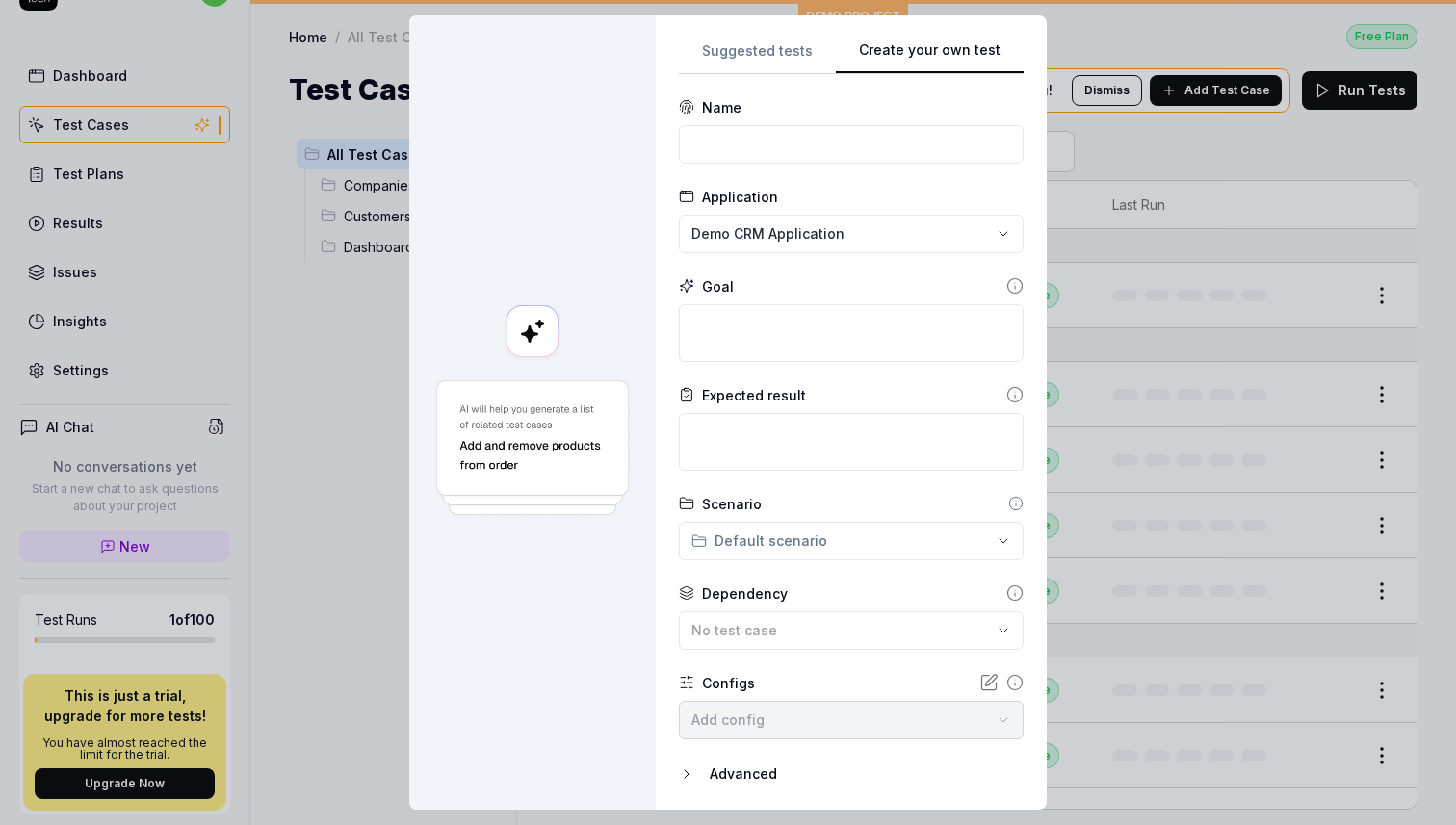 click on "Suggested tests Create your own test Name Application Demo CRM Application Goal Expected result Scenario Default scenario Dependency No test case Configs Add config Advanced Cancel Generate test" at bounding box center (851, 412) 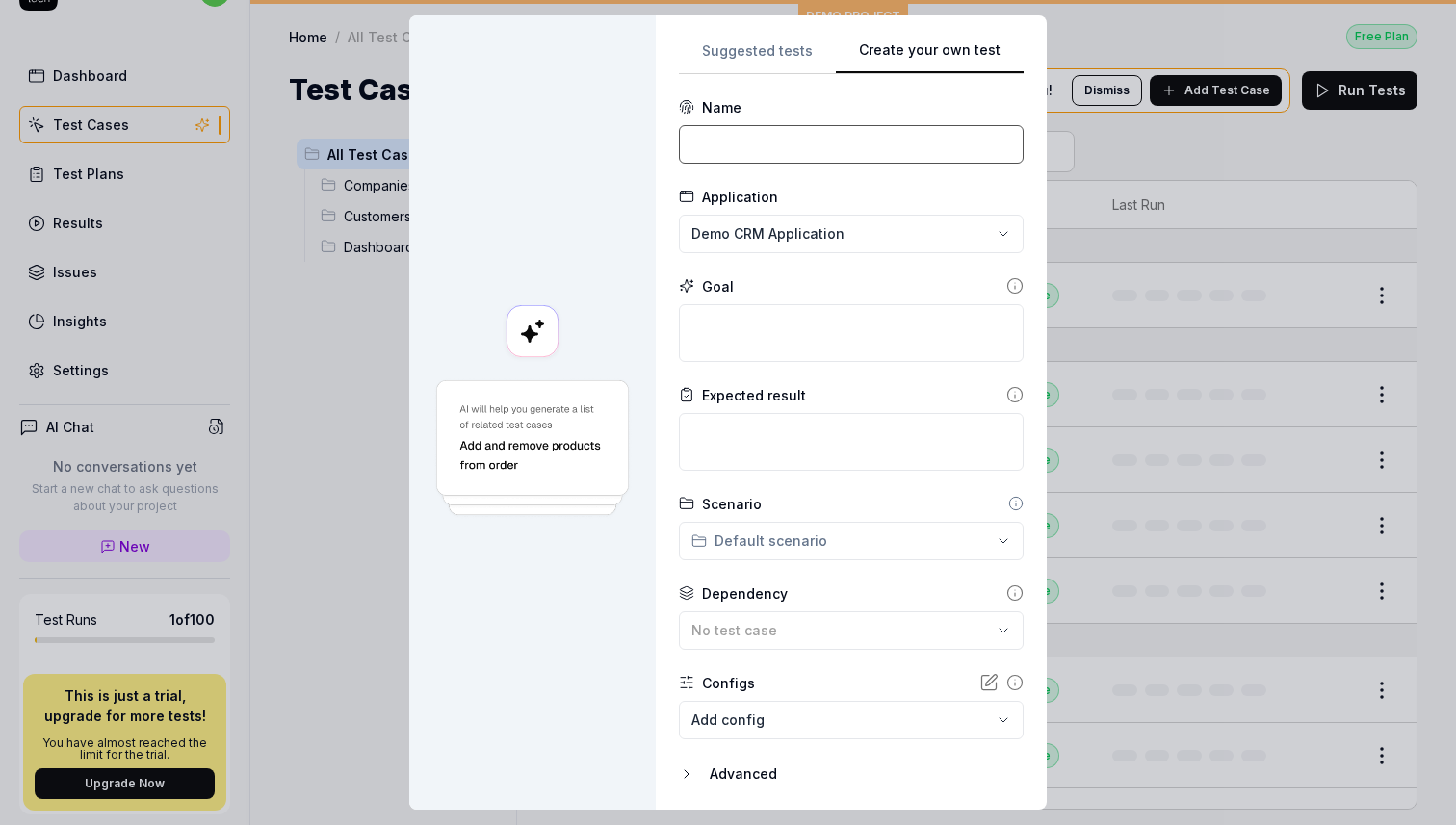 click at bounding box center (851, 144) 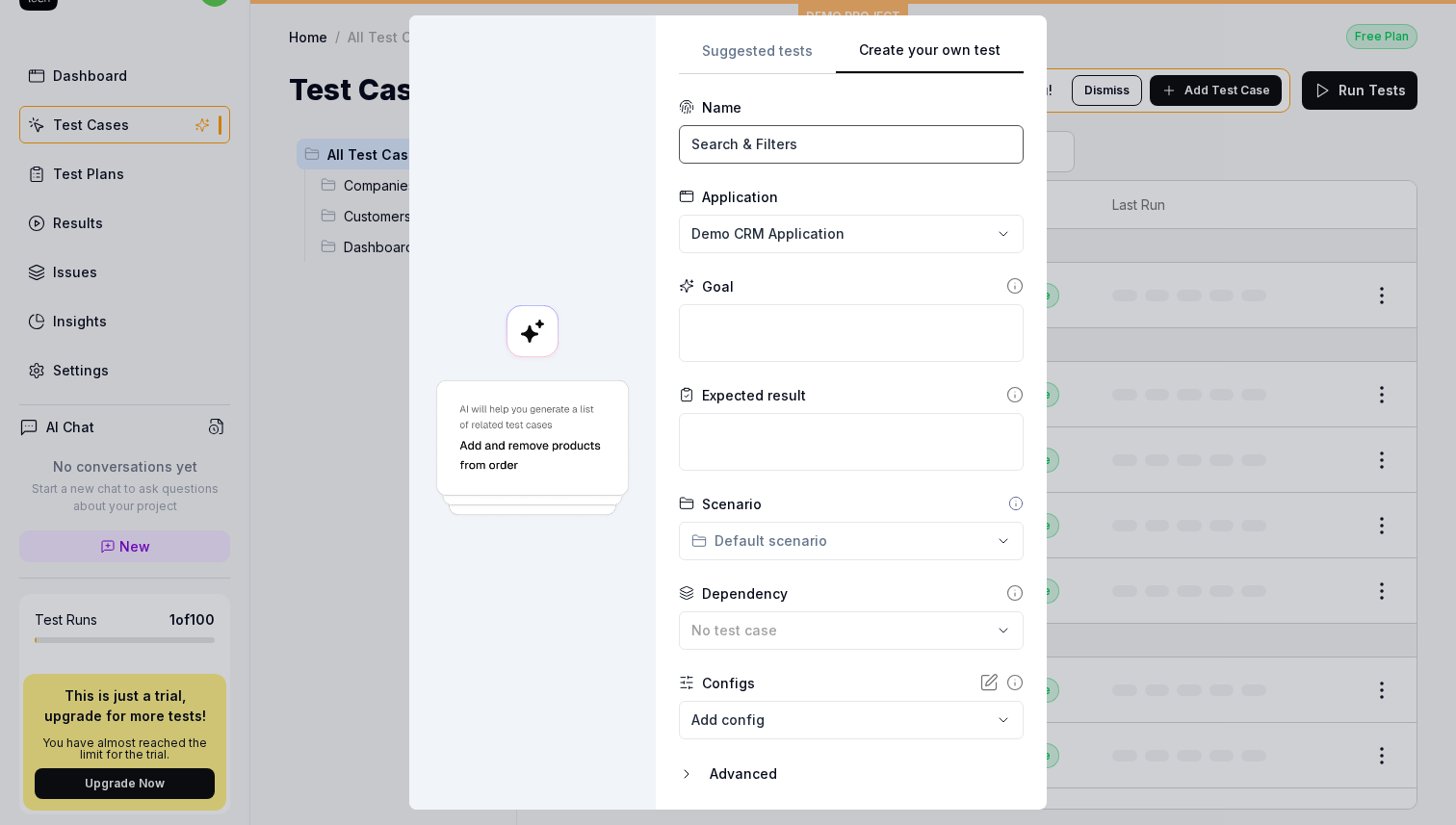 type on "Search & Filters" 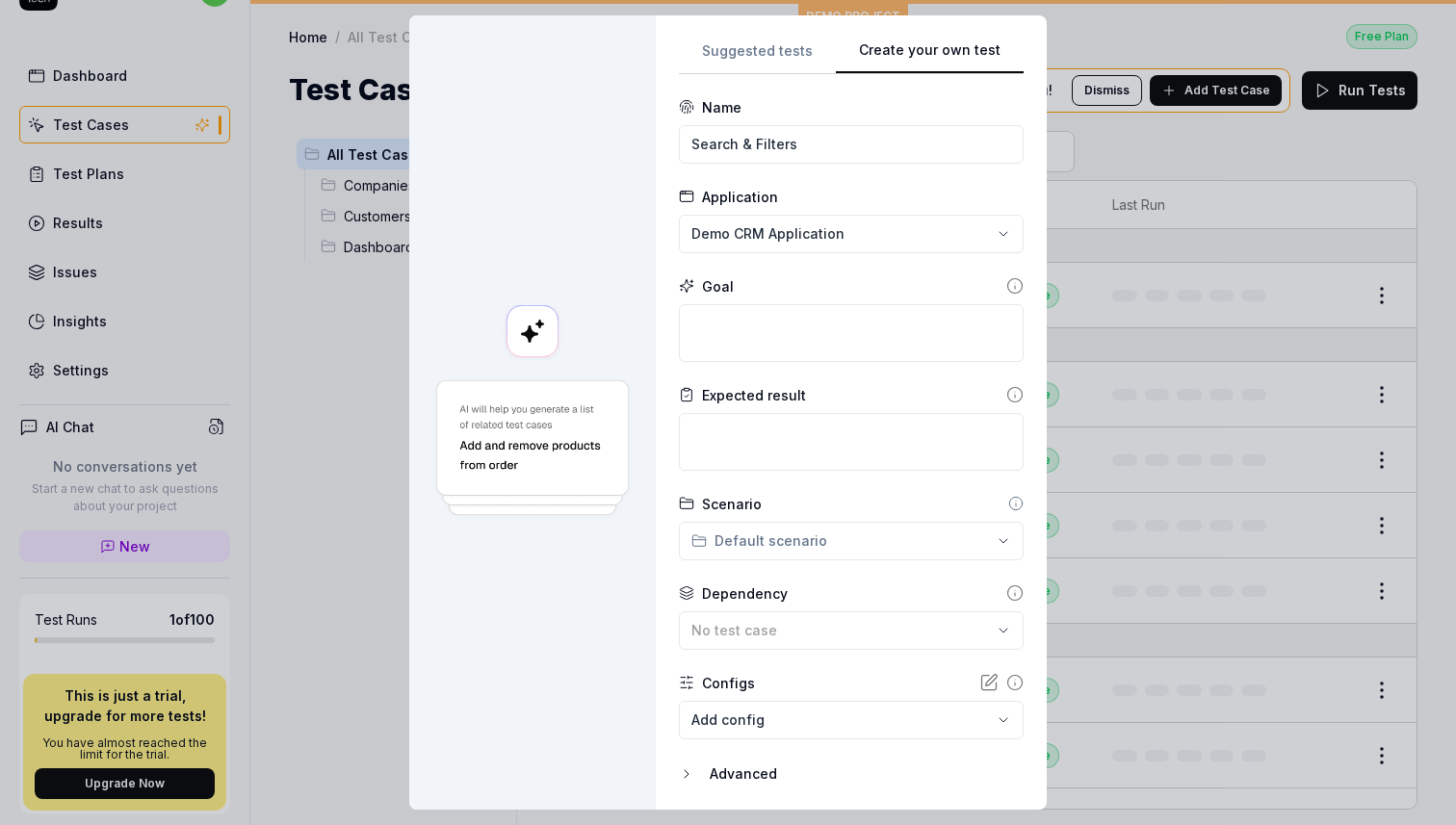 click on "Name" at bounding box center [851, 107] 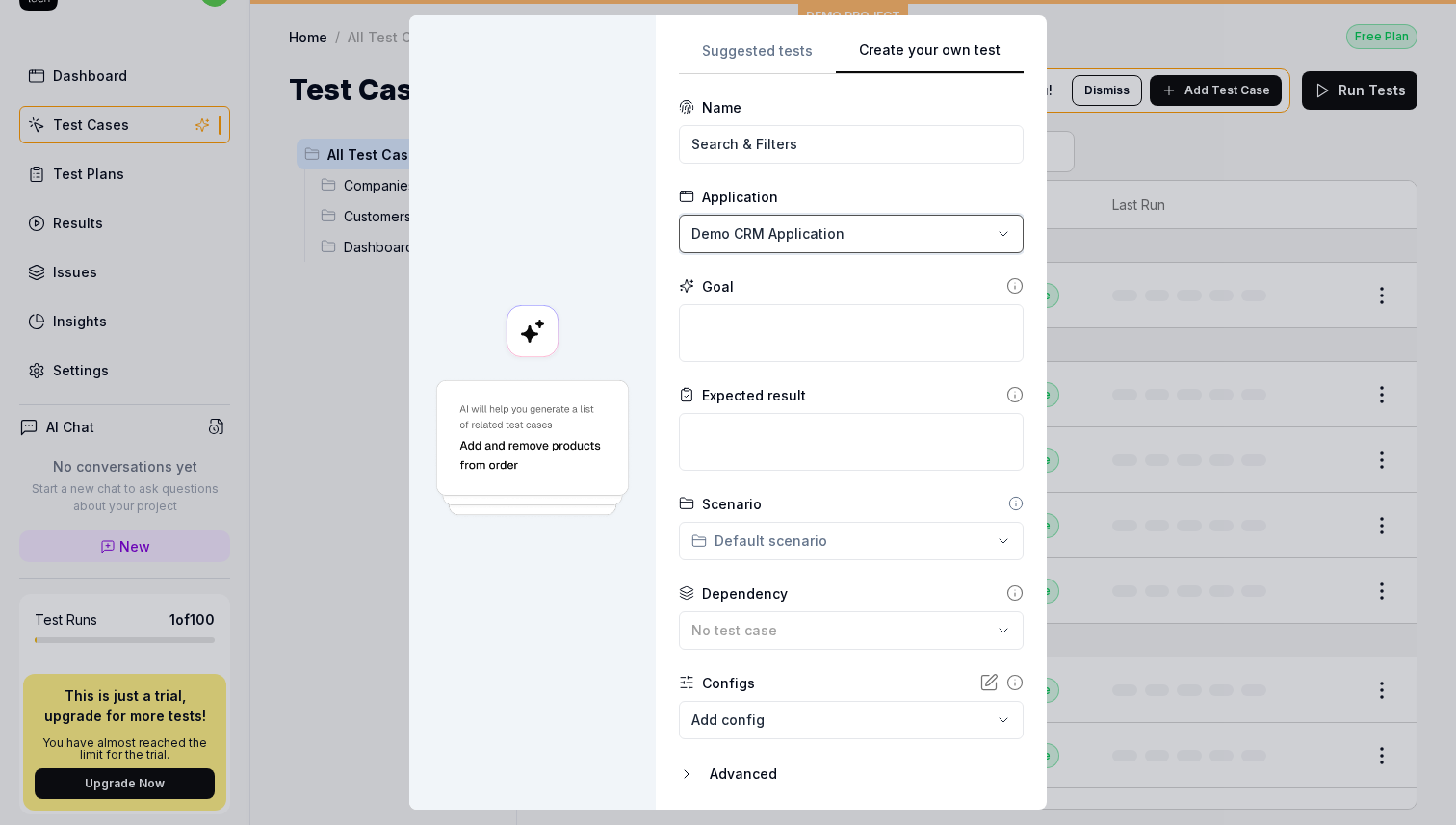 click on "**********" at bounding box center [728, 412] 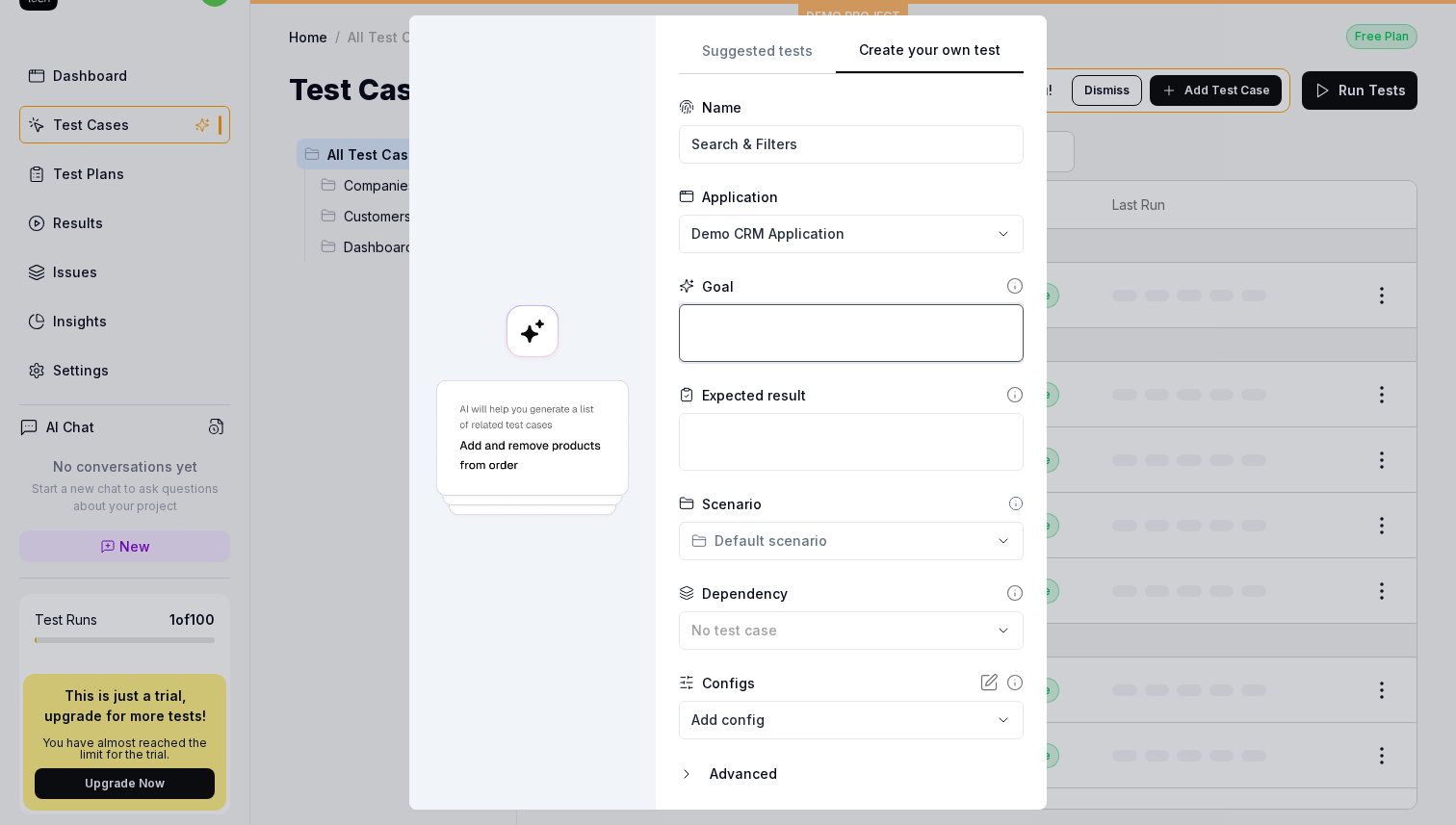click at bounding box center [851, 333] 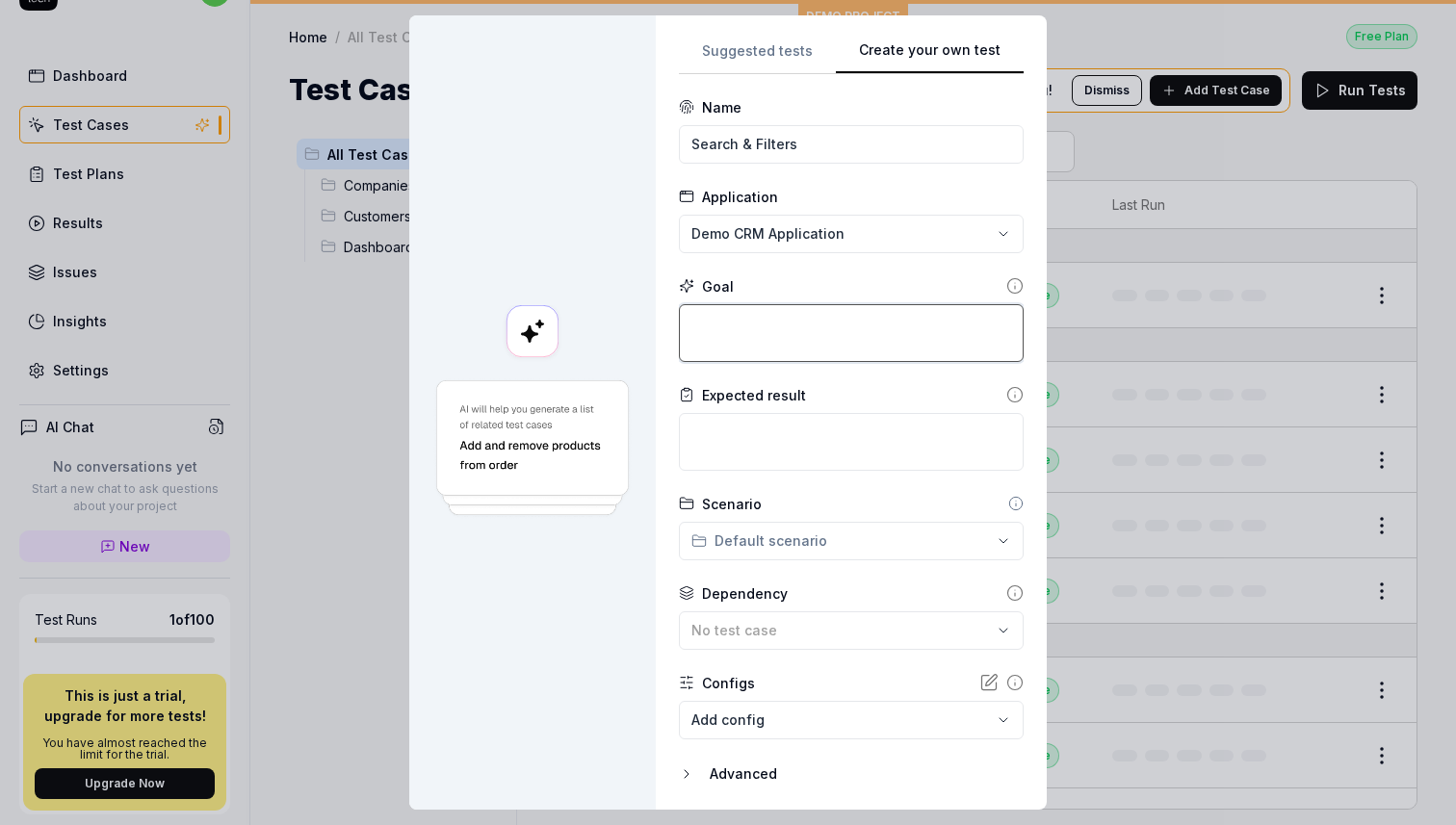 type on "*" 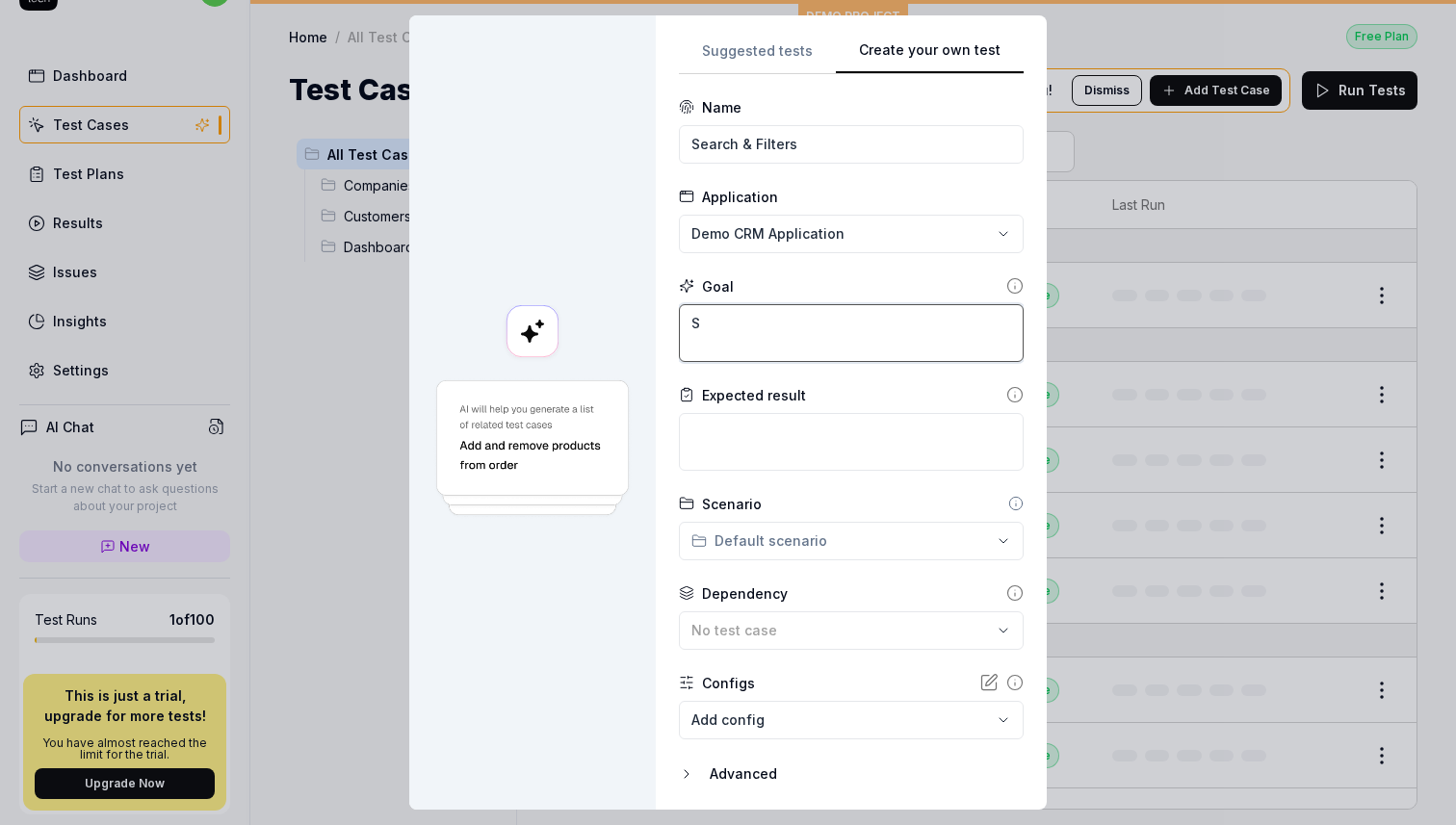 type on "*" 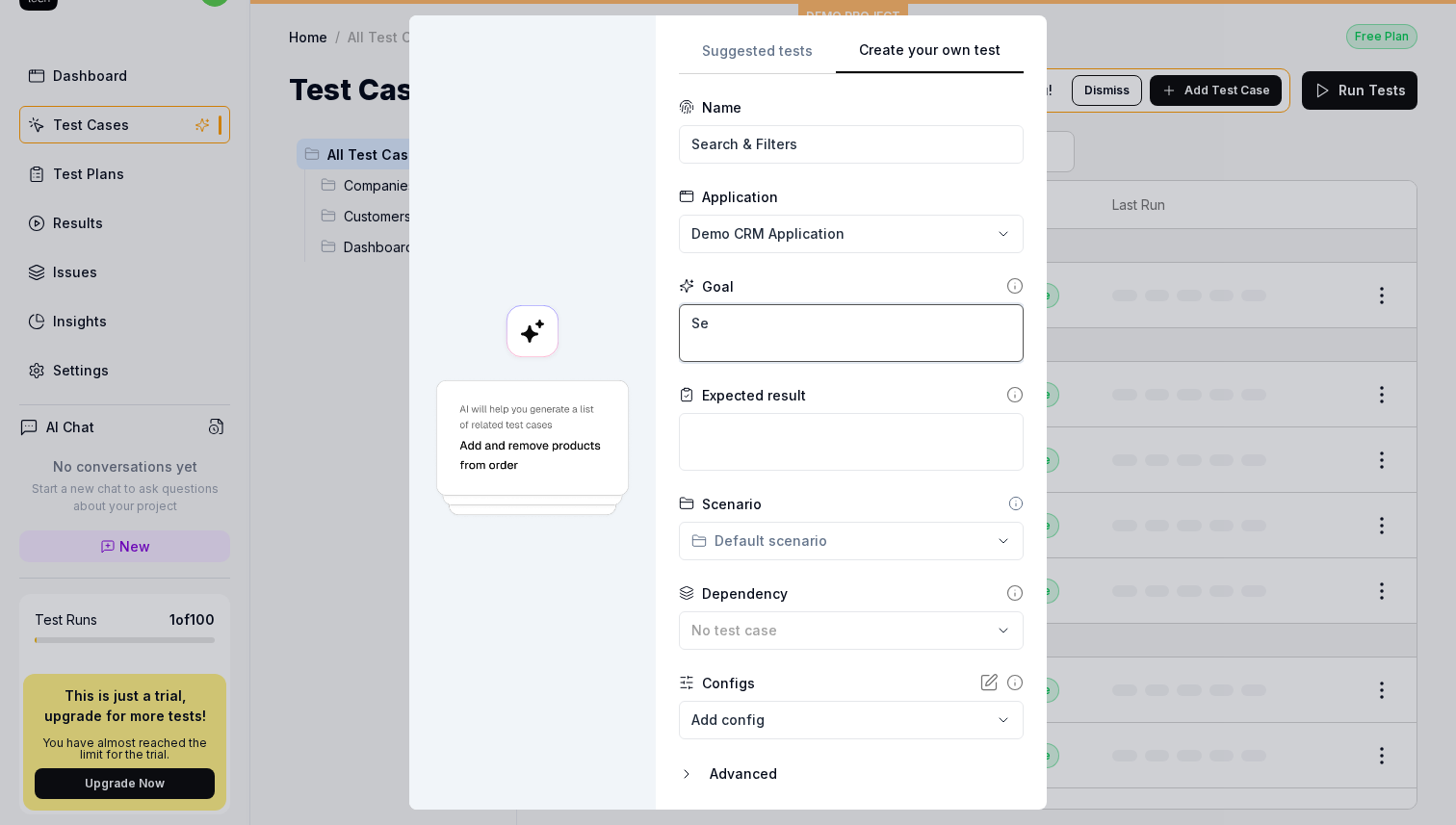 type on "*" 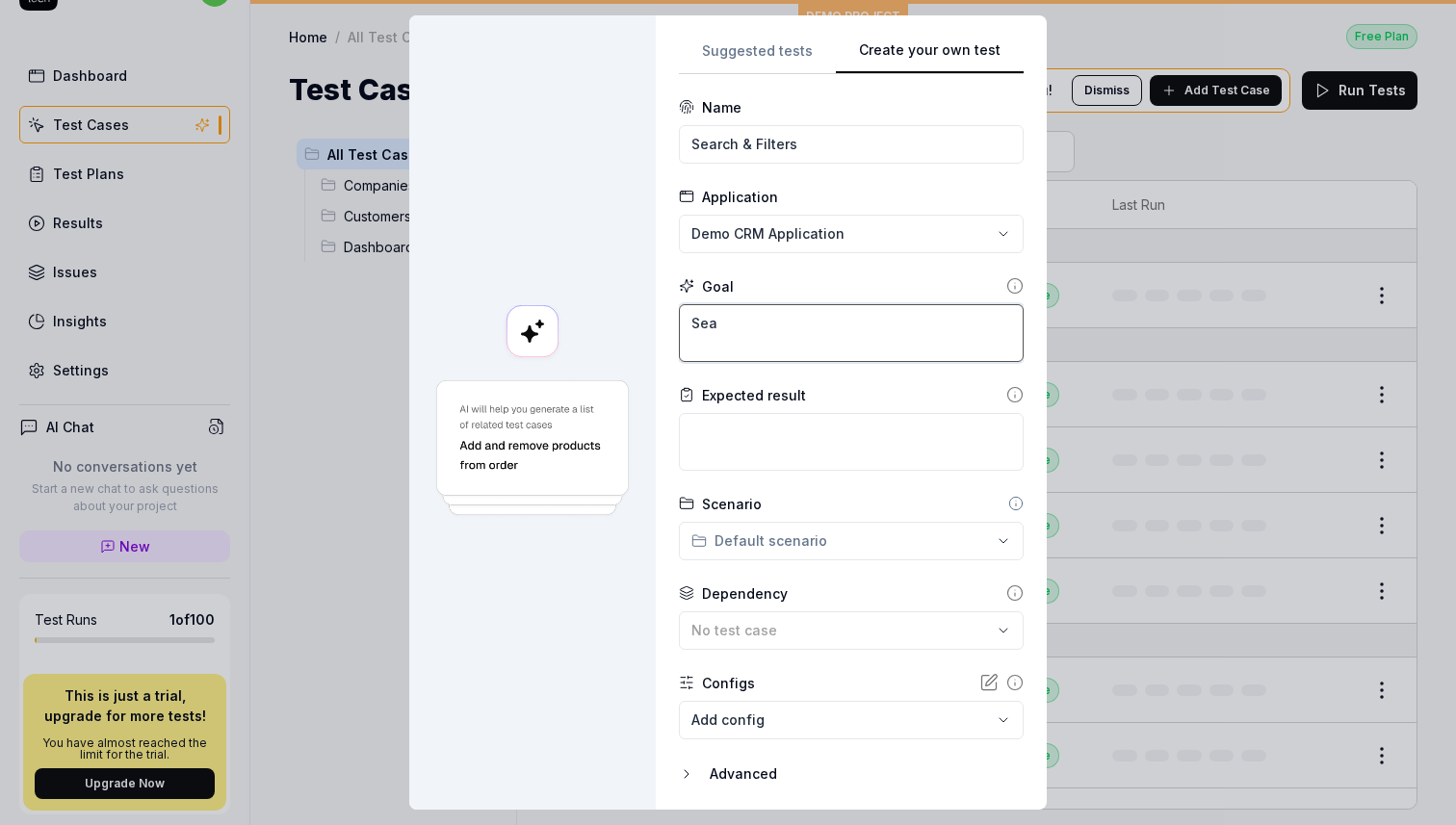 type on "*" 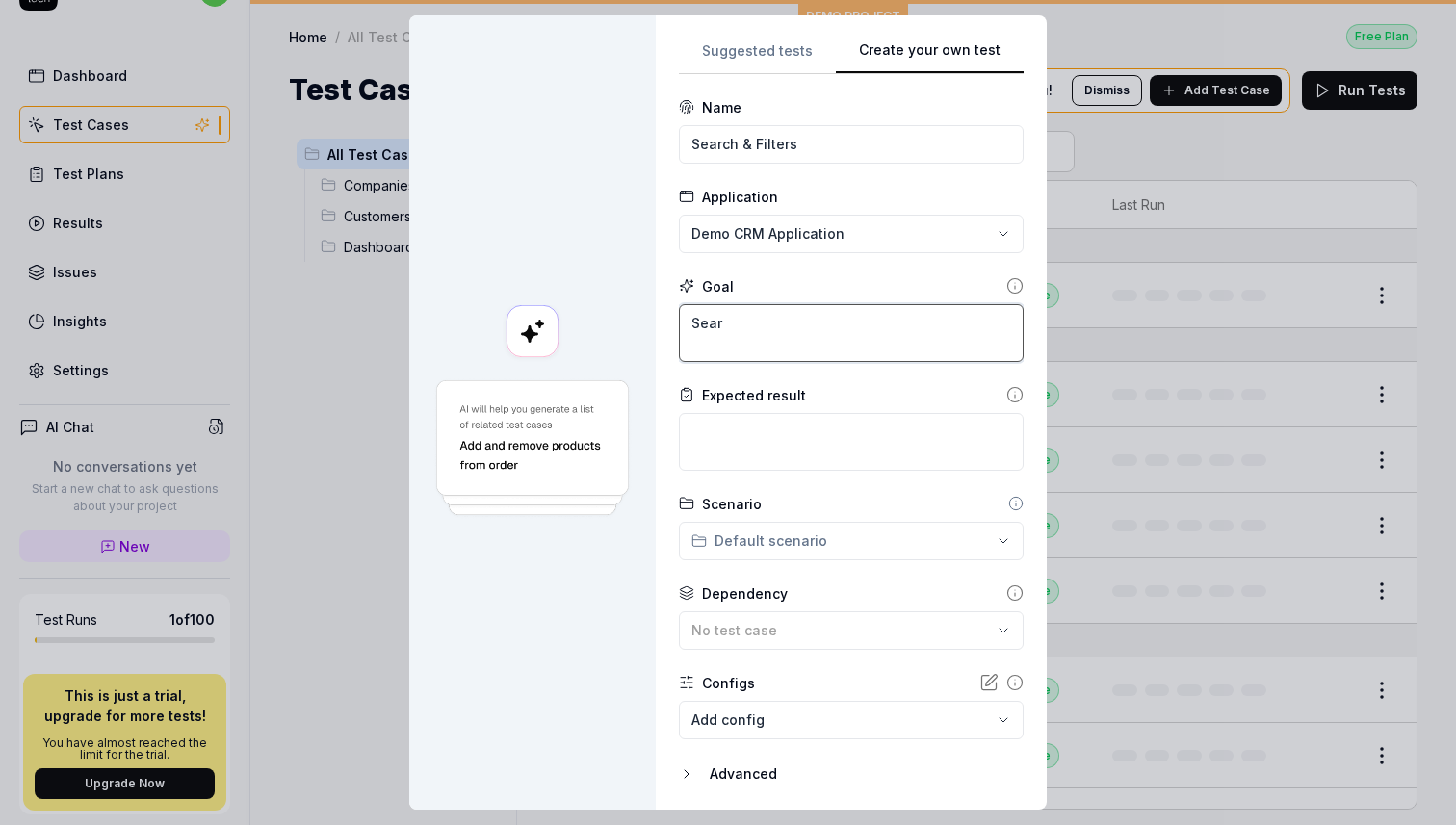 type on "*" 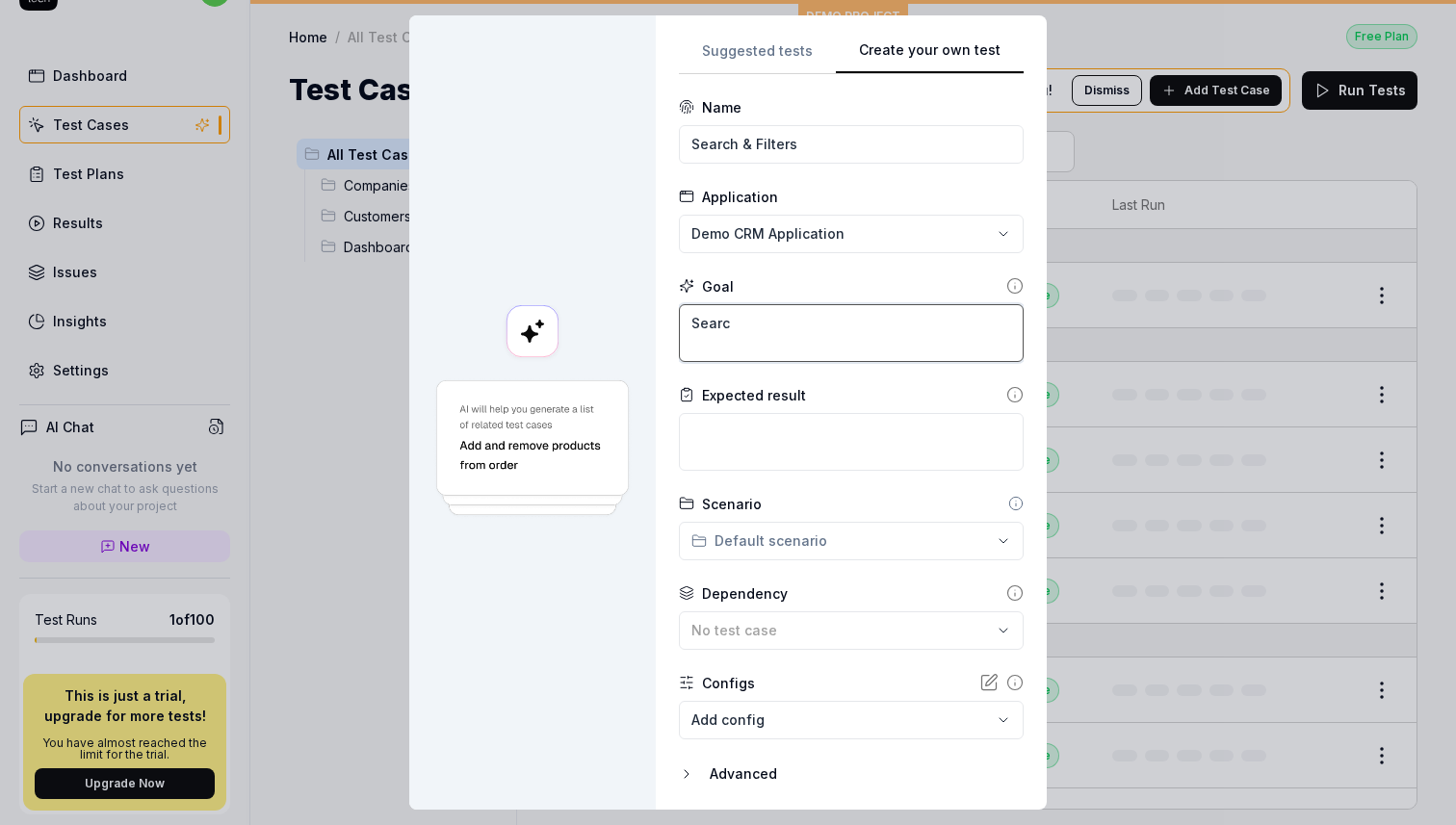 type on "*" 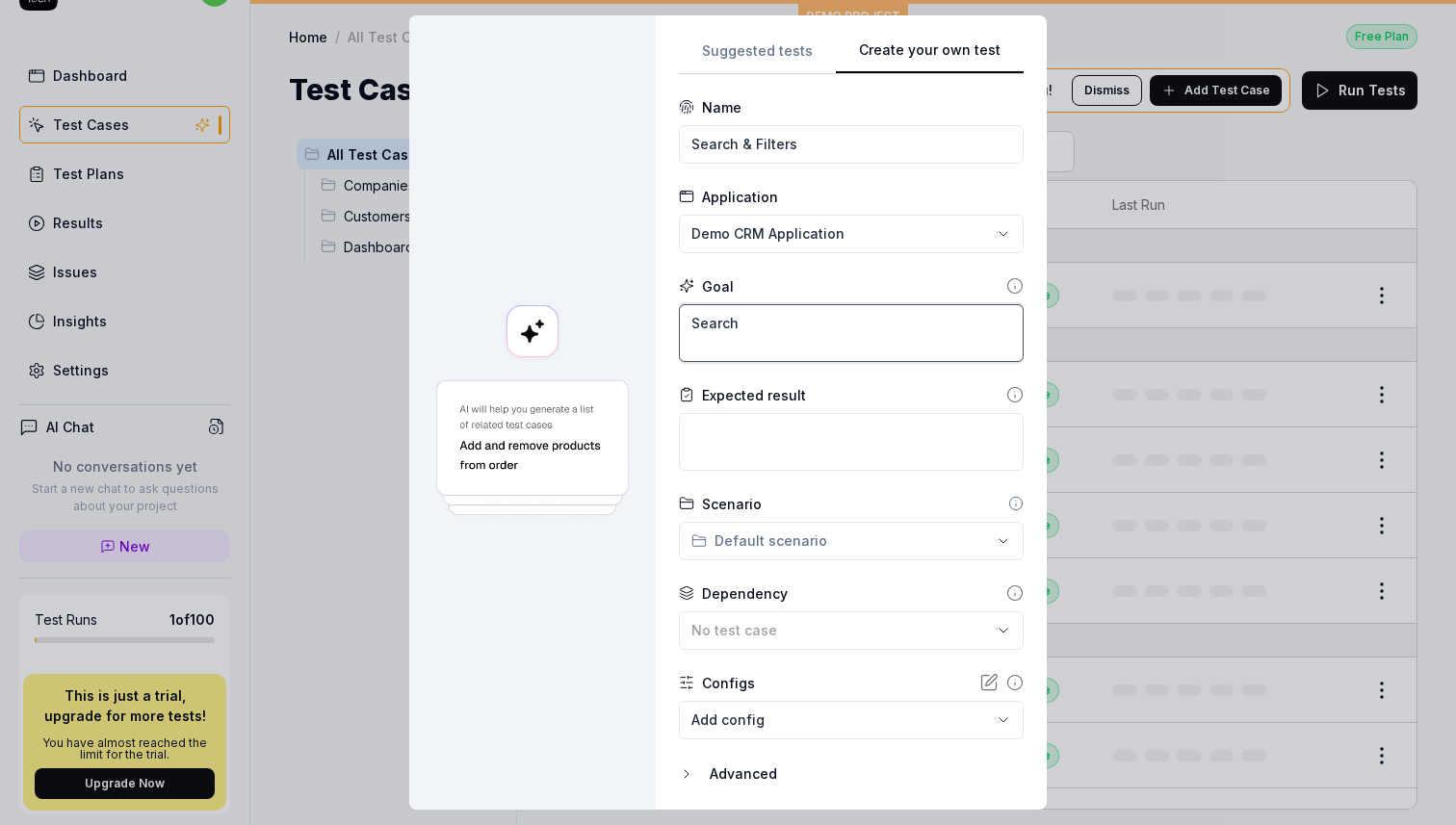 type on "*" 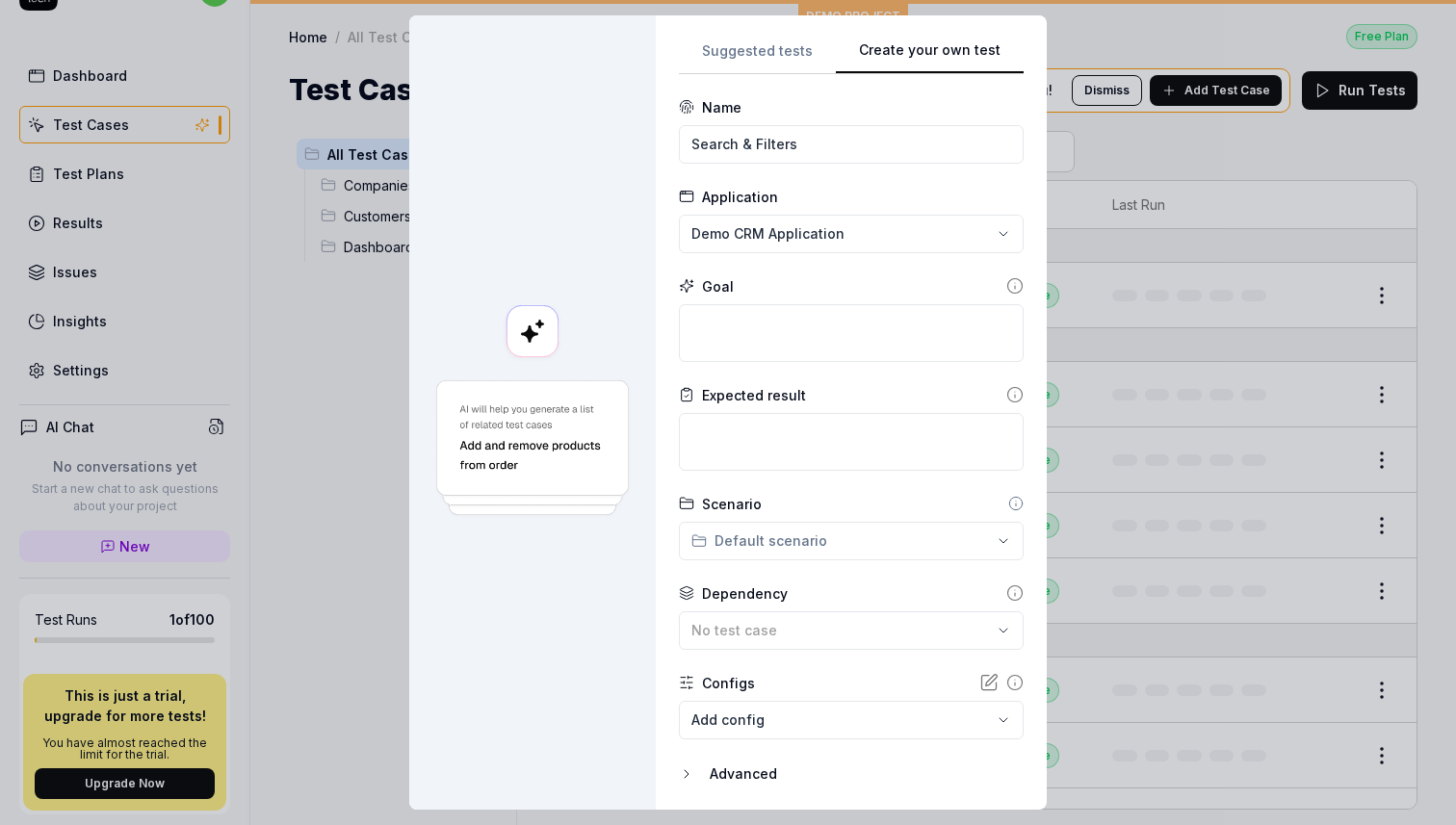 click on "**********" at bounding box center (851, 412) 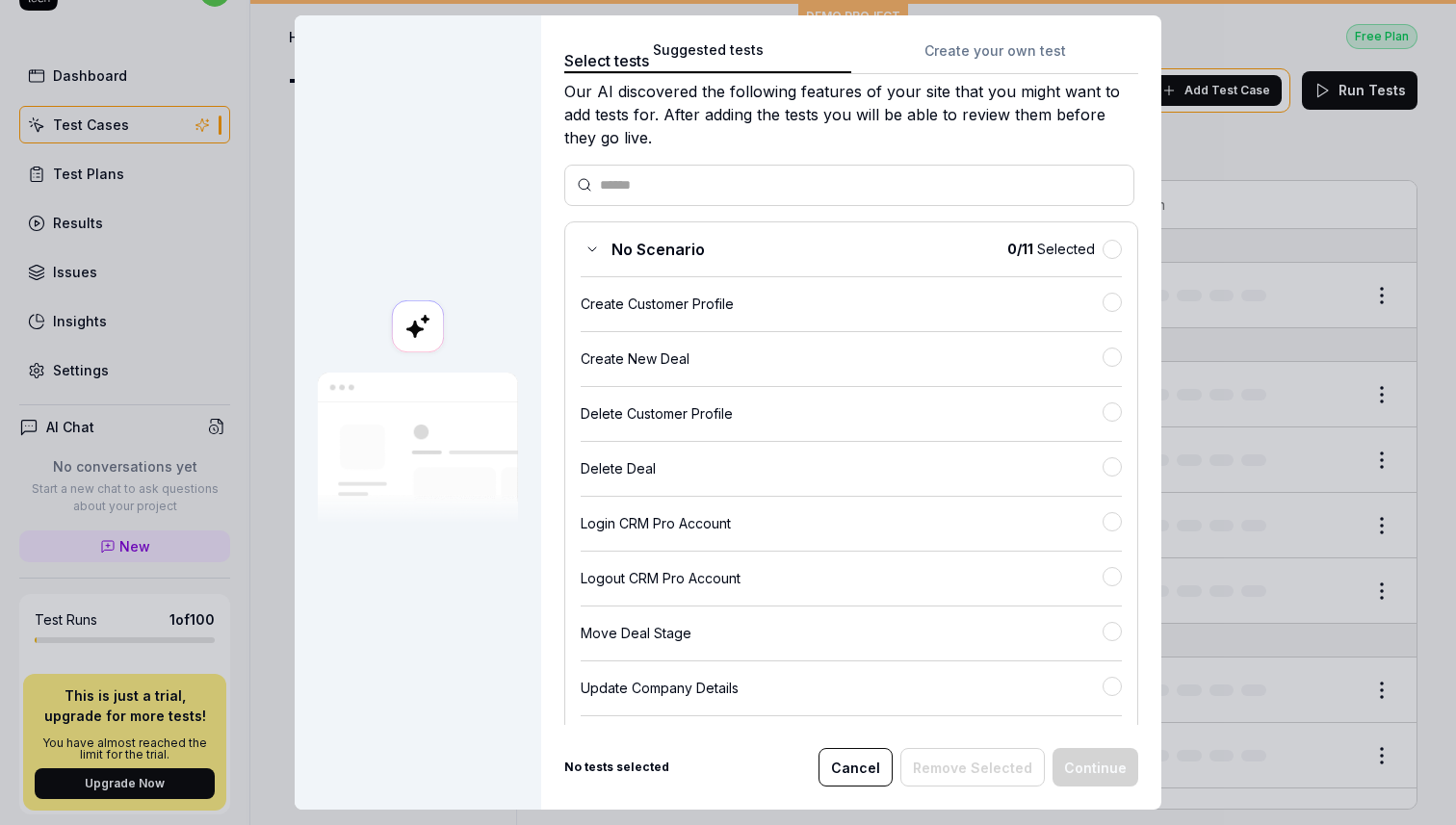 scroll, scrollTop: 49, scrollLeft: 0, axis: vertical 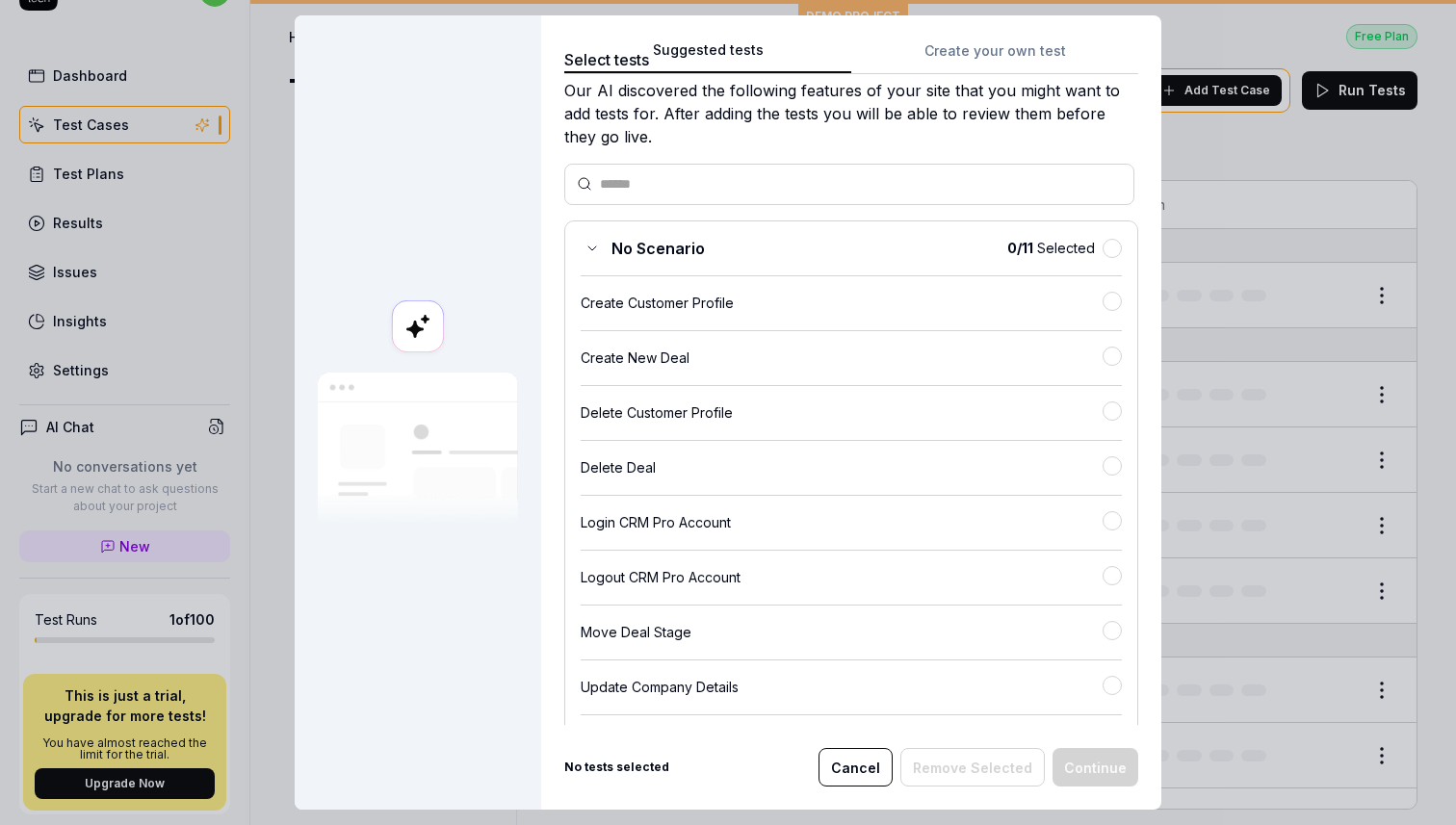 click on "Create New Deal" at bounding box center [842, 357] 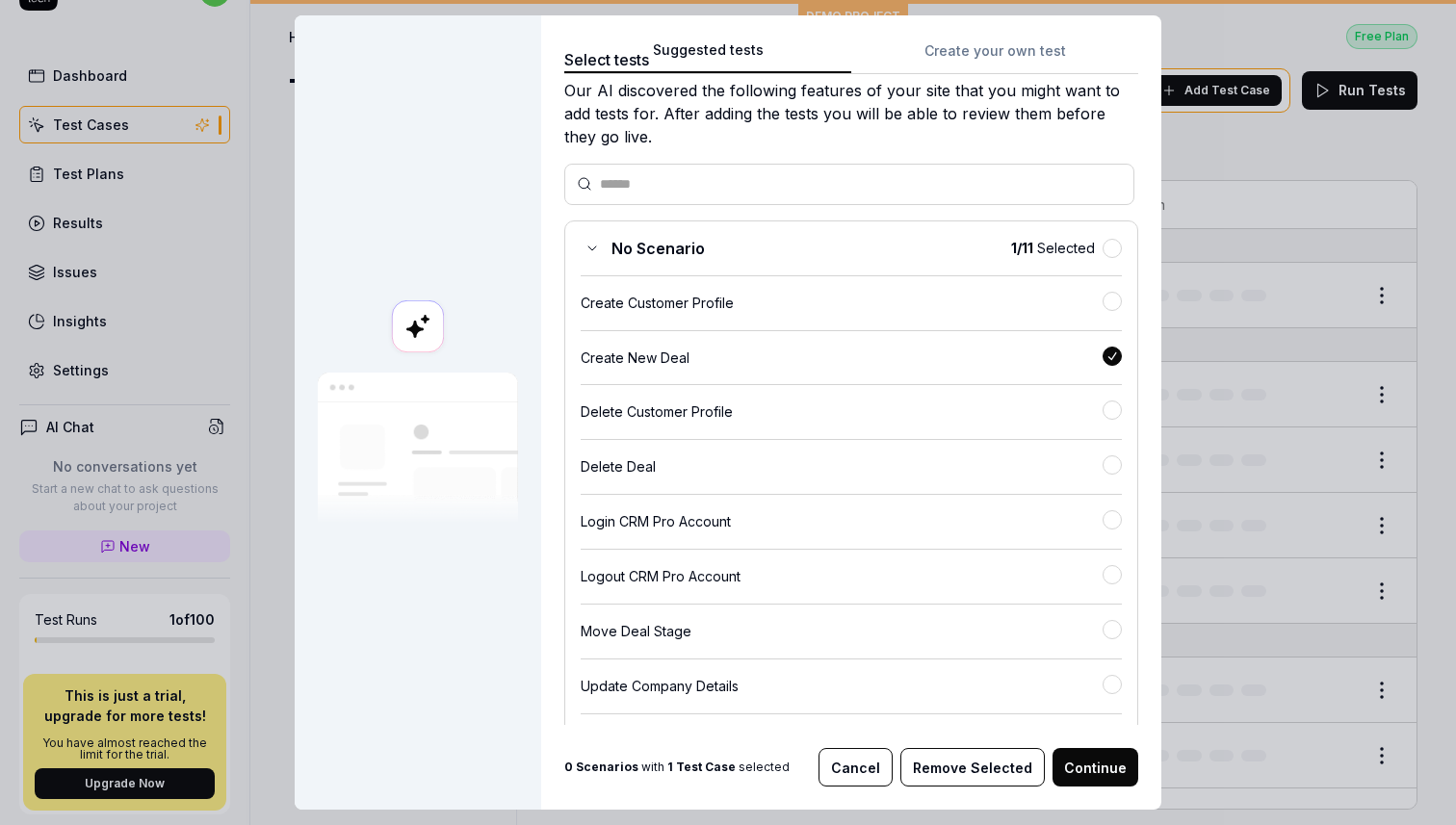 click on "Continue" at bounding box center (1095, 767) 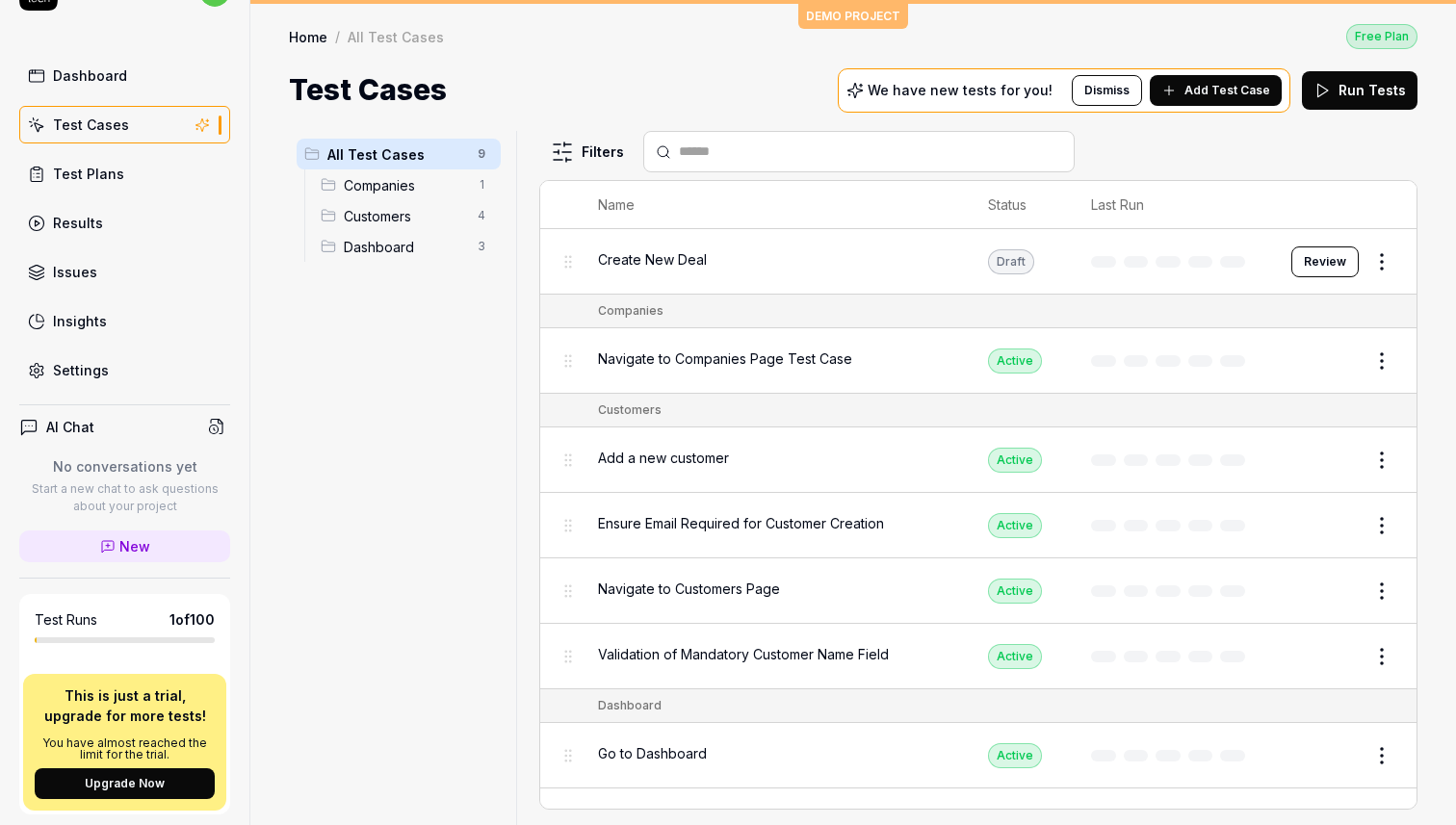 click on "Review" at bounding box center [1325, 262] 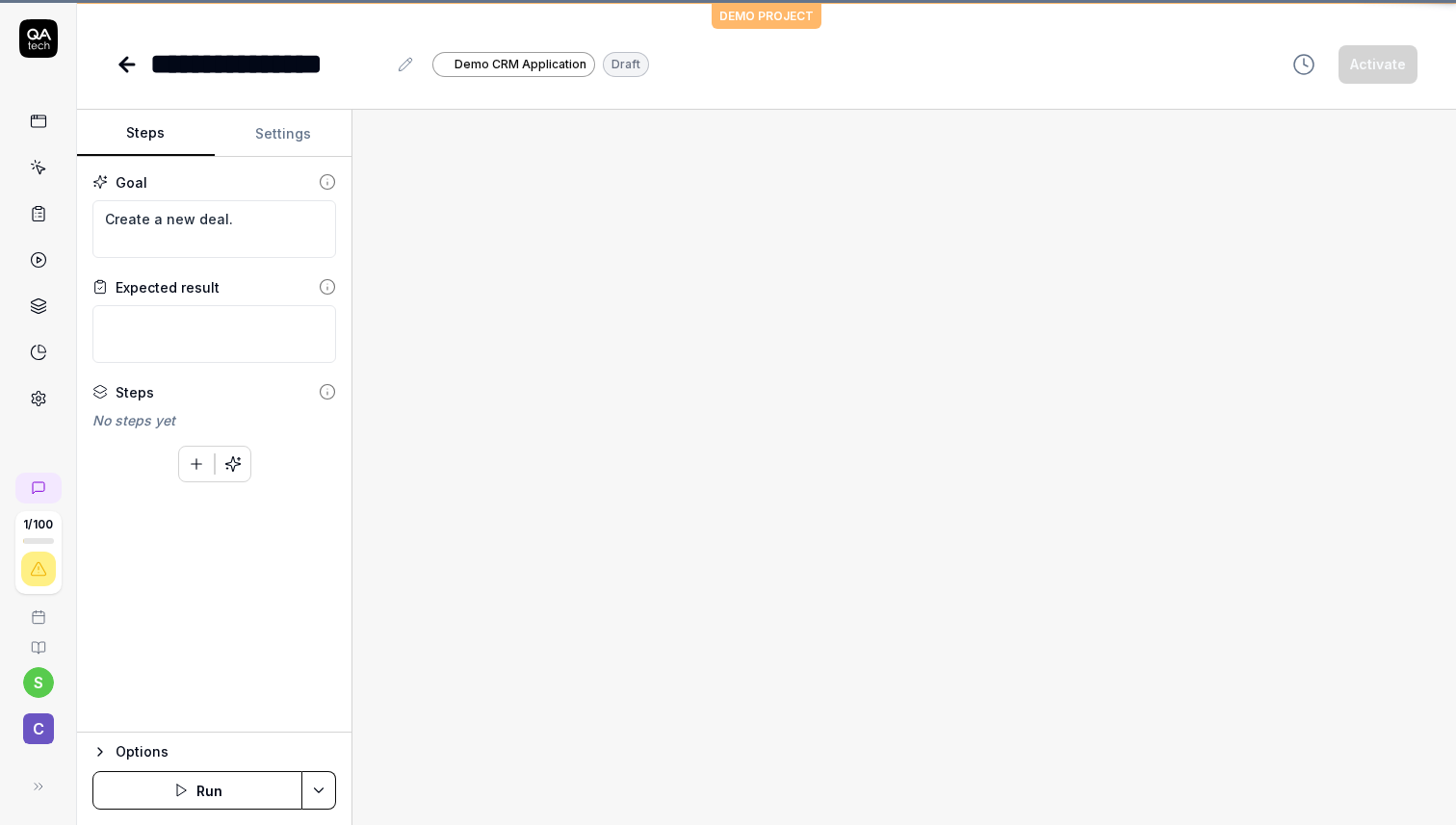 scroll, scrollTop: 0, scrollLeft: 0, axis: both 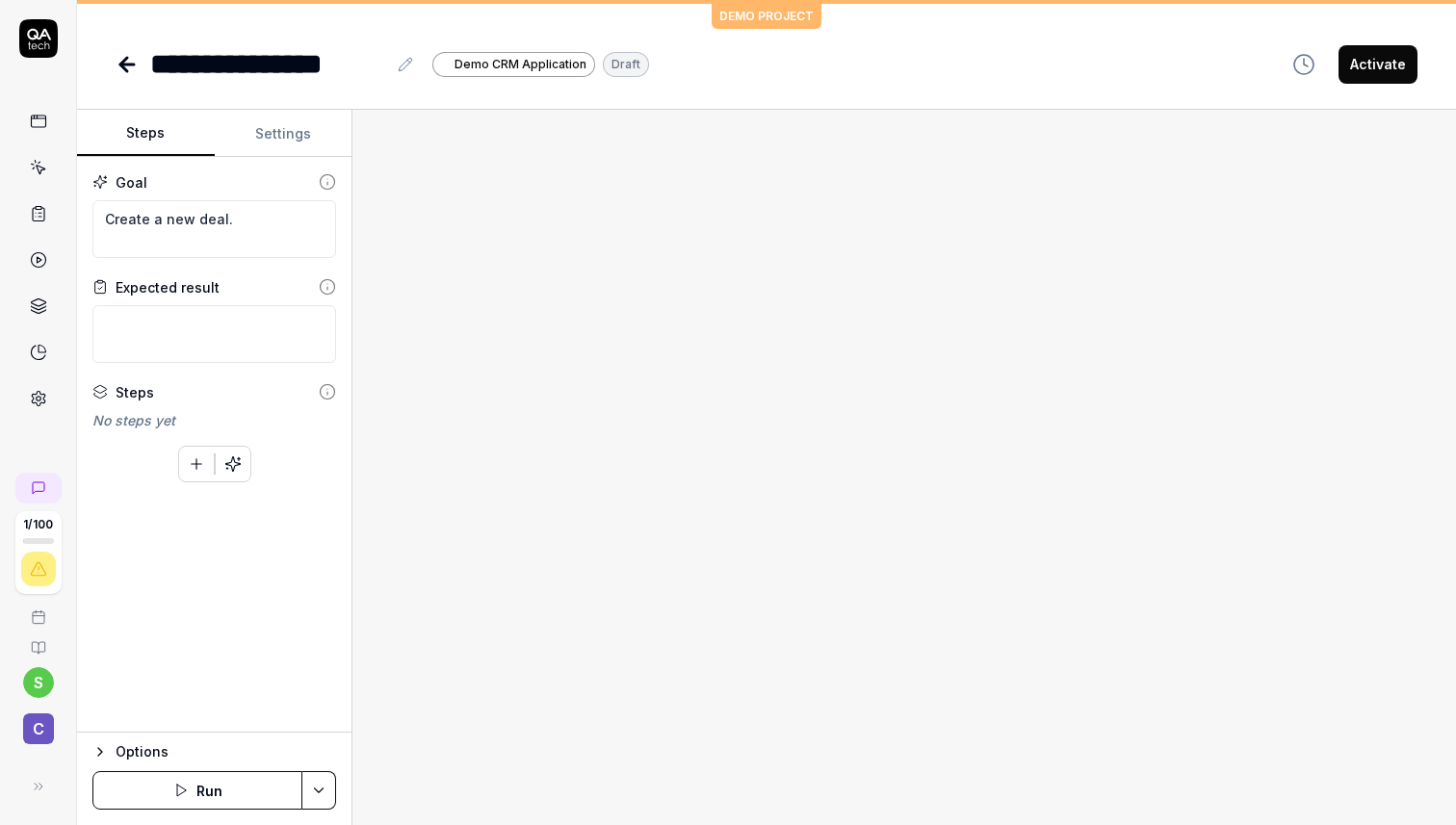 click on "Activate" at bounding box center (1378, 64) 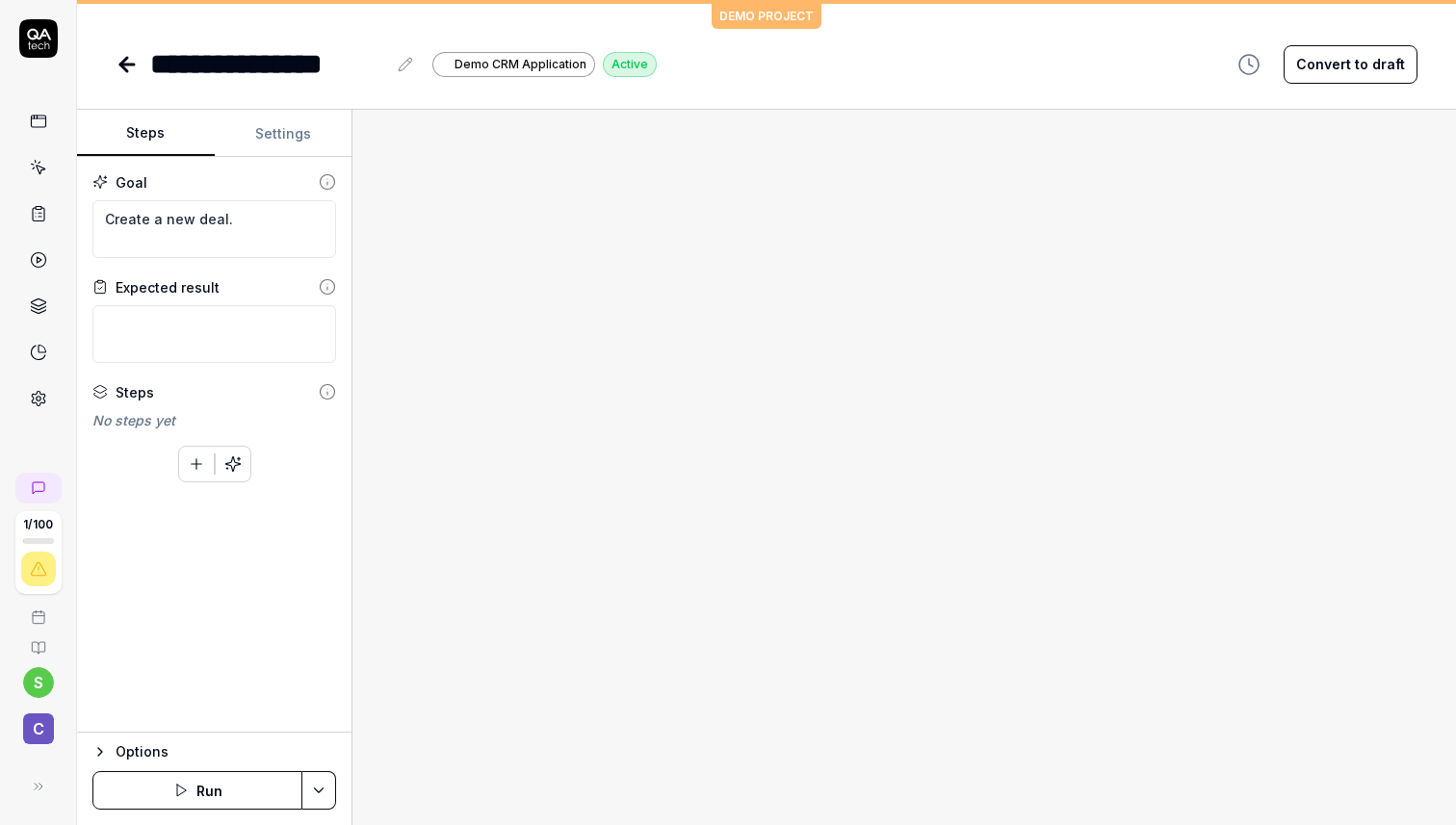 click on "Run" at bounding box center [197, 790] 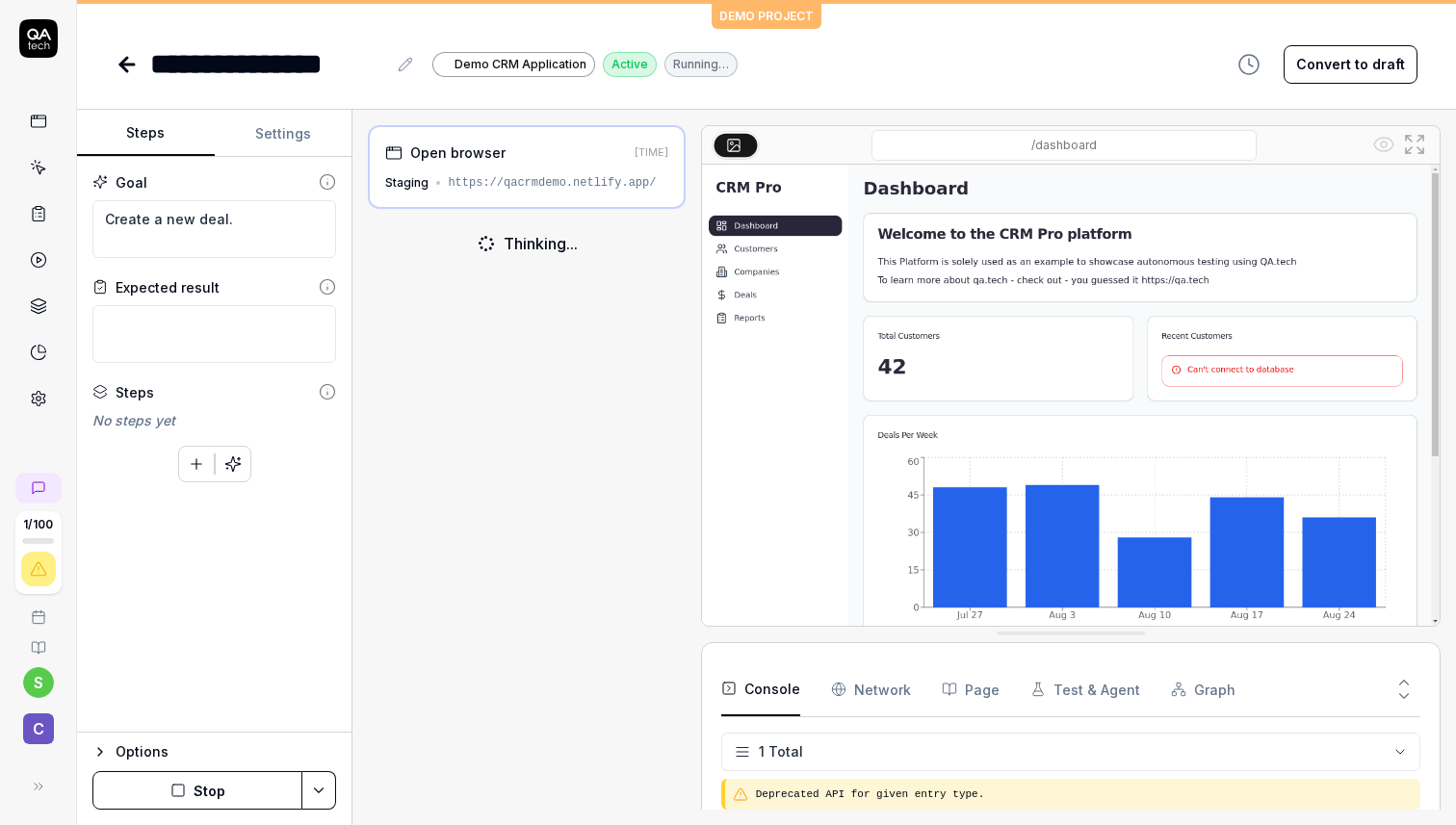click on "C" at bounding box center [39, 729] 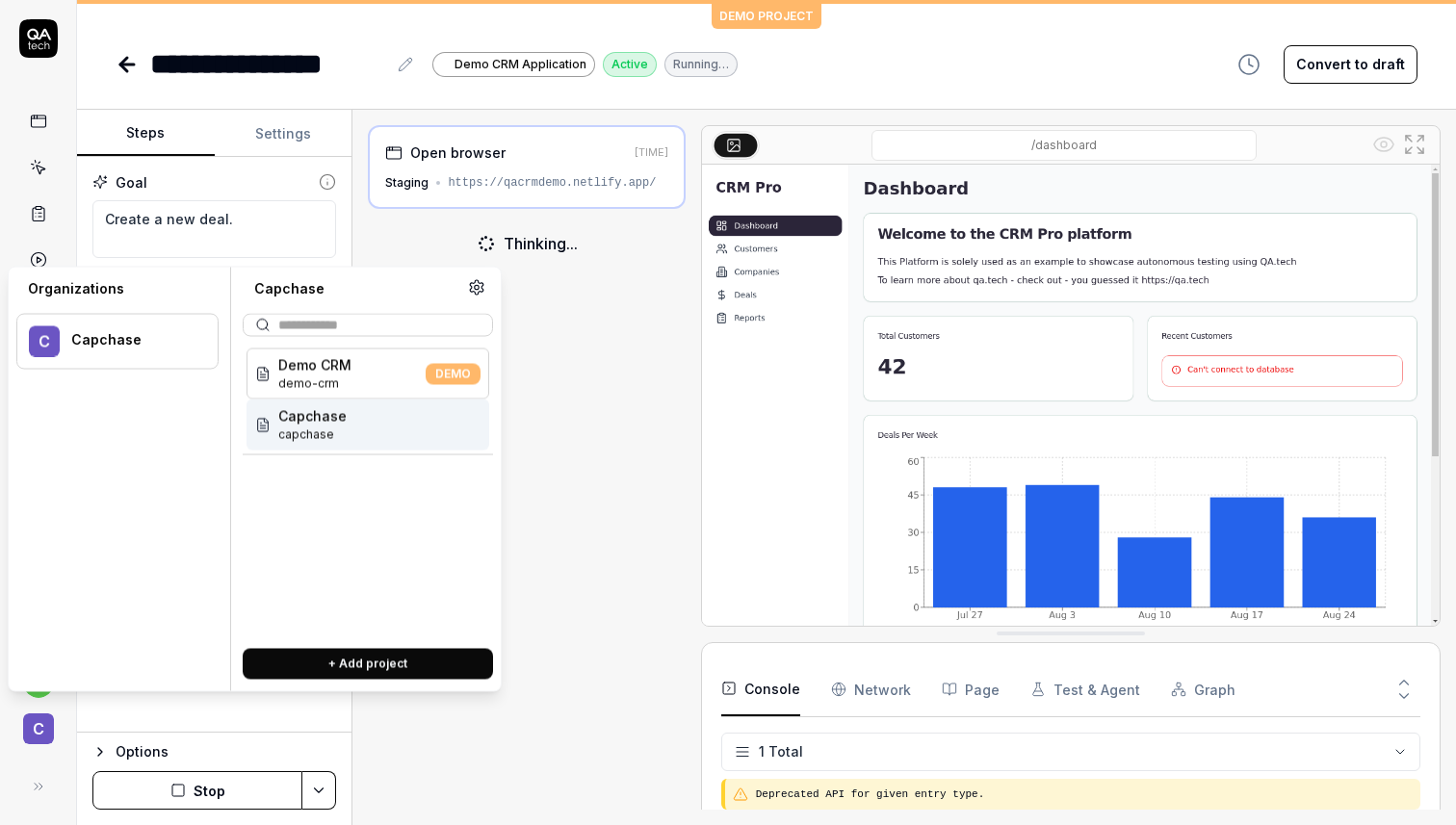 click on "Capchase capchase" at bounding box center [368, 425] 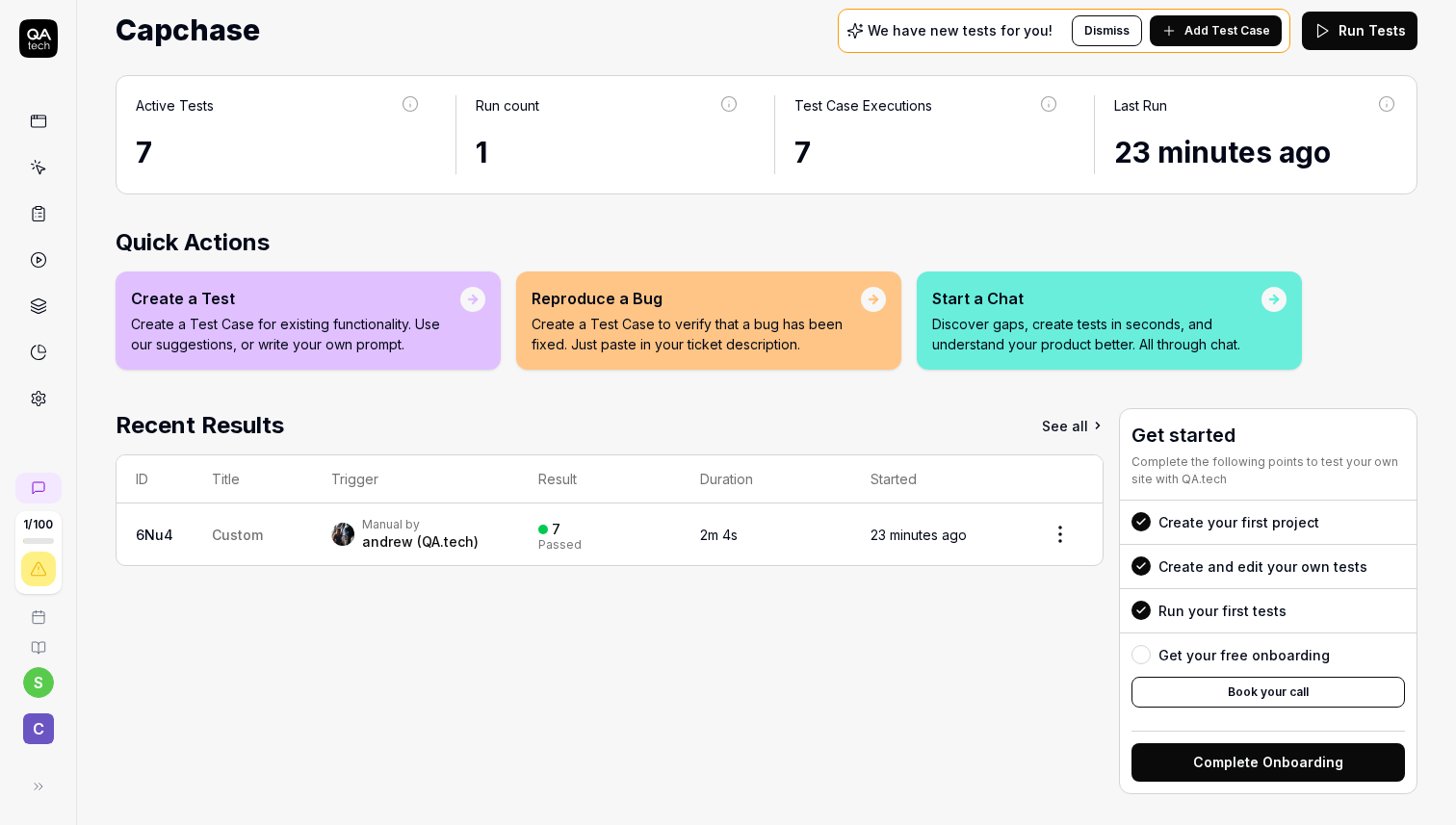 scroll, scrollTop: 64, scrollLeft: 0, axis: vertical 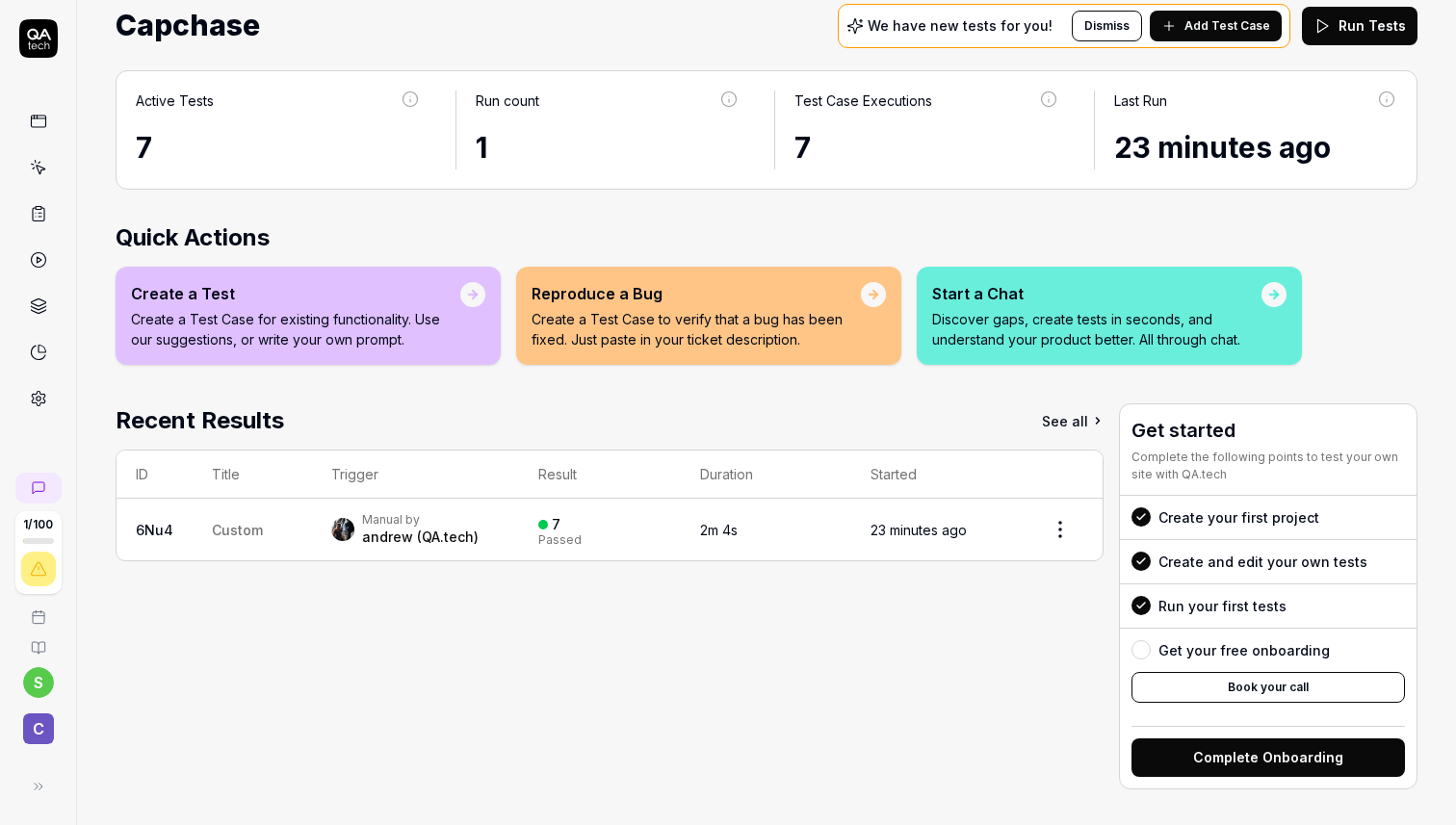 click on "Manual by andrew (QA.tech)" at bounding box center (415, 529) 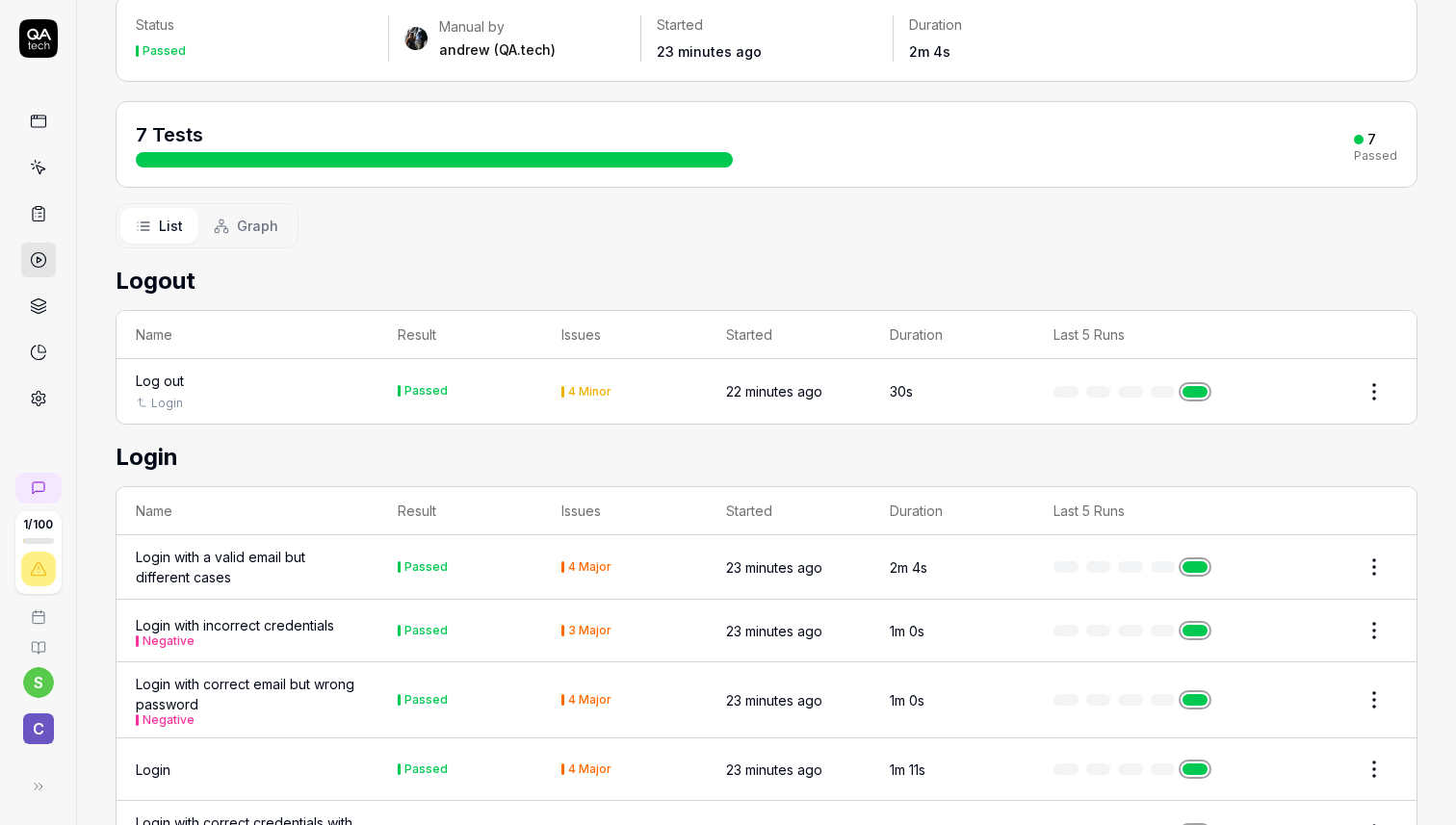 scroll, scrollTop: 266, scrollLeft: 0, axis: vertical 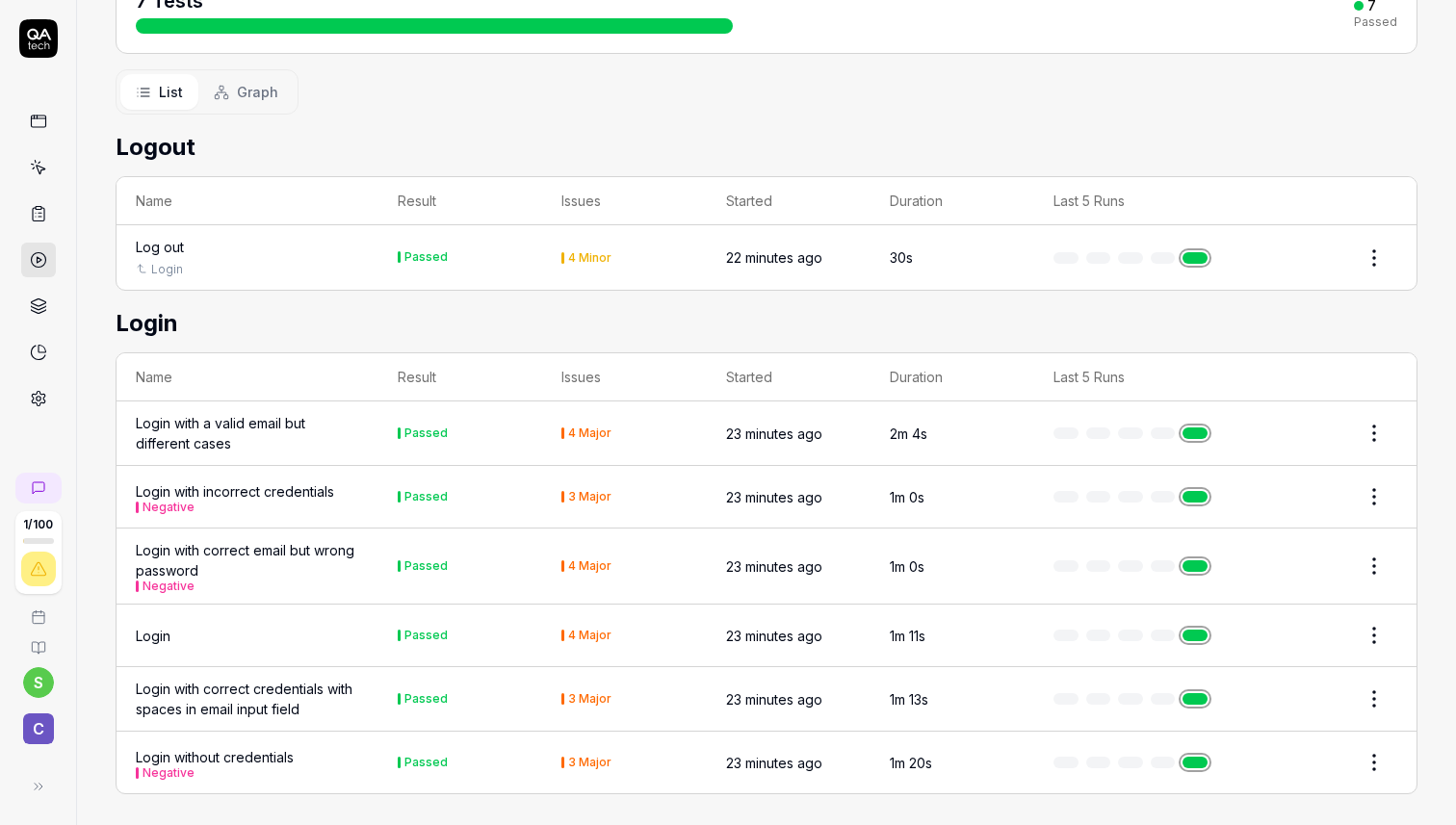 click on "Login with incorrect credentials Negative" at bounding box center (235, 497) 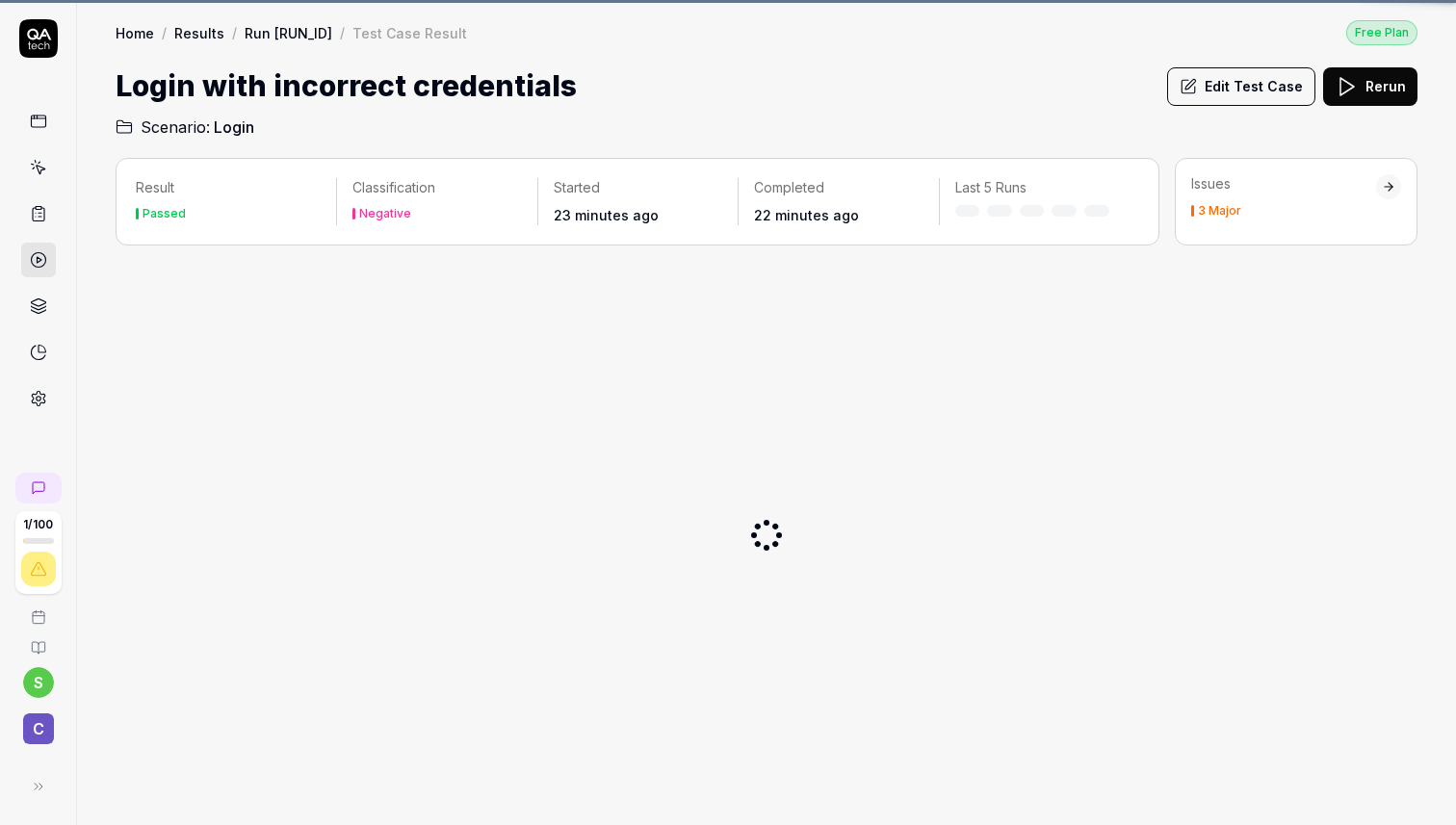 scroll, scrollTop: 0, scrollLeft: 0, axis: both 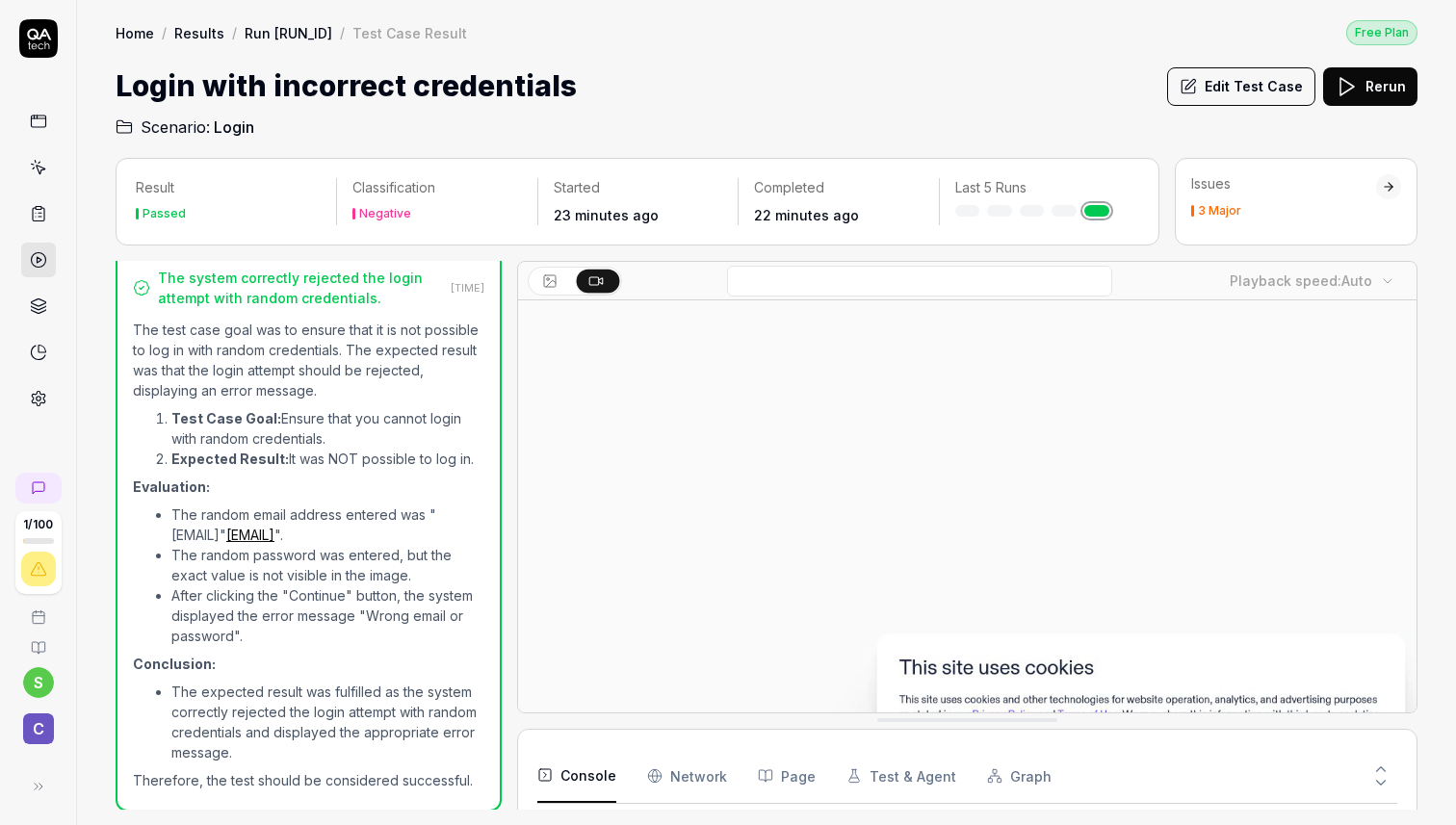 click at bounding box center (1389, 187) 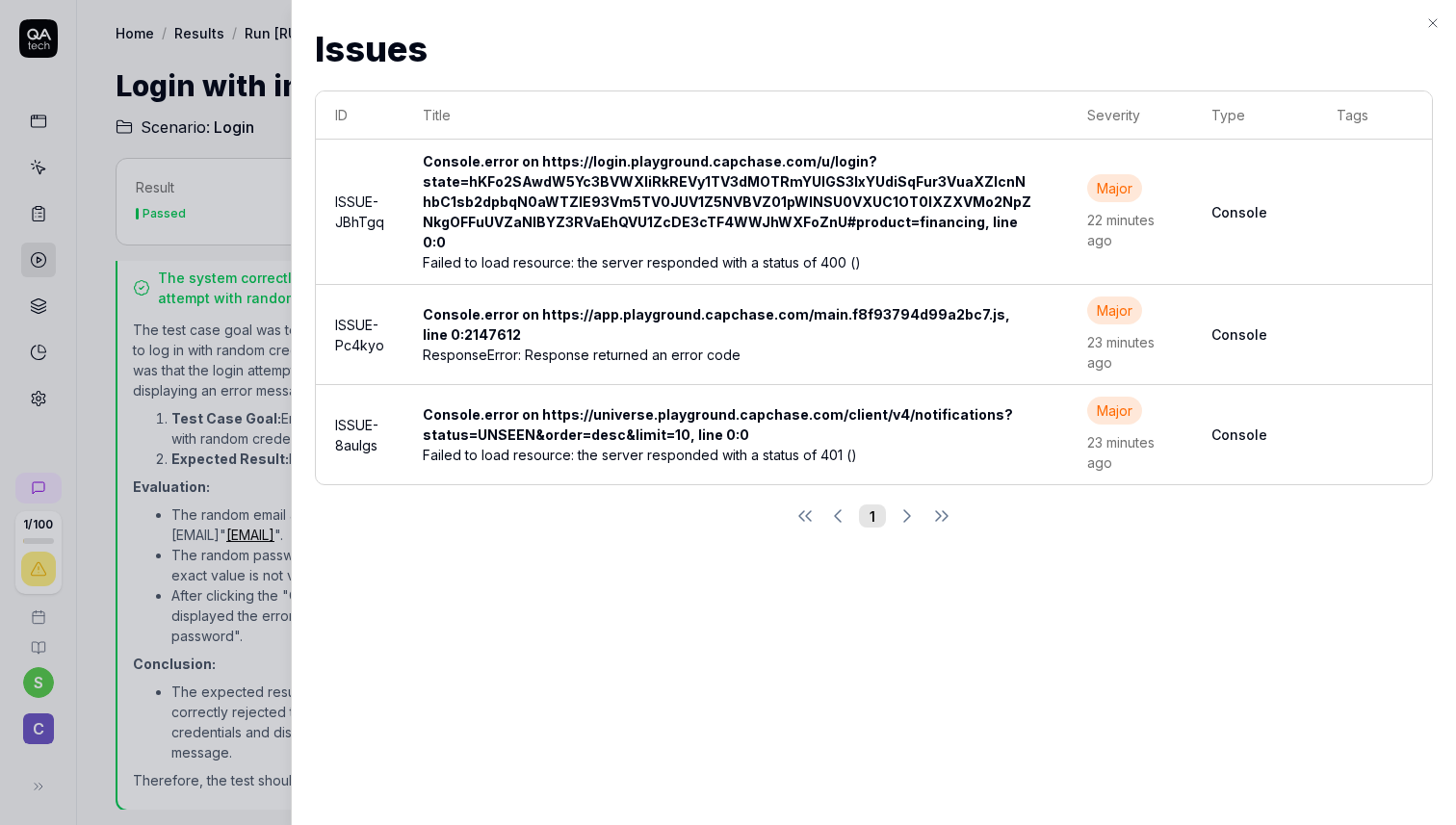 click on "Issues Issues ID Title Severity Type Tags ISSUE-JBhTgq Console.error on https://login.playground.capchase.com/u/login?state=hKFo2SAwdW5Yc3BVWXliRkREVy1TV3dMOTRmYUlGS3IxYUdiSqFur3VuaXZlcnNhbC1sb2dpbqN0aWTZIE93Vm5TV0JUV1Z5NVBVZ01pWlNSU0VXUC1OT0lXZXVMo2NpZNkgOFFuUVZaNlBYZ3RVaEhQVU1ZcDE3cTF4WWJhWXFoZnU#product=financing, line 0:0 Failed to load resource: the server responded with a status of 400 () Major 22 minutes ago Console ISSUE-Pc4kyo Console.error on https://app.playground.capchase.com/main.f8f93794d99a2bc7.js, line 0:2147612 ResponseError: Response returned an error code Major 23 minutes ago Console ISSUE-8aulgs Console.error on https://universe.playground.capchase.com/client/v4/notifications?status=UNSEEN&order=desc&limit=10, line 0:0 Failed to load resource: the server responded with a status of 401 () Major 23 minutes ago Console 1 Close" at bounding box center (873, 412) 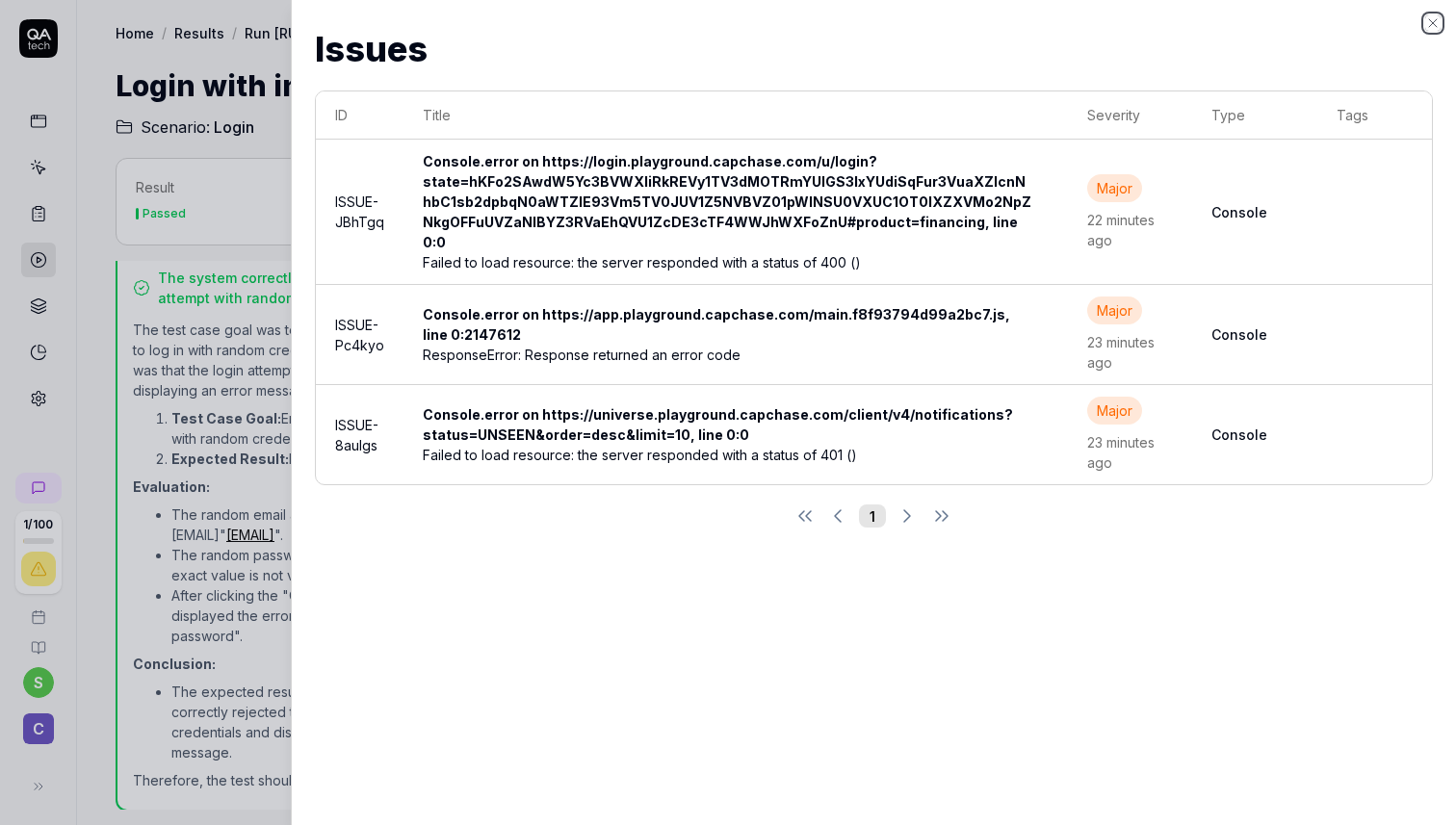 click 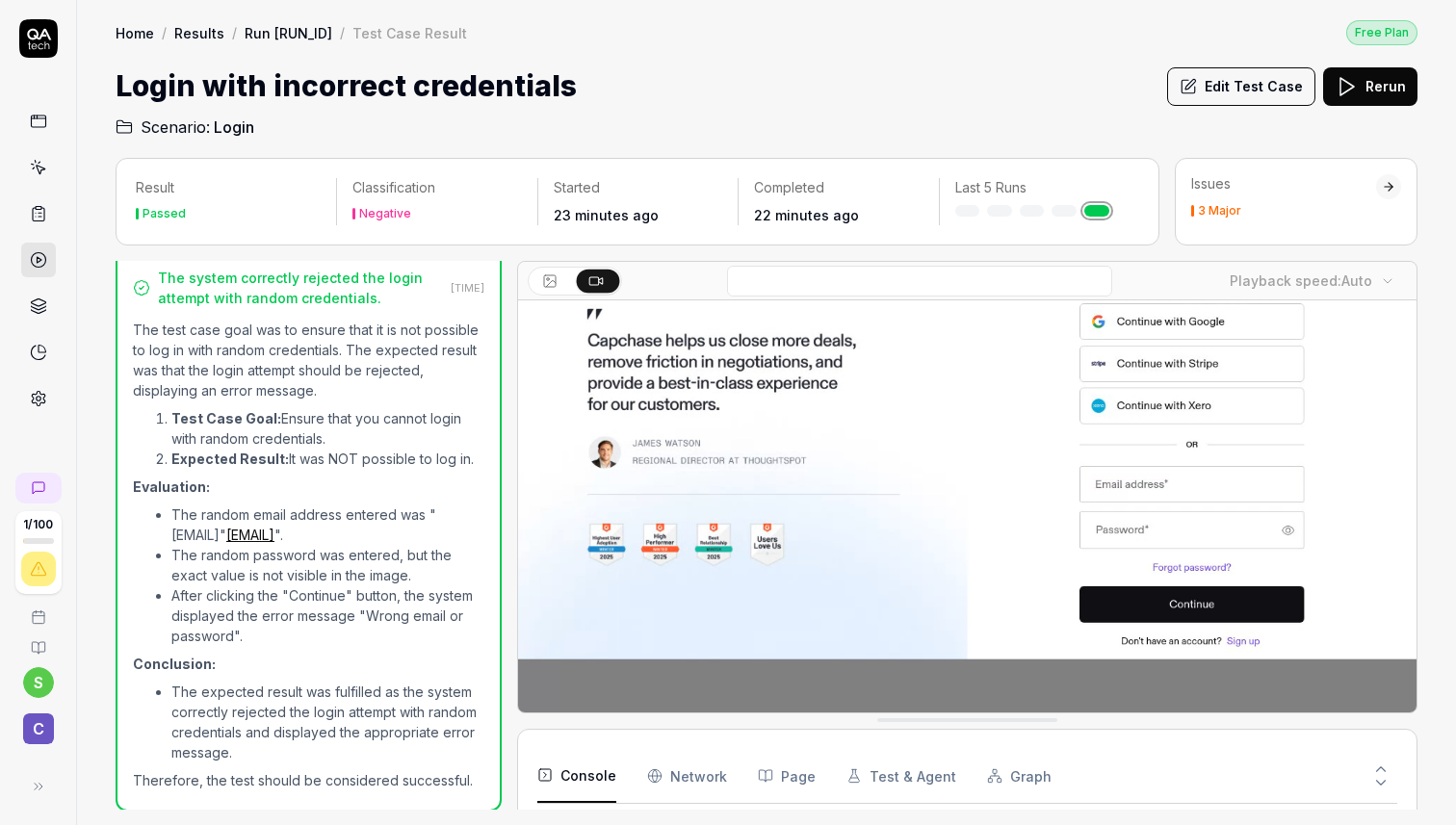 scroll, scrollTop: 143, scrollLeft: 0, axis: vertical 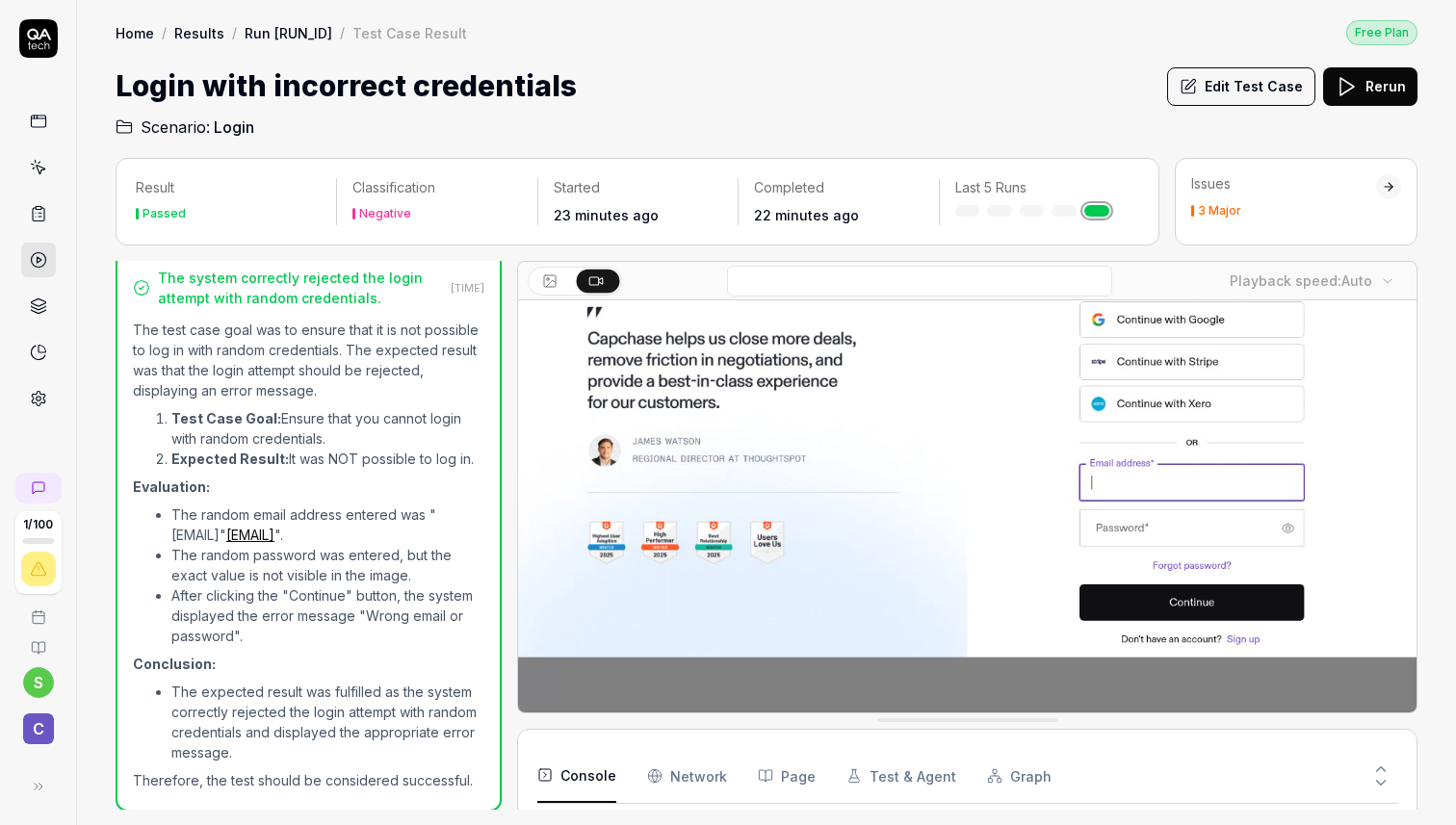 click at bounding box center [39, 260] 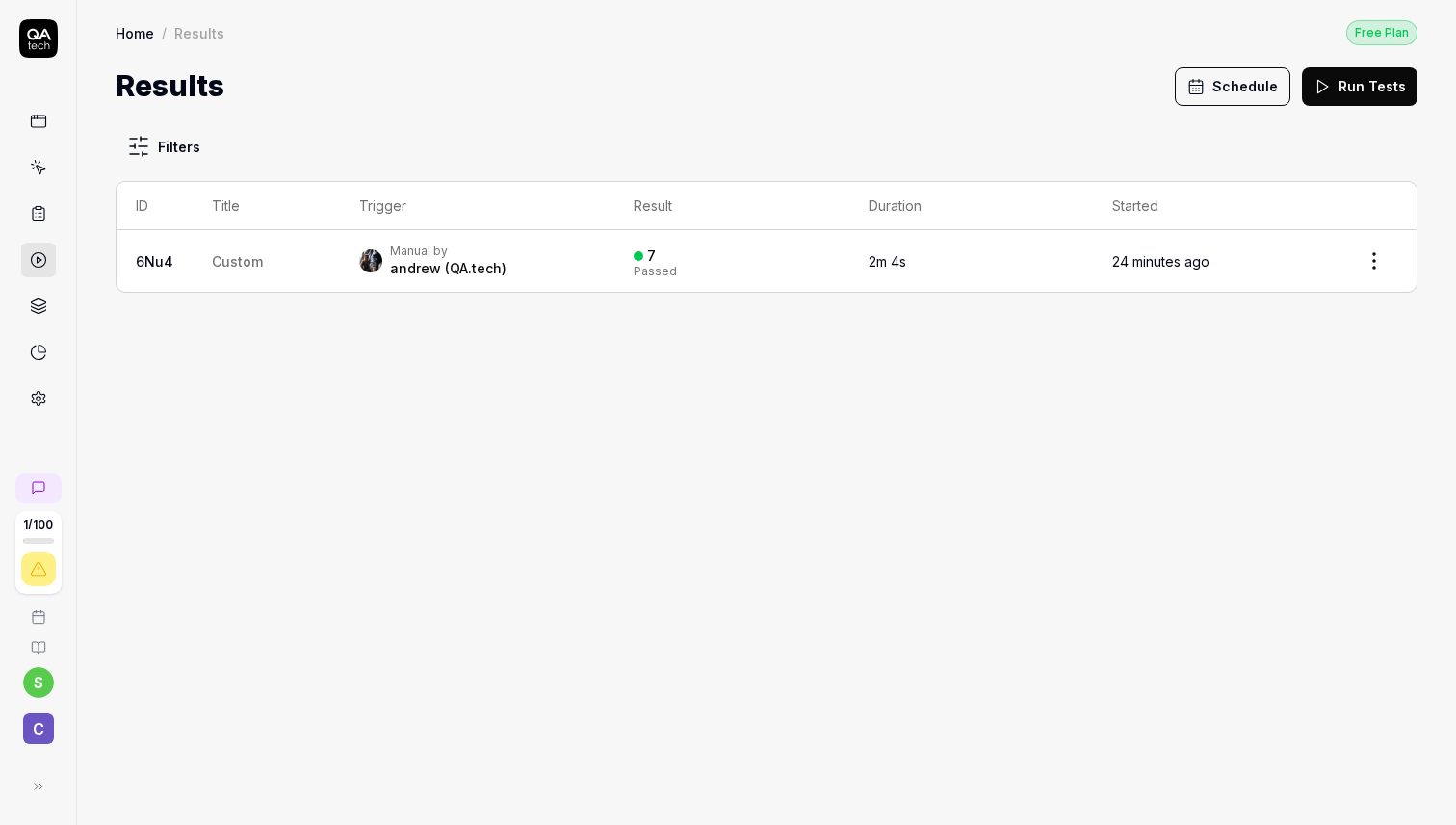 click on "Custom" at bounding box center [266, 261] 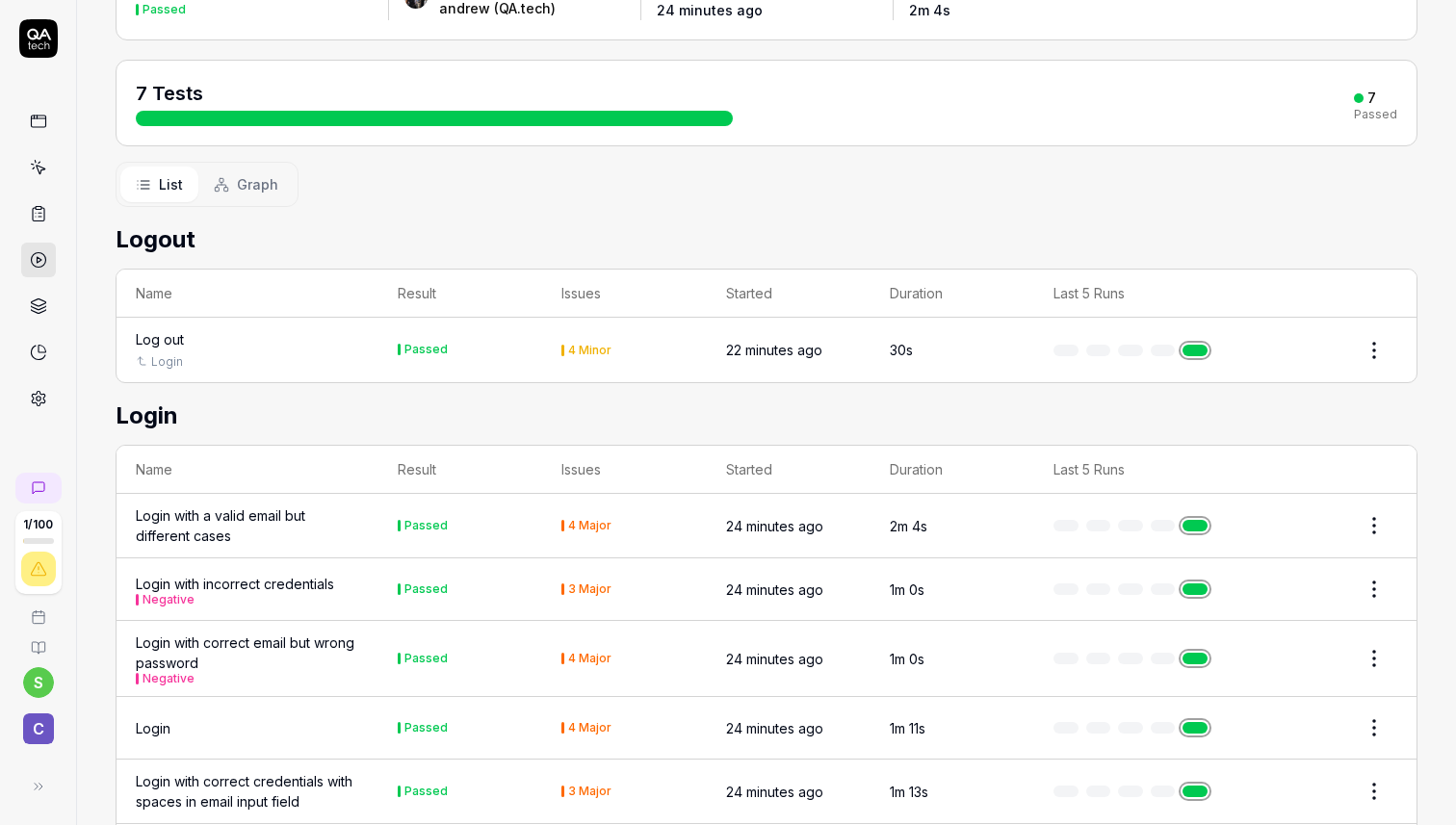 scroll, scrollTop: 266, scrollLeft: 0, axis: vertical 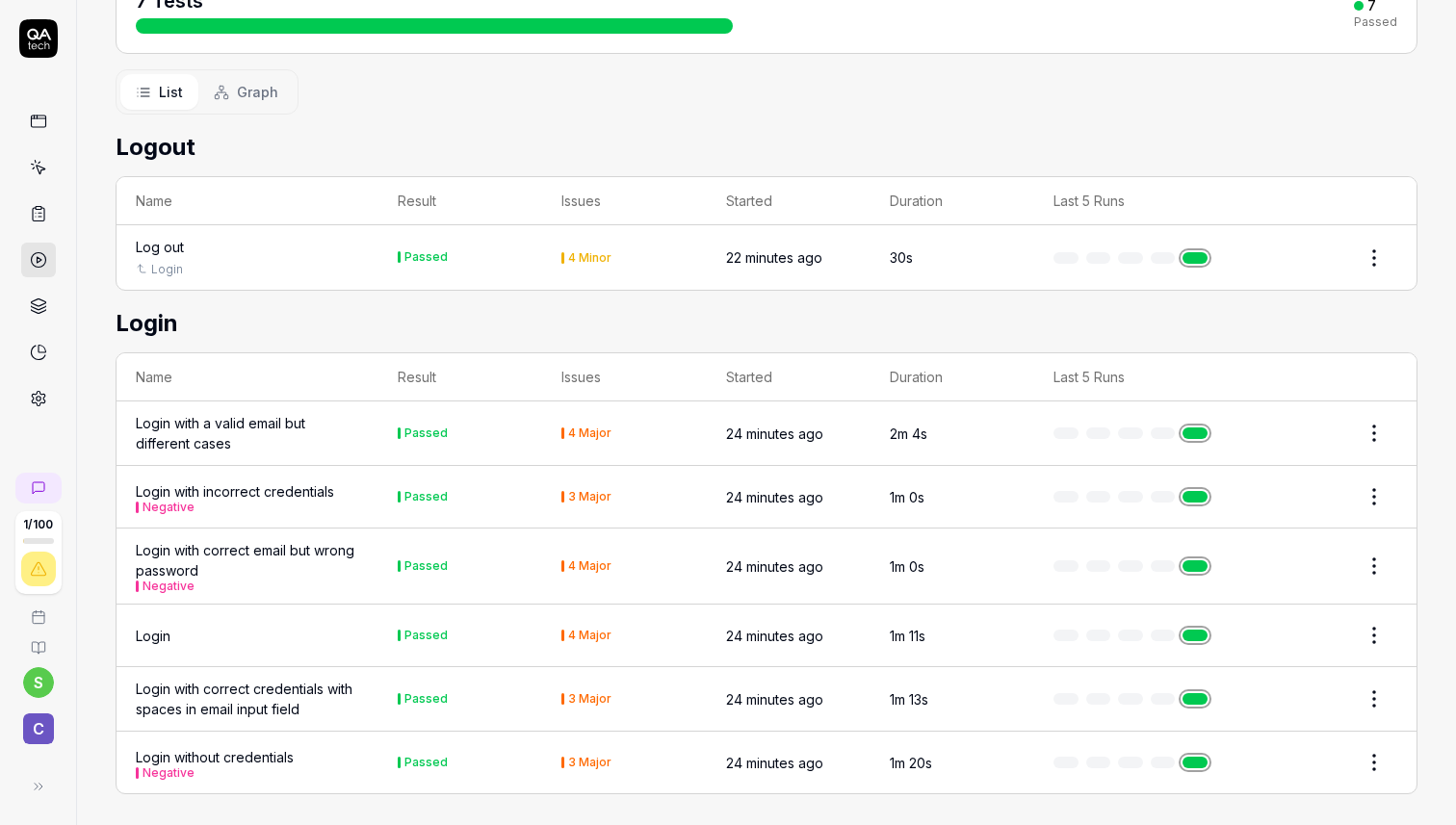 click on "Login" at bounding box center [247, 635] 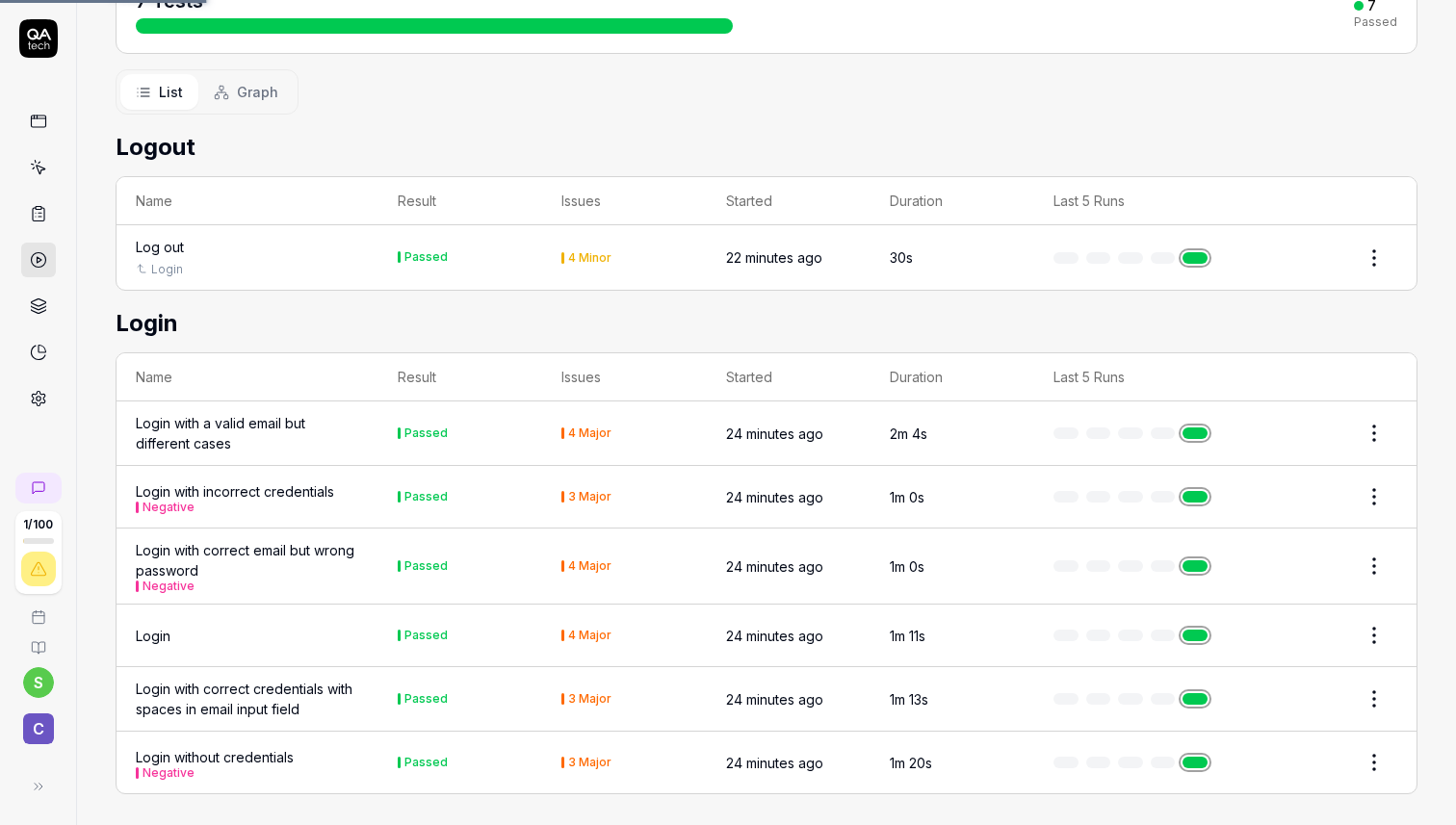 scroll, scrollTop: 0, scrollLeft: 0, axis: both 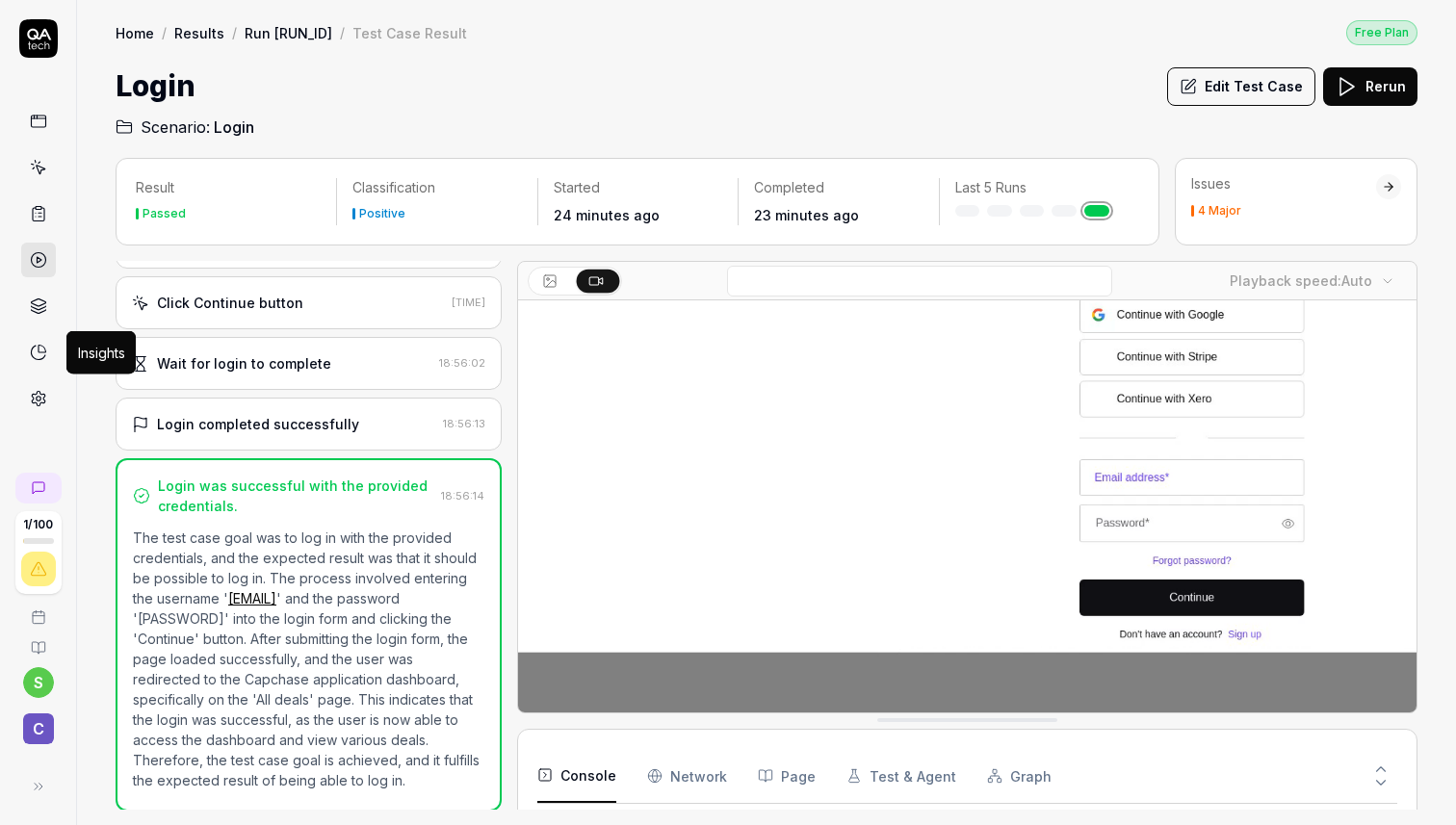 click 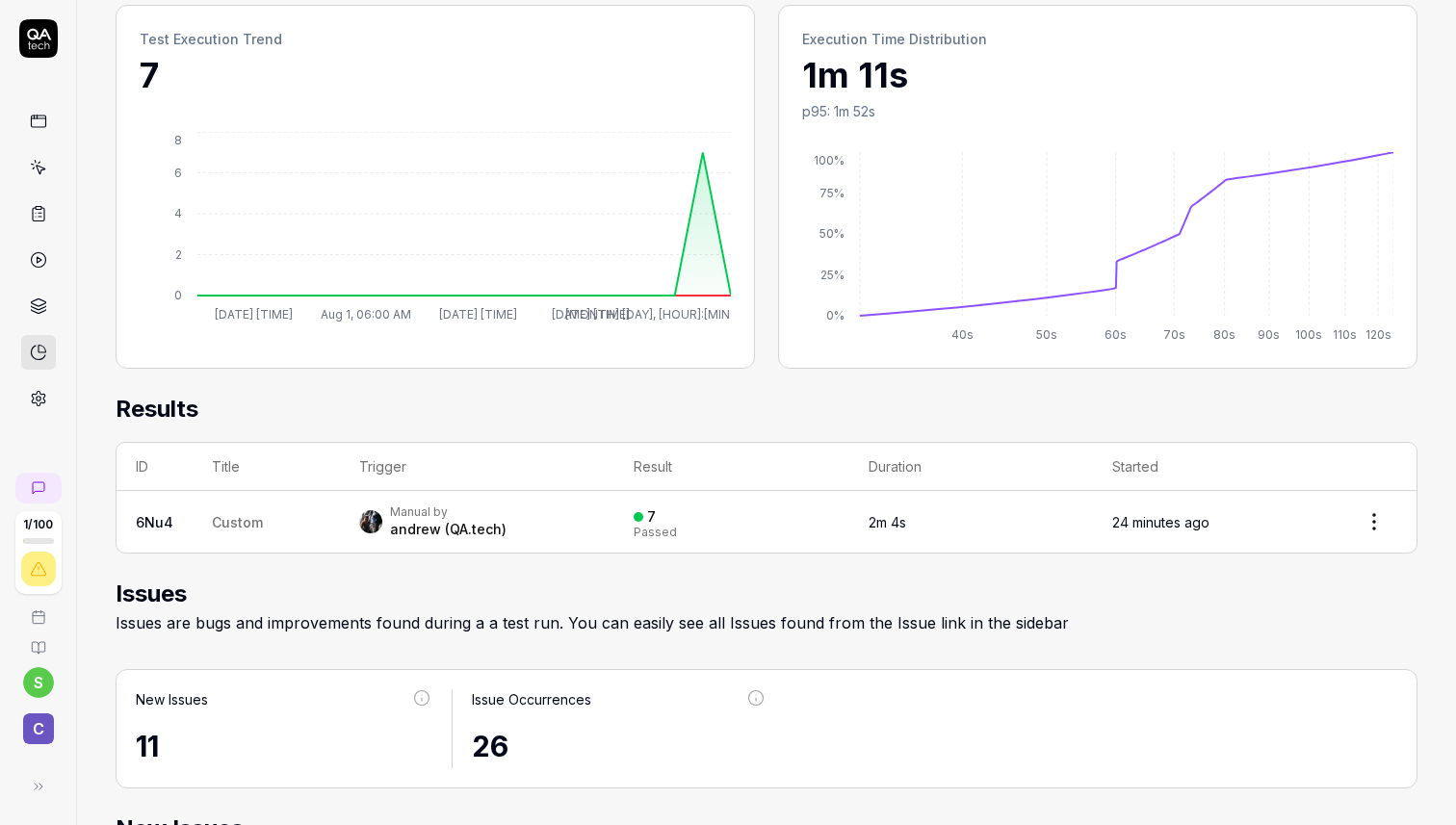scroll, scrollTop: 0, scrollLeft: 0, axis: both 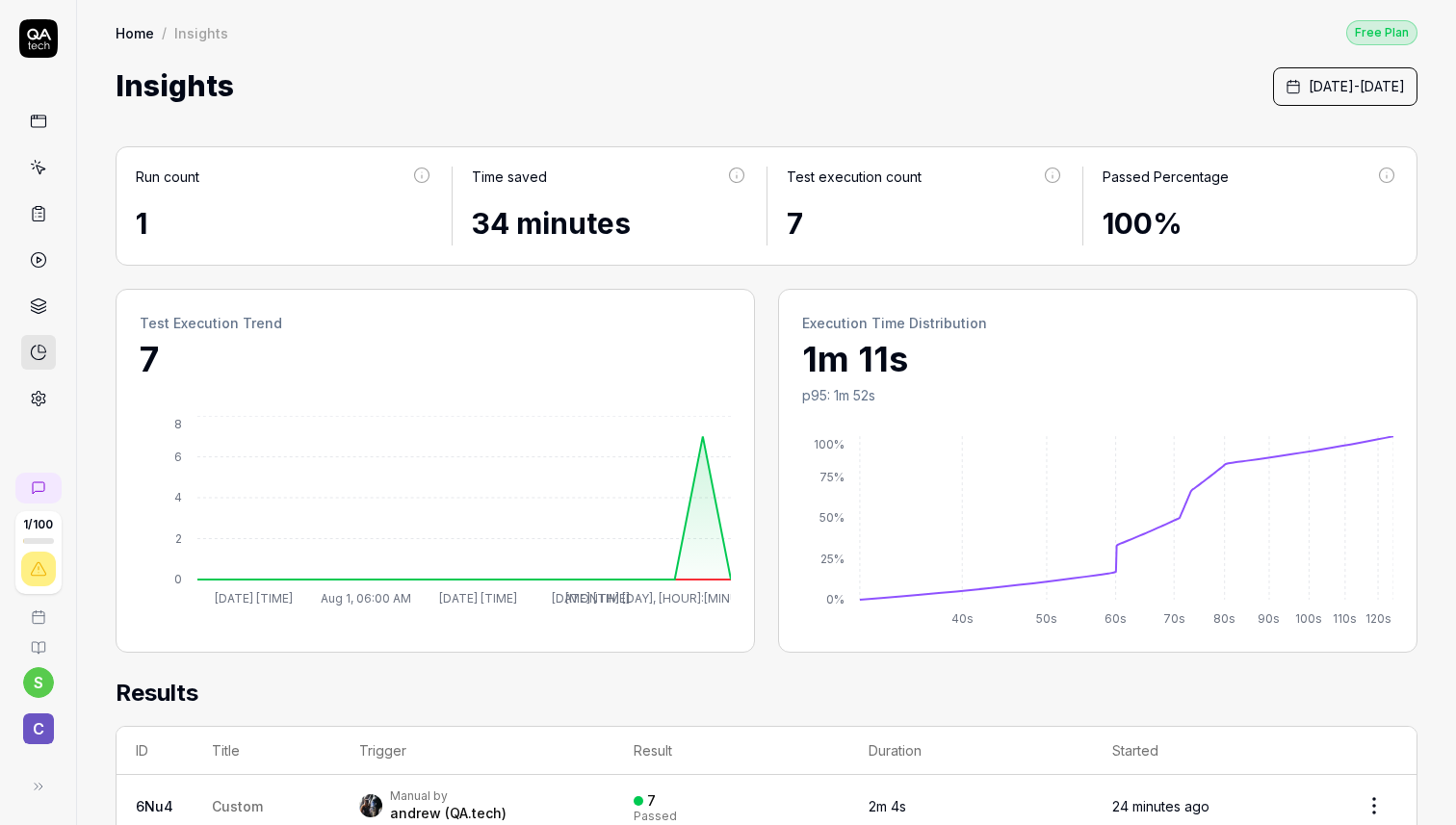 click 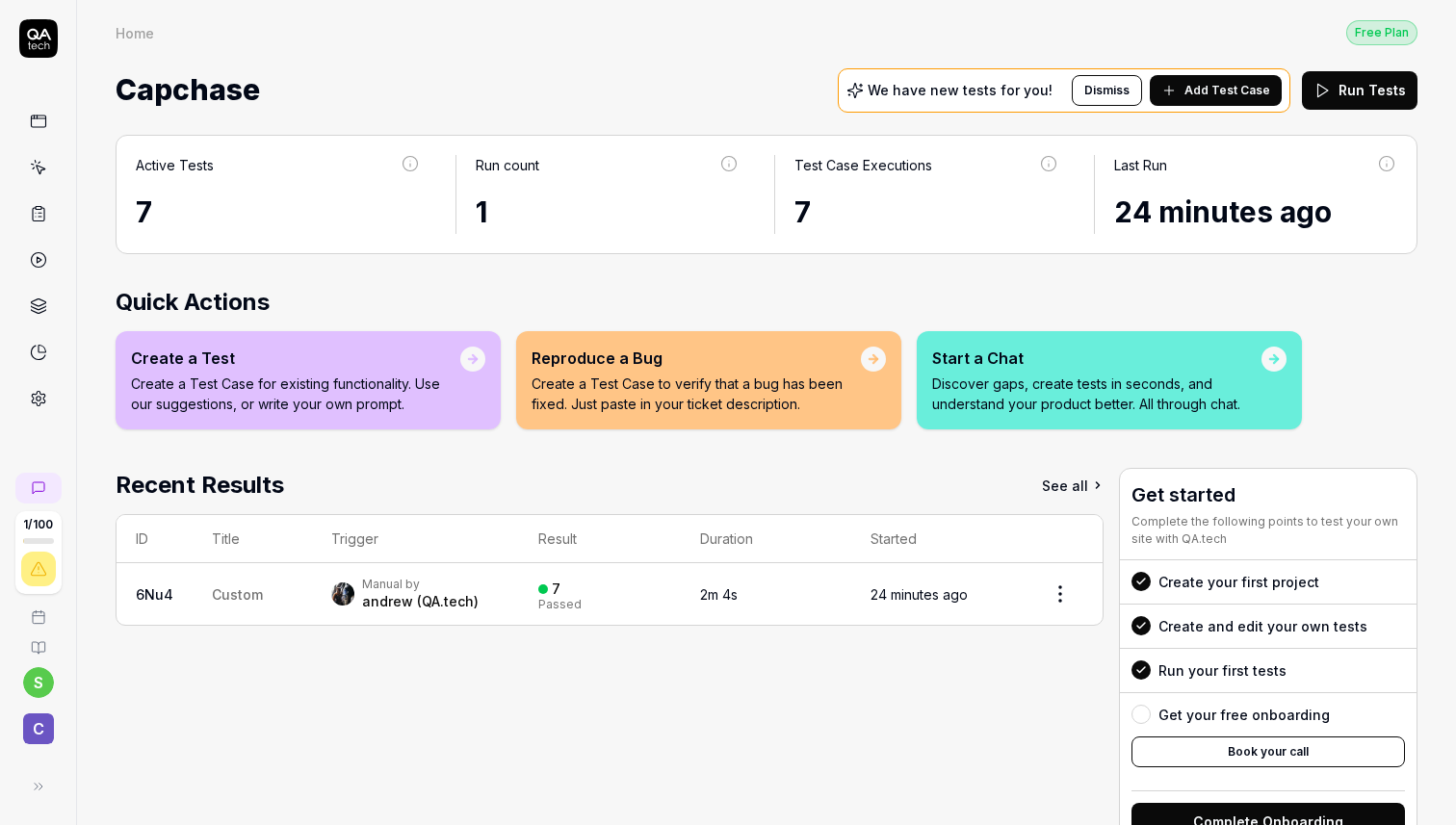 click on "Create a Test" at bounding box center (296, 358) 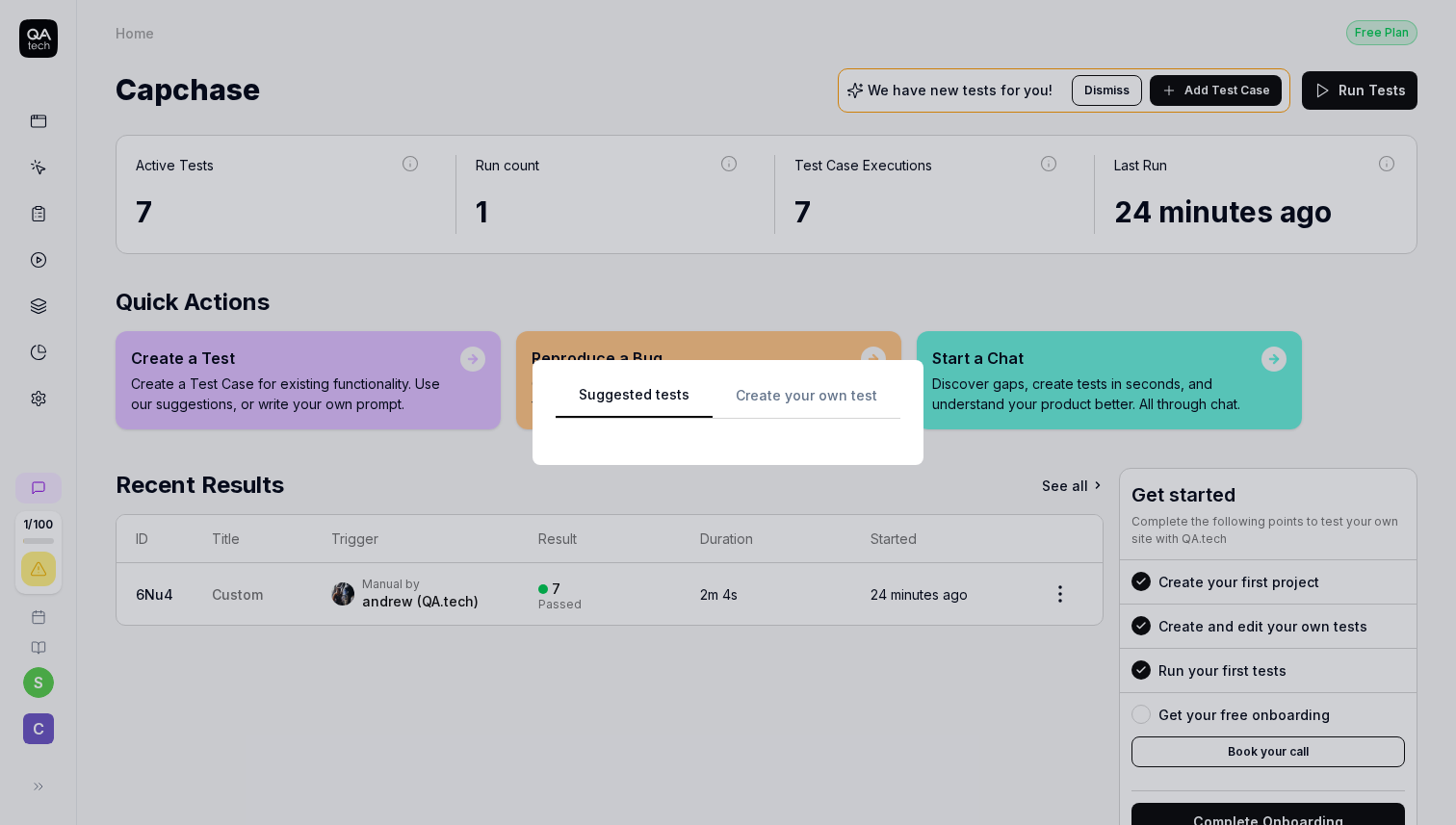 scroll, scrollTop: 0, scrollLeft: 0, axis: both 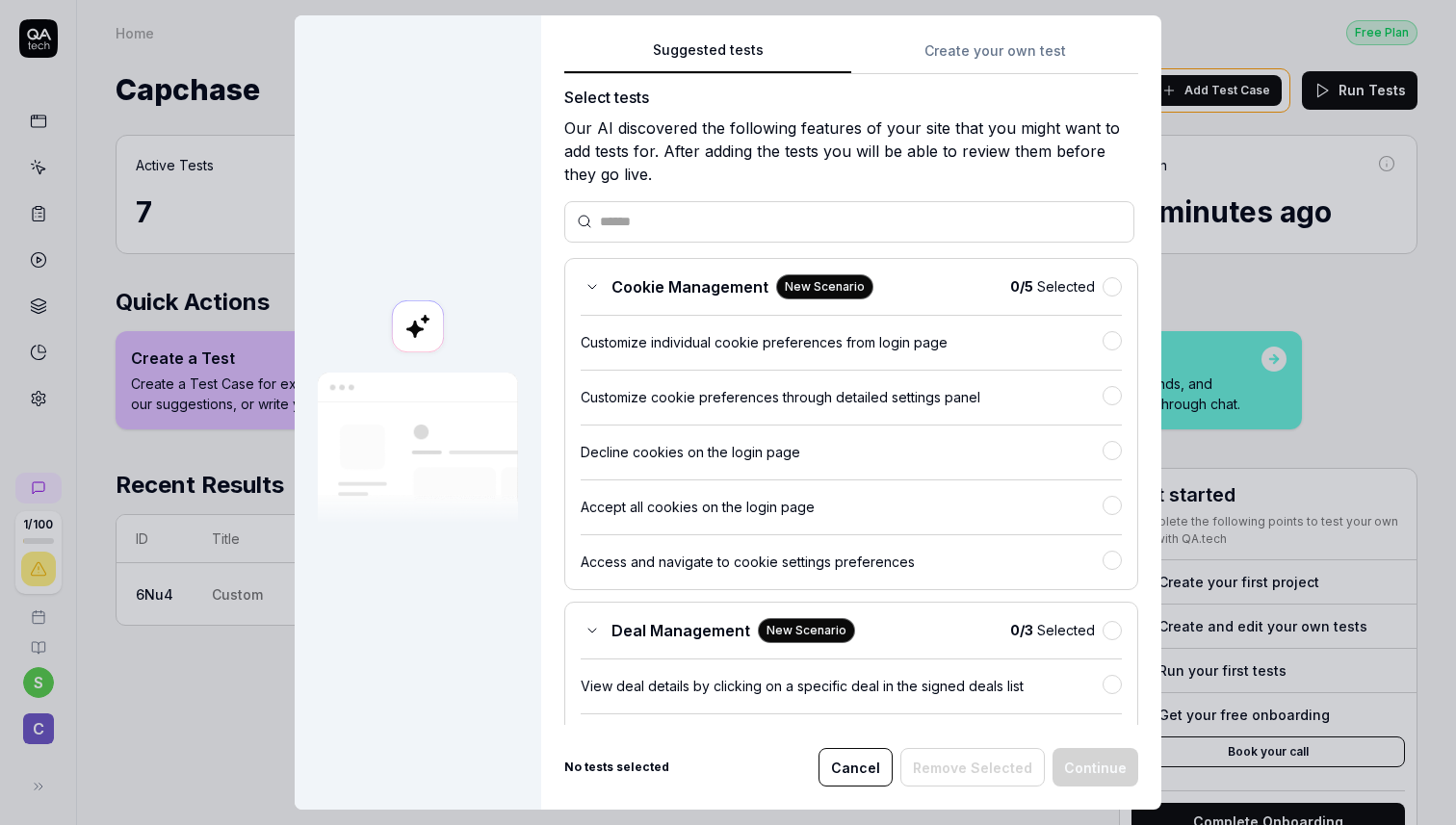 click on "Cookie Management" at bounding box center [689, 287] 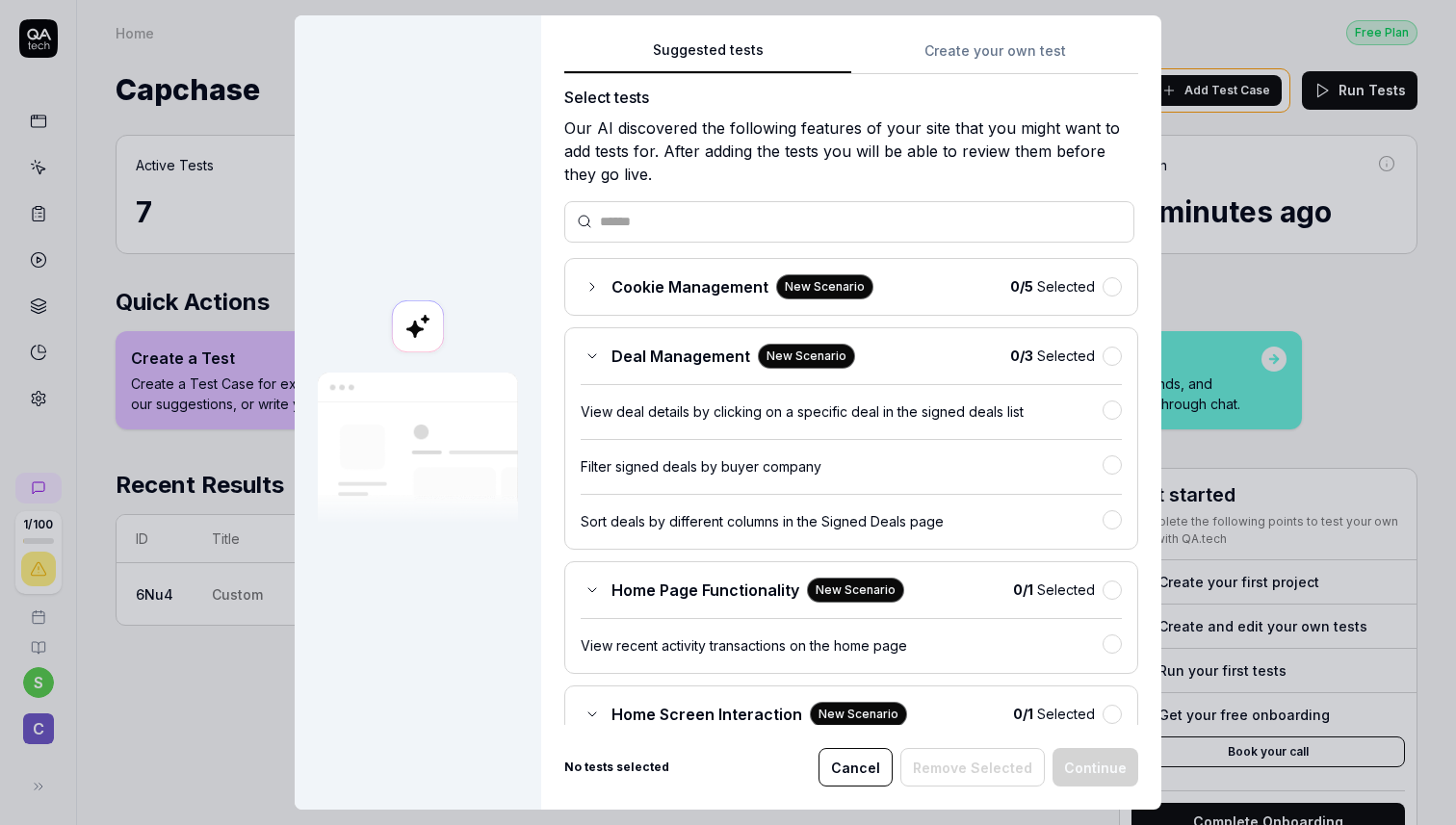click on "Deal Management" at bounding box center [681, 356] 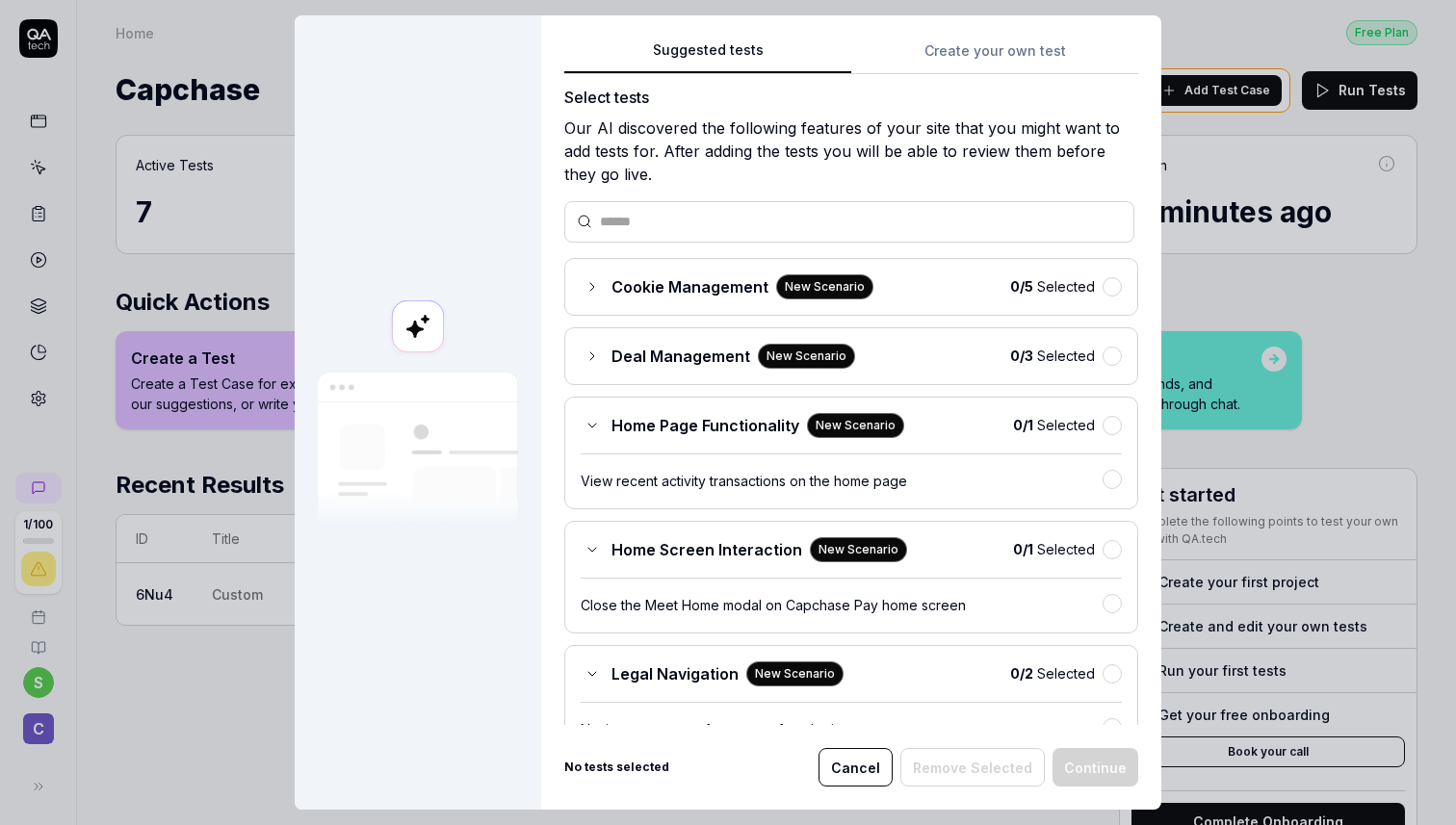 click on "Home Page Functionality" at bounding box center [705, 425] 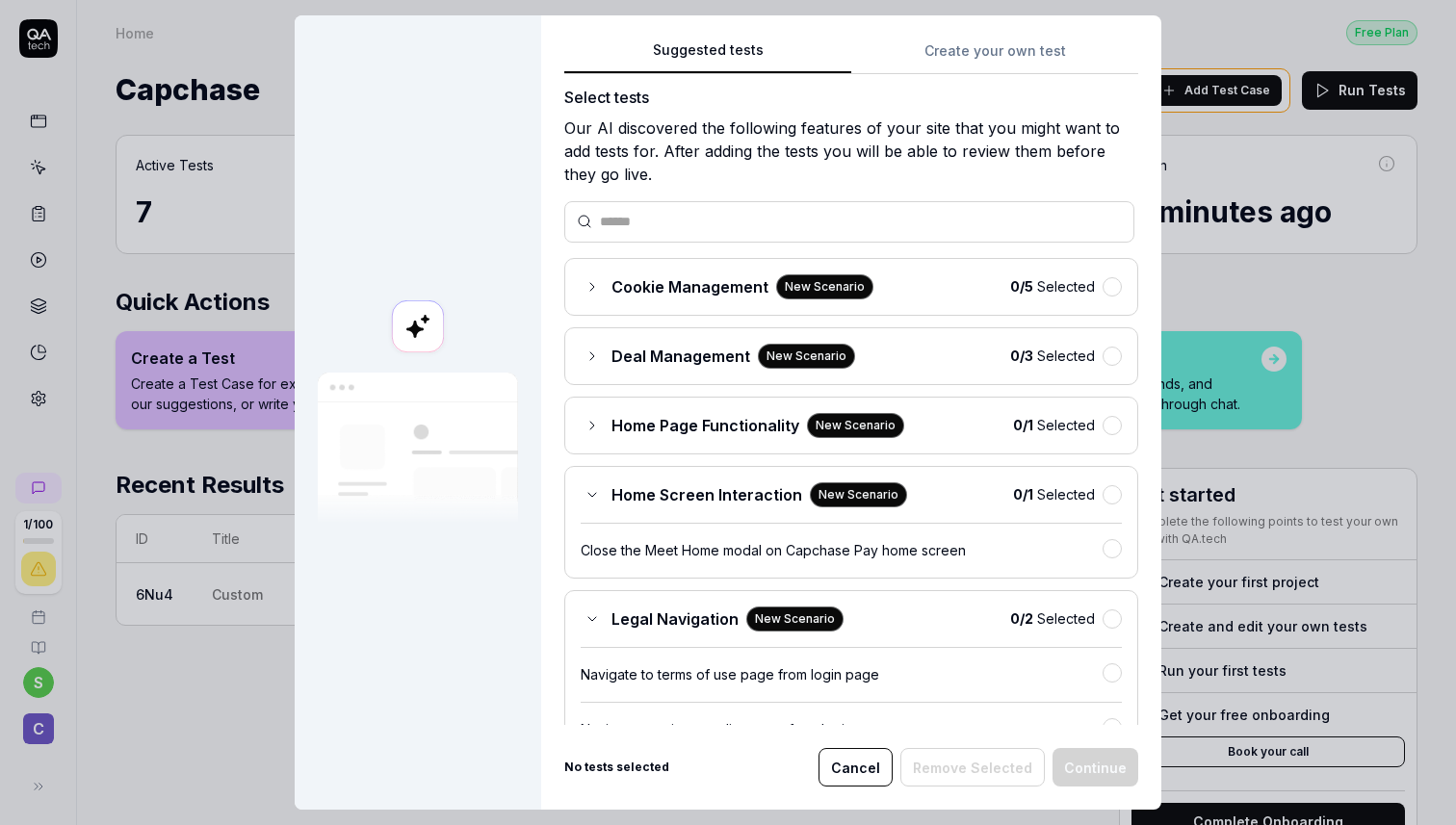 click on "Home Screen Interaction" at bounding box center [707, 495] 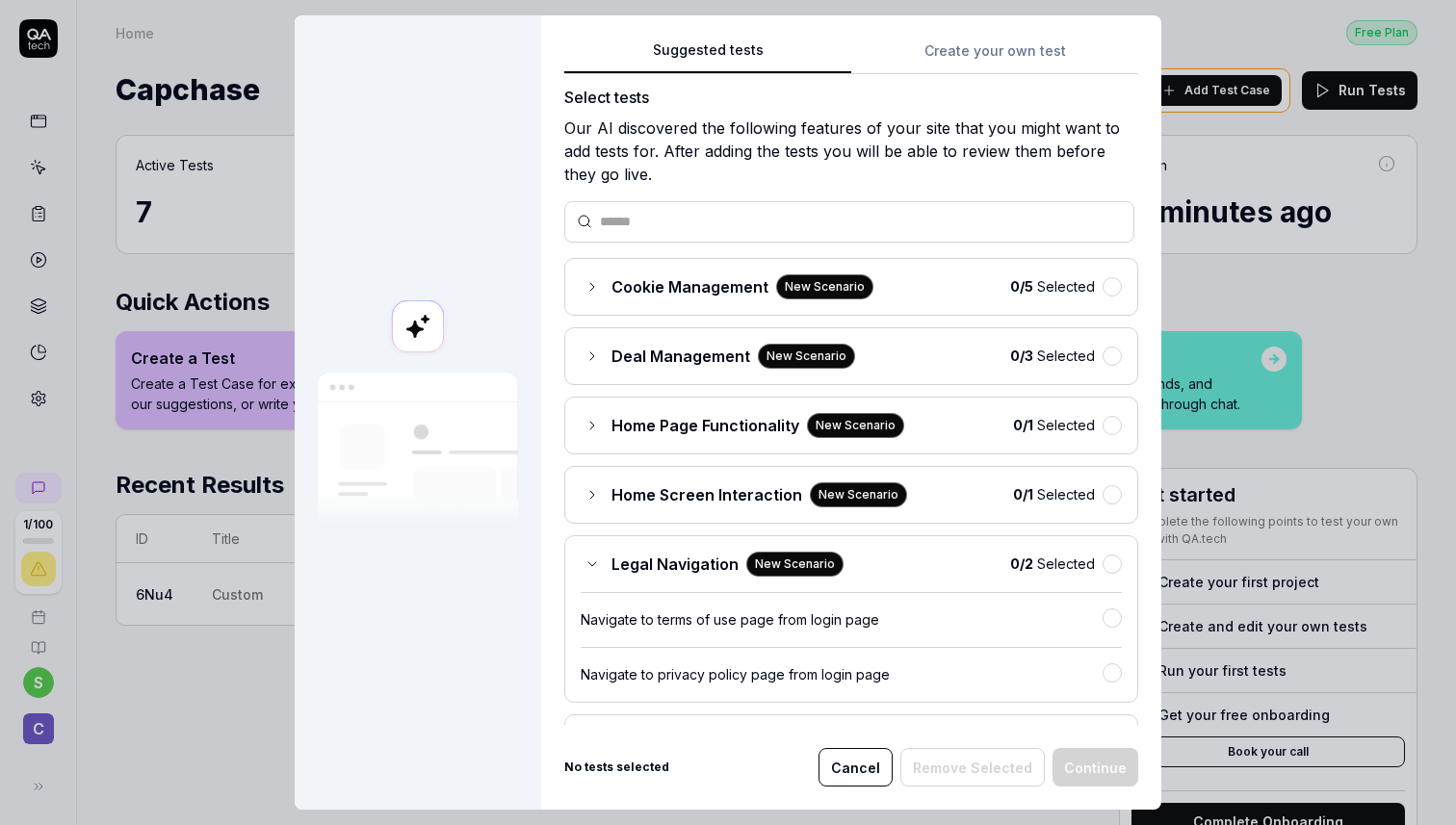 click on "Legal Navigation" at bounding box center (675, 564) 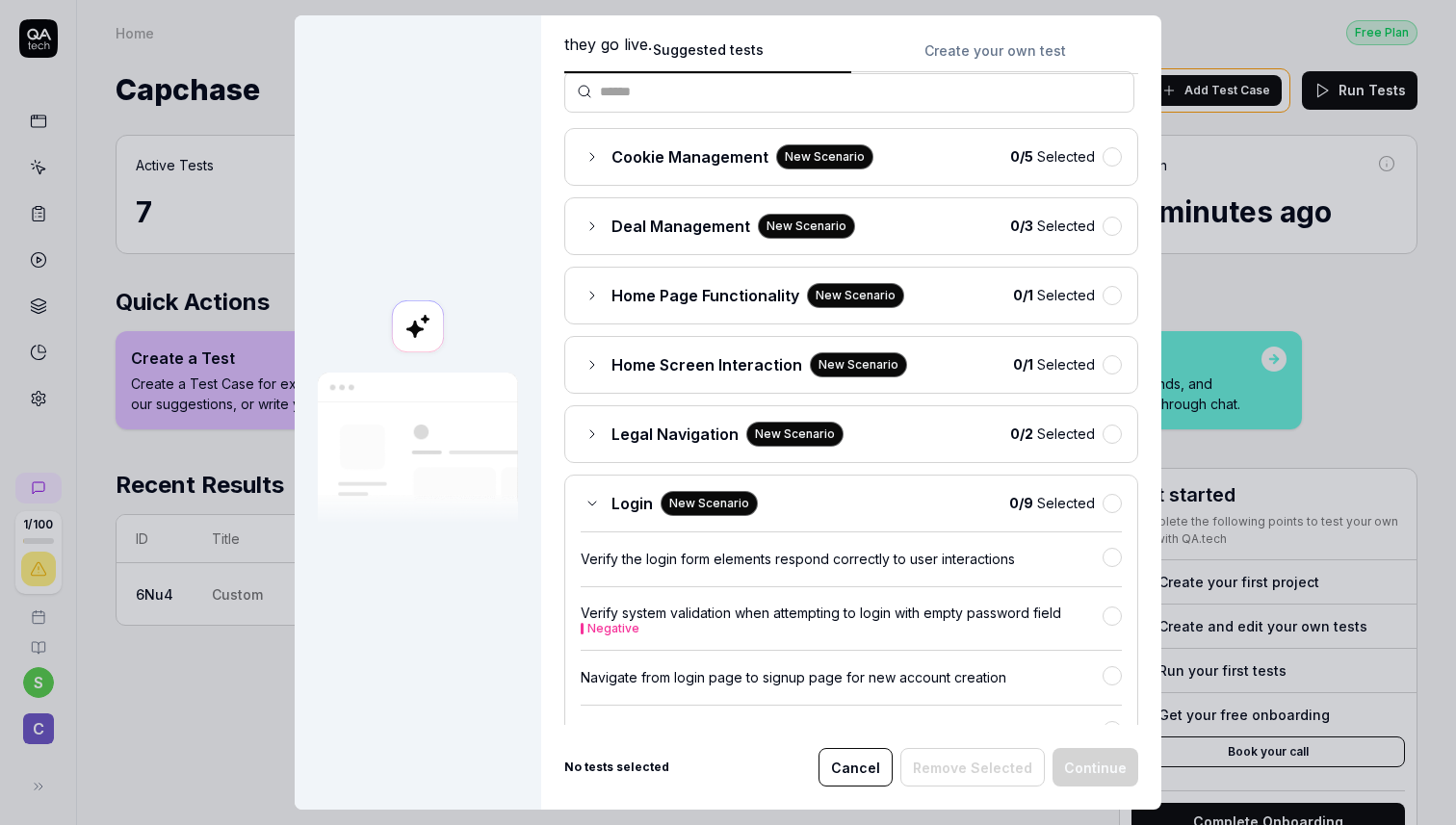 click on "Login" at bounding box center [632, 503] 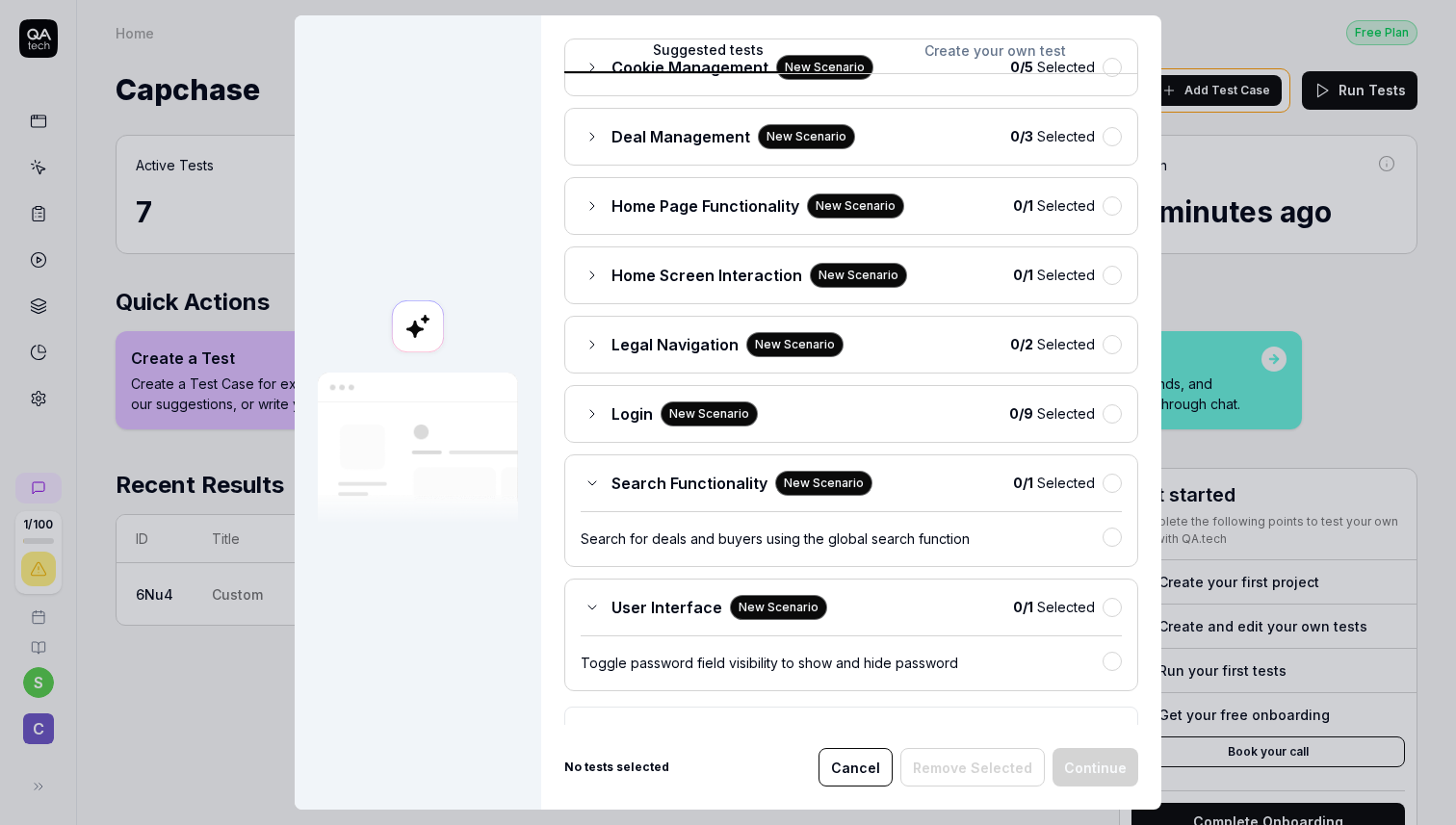 scroll, scrollTop: 234, scrollLeft: 0, axis: vertical 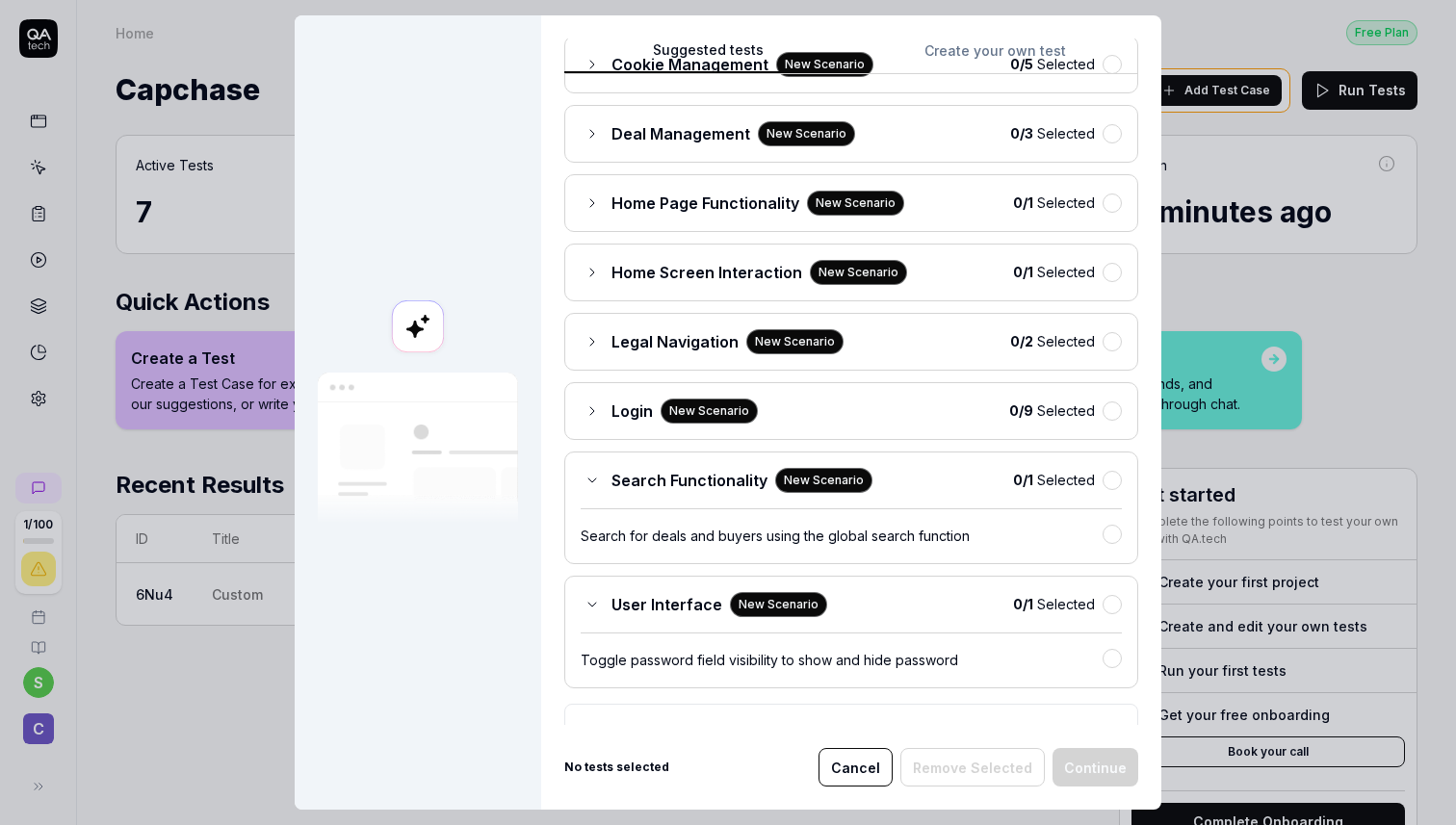 click on "Search Functionality" at bounding box center [689, 480] 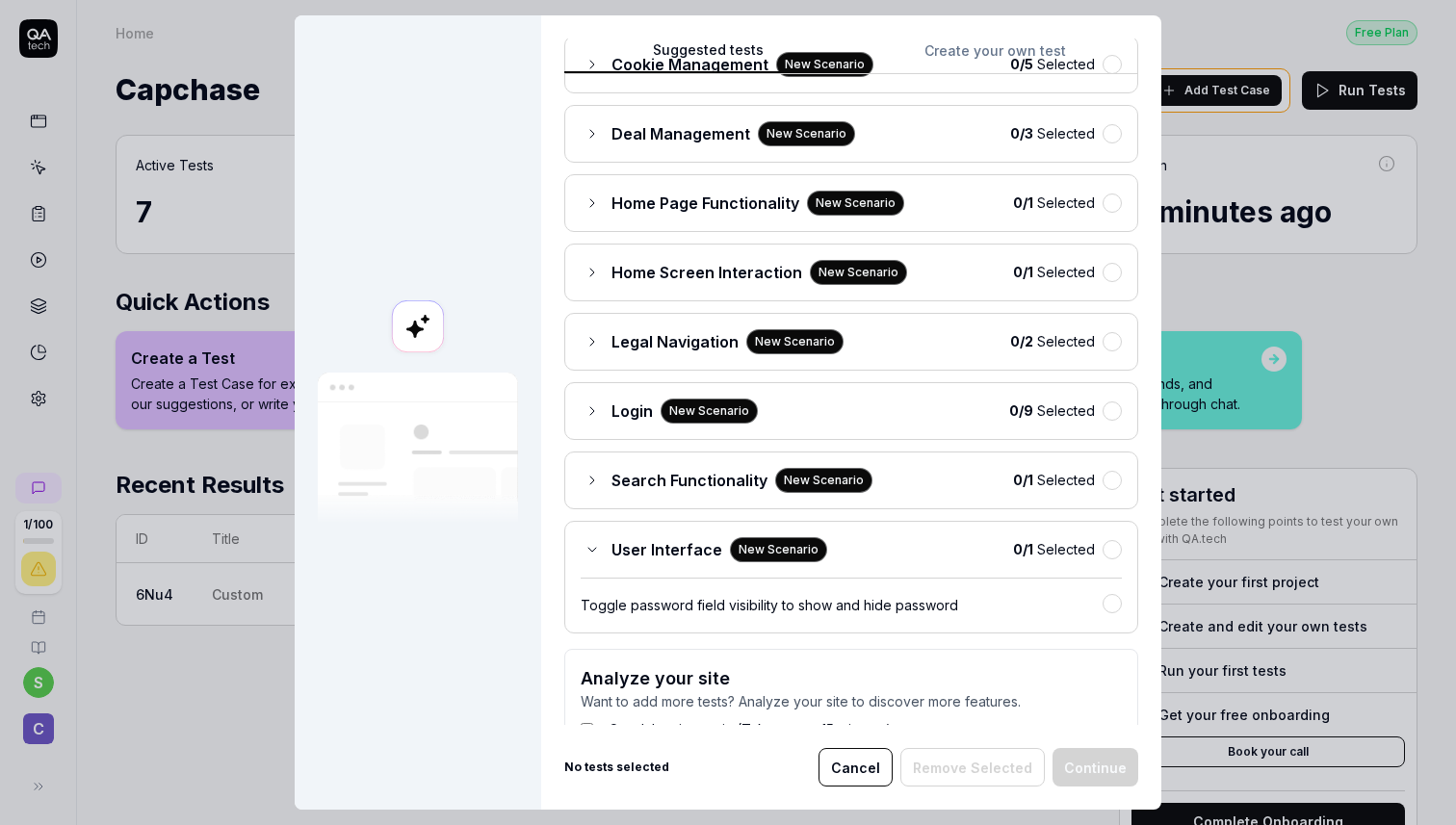 click on "User Interface" at bounding box center [666, 550] 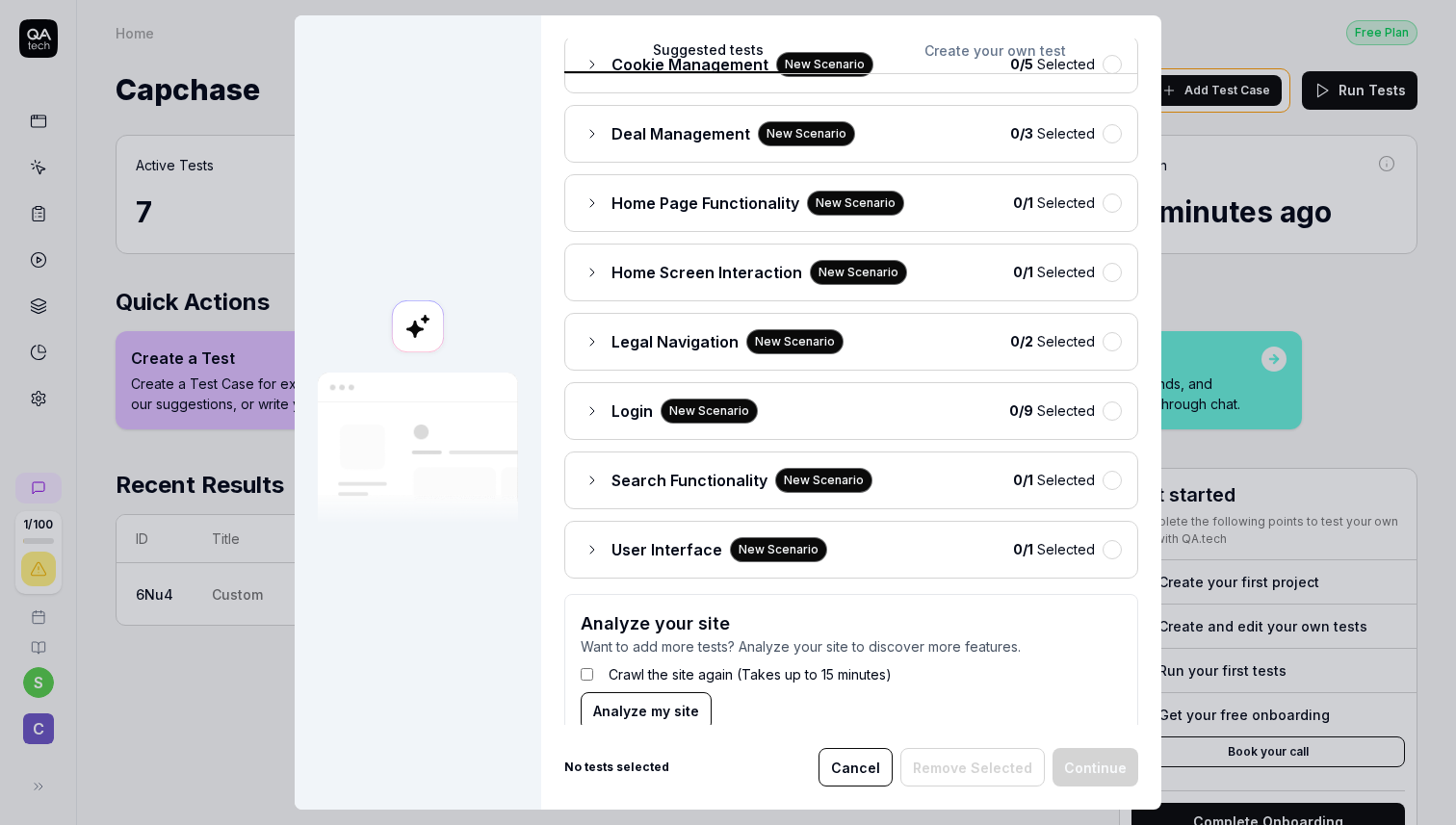 click on "Search Functionality New Scenario 0 / 1   Selected" at bounding box center (851, 480) 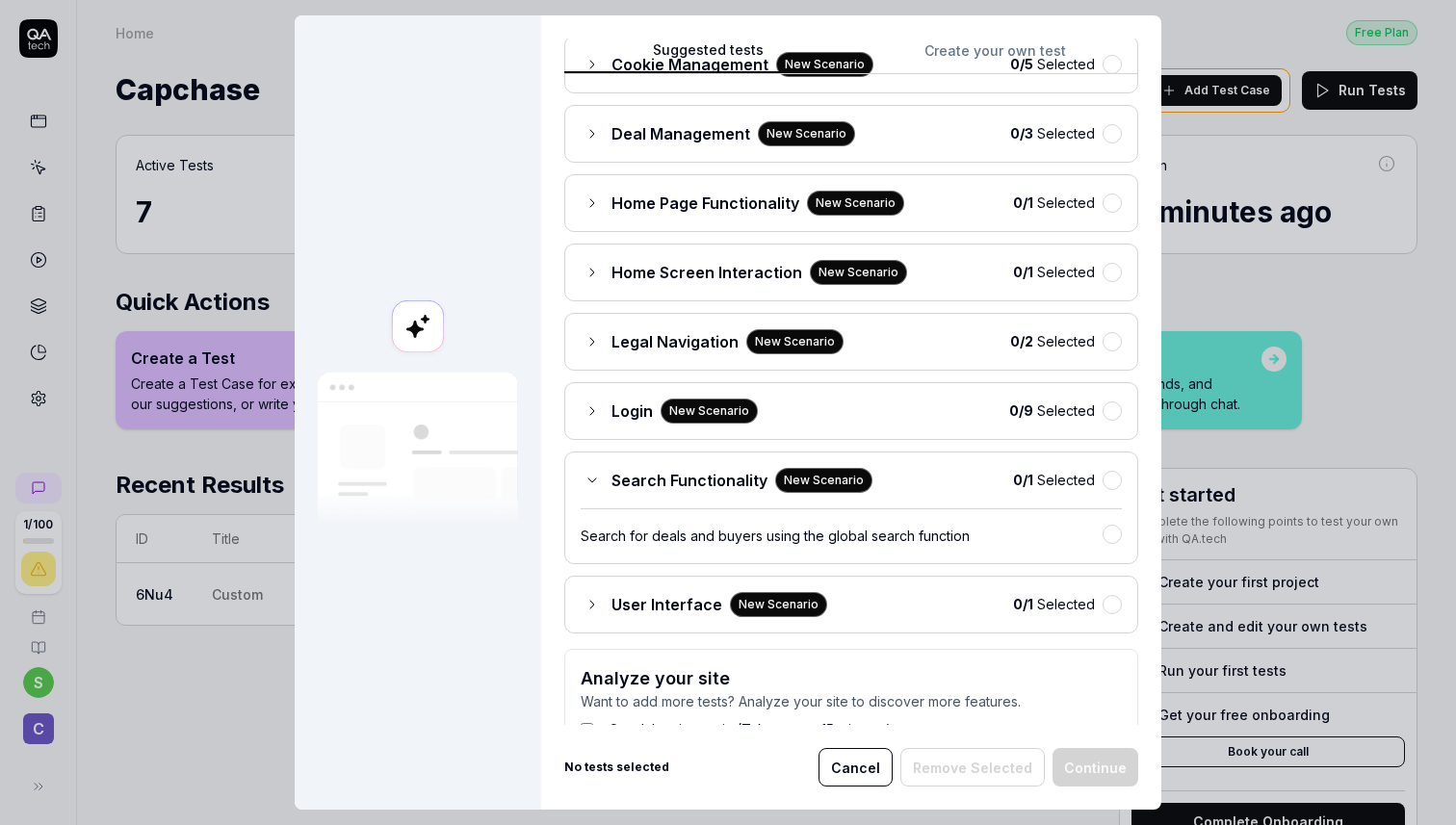 click on "0 / 1   Selected" at bounding box center (1067, 479) 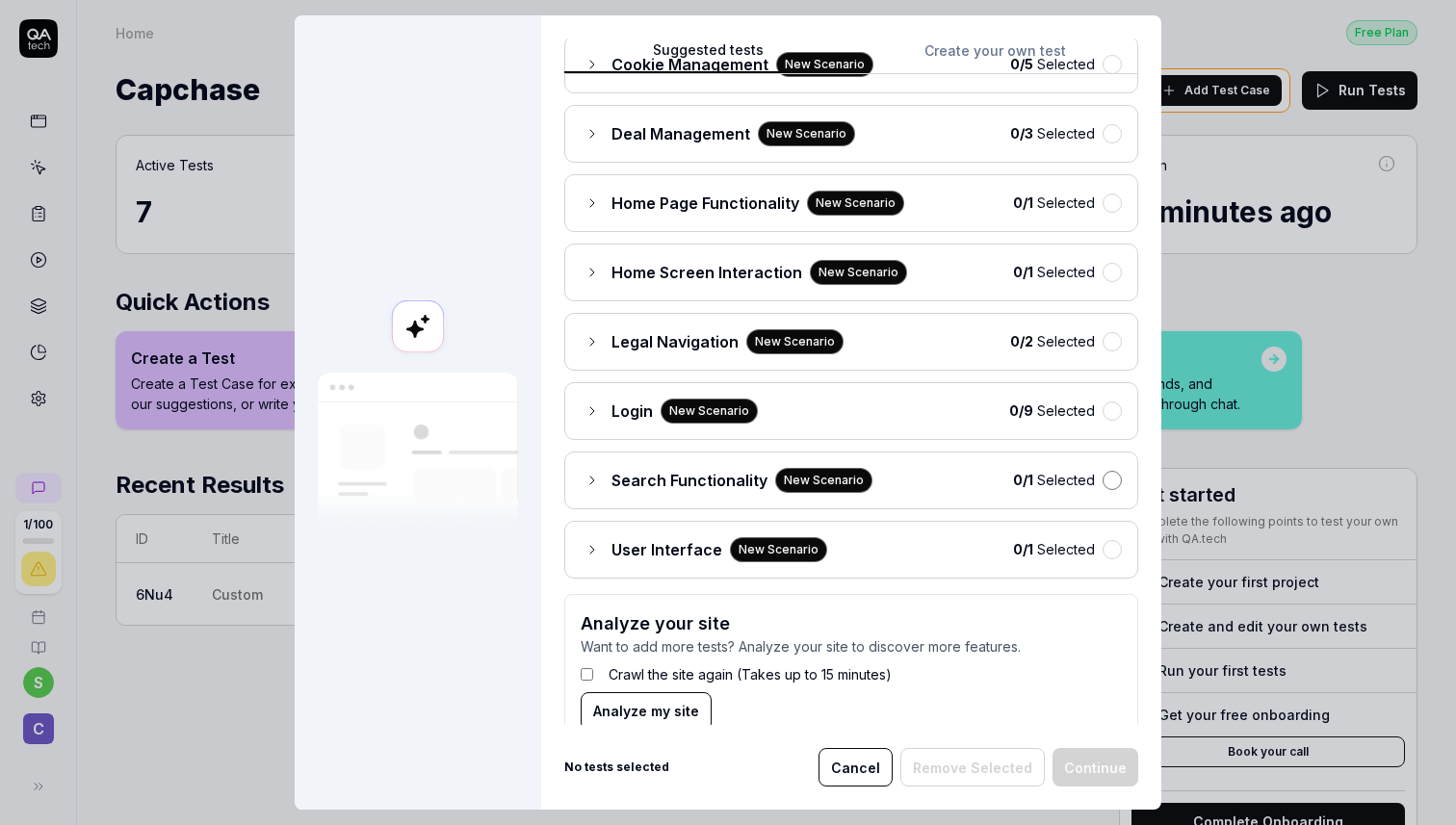 click at bounding box center (1112, 480) 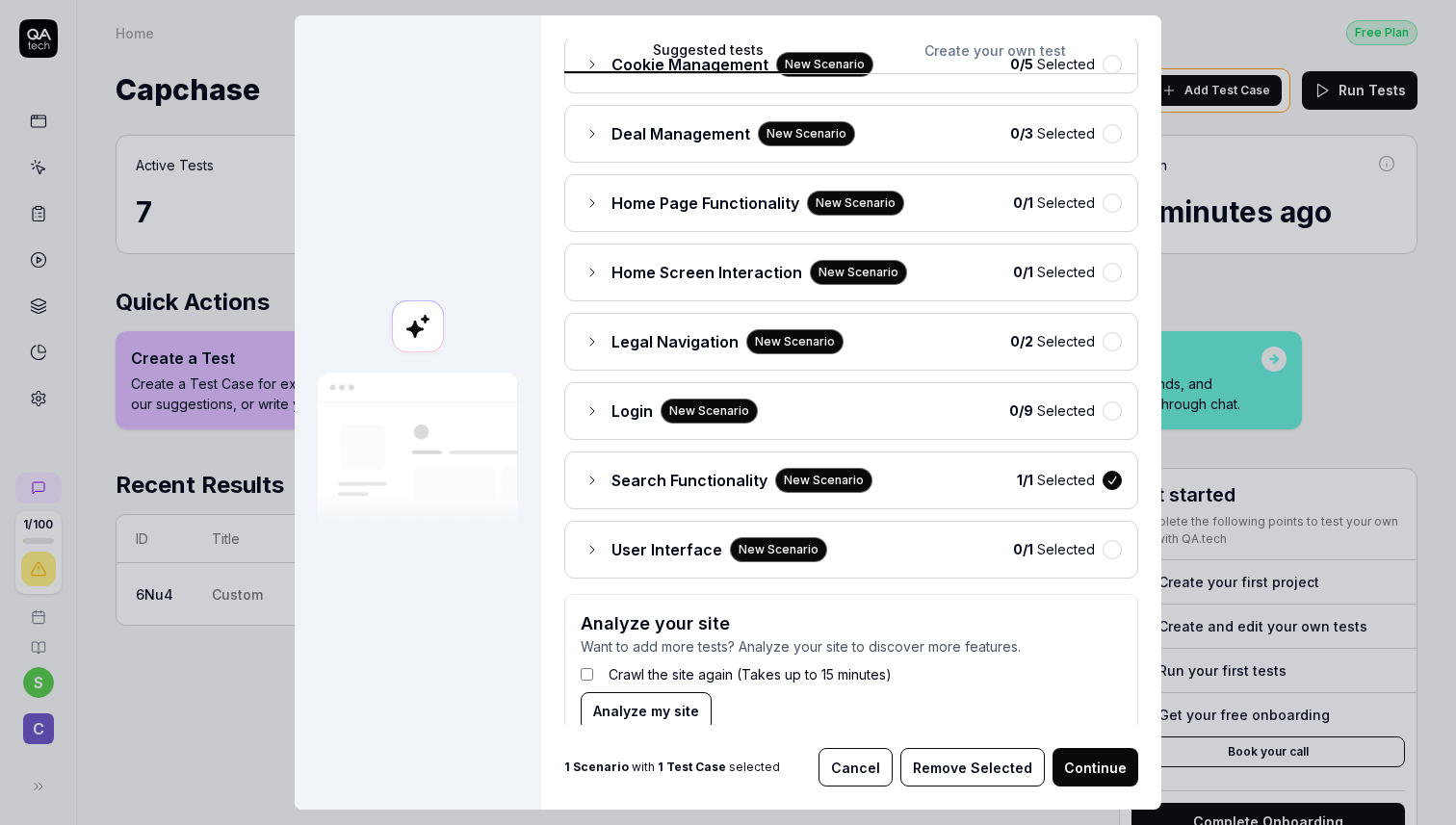 click on "Search Functionality New Scenario 1 / 1   Selected" at bounding box center [851, 480] 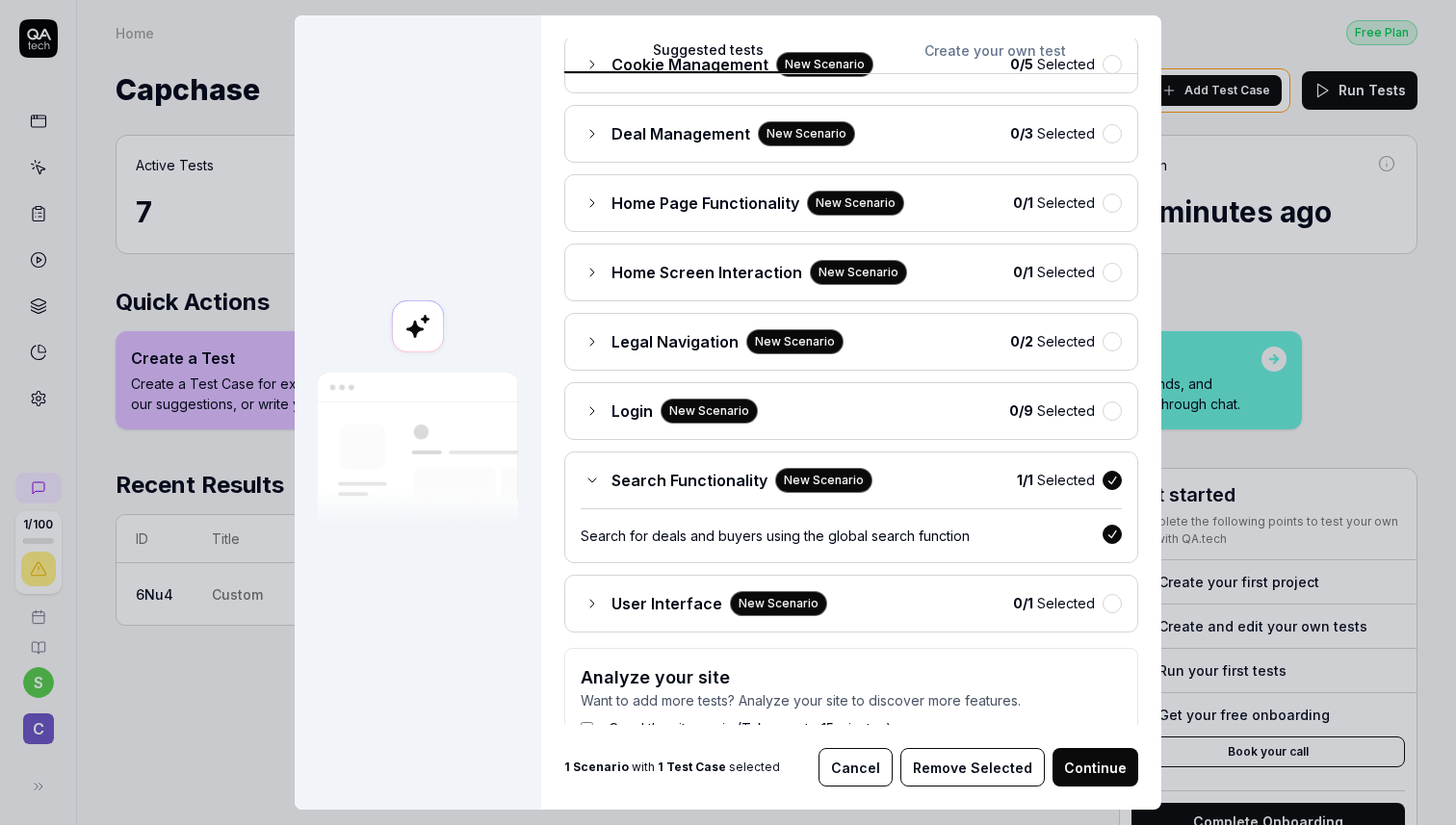 click on "Search Functionality New Scenario 1 / 1   Selected" at bounding box center [851, 480] 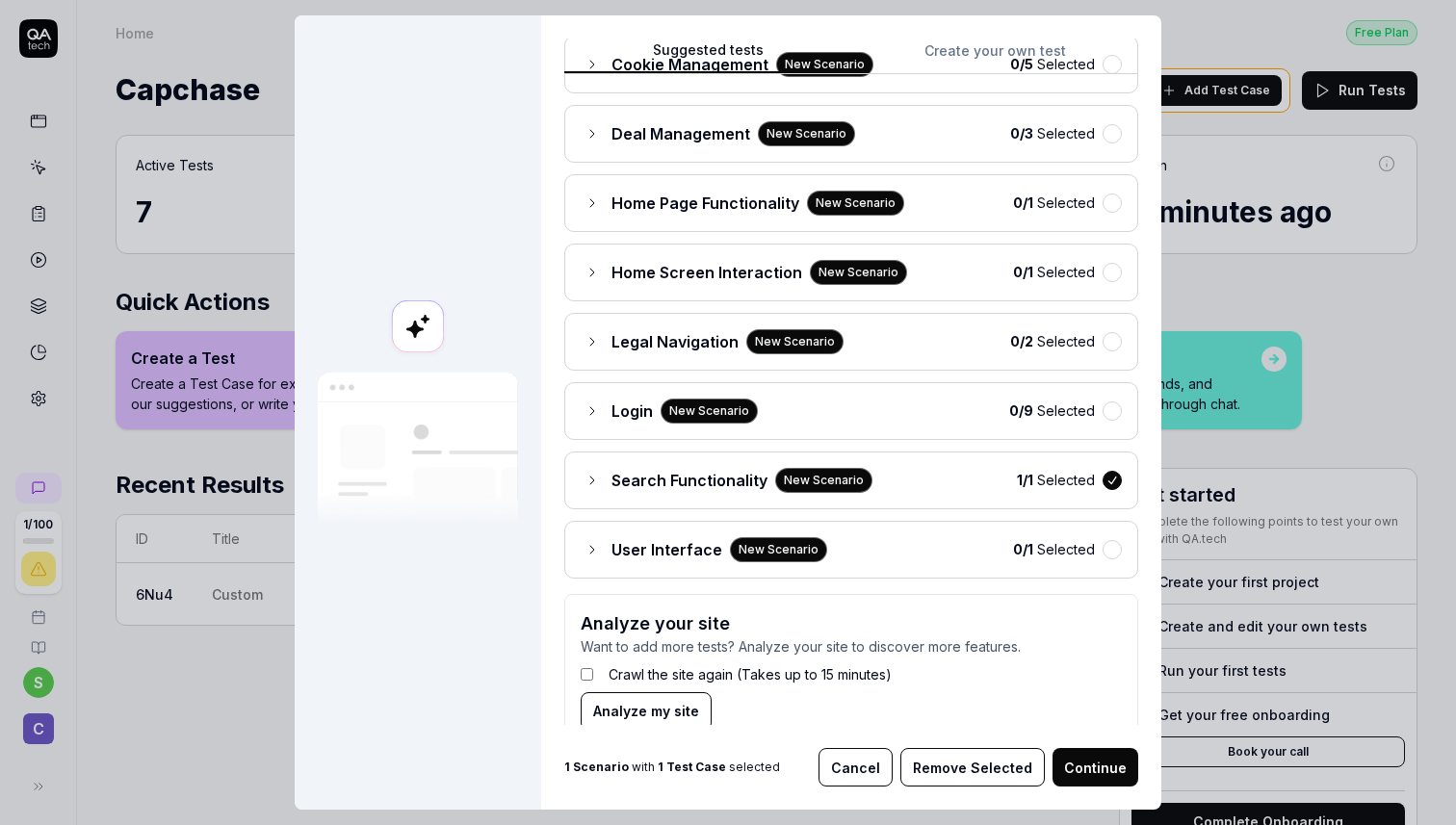 click on "Search Functionality New Scenario 1 / 1   Selected" at bounding box center (851, 480) 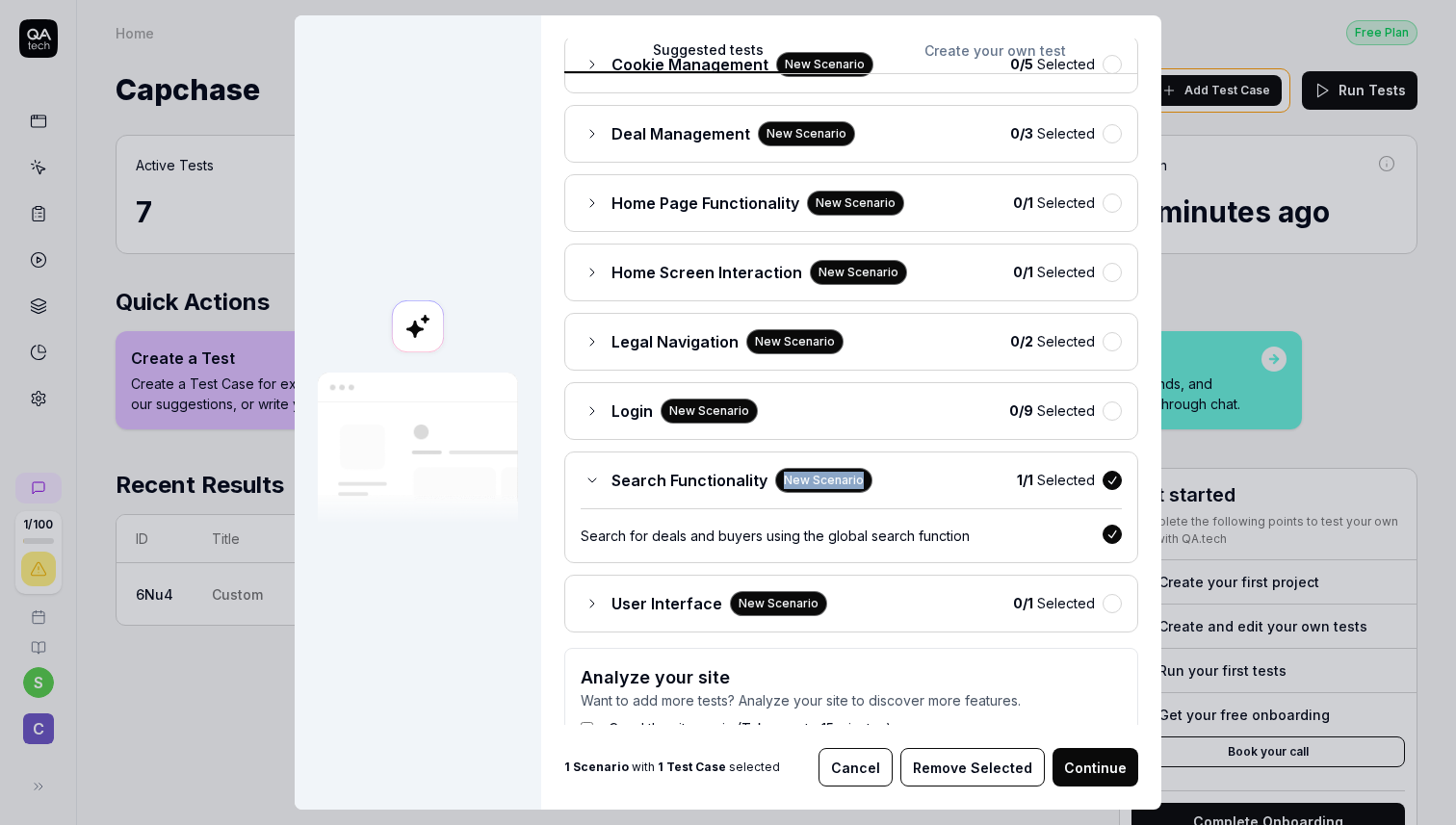 click on "Continue" at bounding box center (1095, 767) 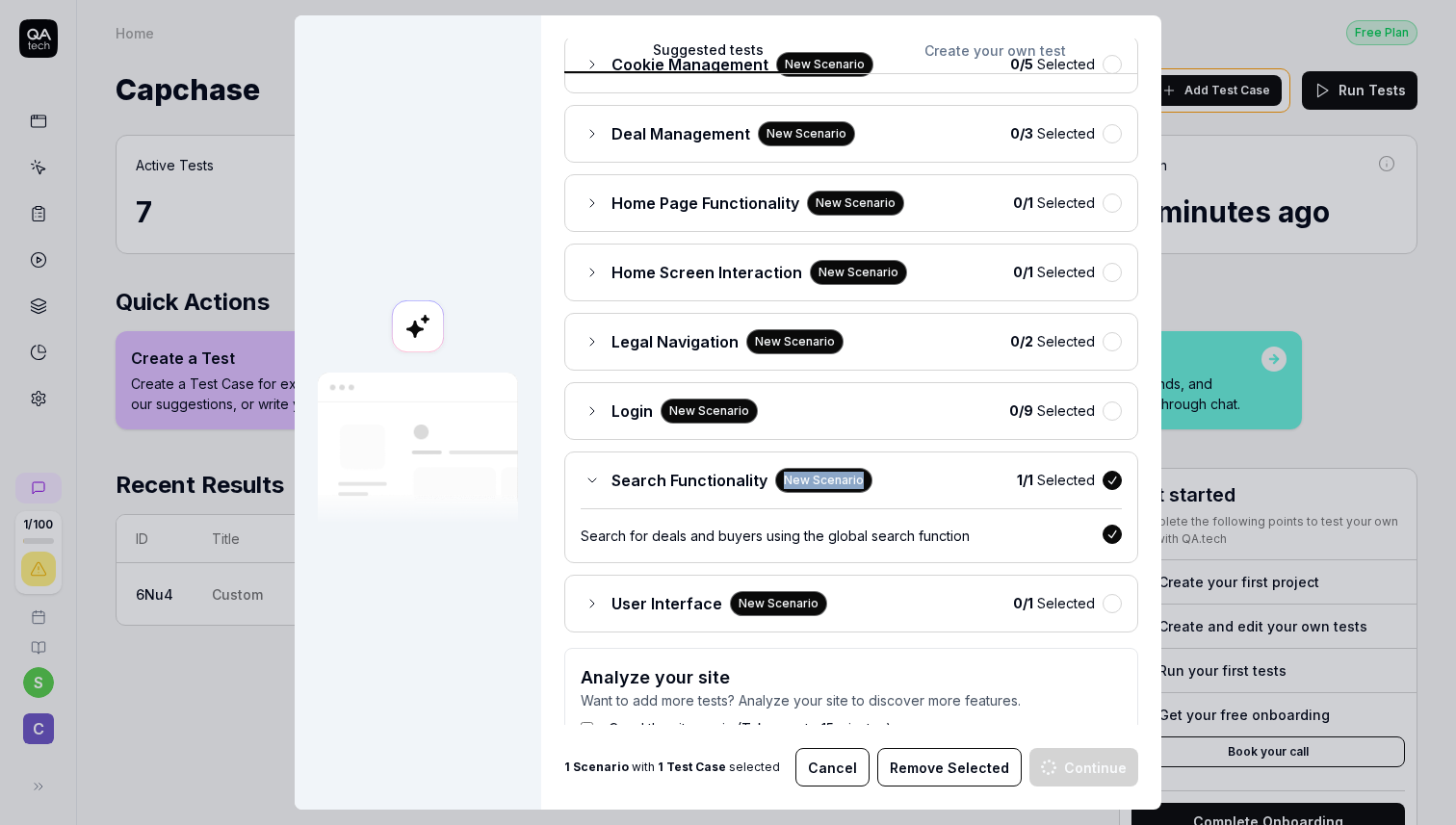 scroll, scrollTop: 323, scrollLeft: 0, axis: vertical 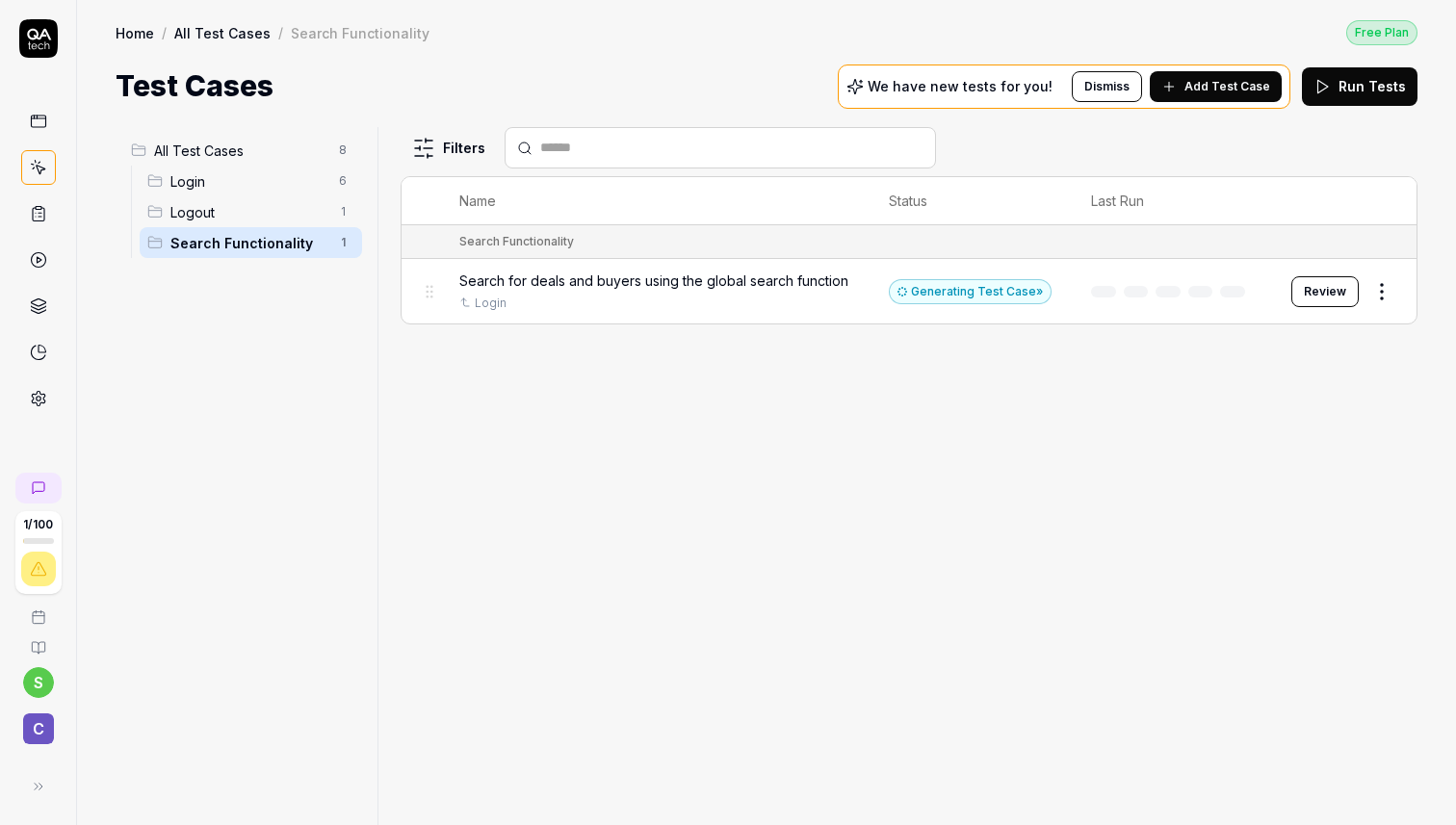 click on "Search for deals and buyers using the global search function Login" at bounding box center (655, 291) 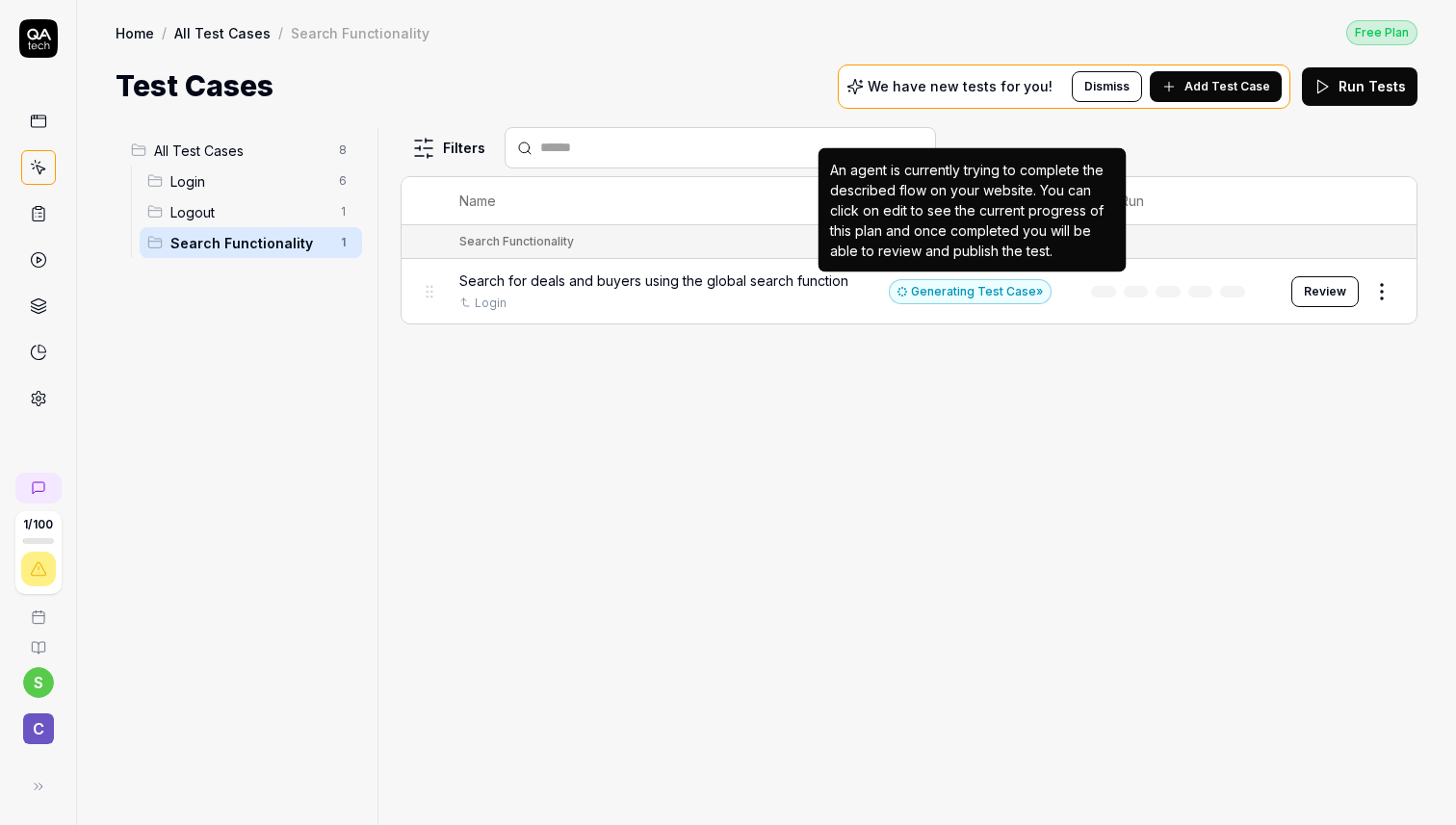 click on "Generating Test Case  »" at bounding box center [970, 292] 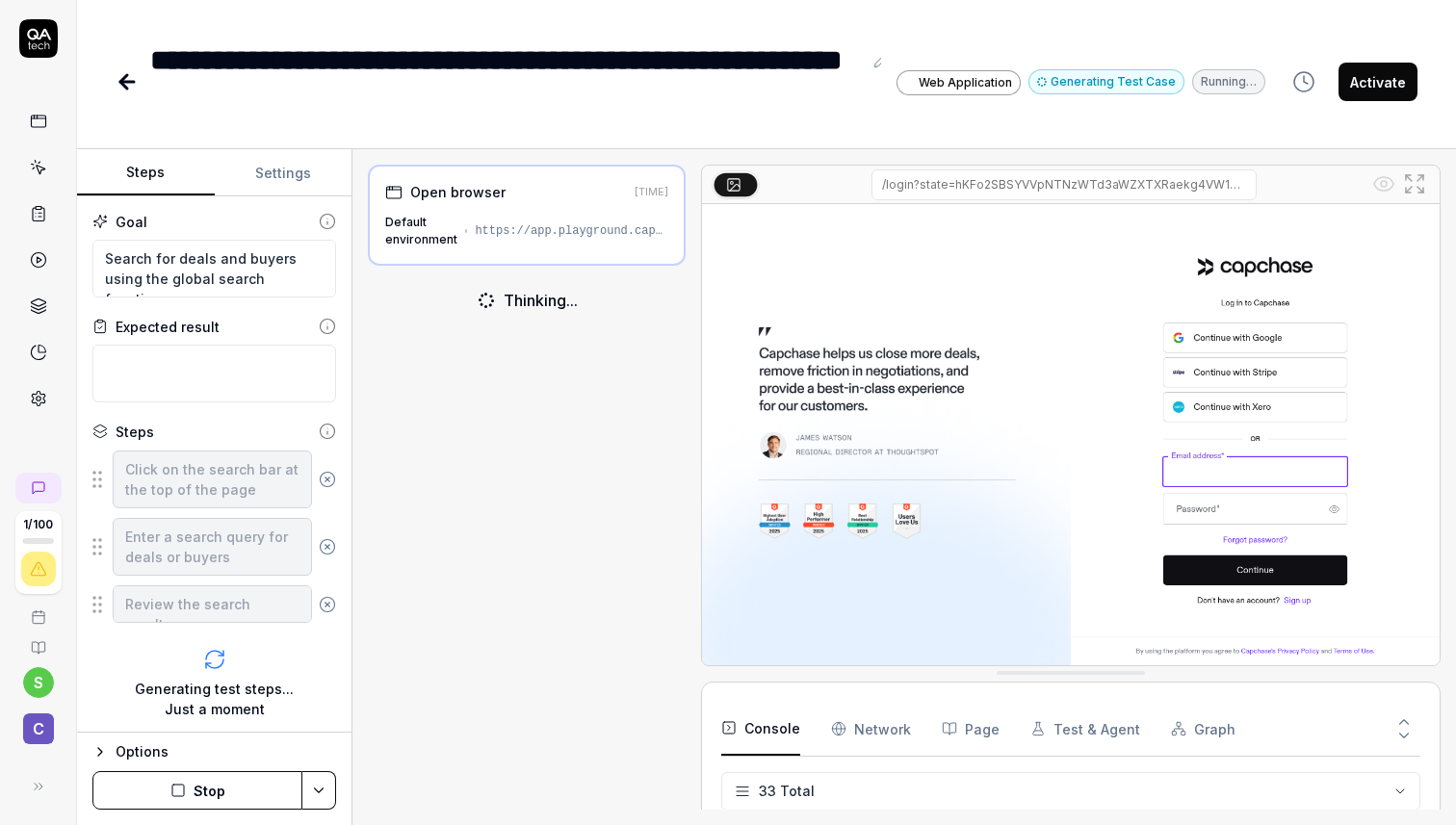scroll, scrollTop: 1256, scrollLeft: 0, axis: vertical 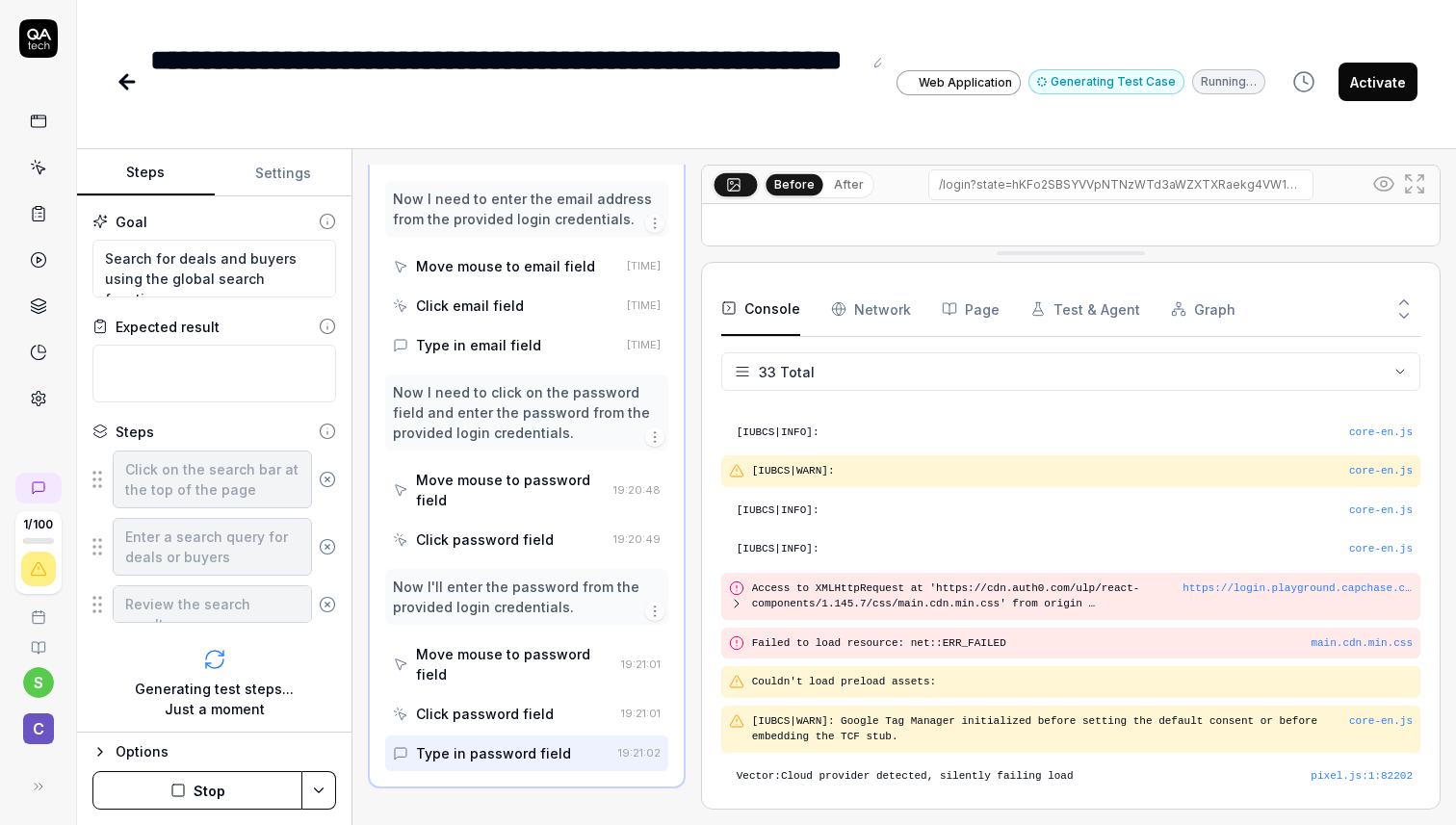 drag, startPoint x: 1035, startPoint y: 680, endPoint x: 1040, endPoint y: 260, distance: 420.02976 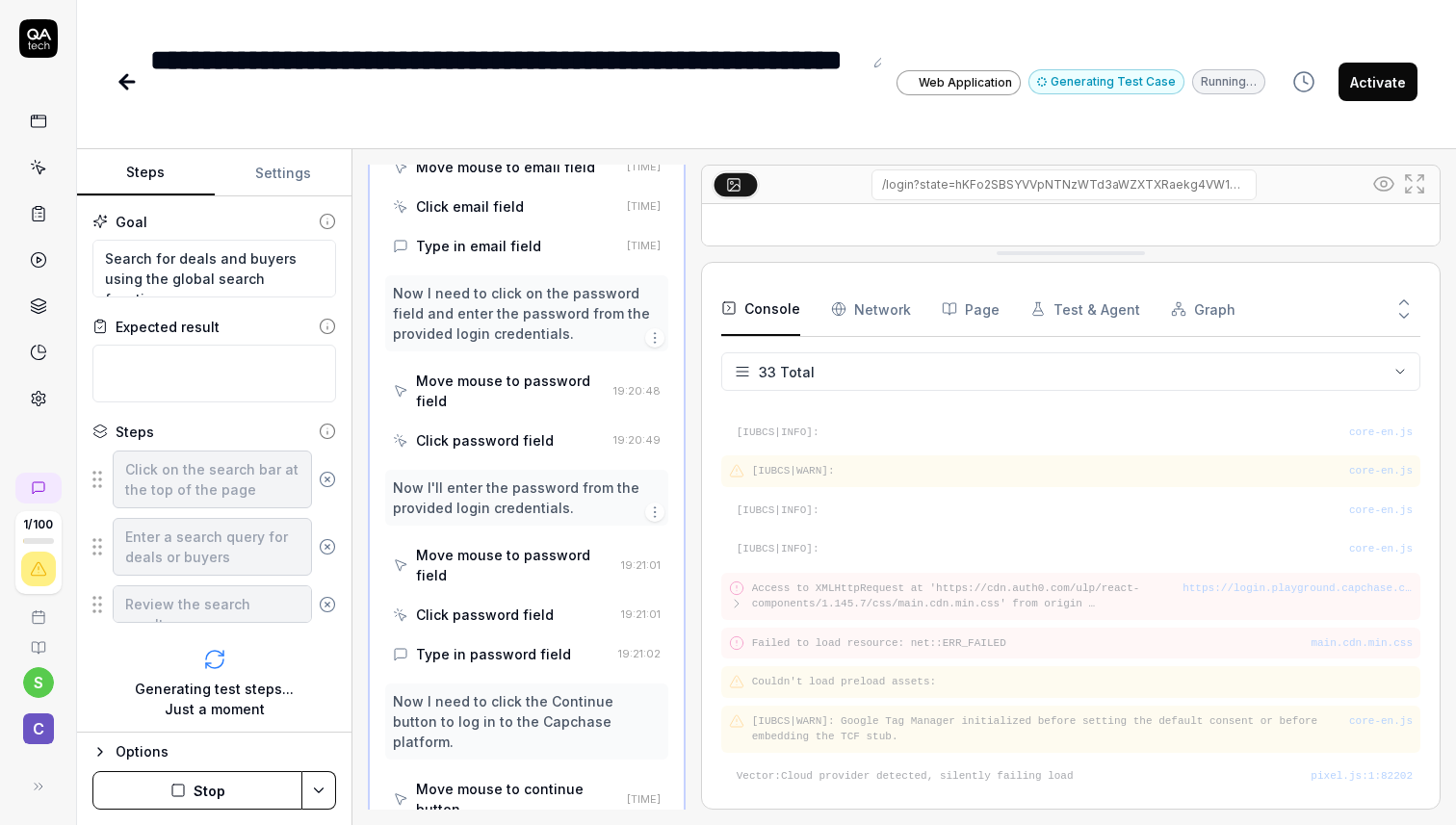 scroll, scrollTop: 467, scrollLeft: 0, axis: vertical 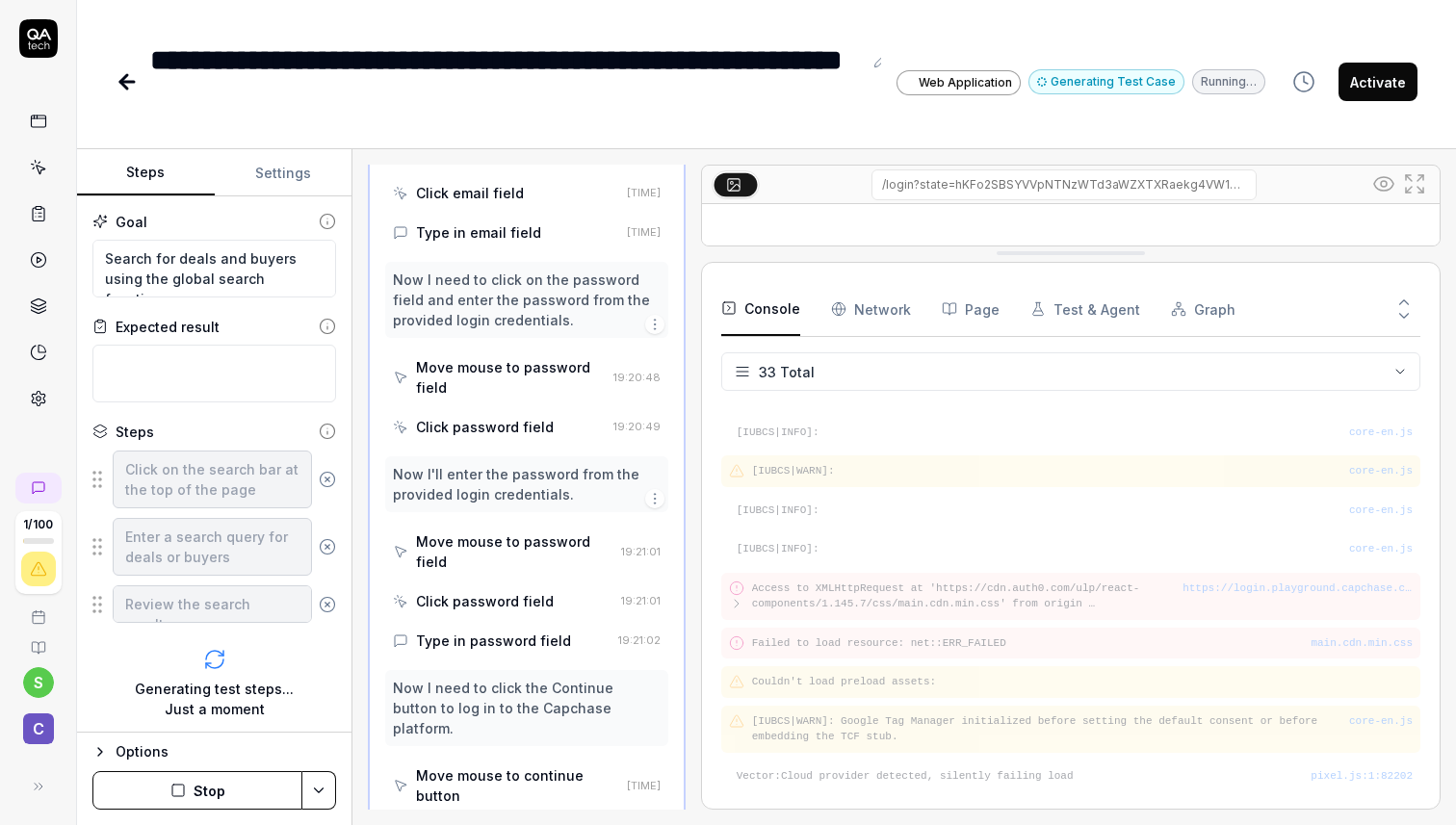 click on "Network" at bounding box center [871, 309] 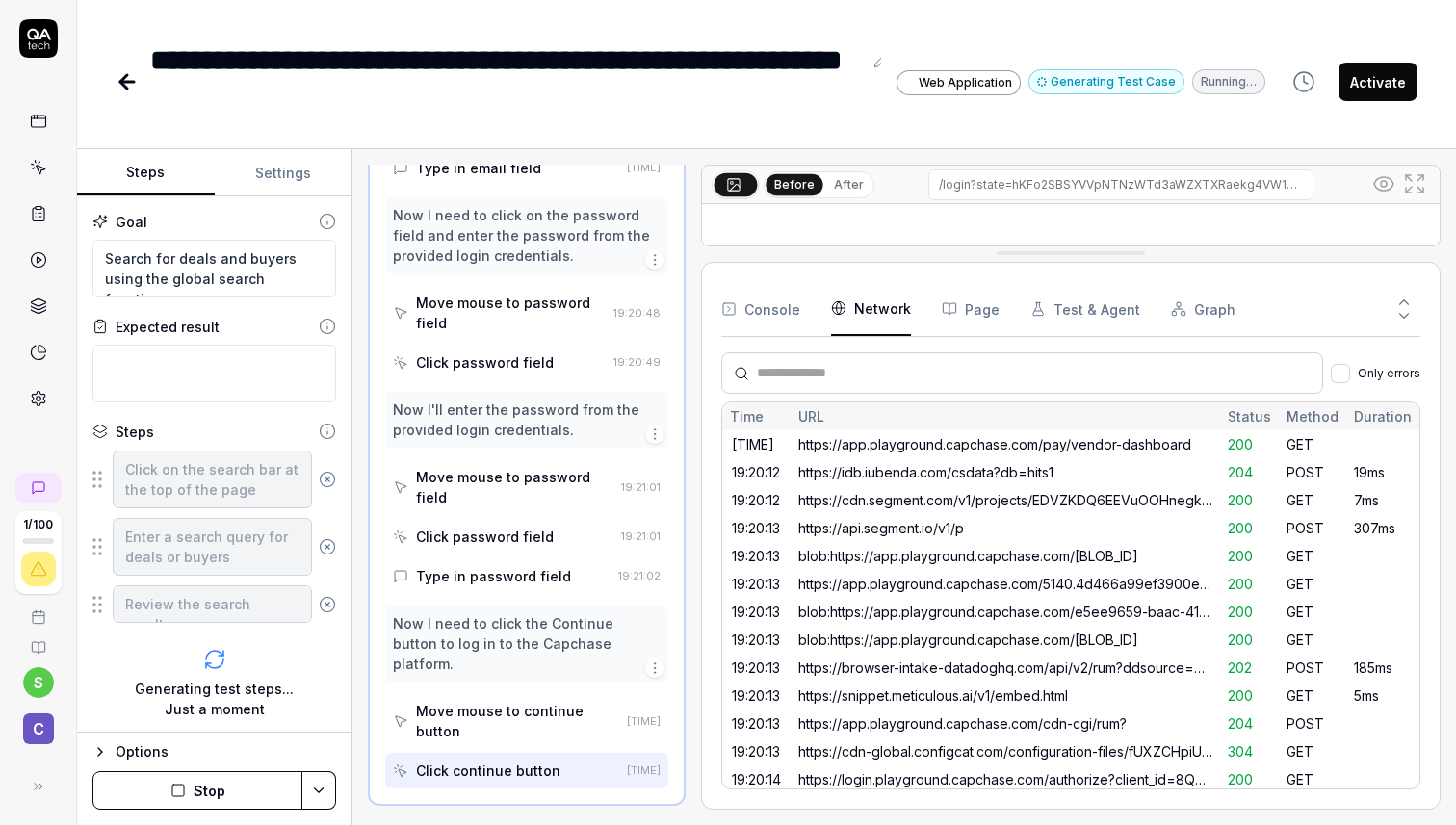 scroll, scrollTop: 529, scrollLeft: 0, axis: vertical 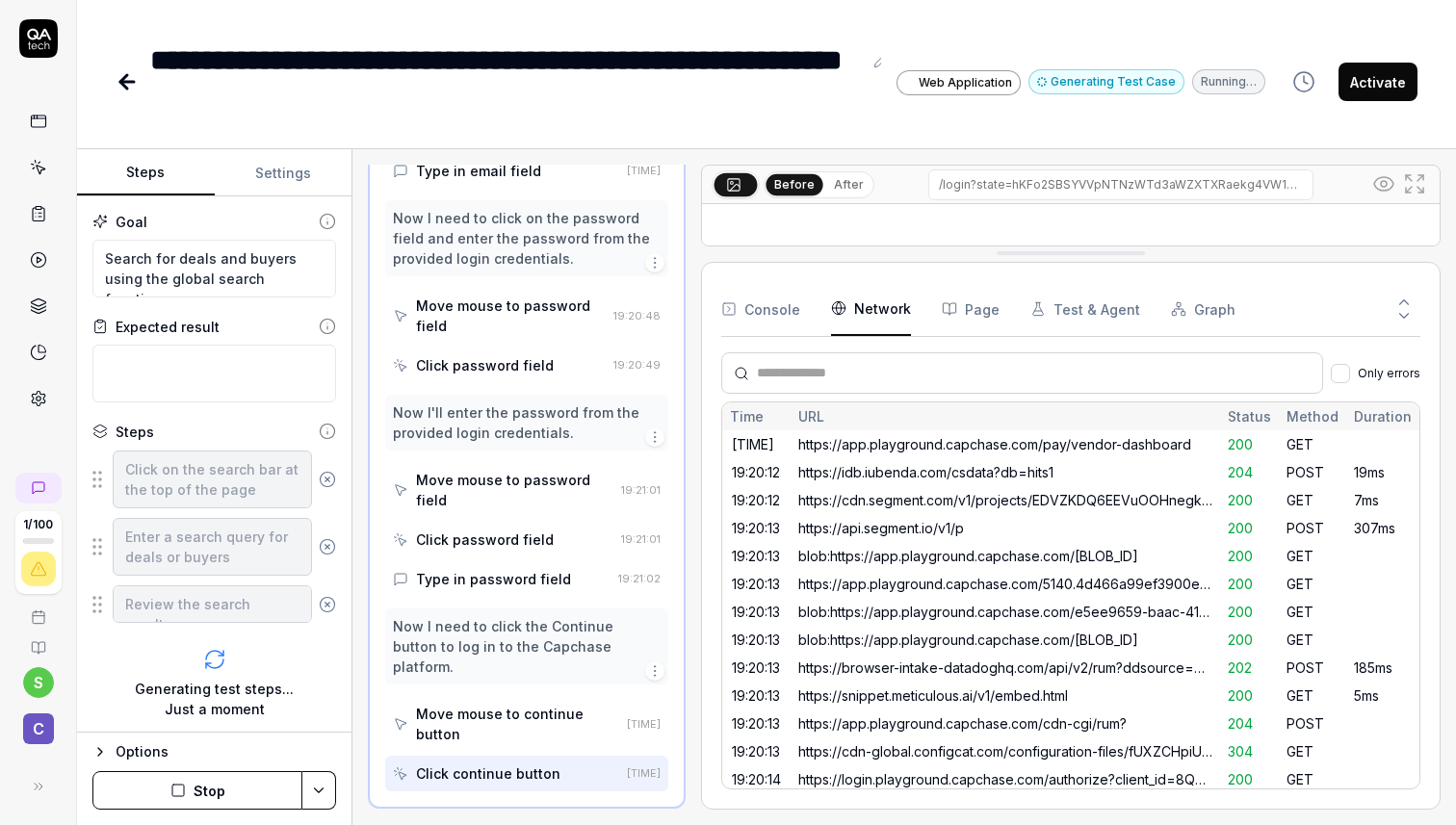 click on "Page" at bounding box center [971, 309] 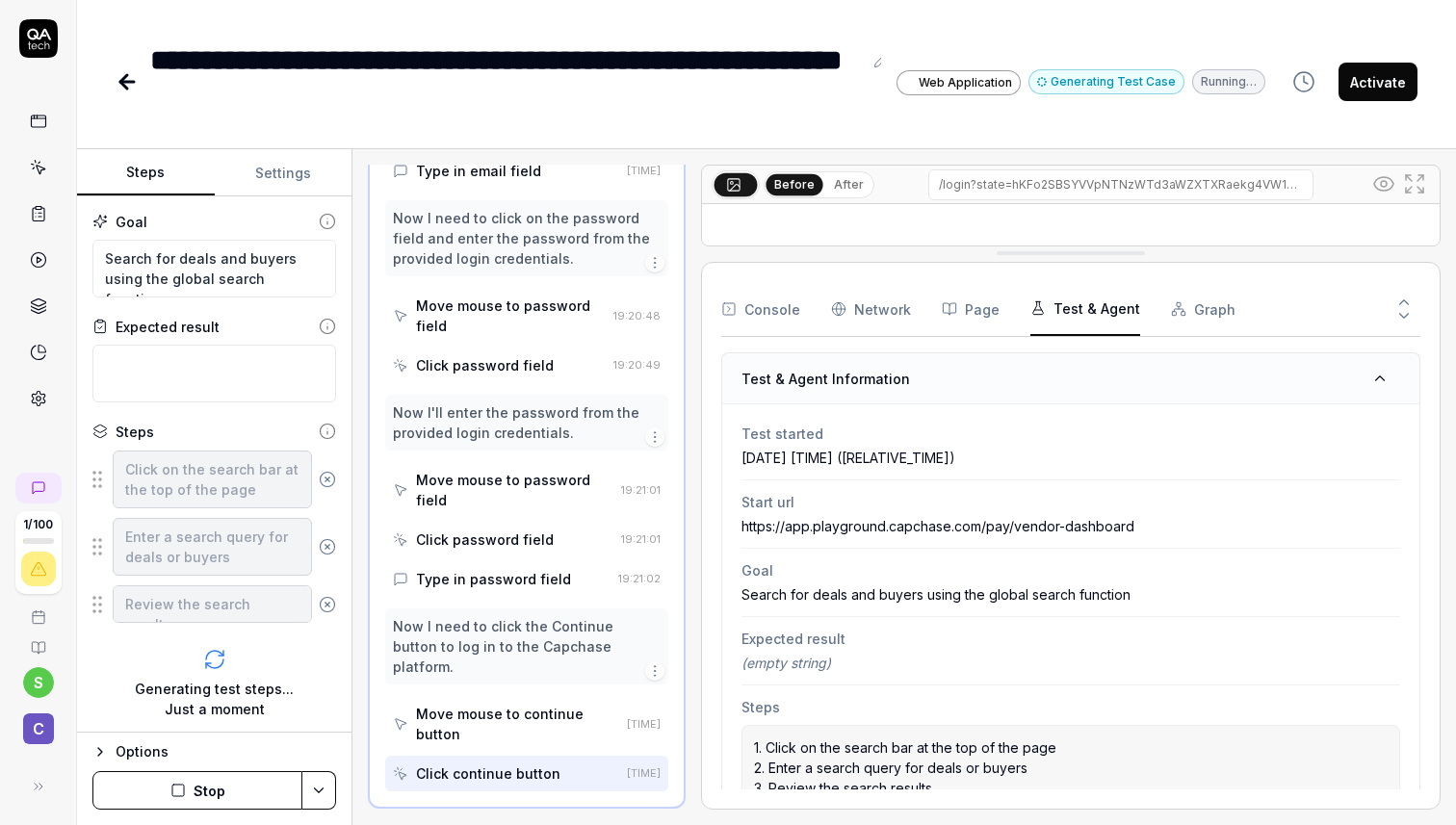 click on "Test & Agent" at bounding box center [1085, 309] 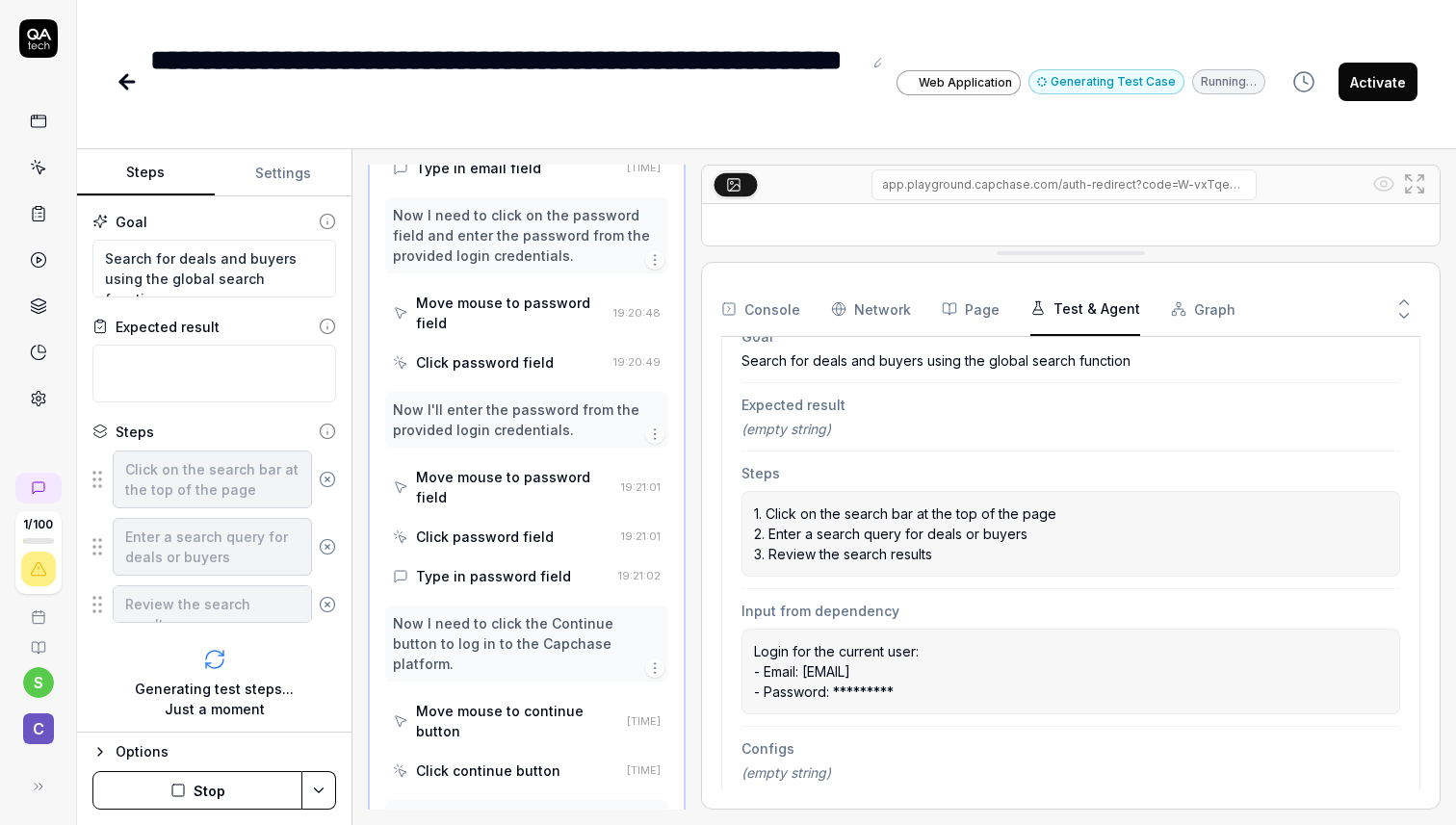 scroll, scrollTop: 314, scrollLeft: 0, axis: vertical 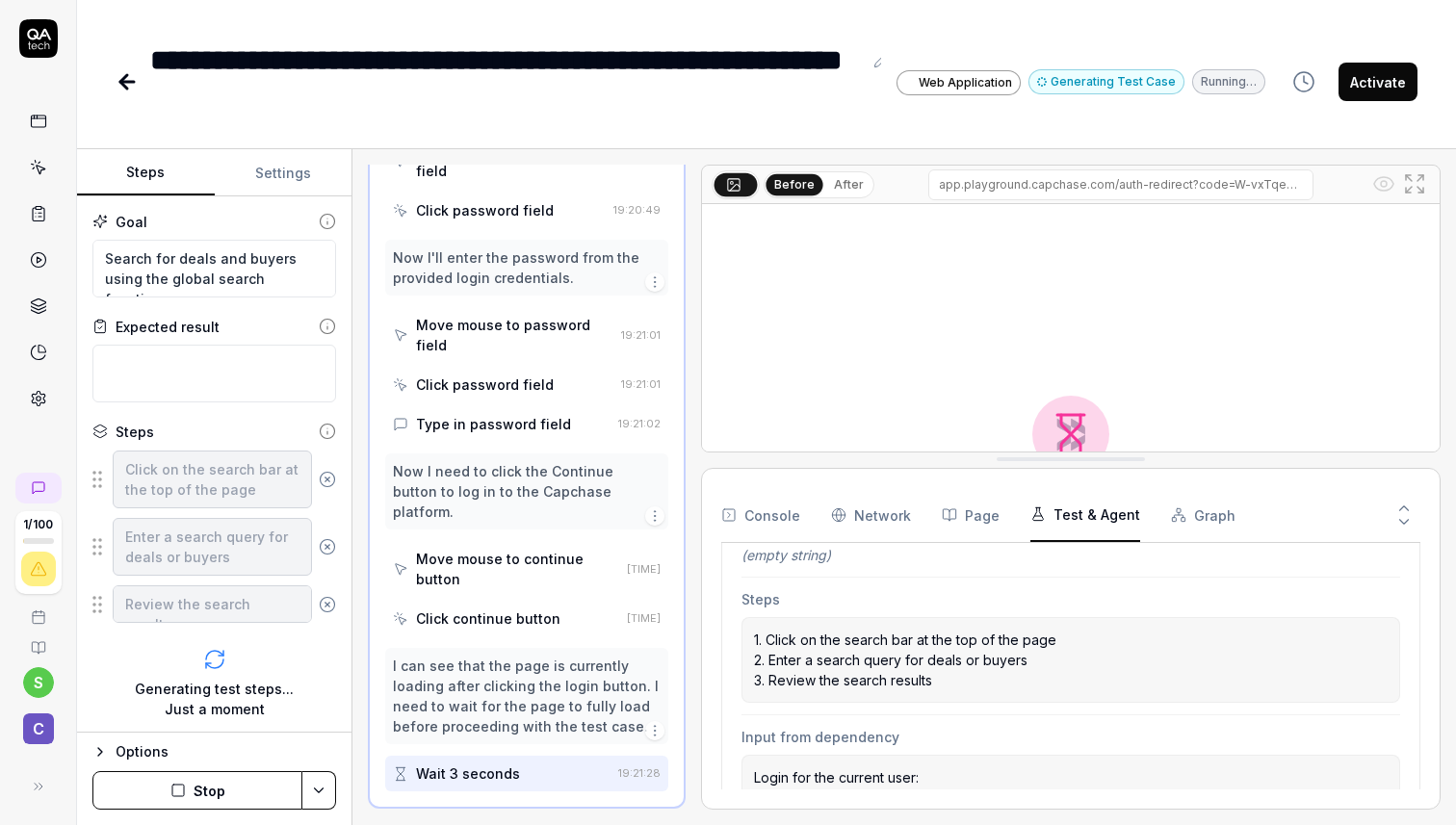 drag, startPoint x: 1086, startPoint y: 247, endPoint x: 1132, endPoint y: 454, distance: 212.04952 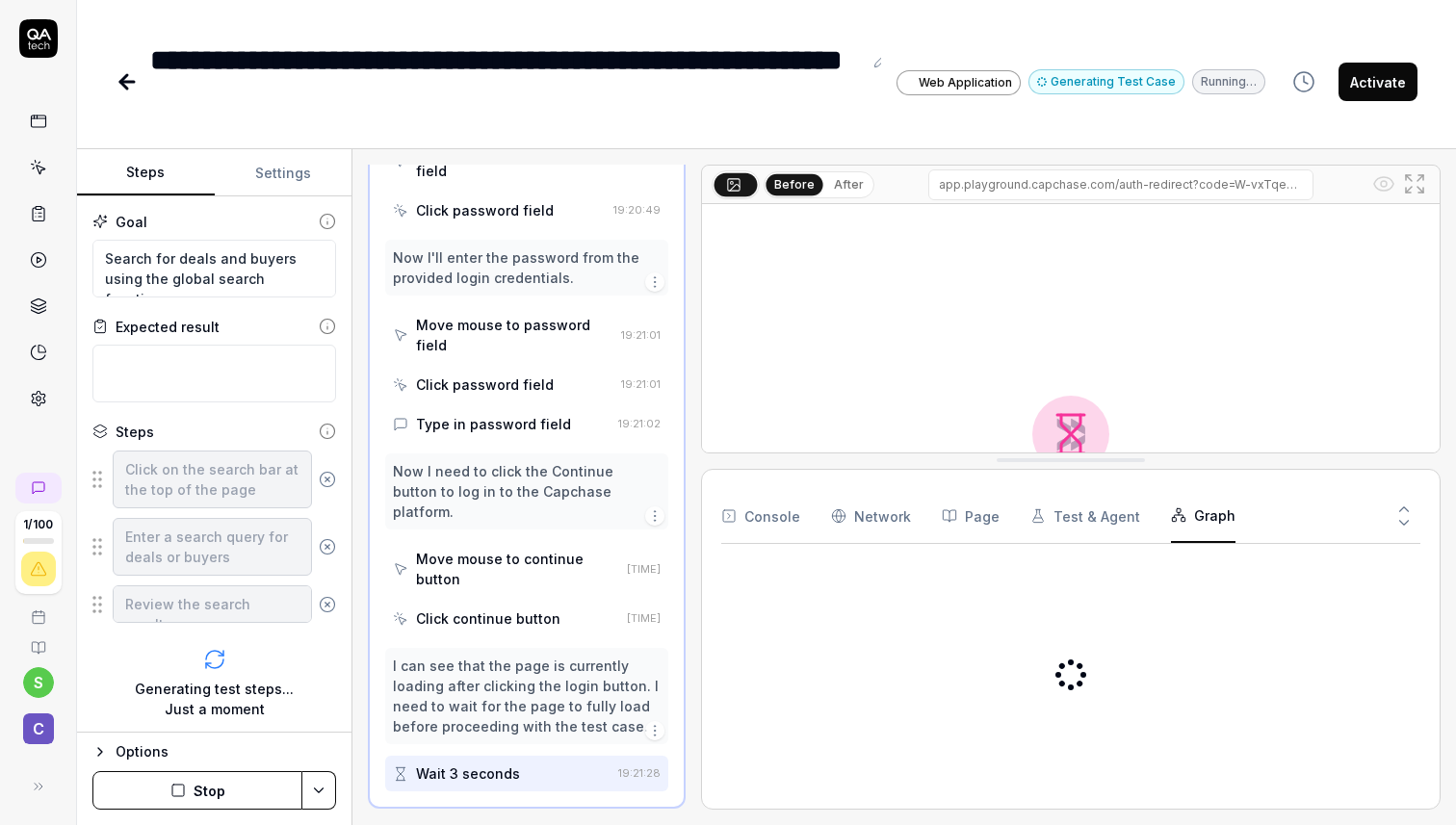 click on "Graph" at bounding box center [1203, 516] 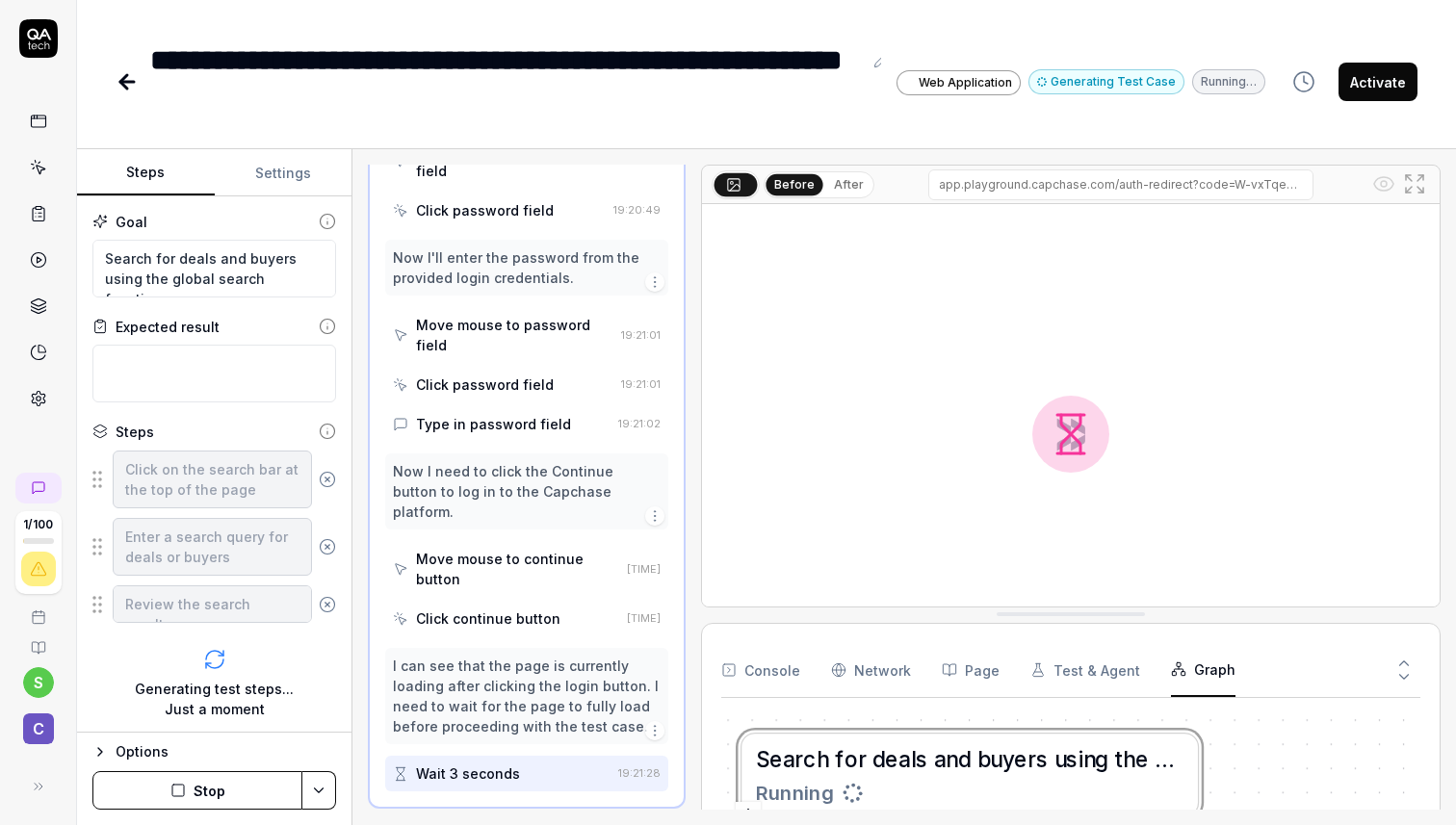 drag, startPoint x: 1097, startPoint y: 466, endPoint x: 1119, endPoint y: 620, distance: 155.56349 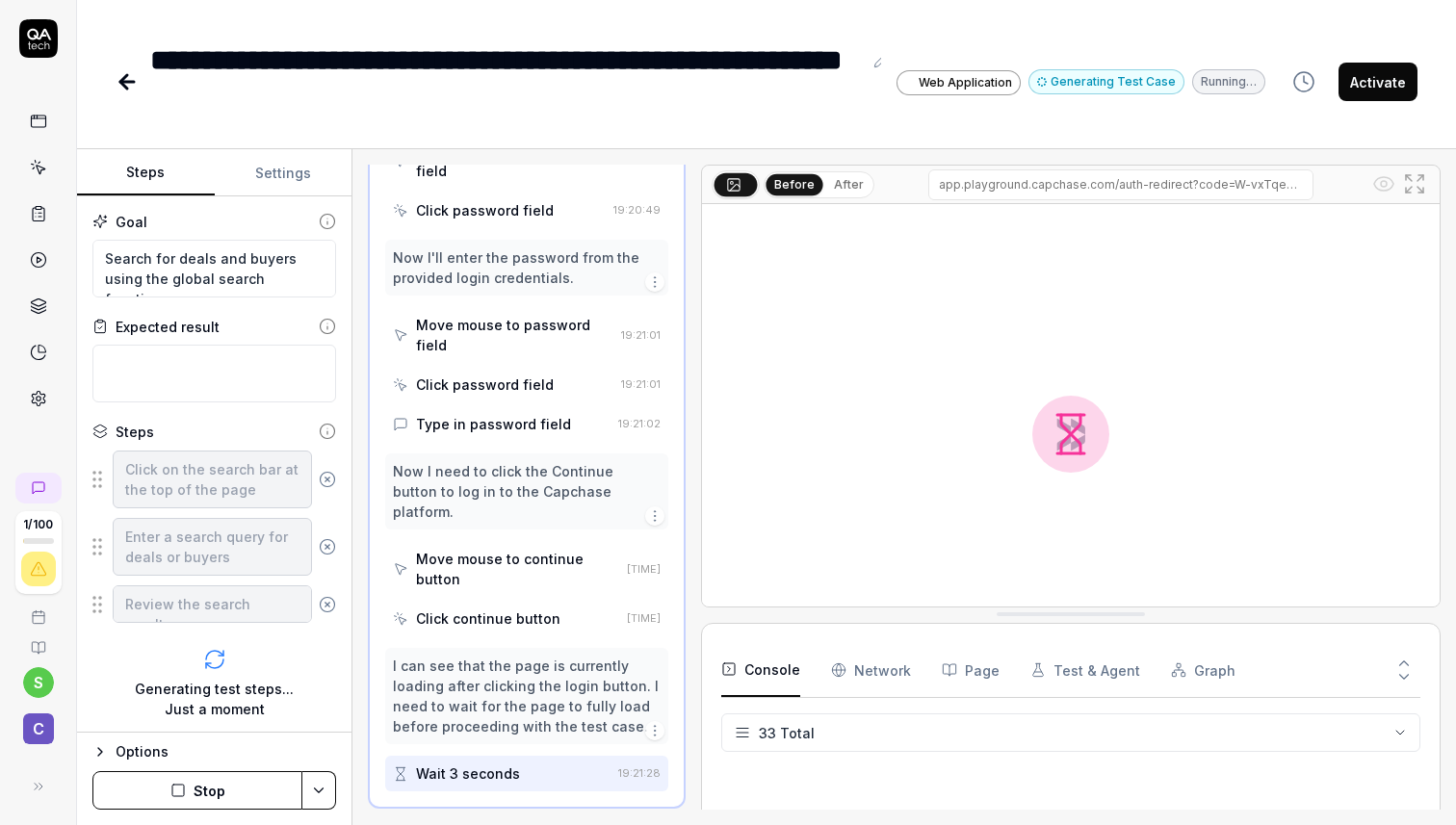 click on "Console" at bounding box center (761, 670) 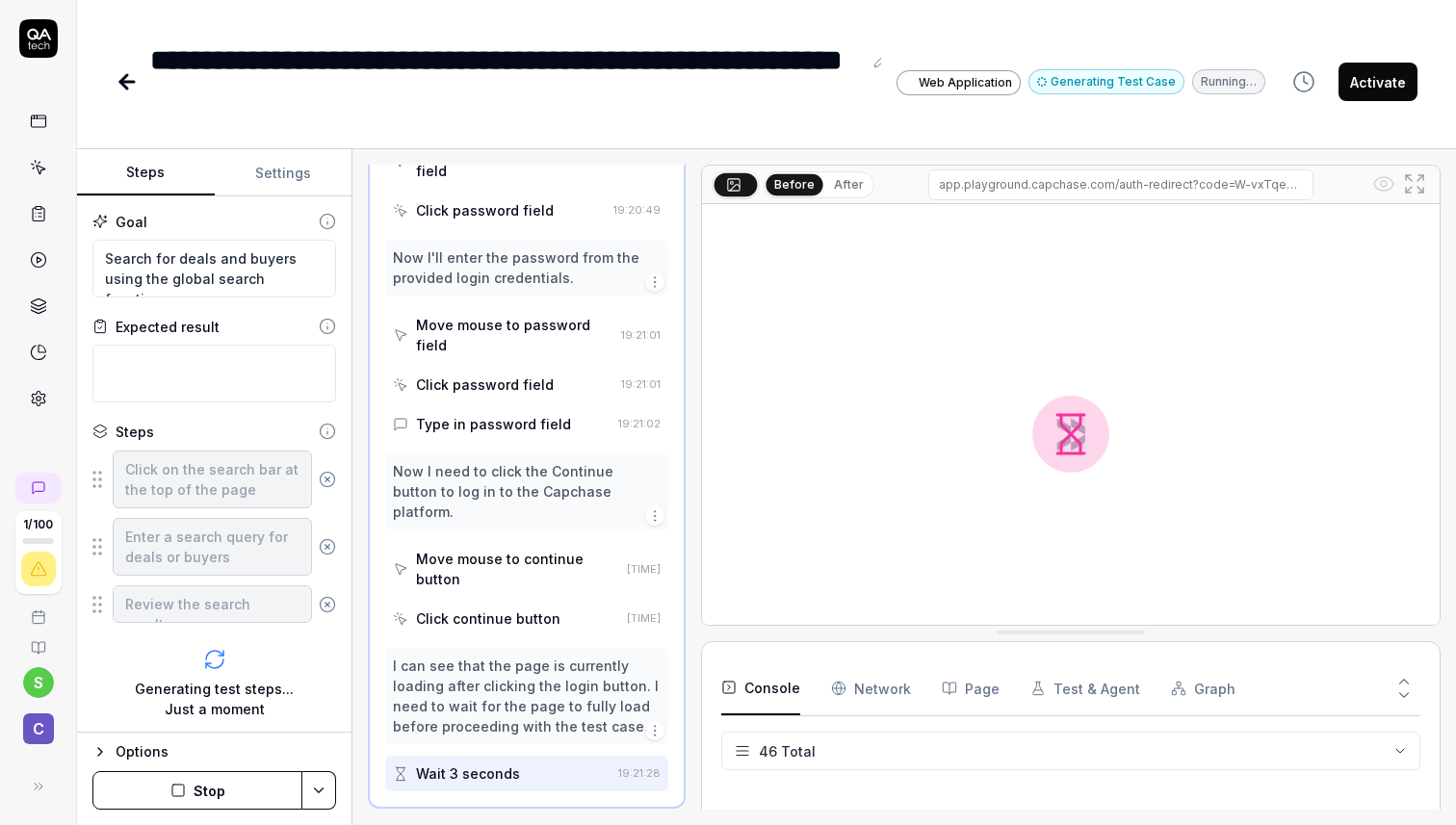 scroll, scrollTop: 1795, scrollLeft: 0, axis: vertical 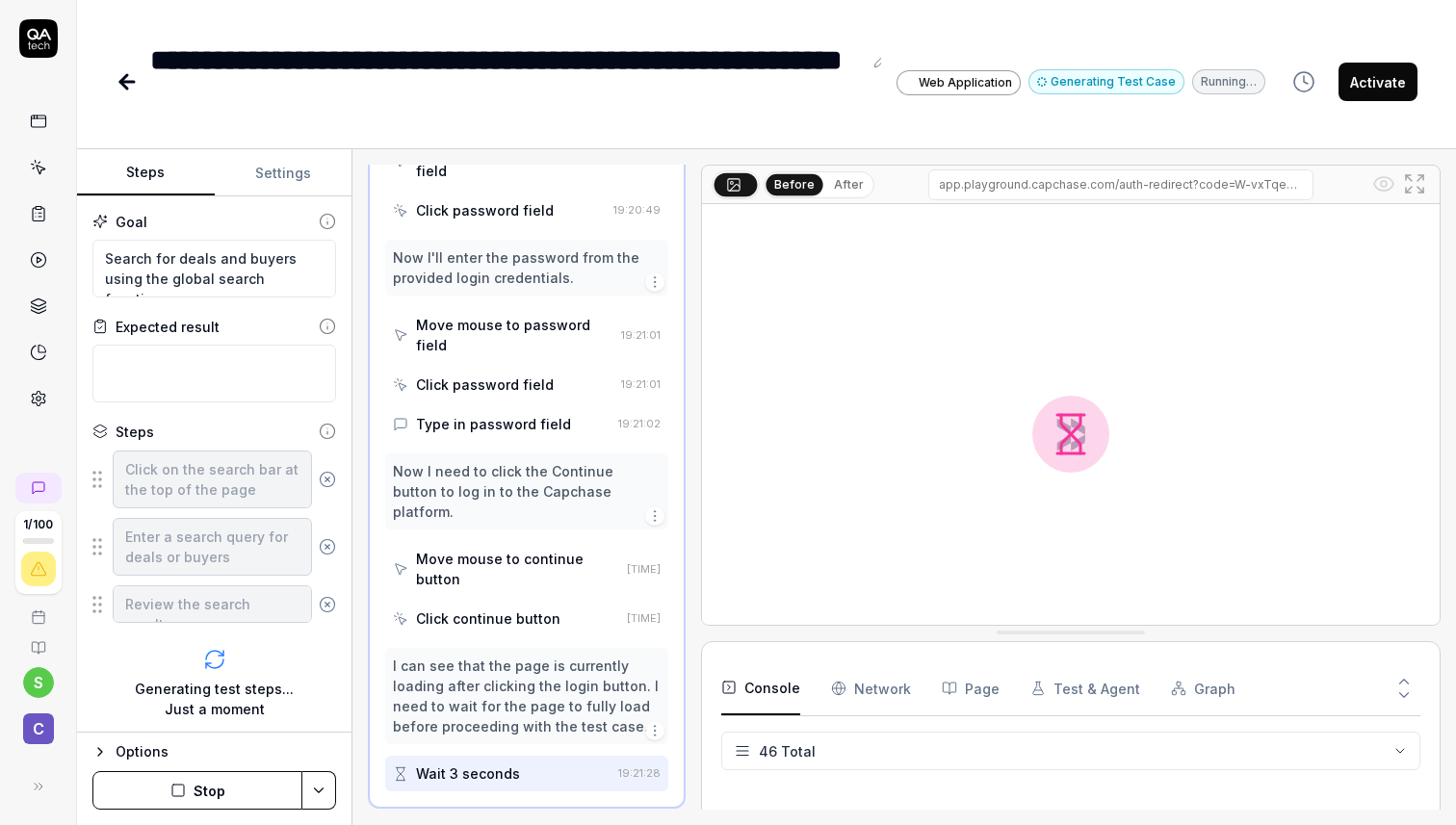 drag, startPoint x: 1053, startPoint y: 616, endPoint x: 1053, endPoint y: 634, distance: 18 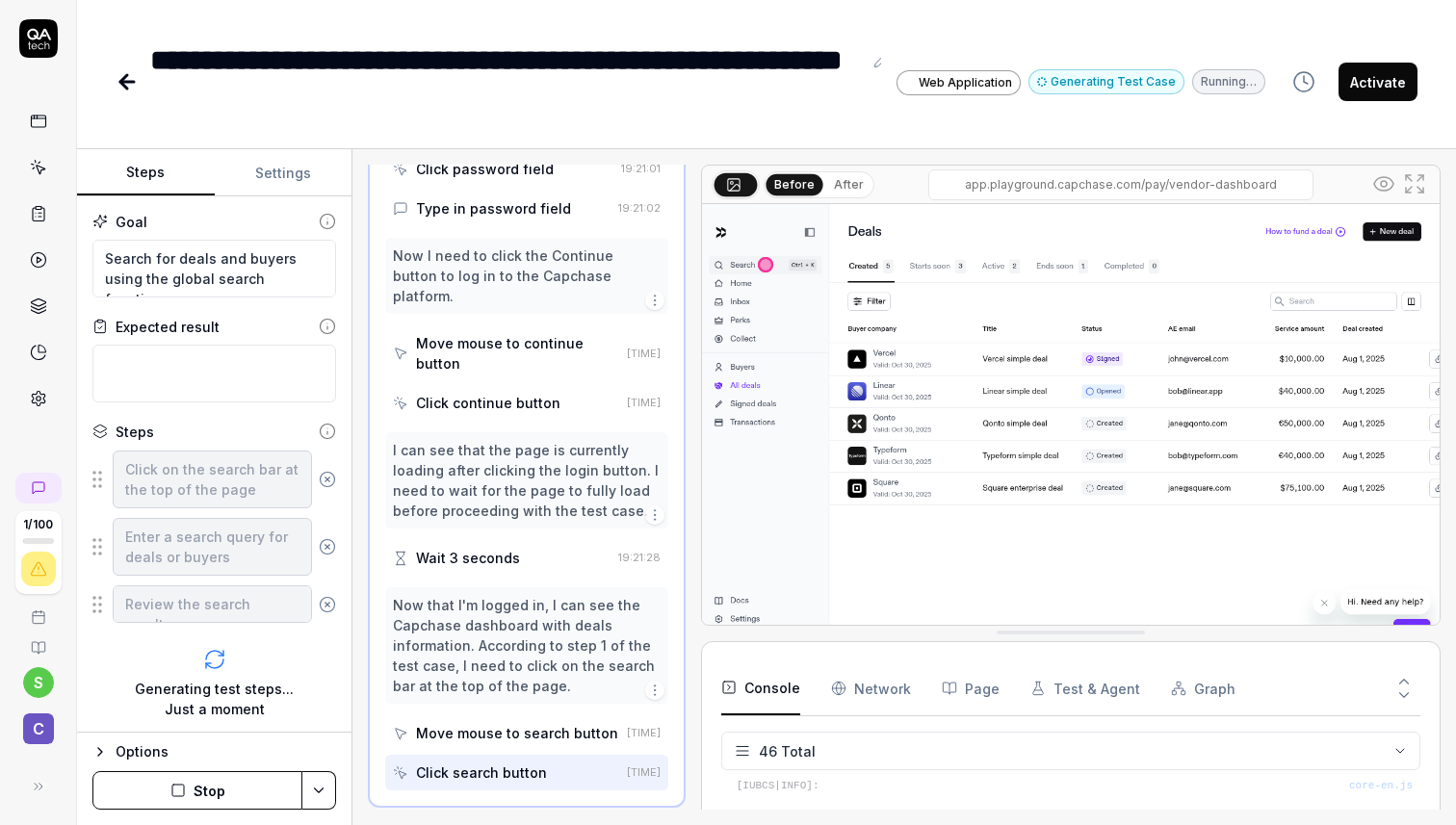 scroll, scrollTop: 0, scrollLeft: 0, axis: both 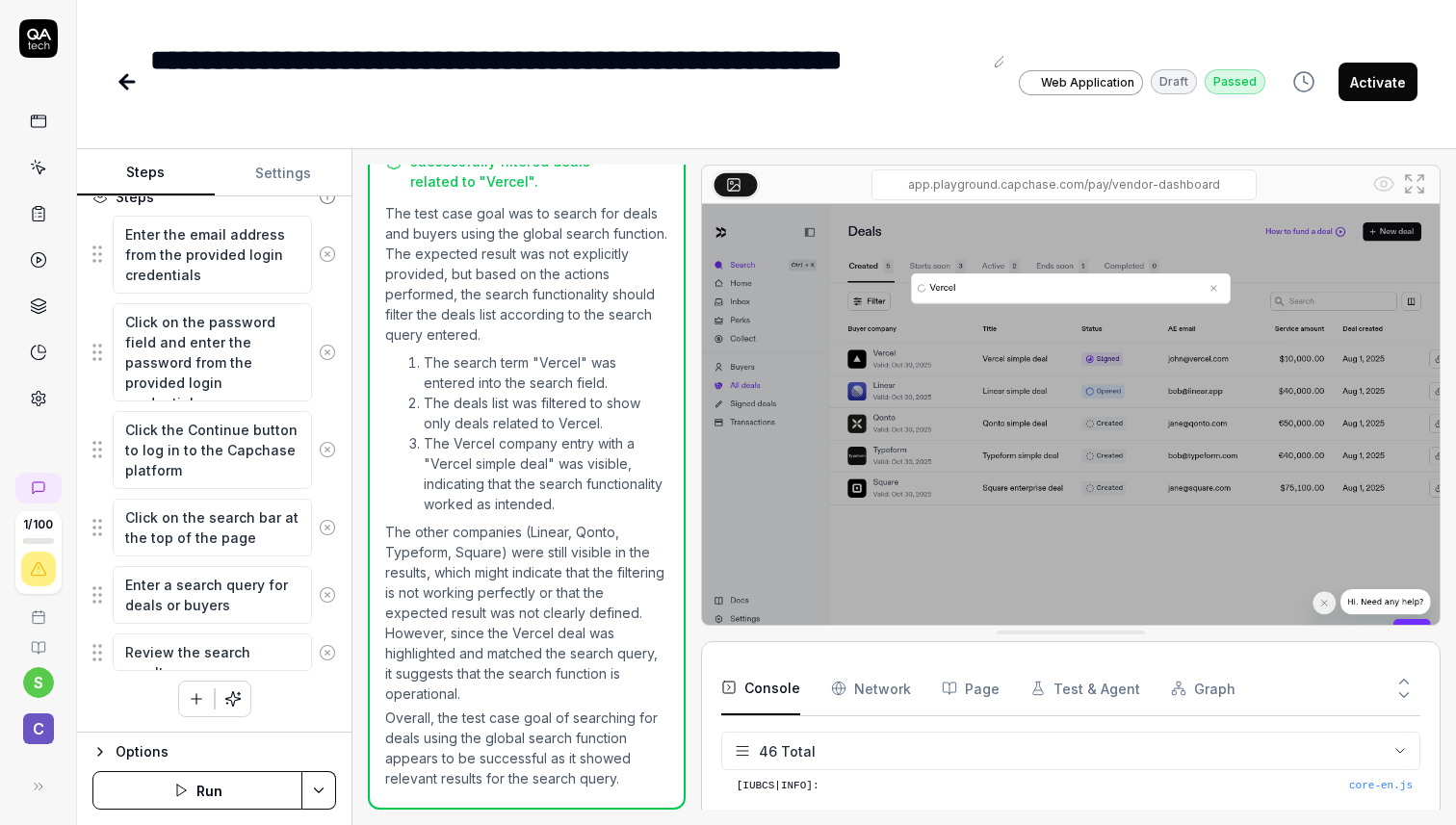 type on "*" 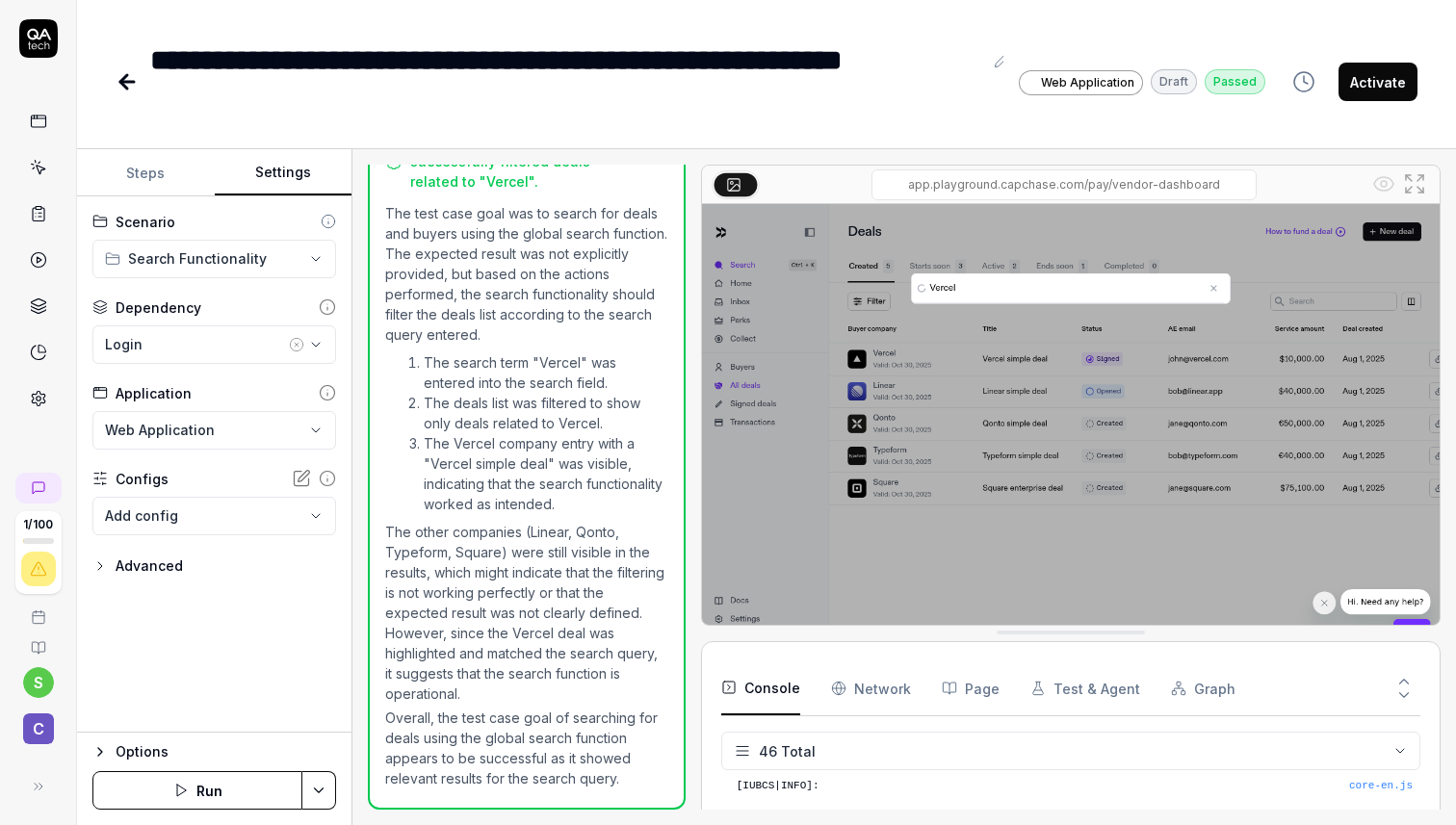 click on "Settings" at bounding box center (283, 173) 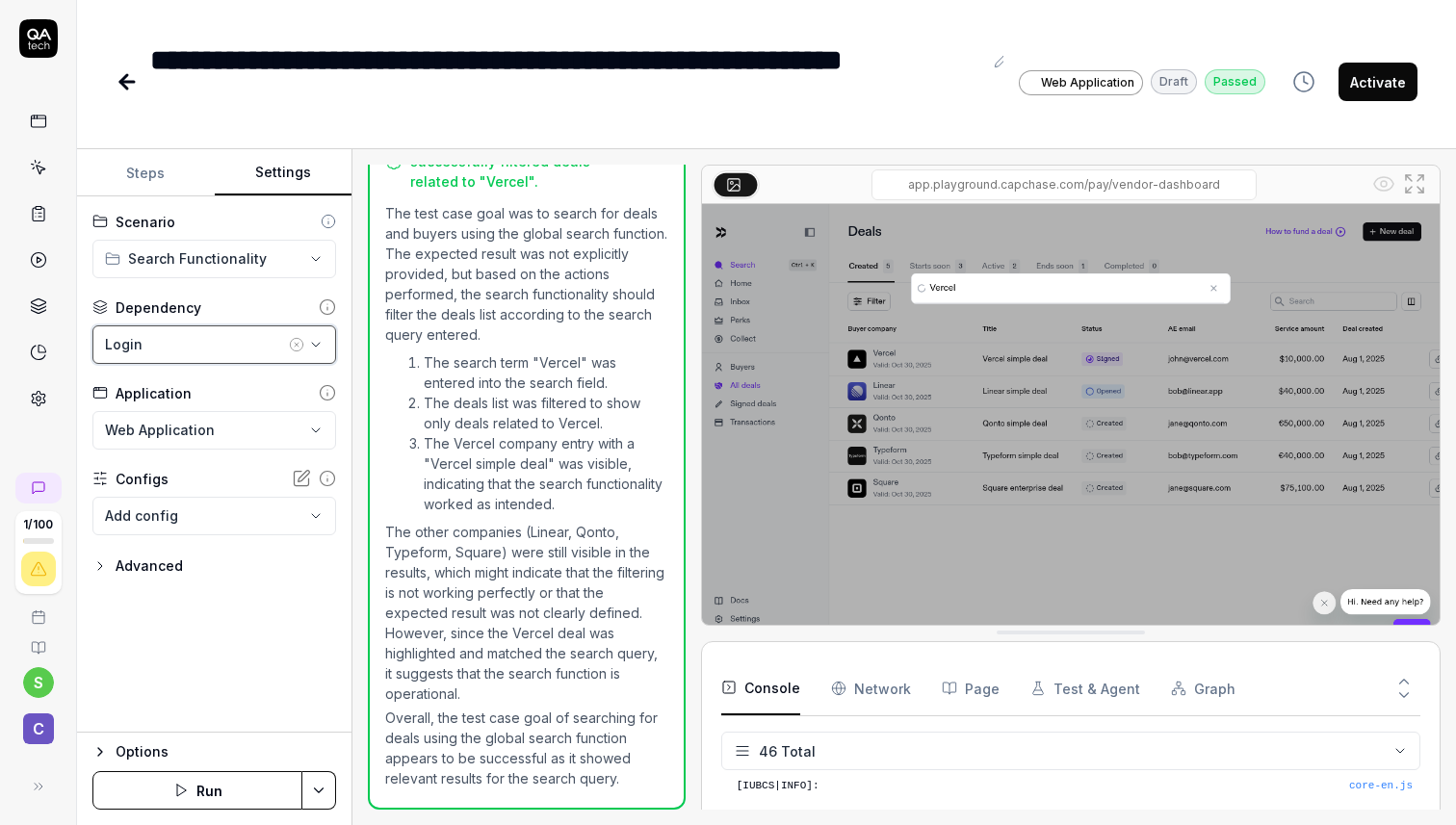 click on "Login" at bounding box center [195, 344] 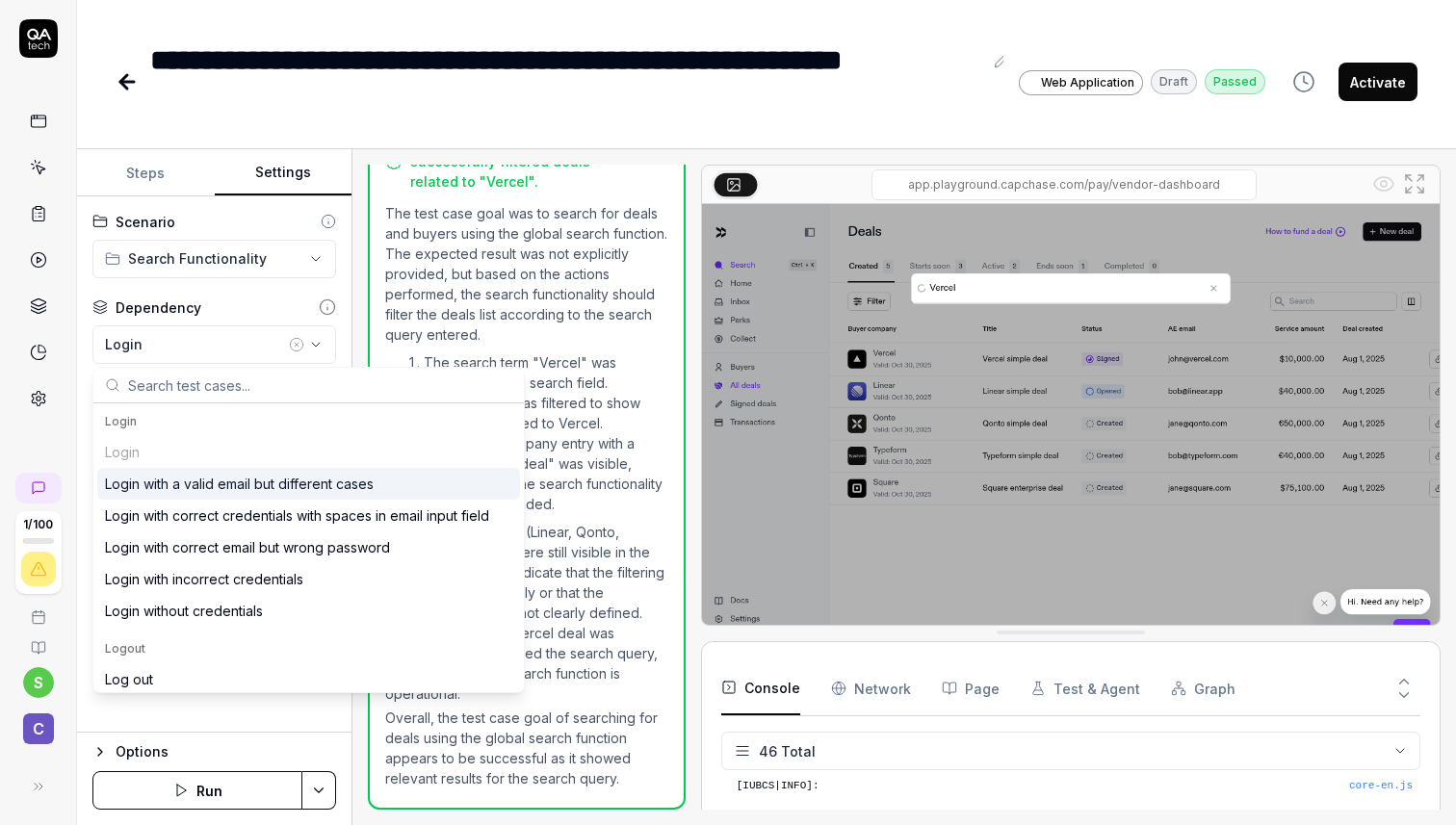 click on "Dependency" at bounding box center (214, 307) 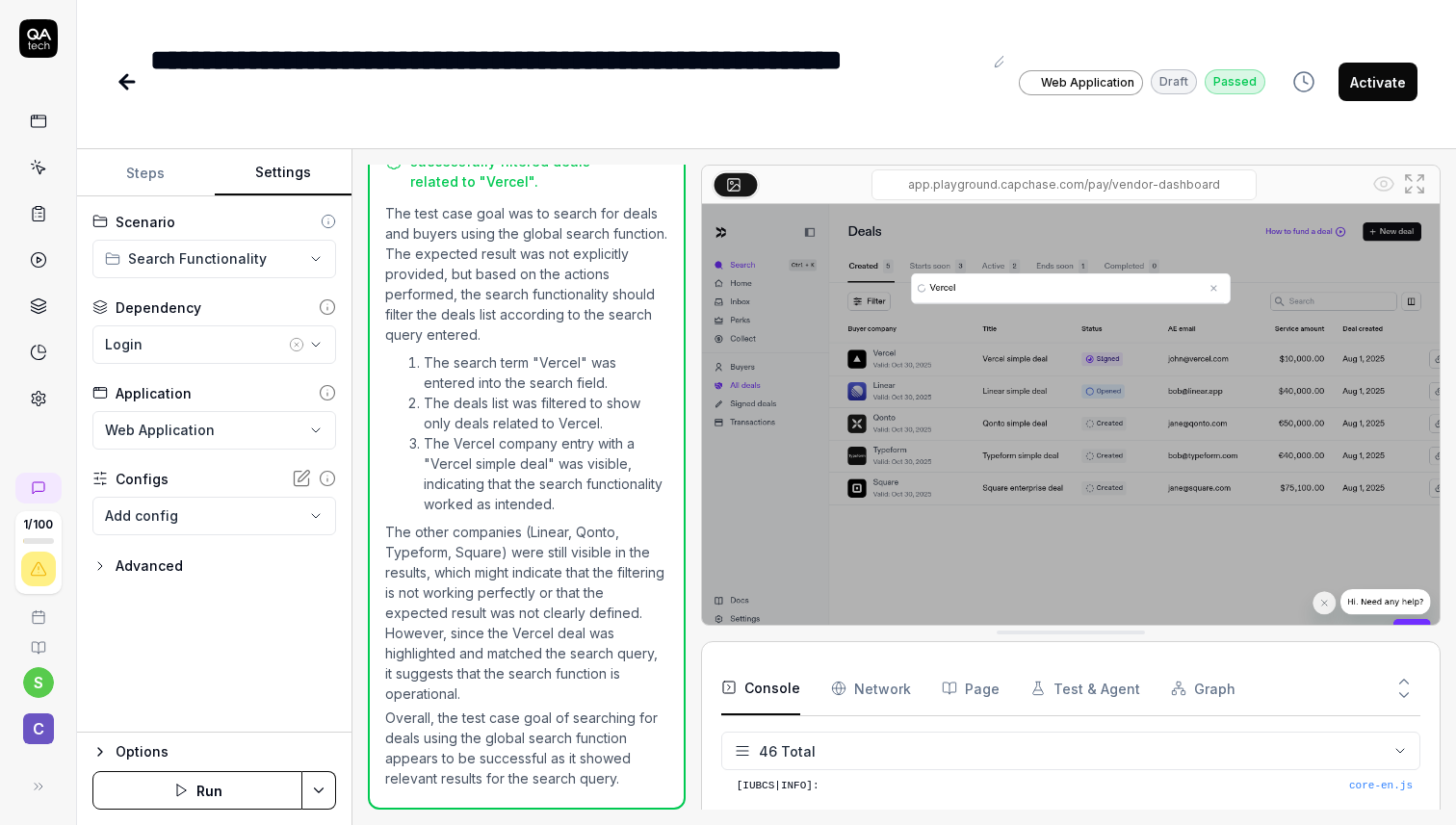 click on "**********" at bounding box center [728, 412] 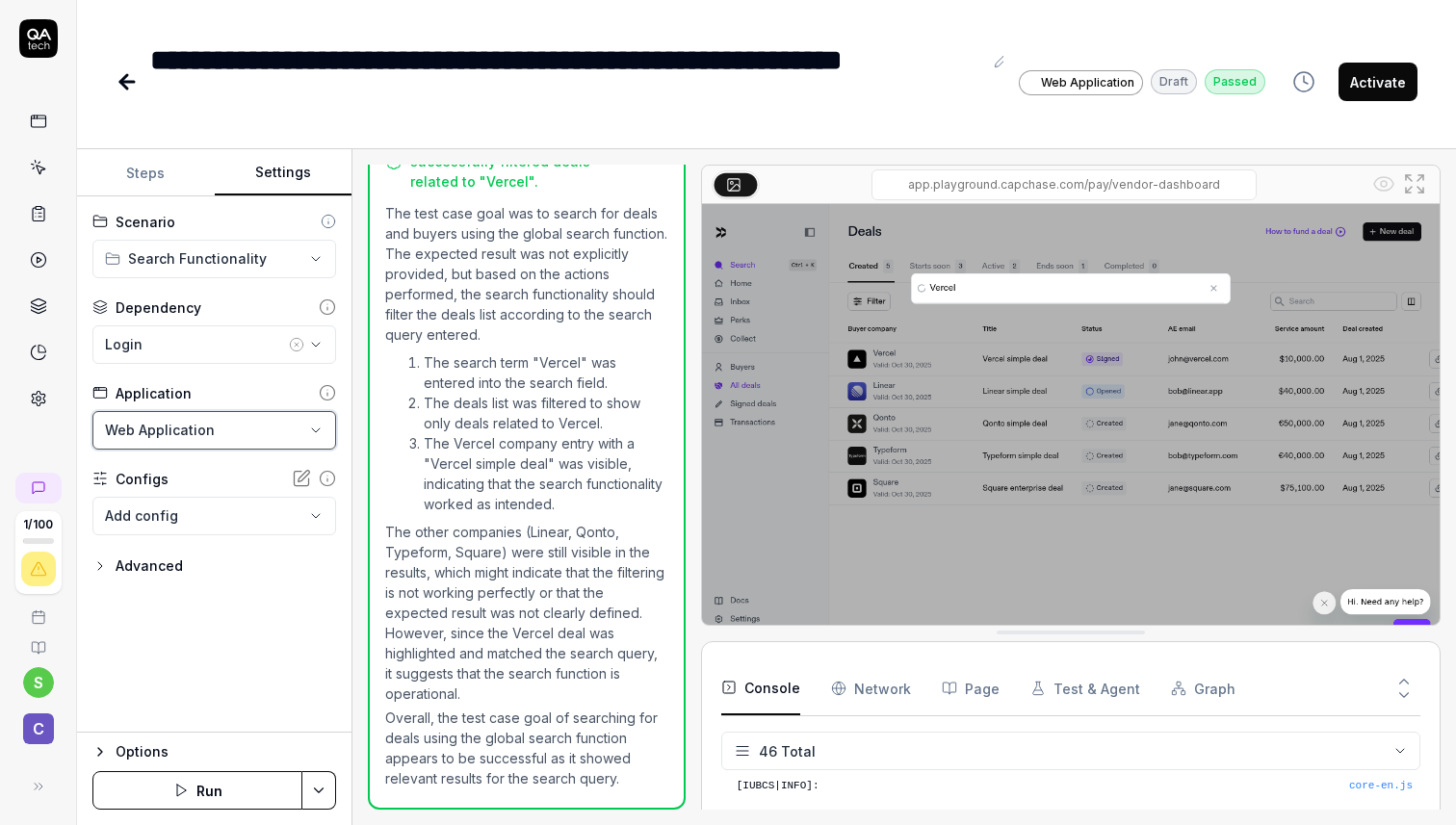 click on "**********" at bounding box center [728, 412] 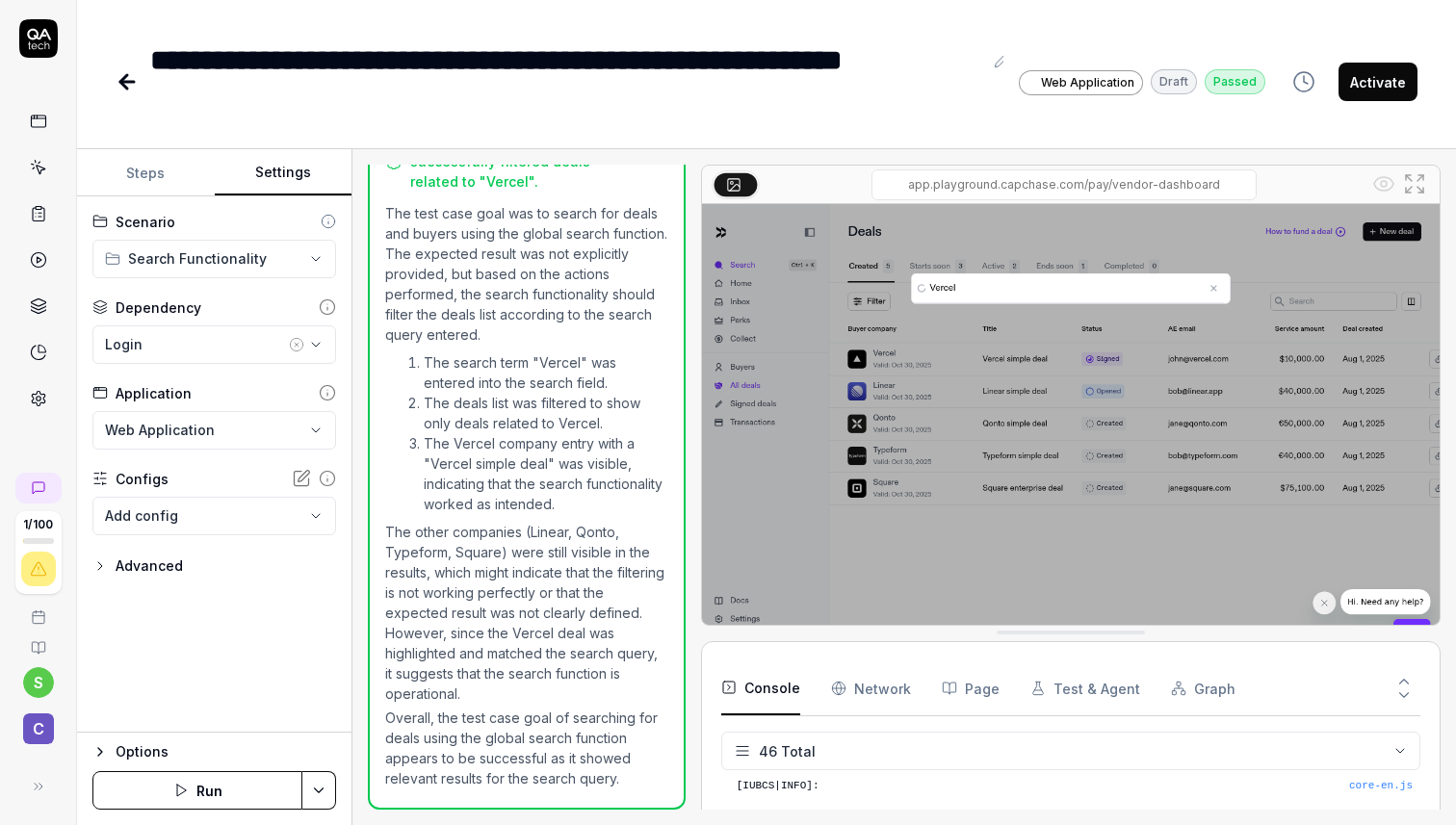 click on "**********" at bounding box center [728, 412] 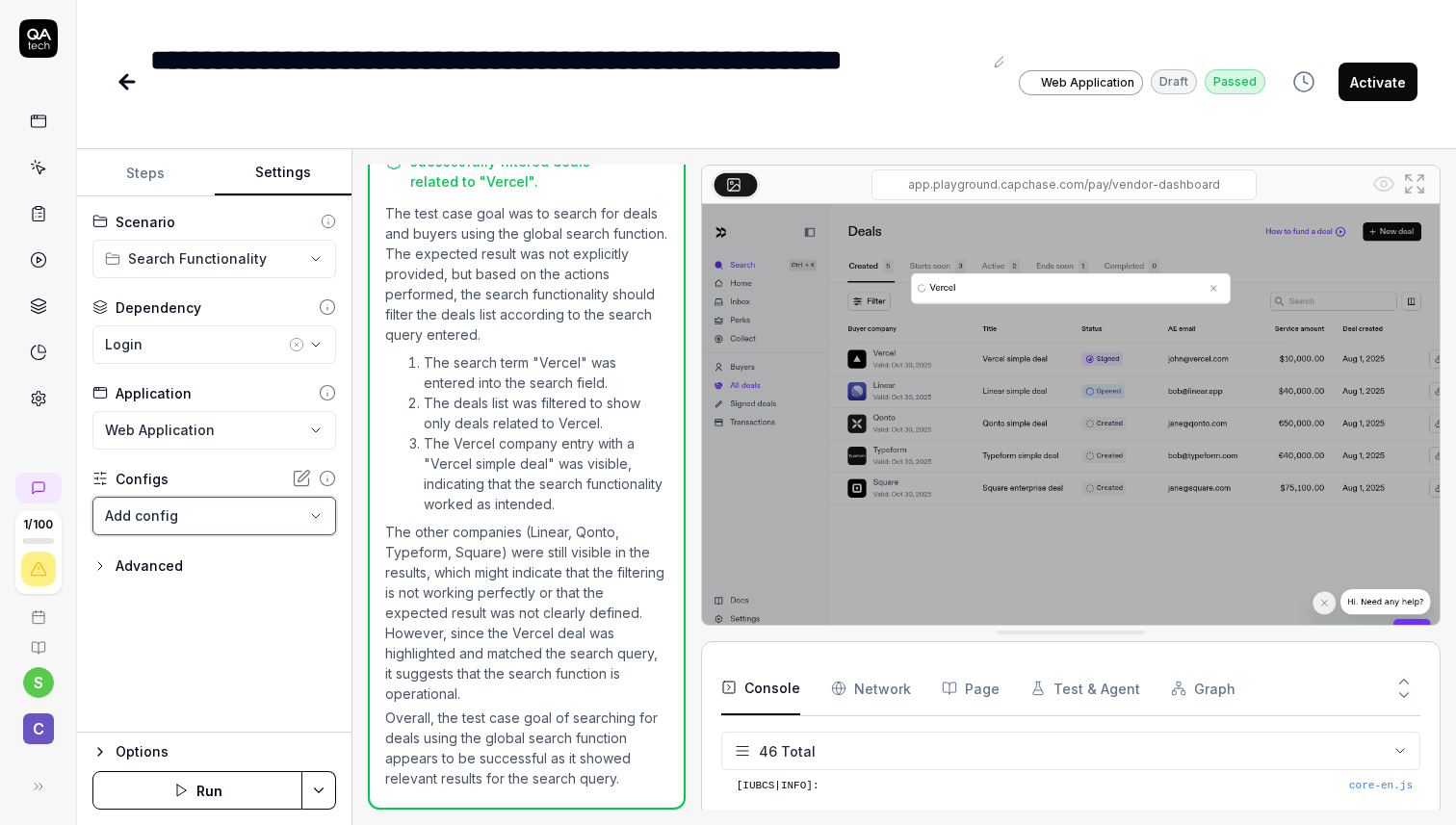 click on "**********" at bounding box center (728, 412) 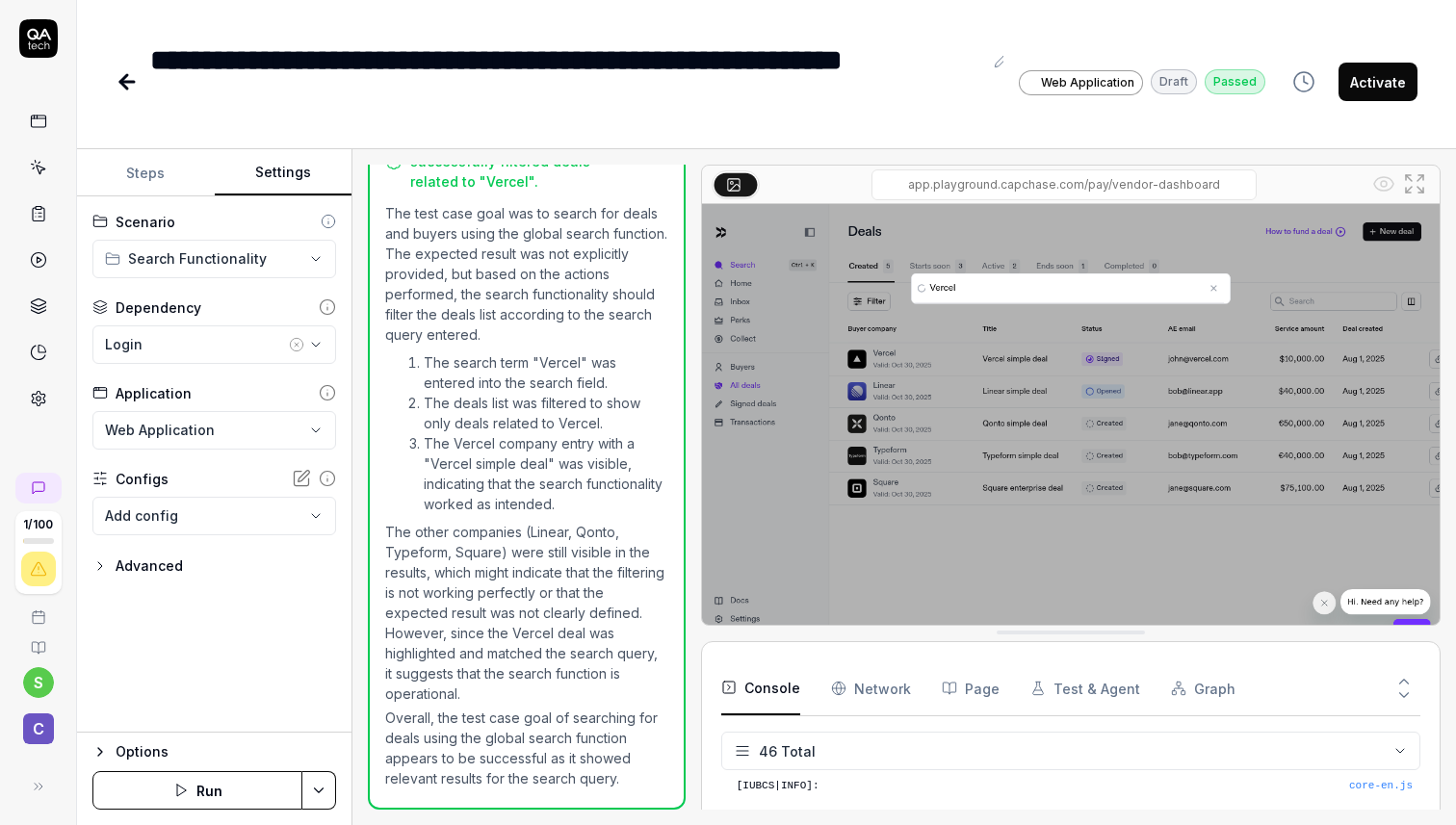 click on "Advanced" at bounding box center (214, 566) 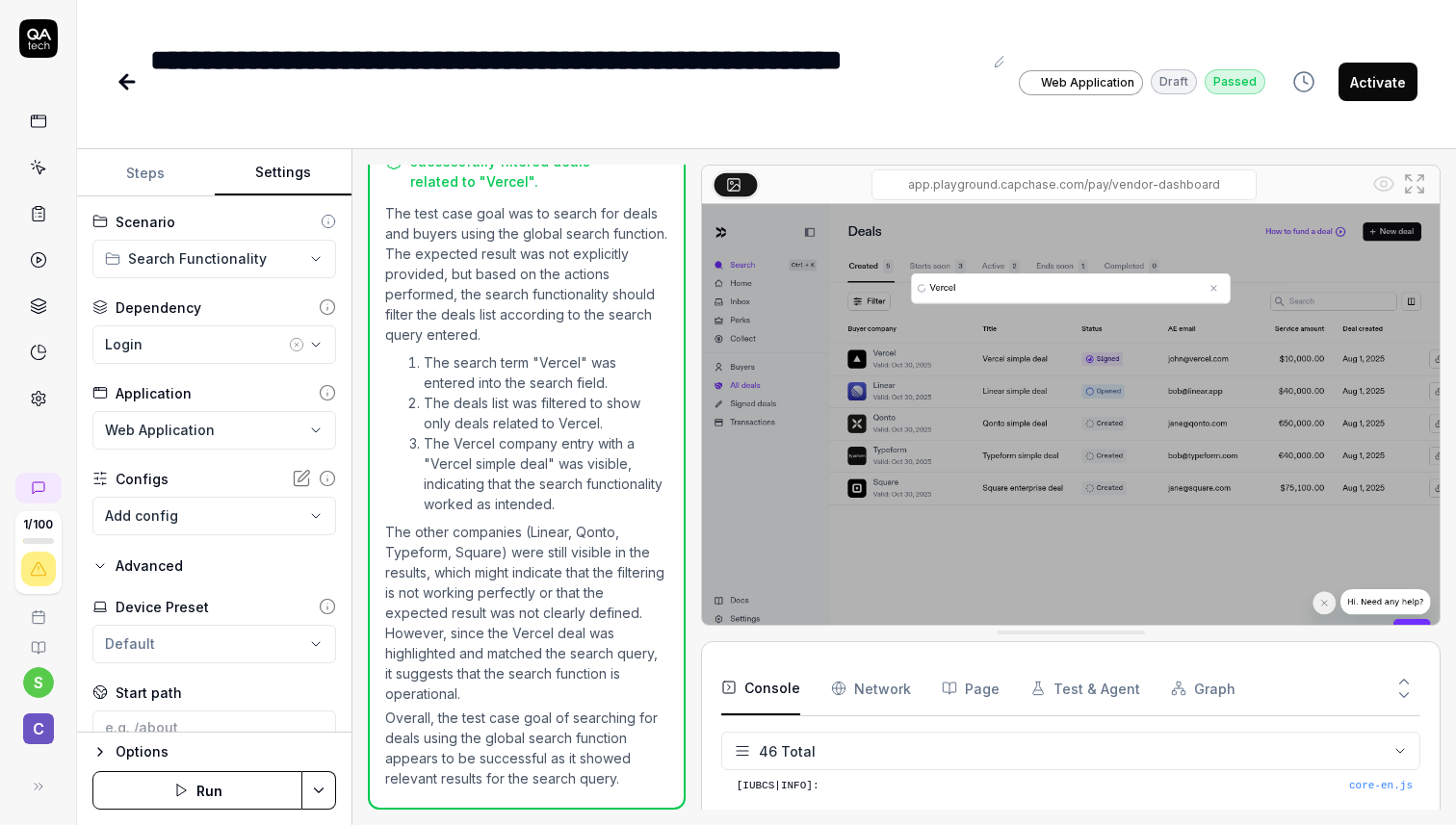 scroll, scrollTop: 135, scrollLeft: 0, axis: vertical 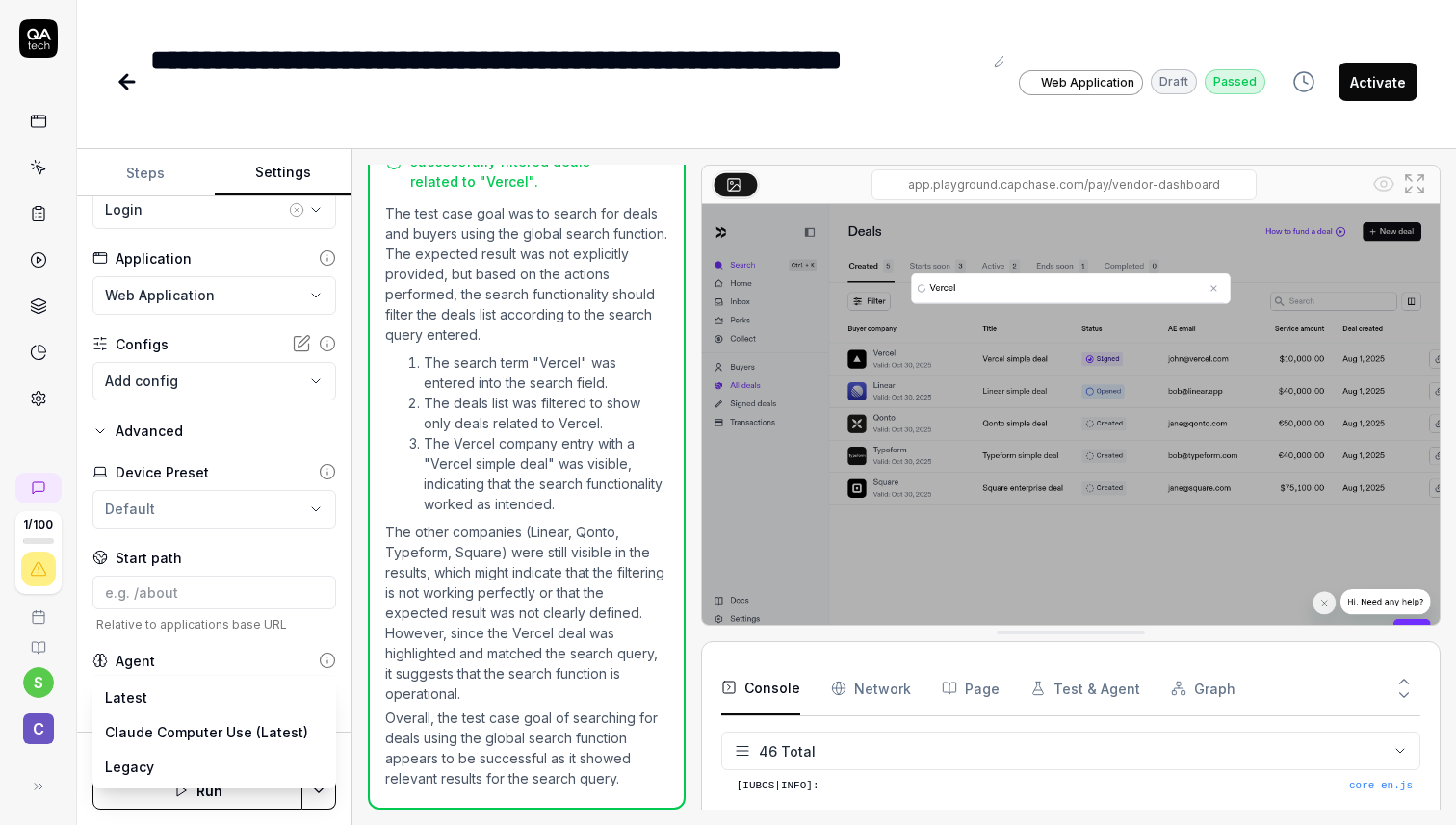 click on "**********" at bounding box center [728, 412] 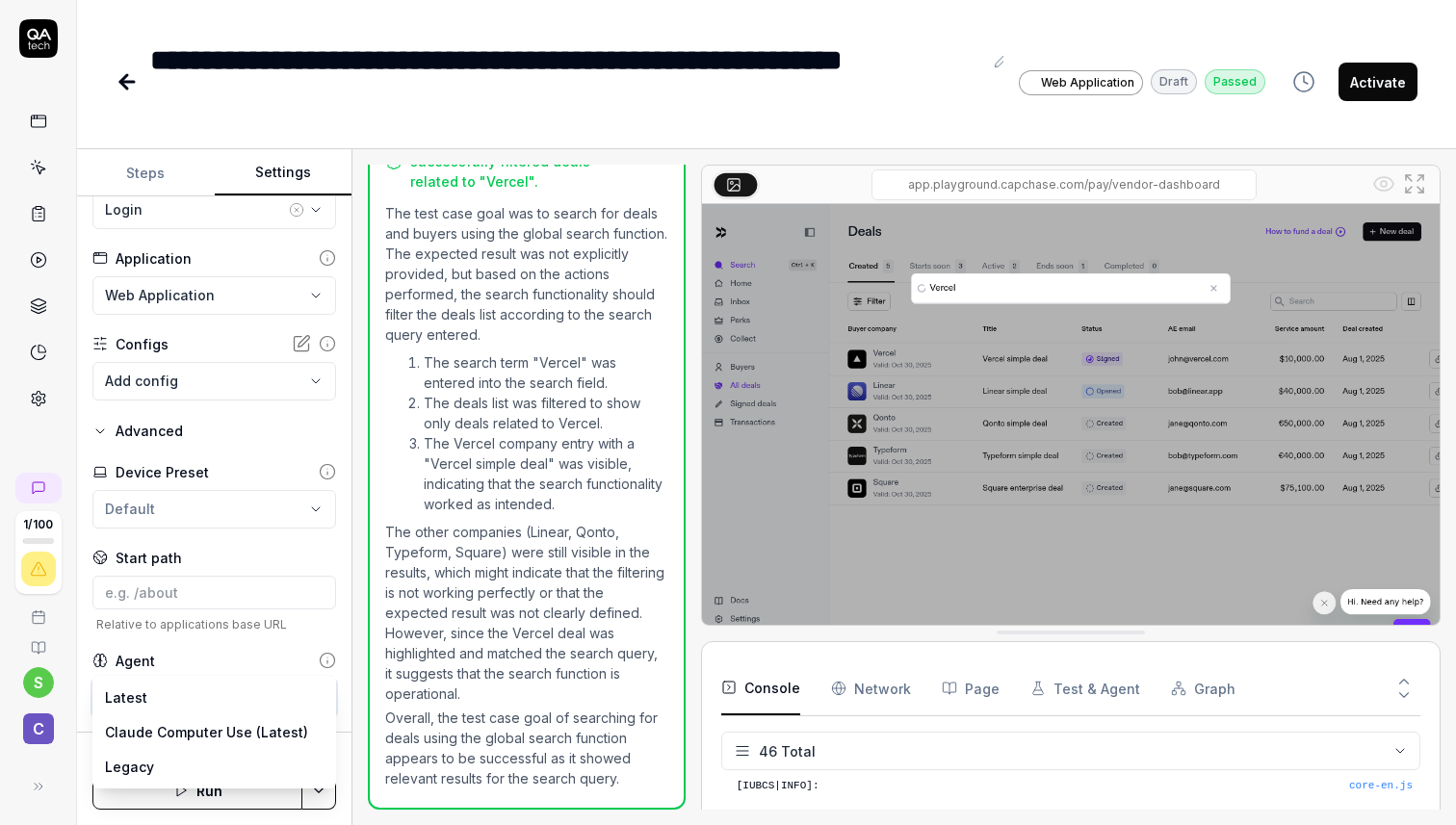 click on "**********" at bounding box center (728, 412) 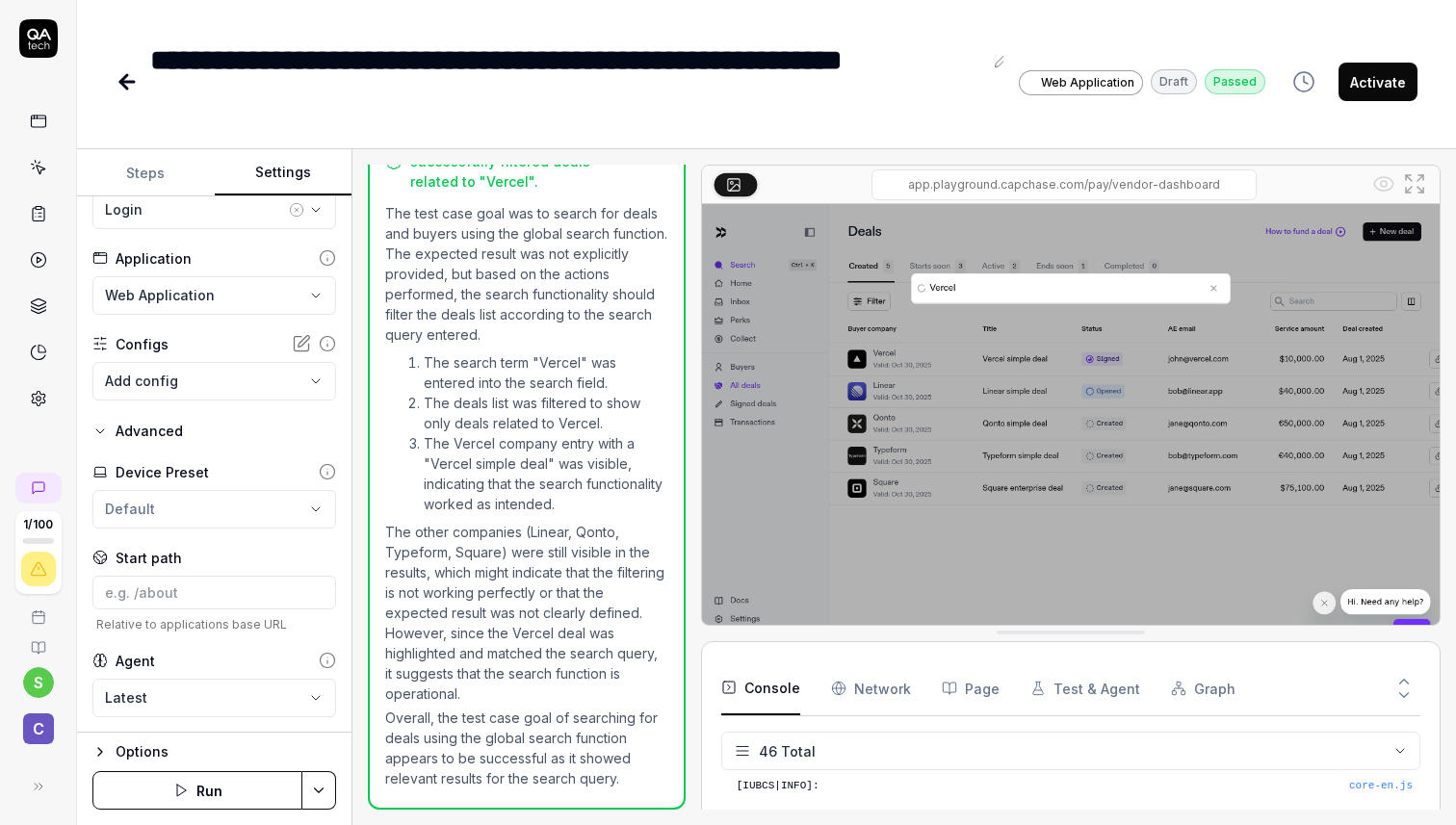 click 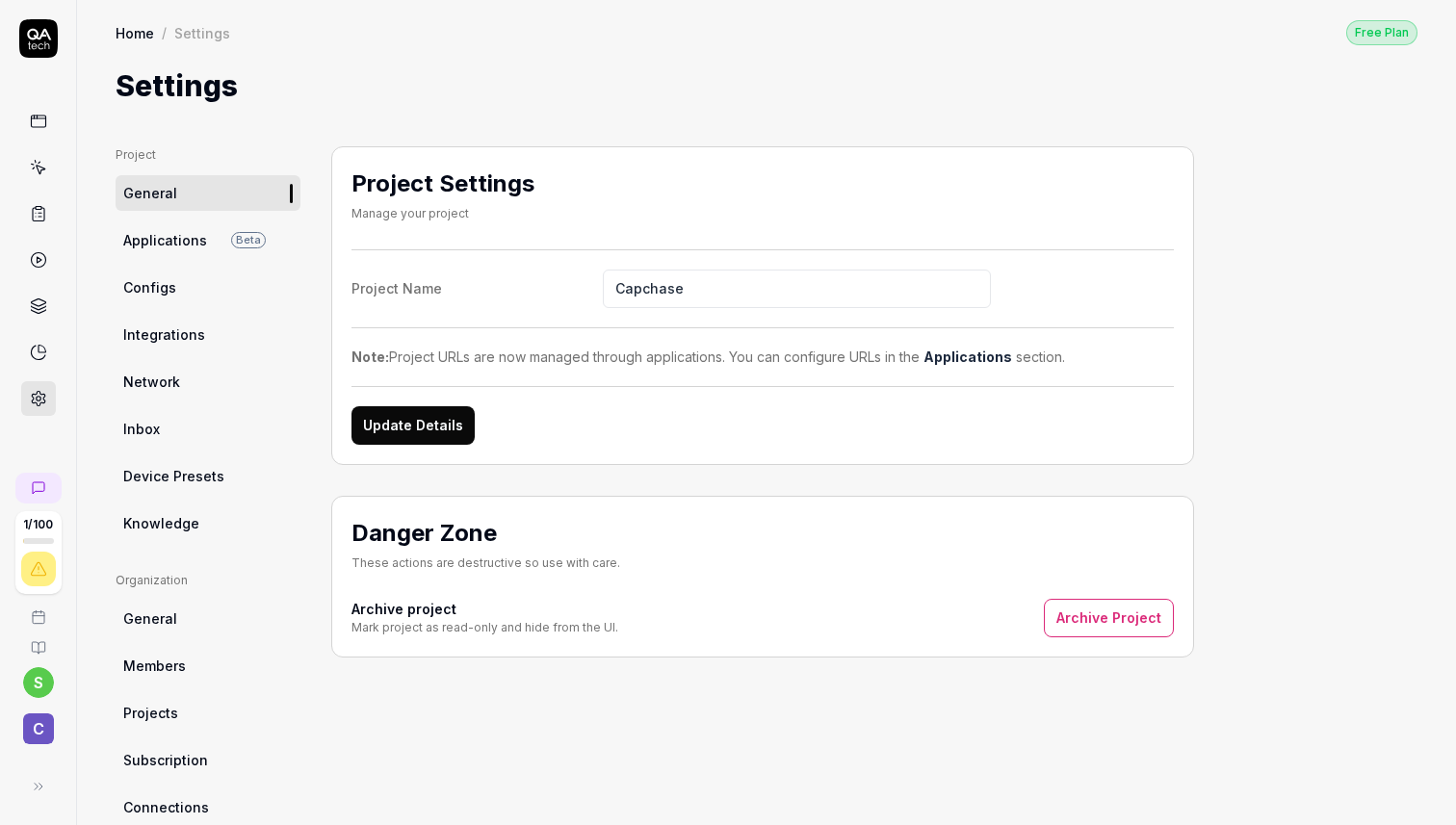 scroll, scrollTop: 39, scrollLeft: 0, axis: vertical 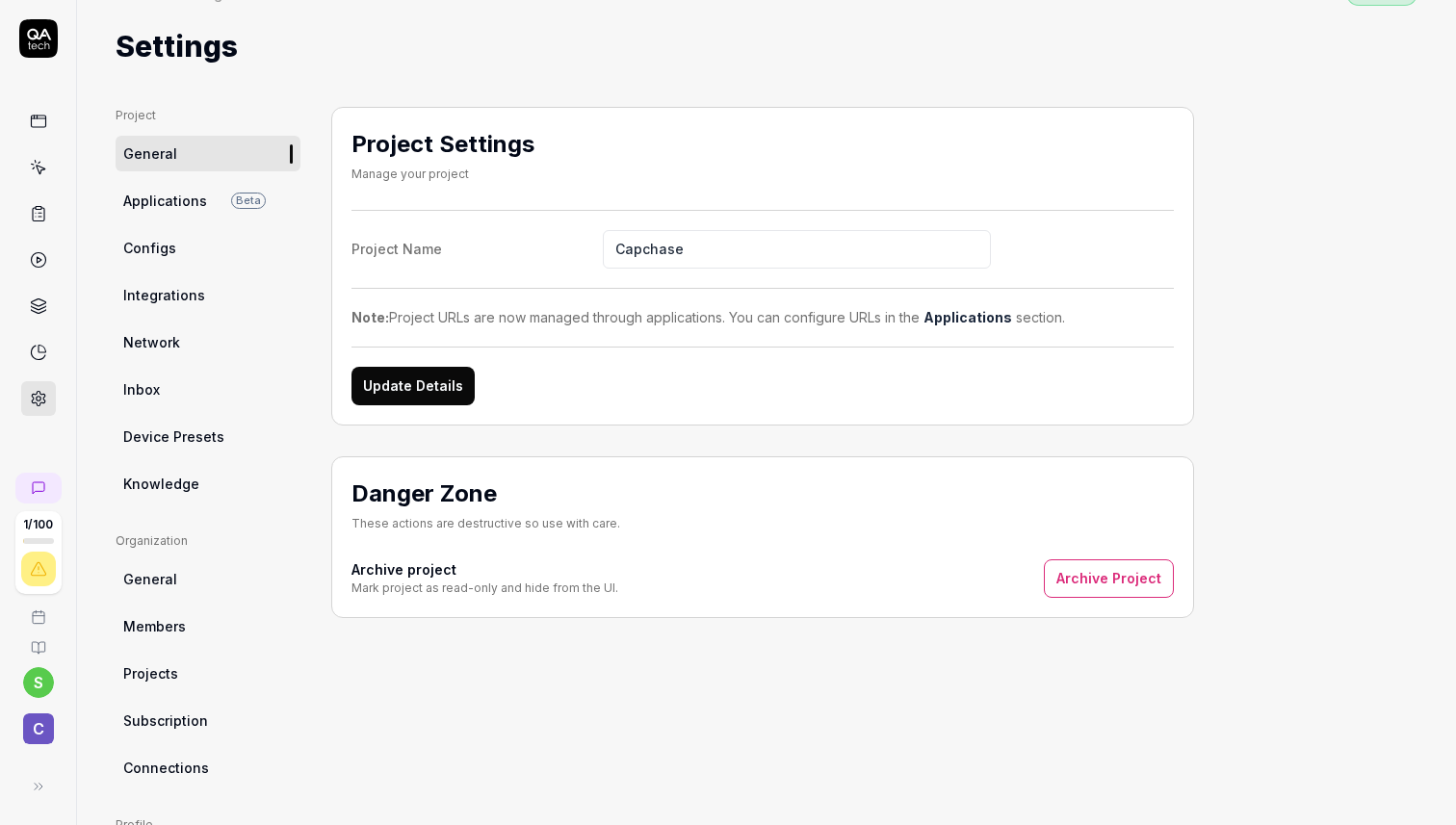 click on "Applications Beta" at bounding box center (208, 200) 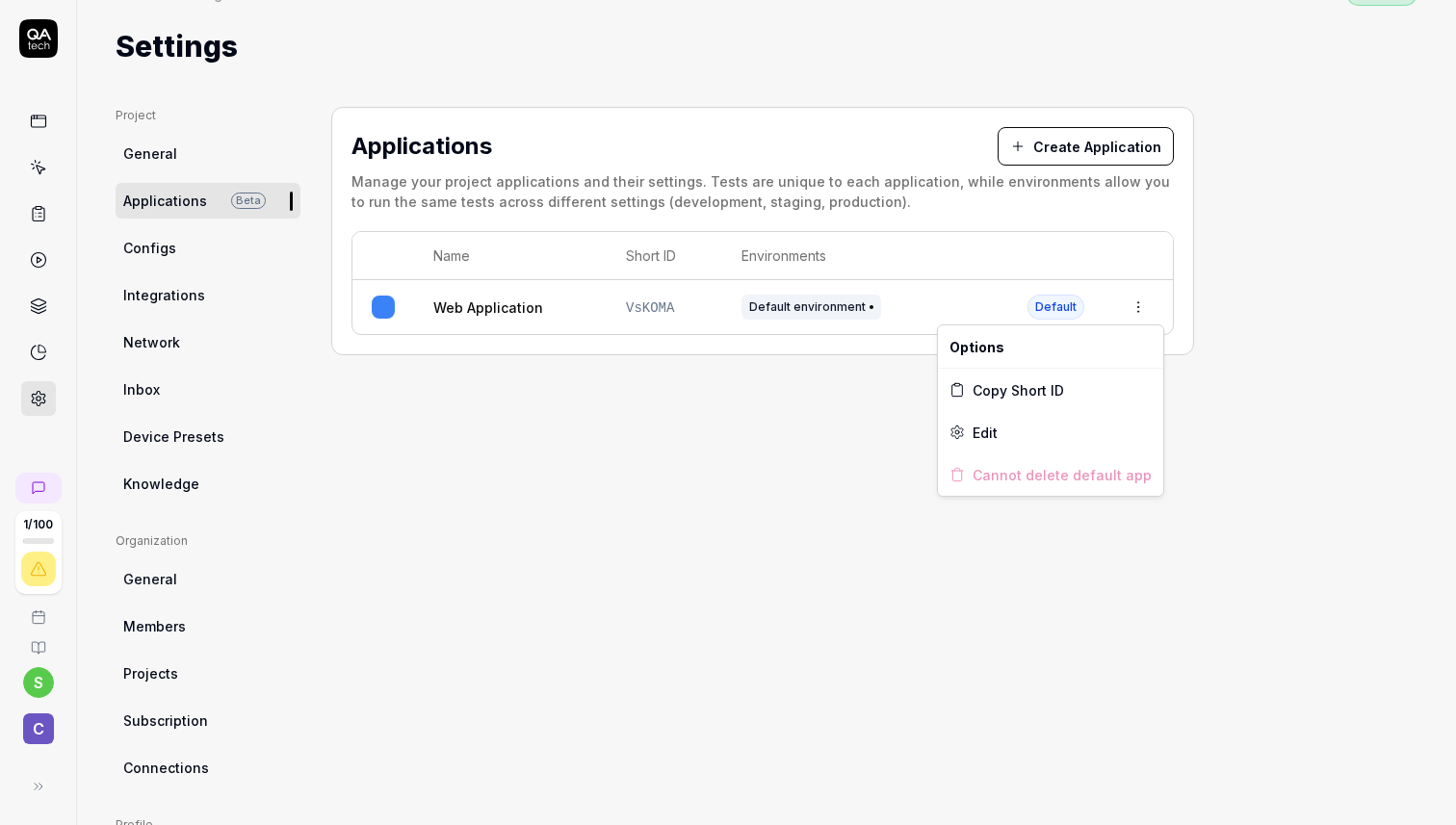 click on "1  /  100 s C Home / Settings Free Plan Home / Settings Free Plan Settings Project General Applications Beta Configs Integrations Network Inbox Device Presets Knowledge Project Select a page Organization General Members Projects Subscription Connections Organization Select a page Profile My Details Authentication Email Password Profile Select a page Applications Create Application Manage your project applications and their settings. Tests are unique to each application, while environments allow you to run the same tests across different settings (development, staging, production). Name Short ID Environments Web Application VsKOMA Default environment Default
40s * Options Copy Short ID Edit Cannot delete default app" at bounding box center (728, 412) 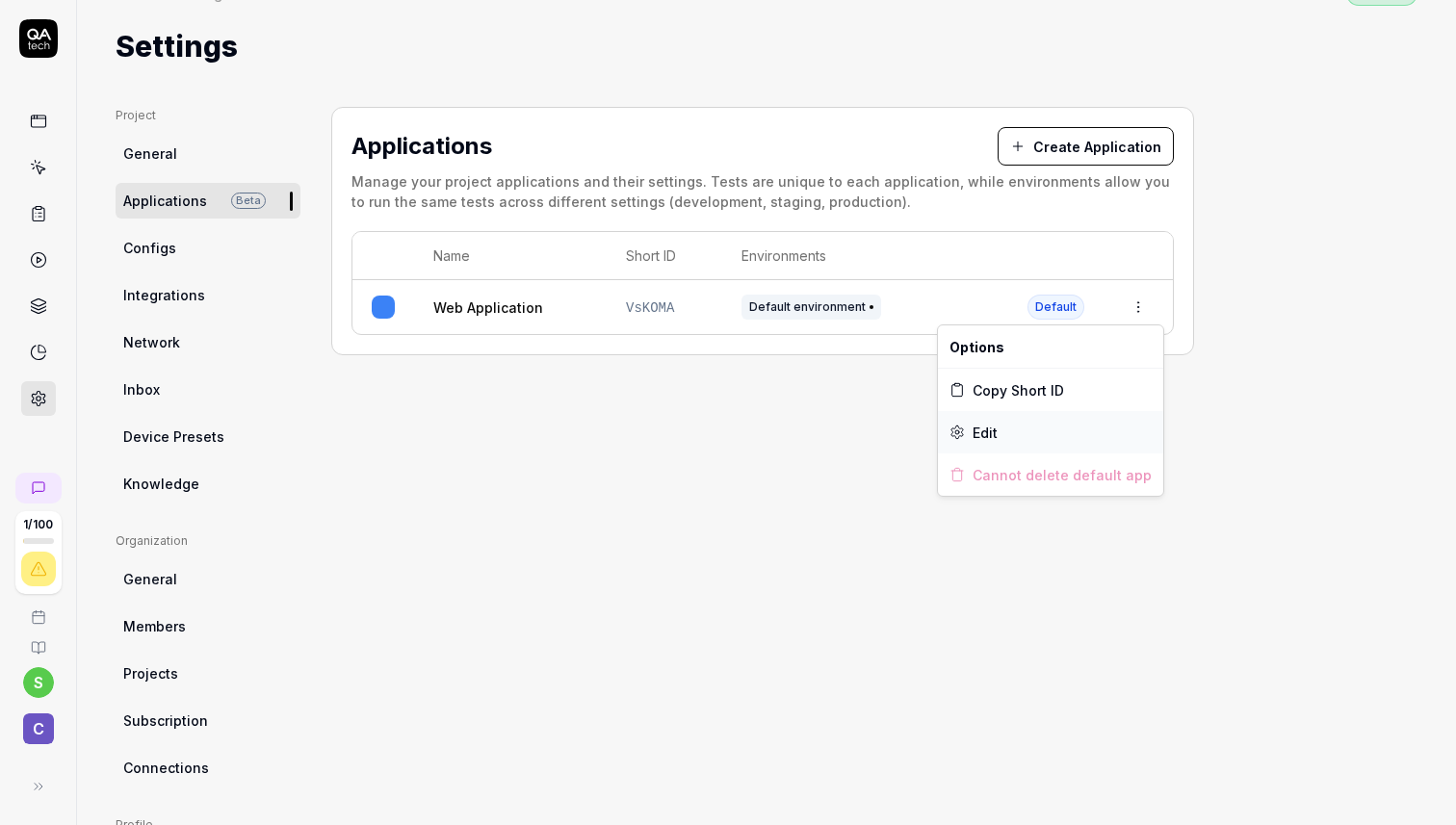 click on "Edit" at bounding box center [1051, 432] 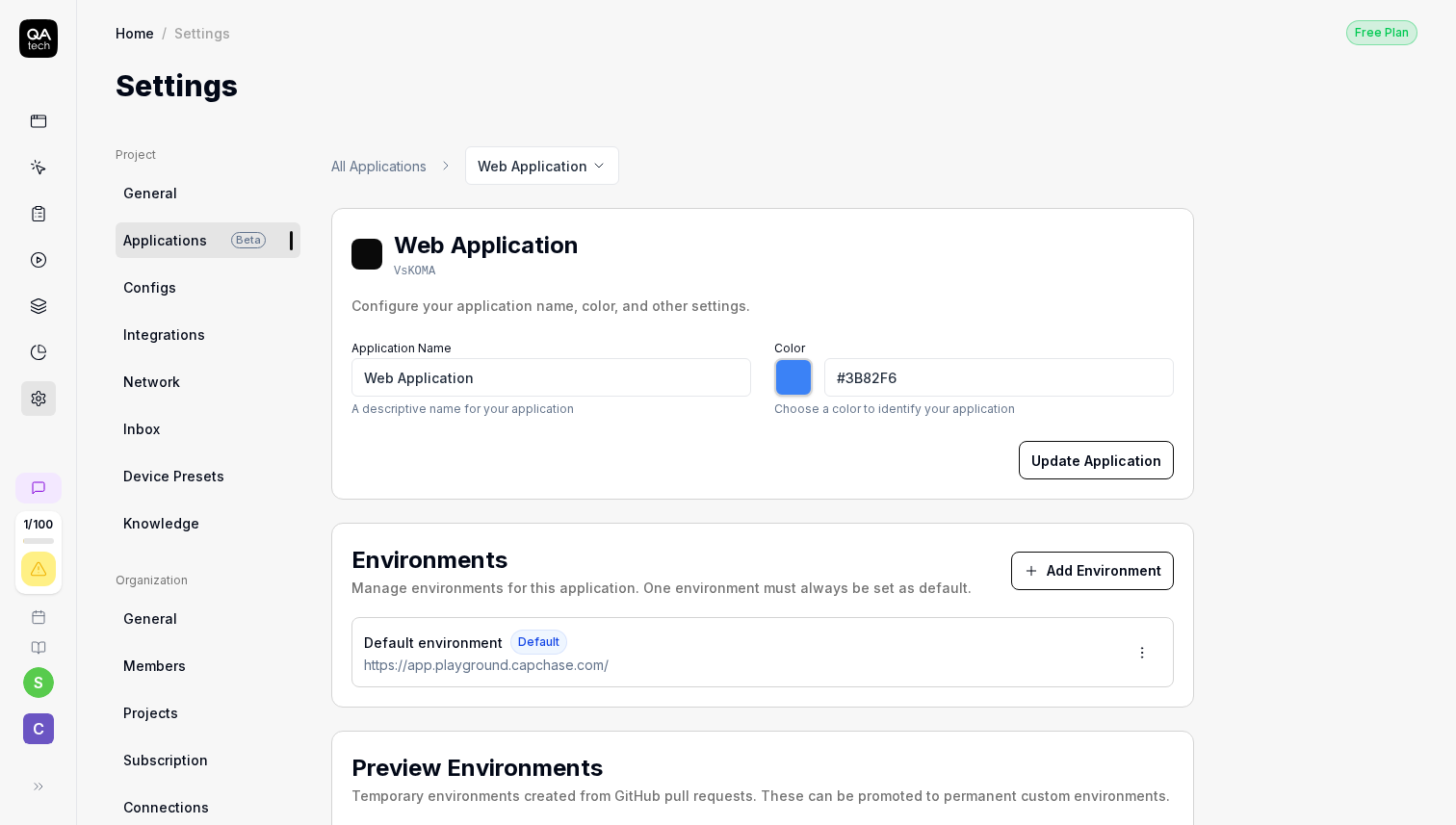 scroll, scrollTop: 0, scrollLeft: 0, axis: both 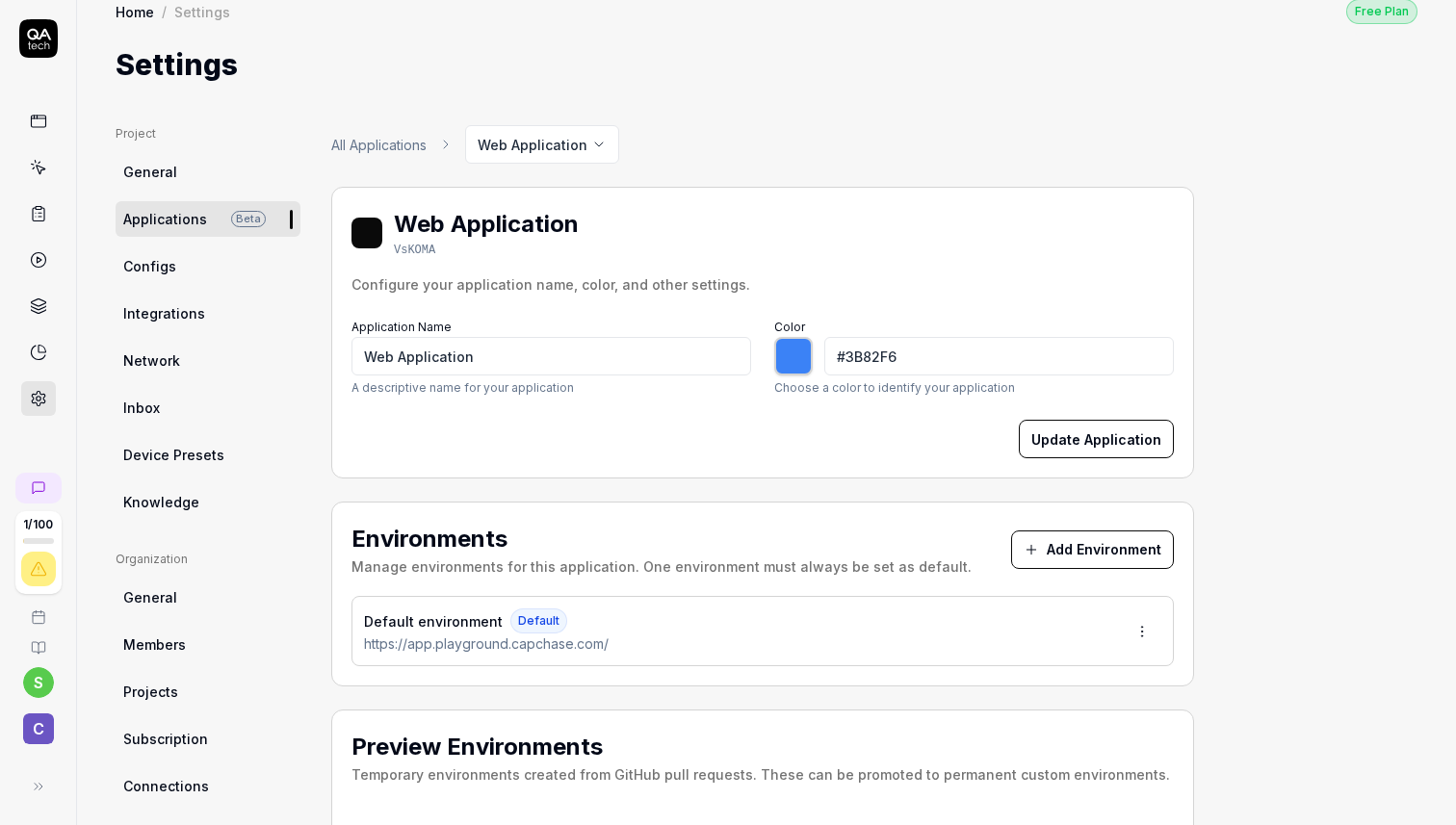 type on "*******" 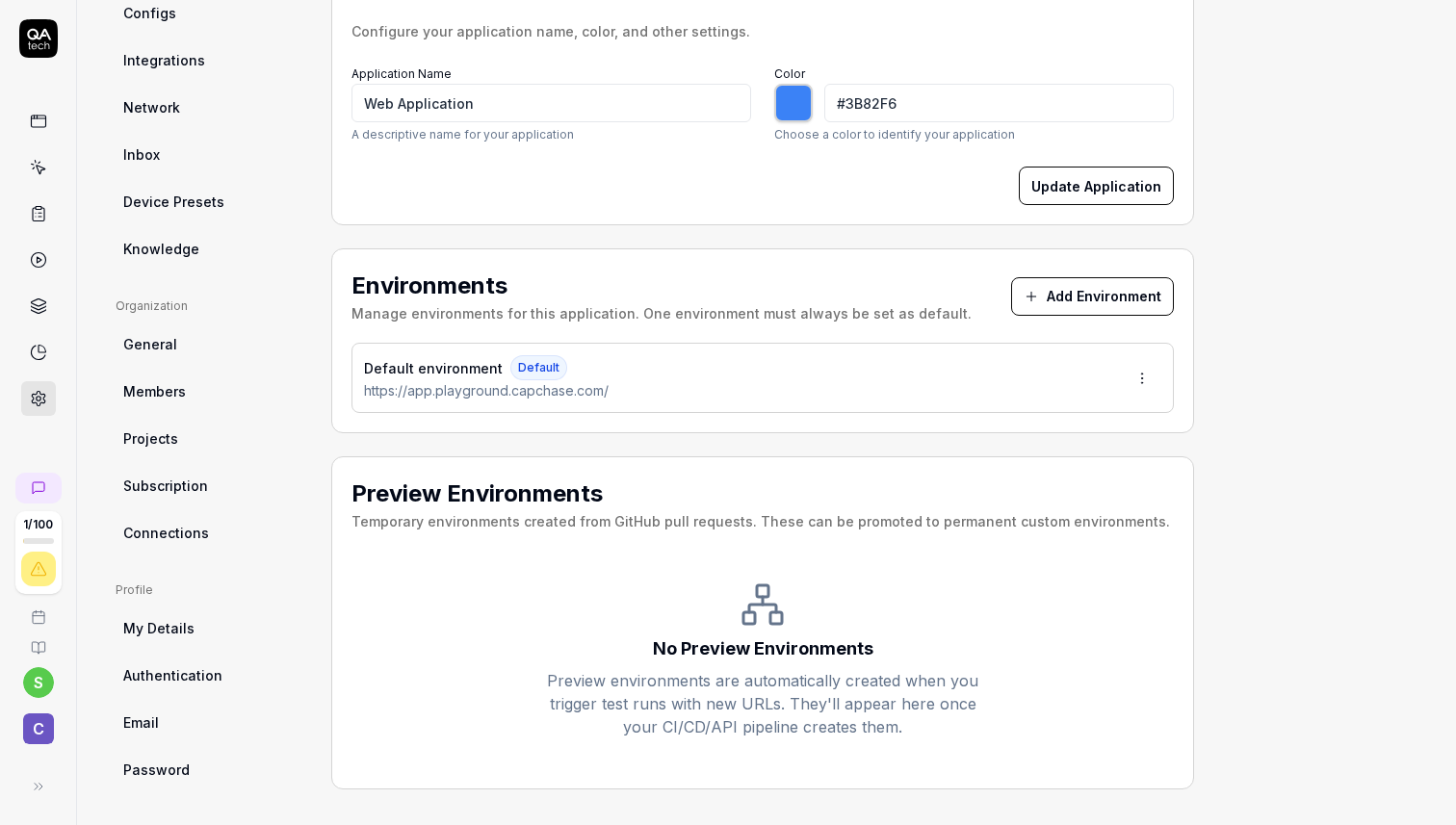 scroll, scrollTop: 0, scrollLeft: 0, axis: both 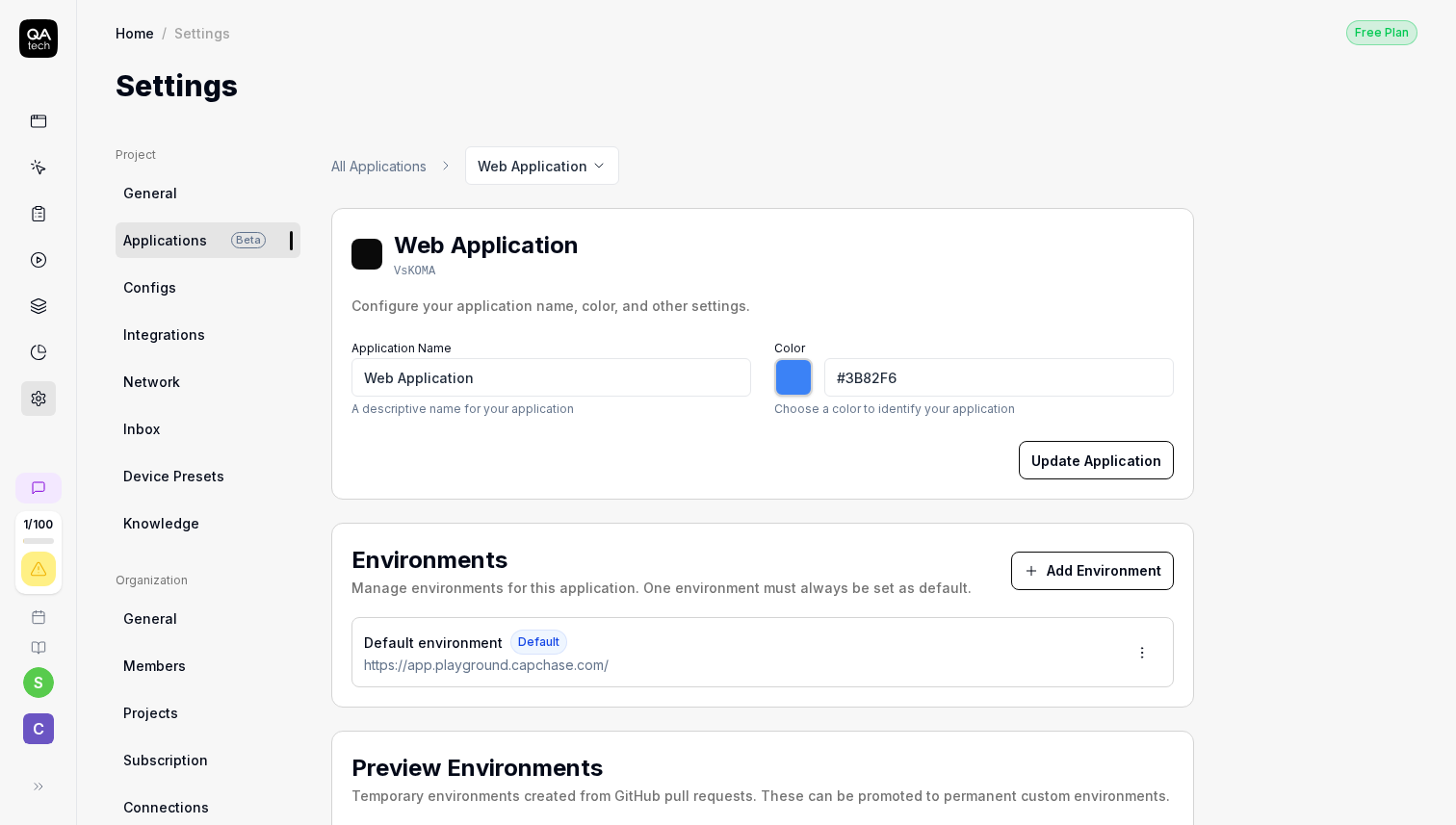 click on "Project General Applications Beta Configs Integrations Network Inbox Device Presets Knowledge" at bounding box center (208, 344) 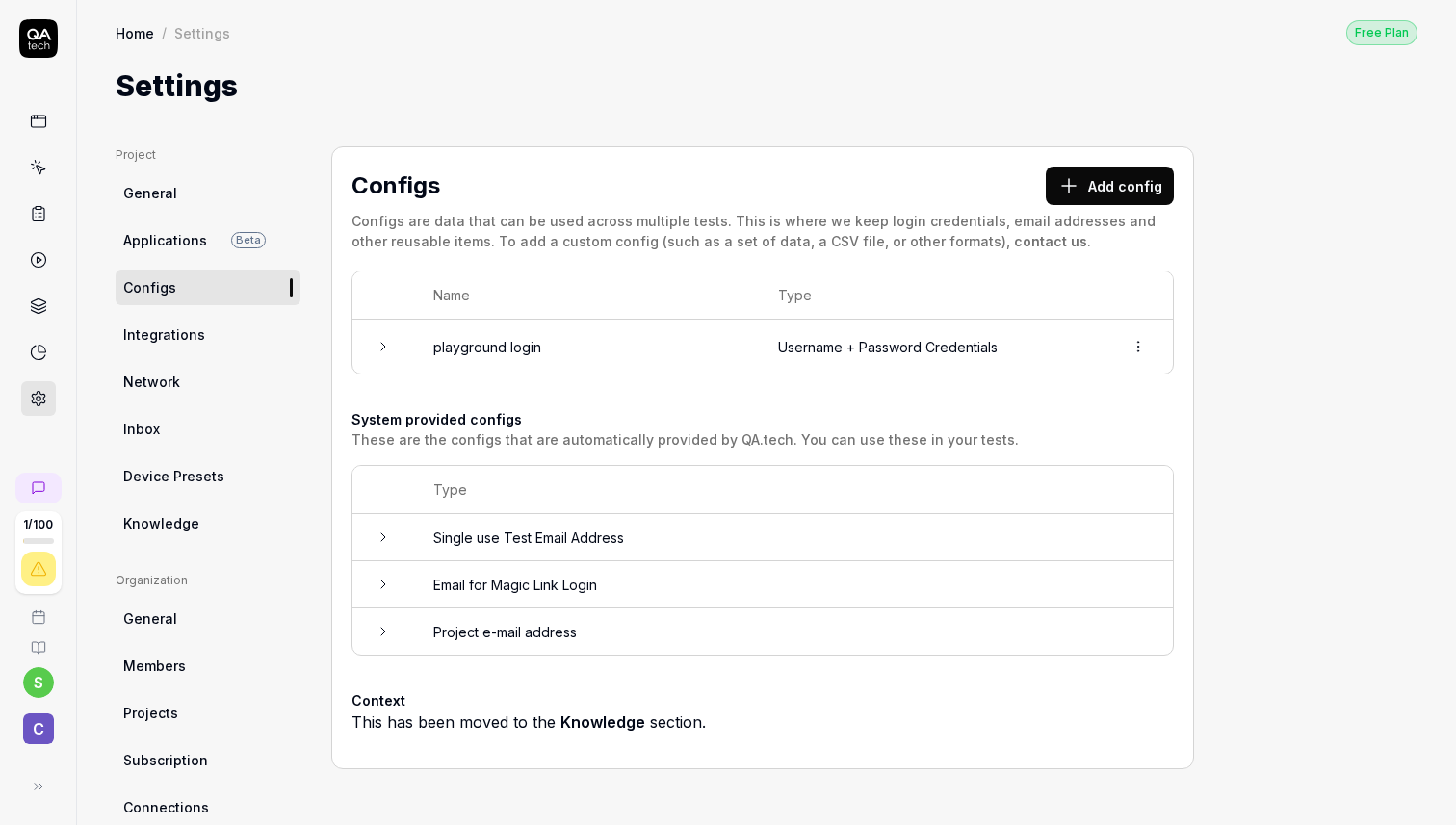 click at bounding box center [383, 347] 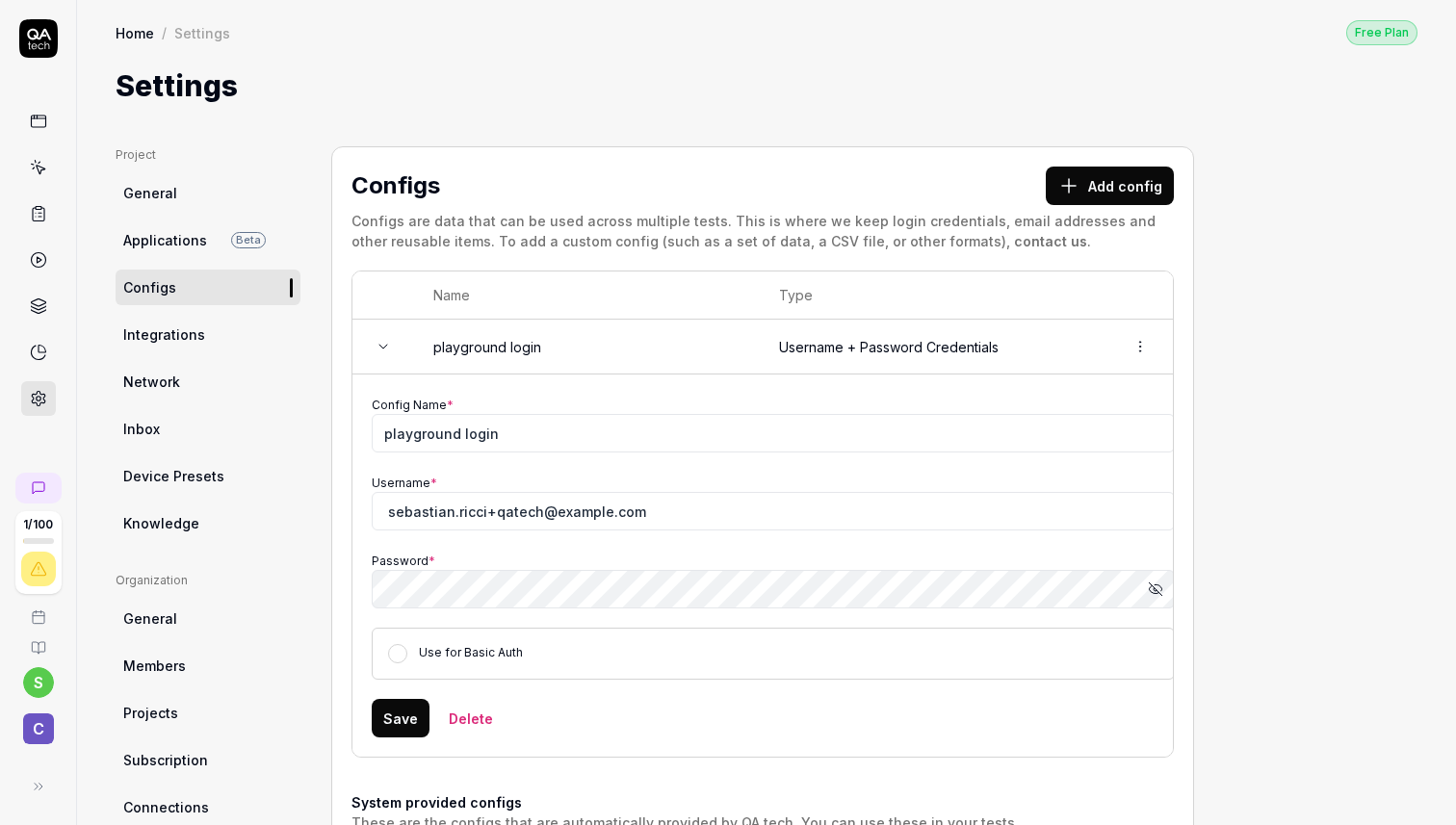 click at bounding box center [383, 347] 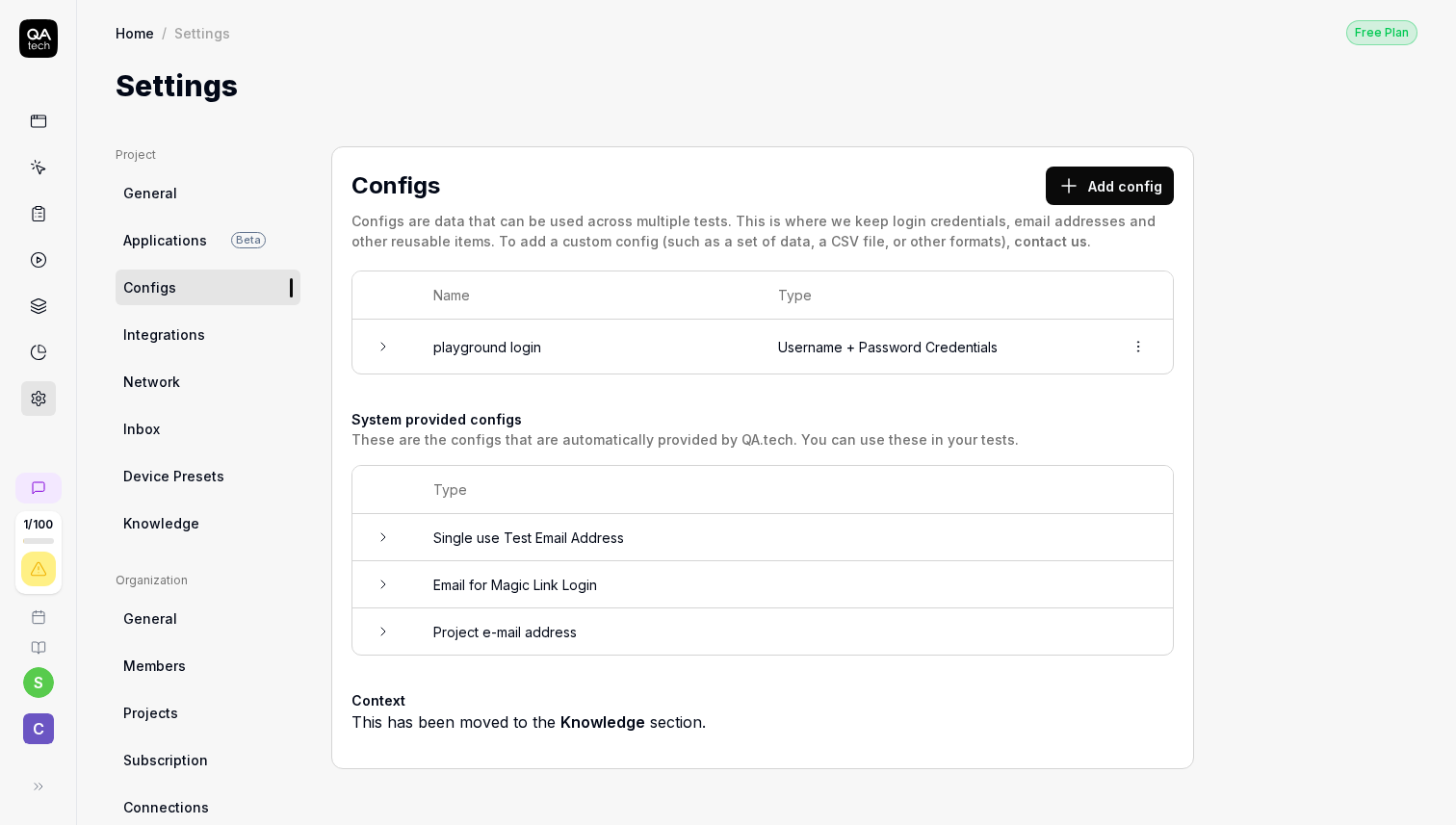 click on "Integrations" at bounding box center [208, 334] 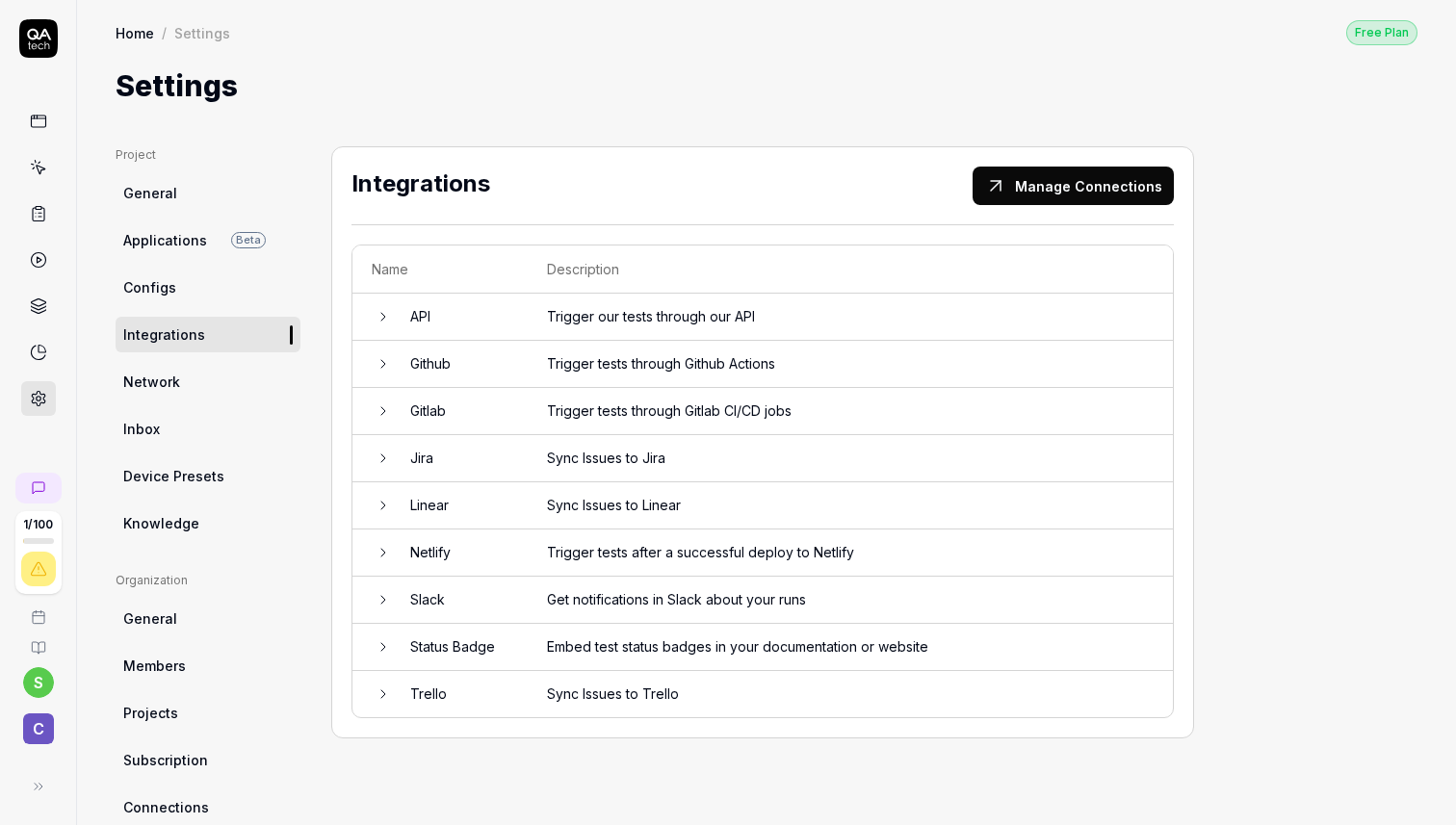 scroll, scrollTop: 12, scrollLeft: 0, axis: vertical 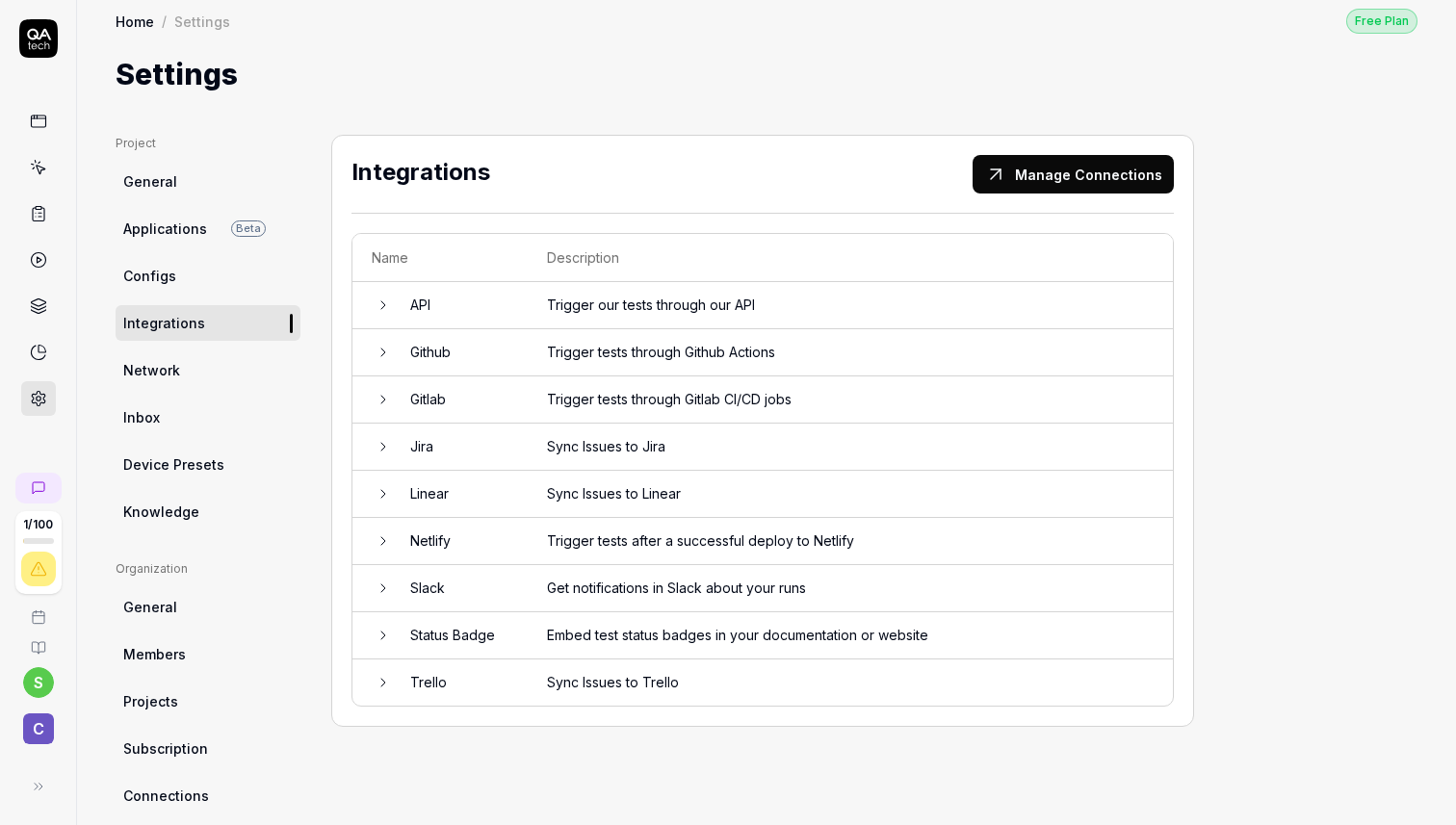 click on "Github" at bounding box center [459, 352] 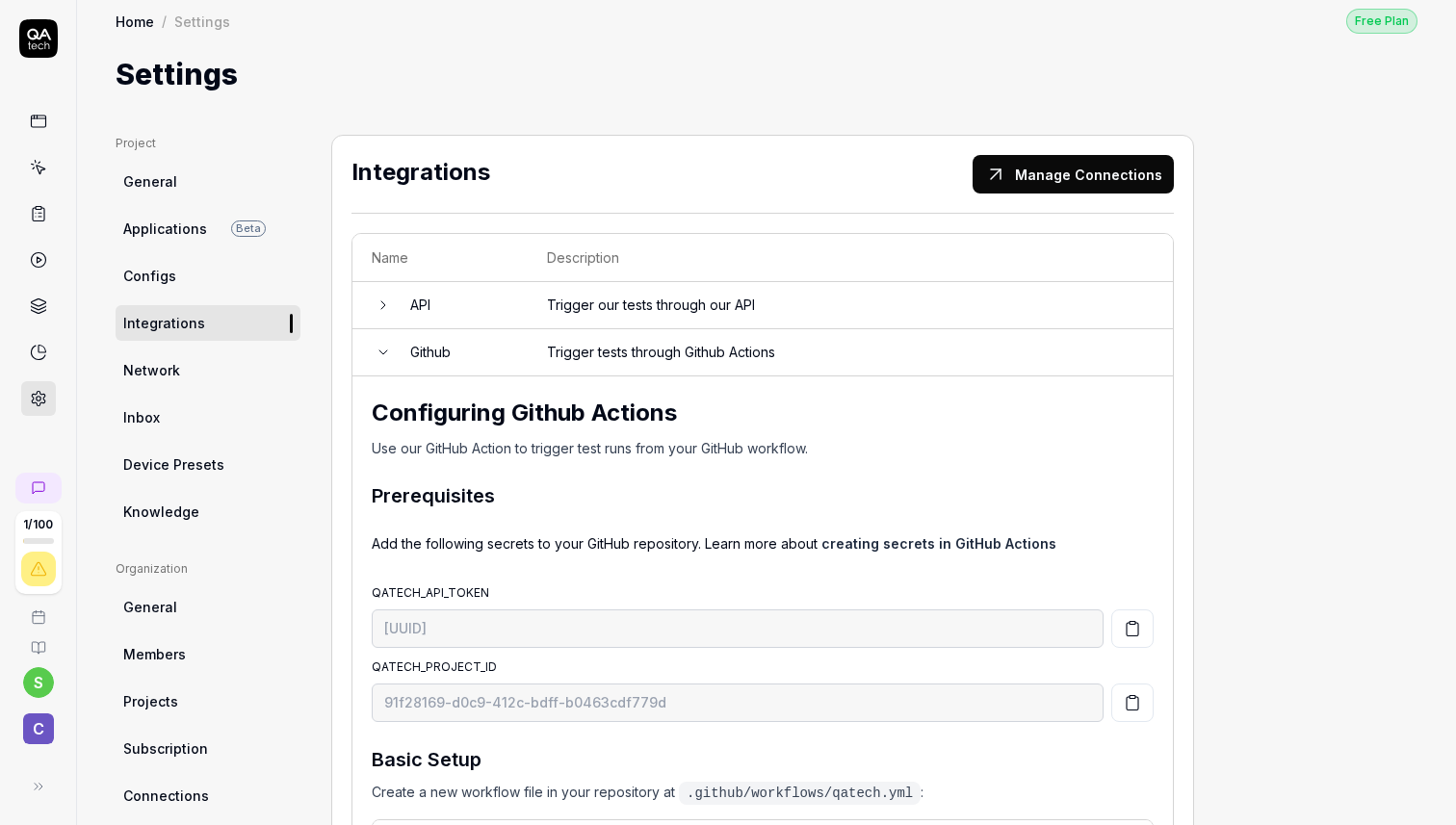 click on "Github" at bounding box center [459, 352] 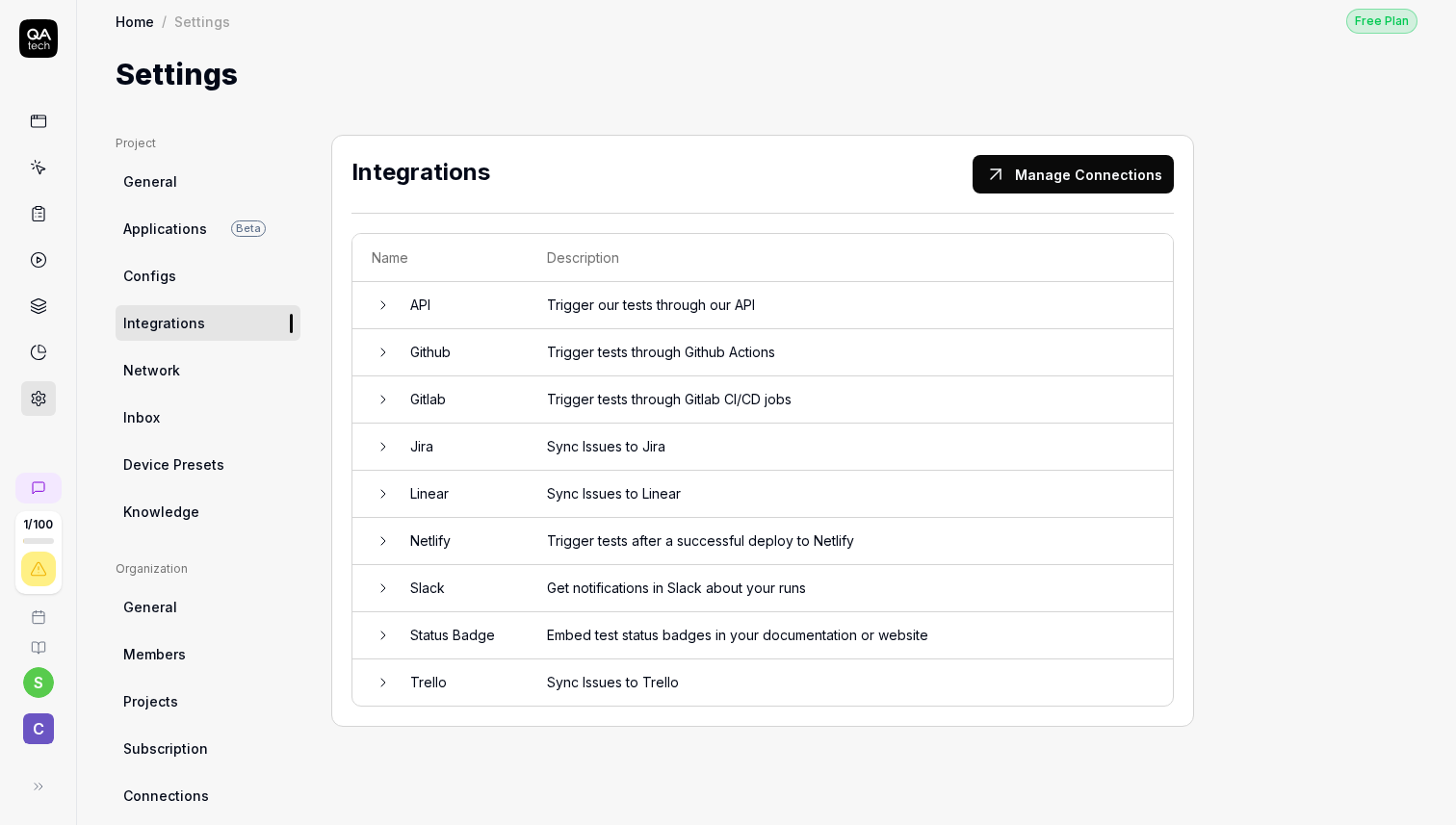 click on "Project General Applications Beta Configs Integrations Network Inbox Device Presets Knowledge" at bounding box center (208, 332) 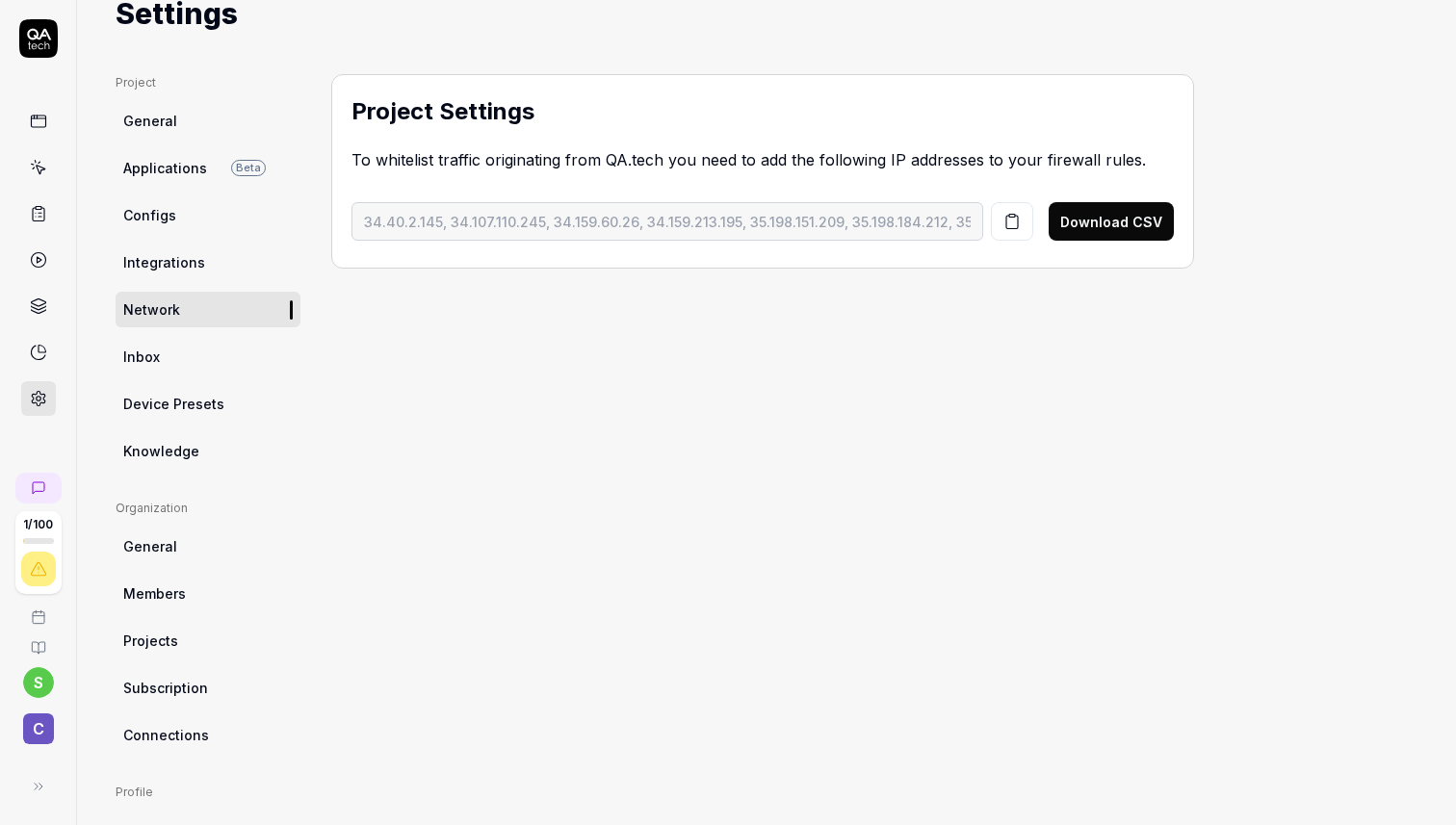 scroll, scrollTop: 74, scrollLeft: 0, axis: vertical 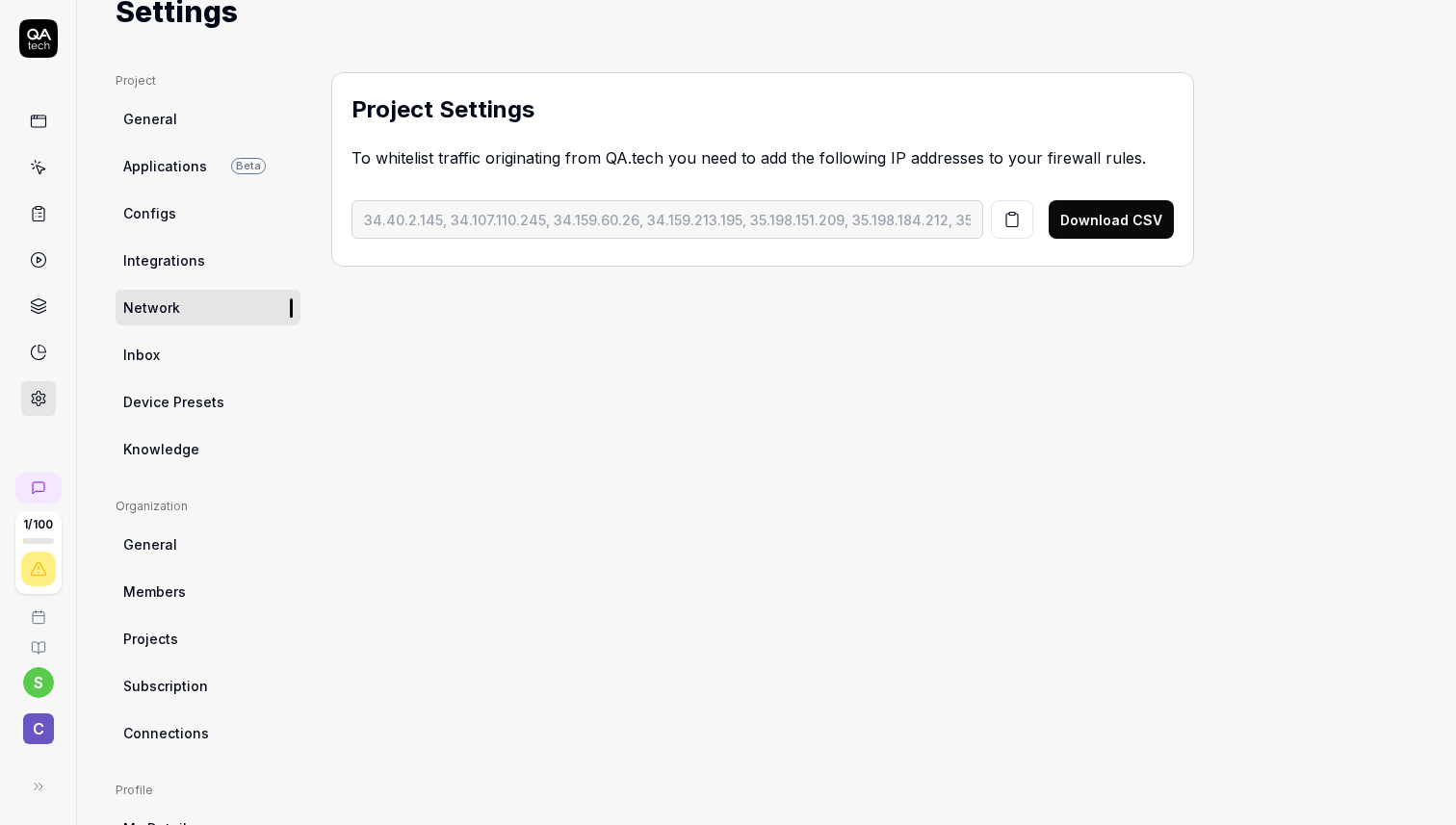 click on "Inbox" at bounding box center (208, 354) 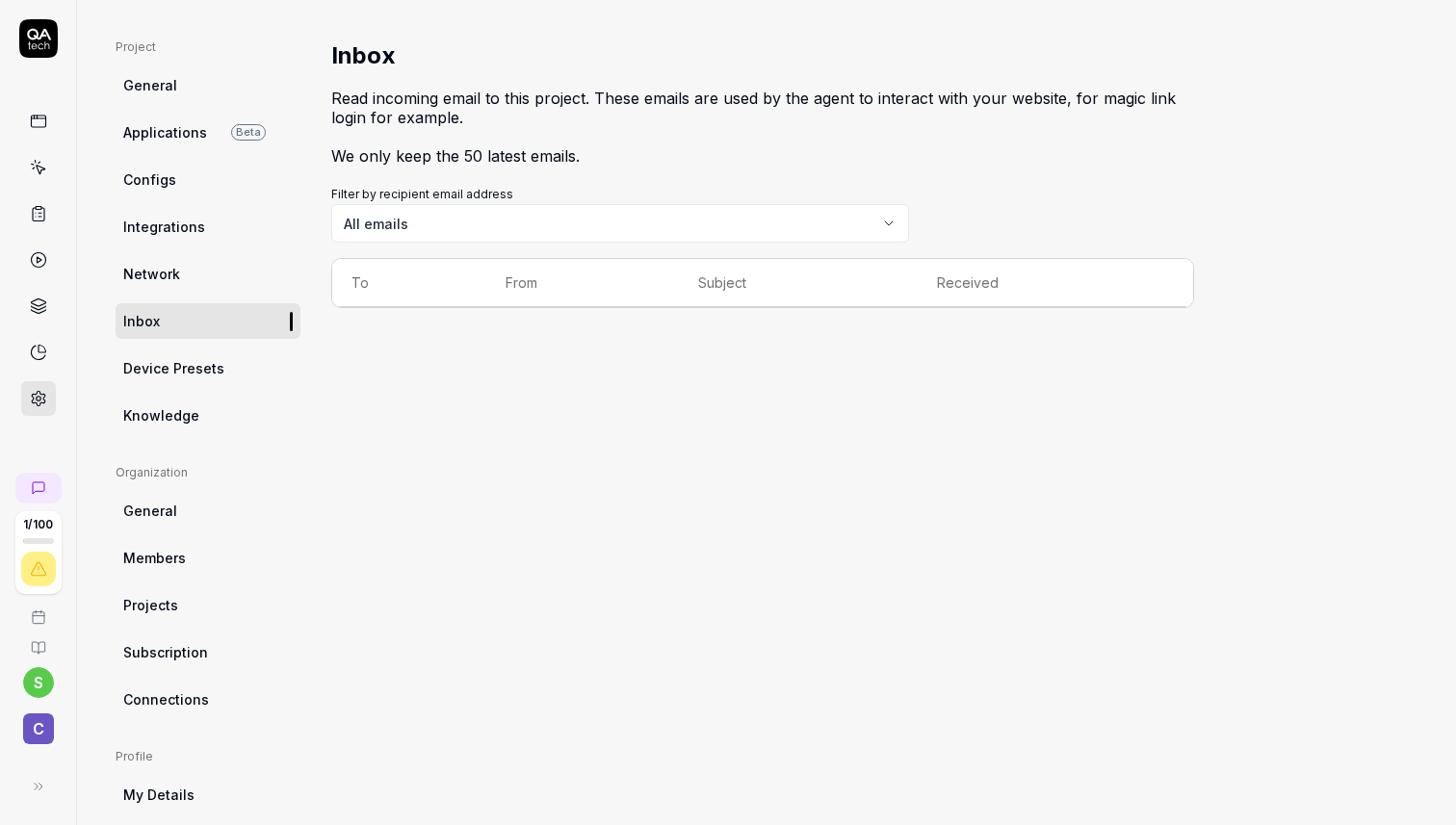 scroll, scrollTop: 110, scrollLeft: 0, axis: vertical 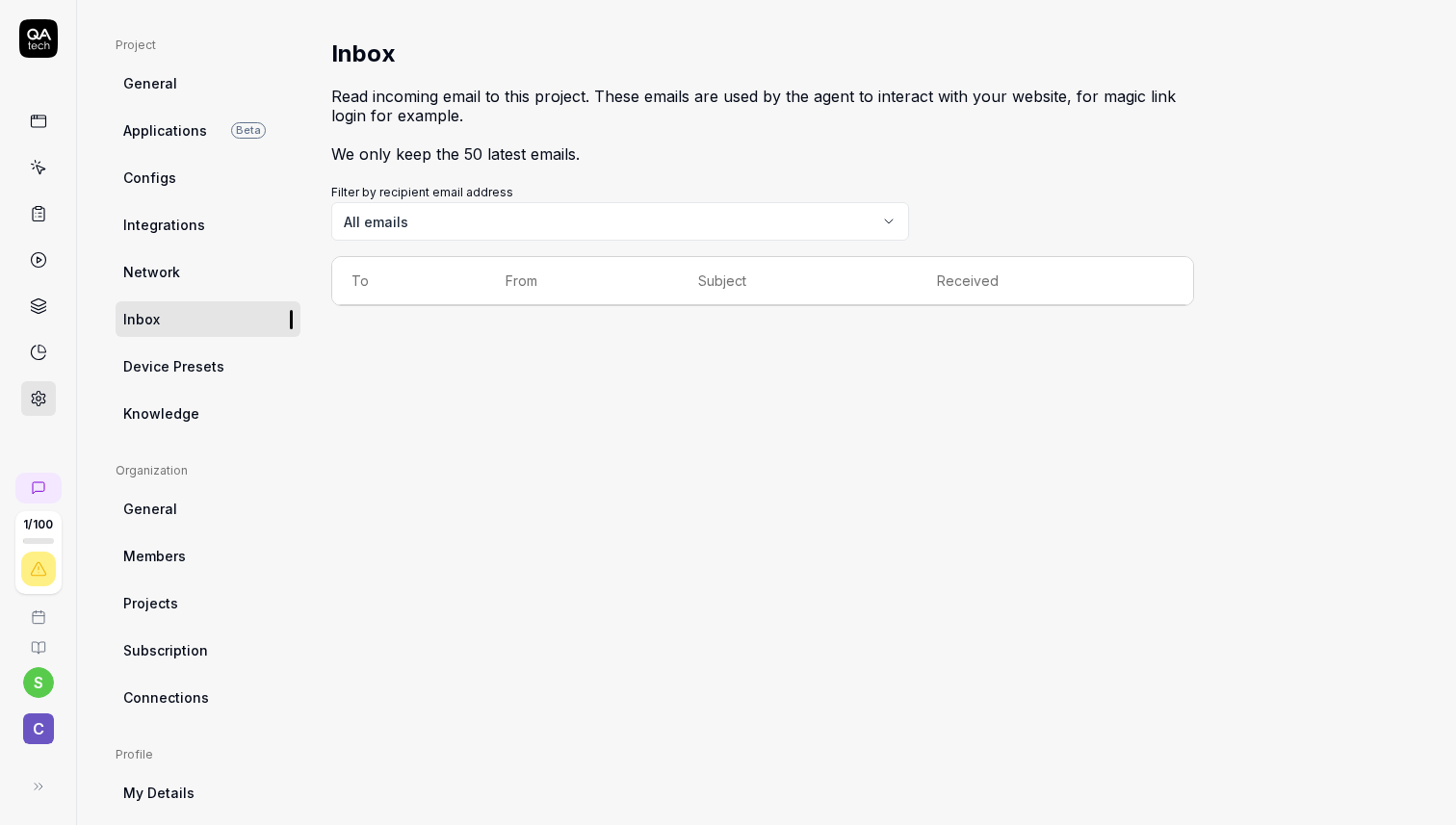 click on "Device Presets" at bounding box center (173, 366) 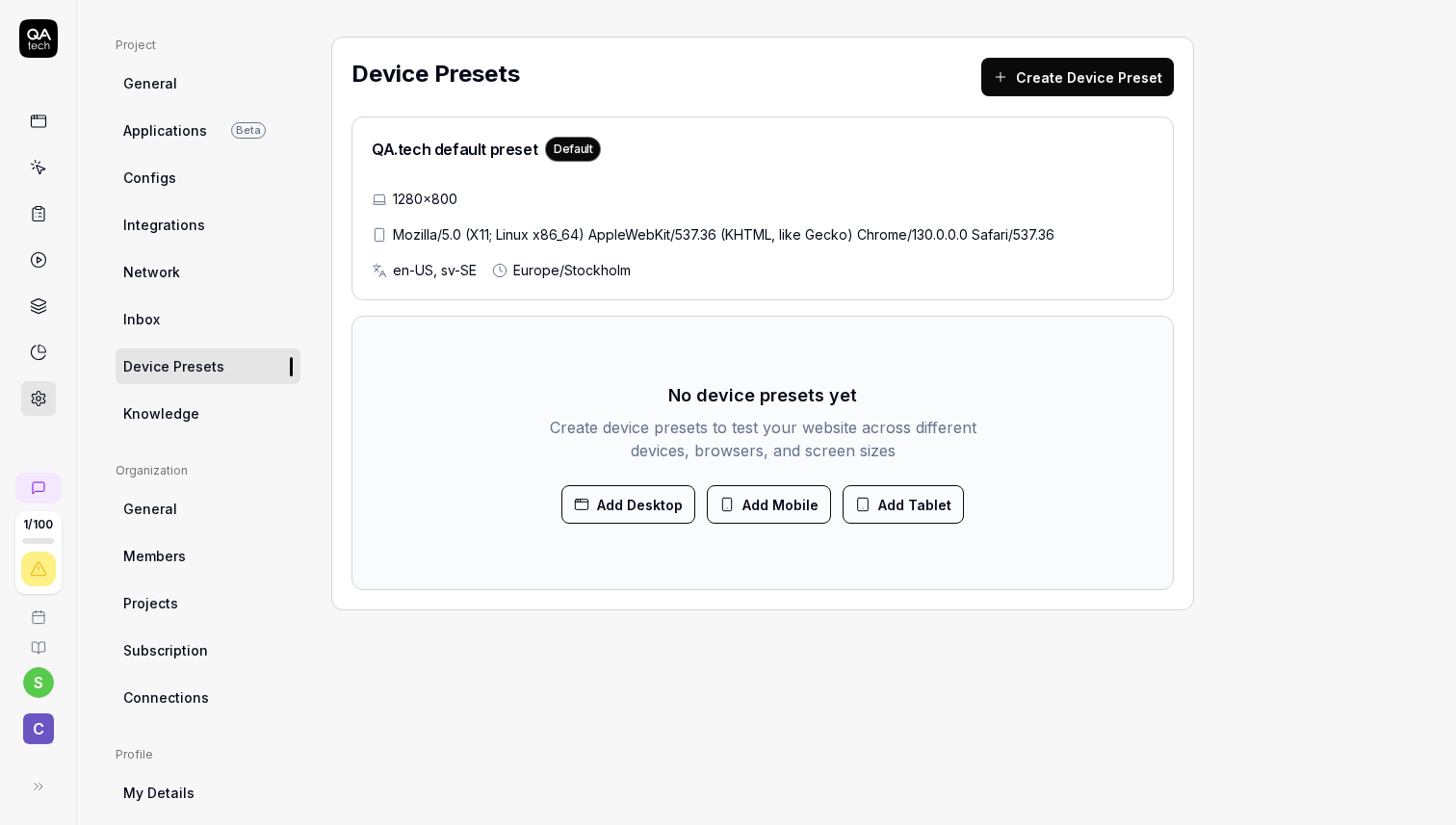 click on "Knowledge" at bounding box center [208, 413] 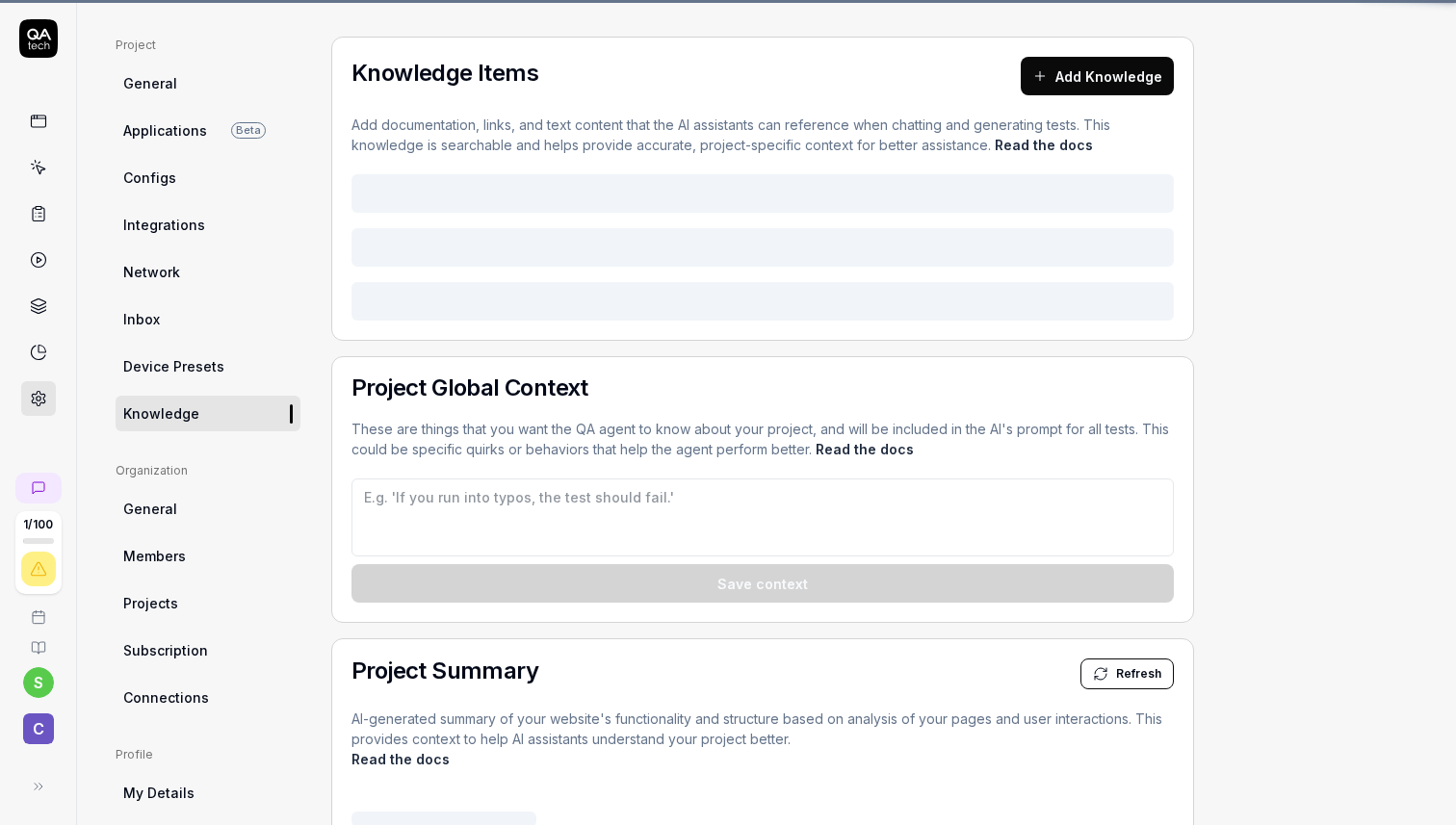 type on "*" 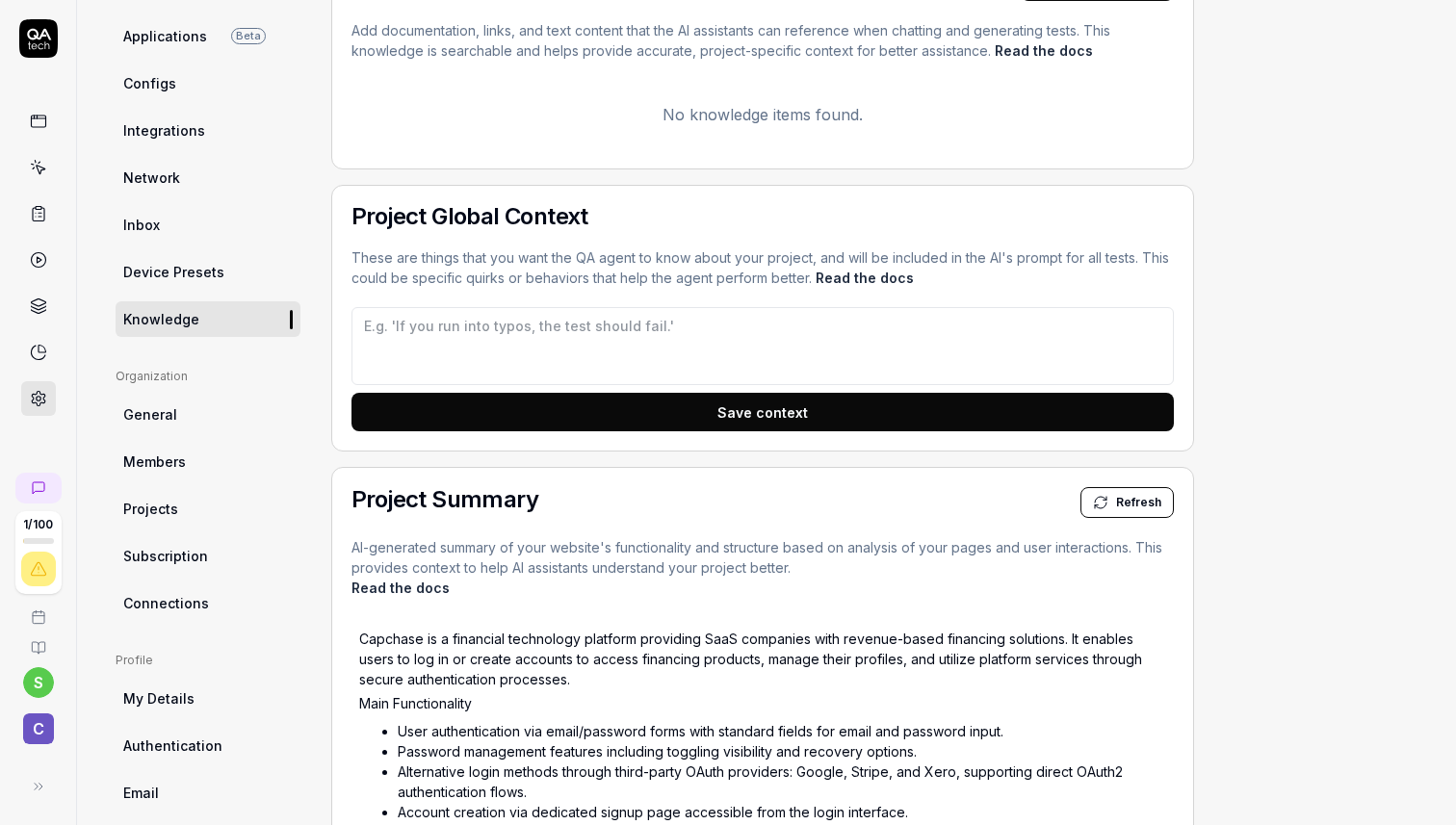scroll, scrollTop: 209, scrollLeft: 0, axis: vertical 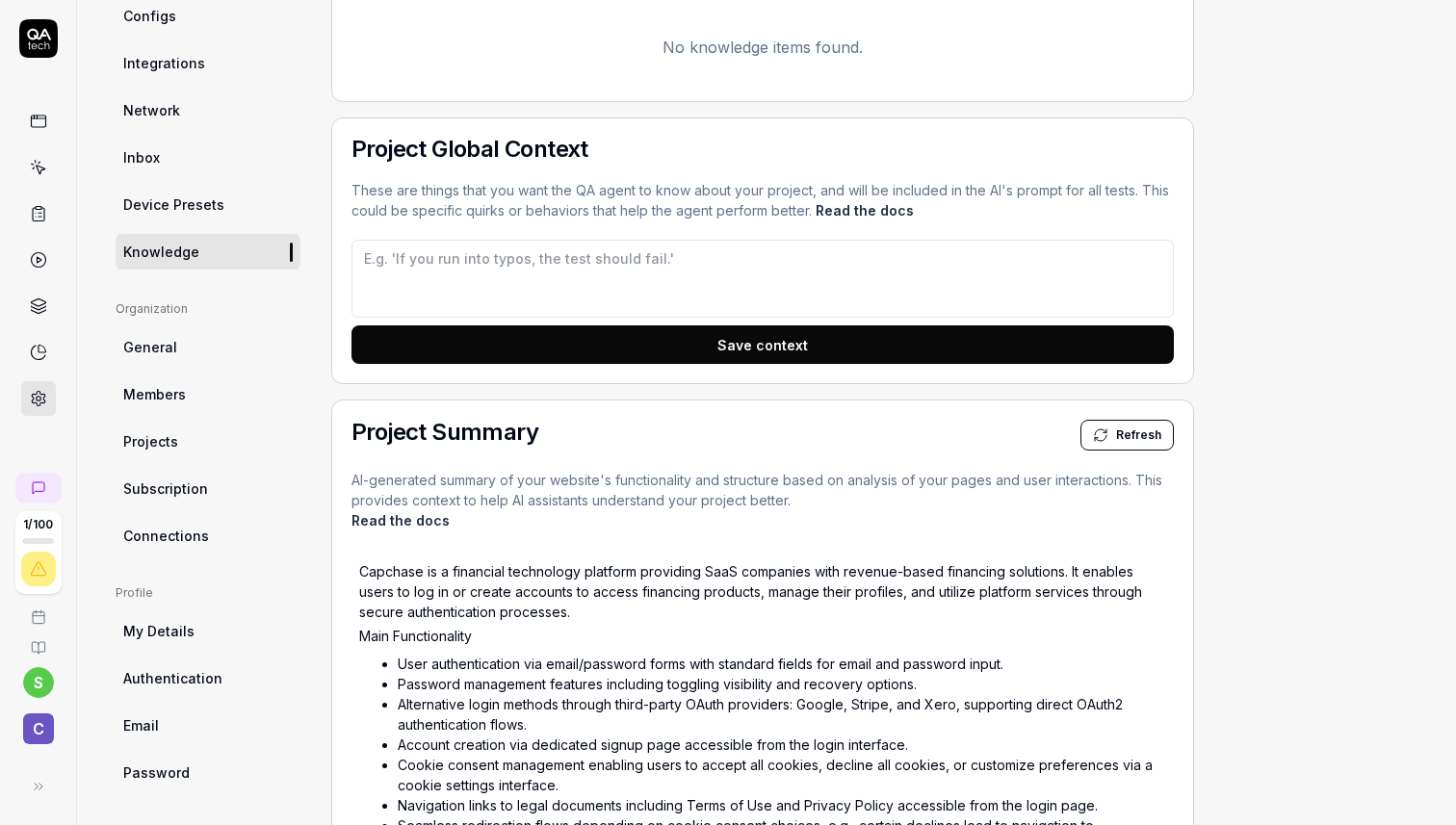 click on "General" at bounding box center (208, 347) 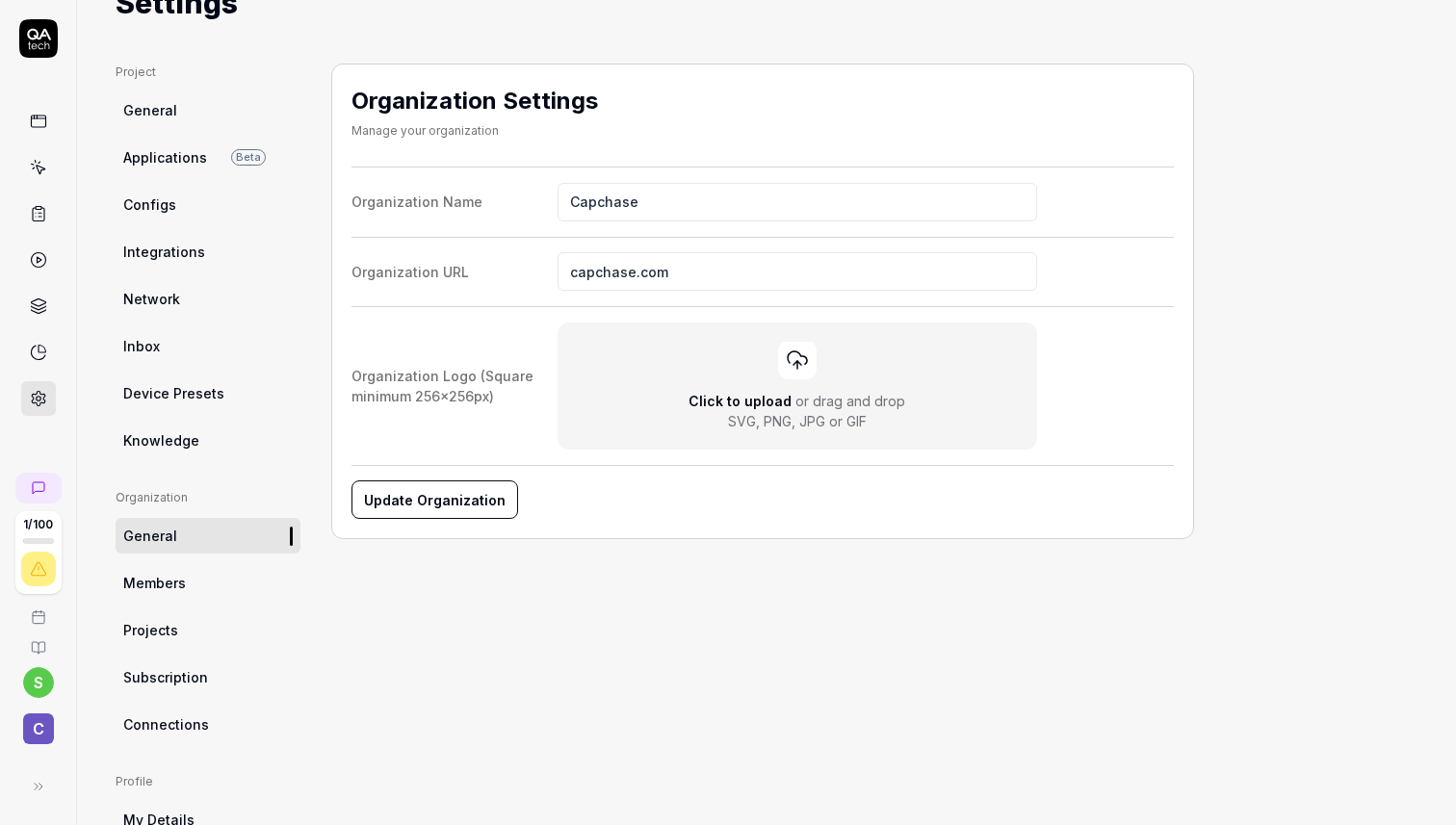 scroll, scrollTop: 118, scrollLeft: 0, axis: vertical 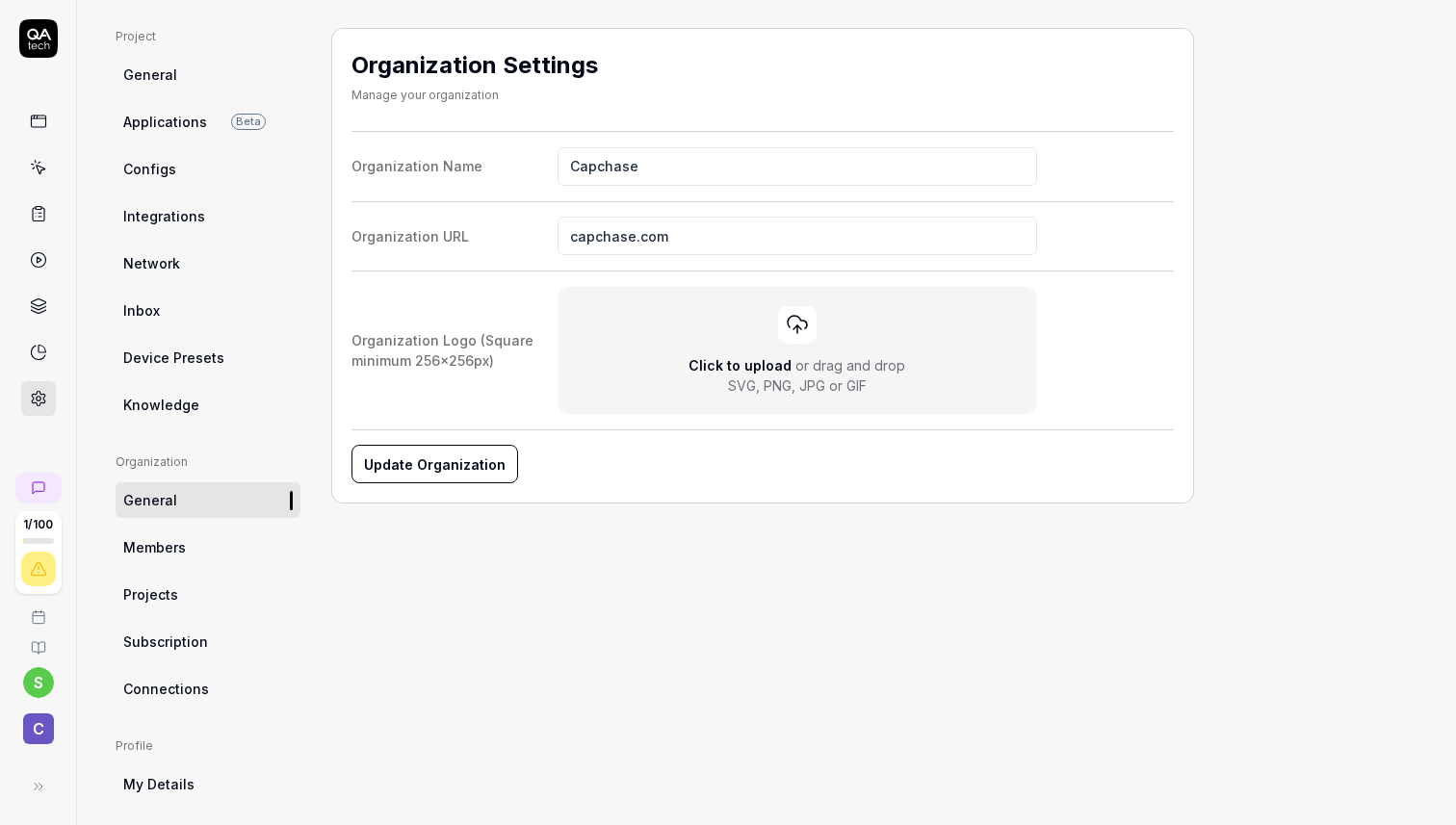 click on "Members" at bounding box center [208, 547] 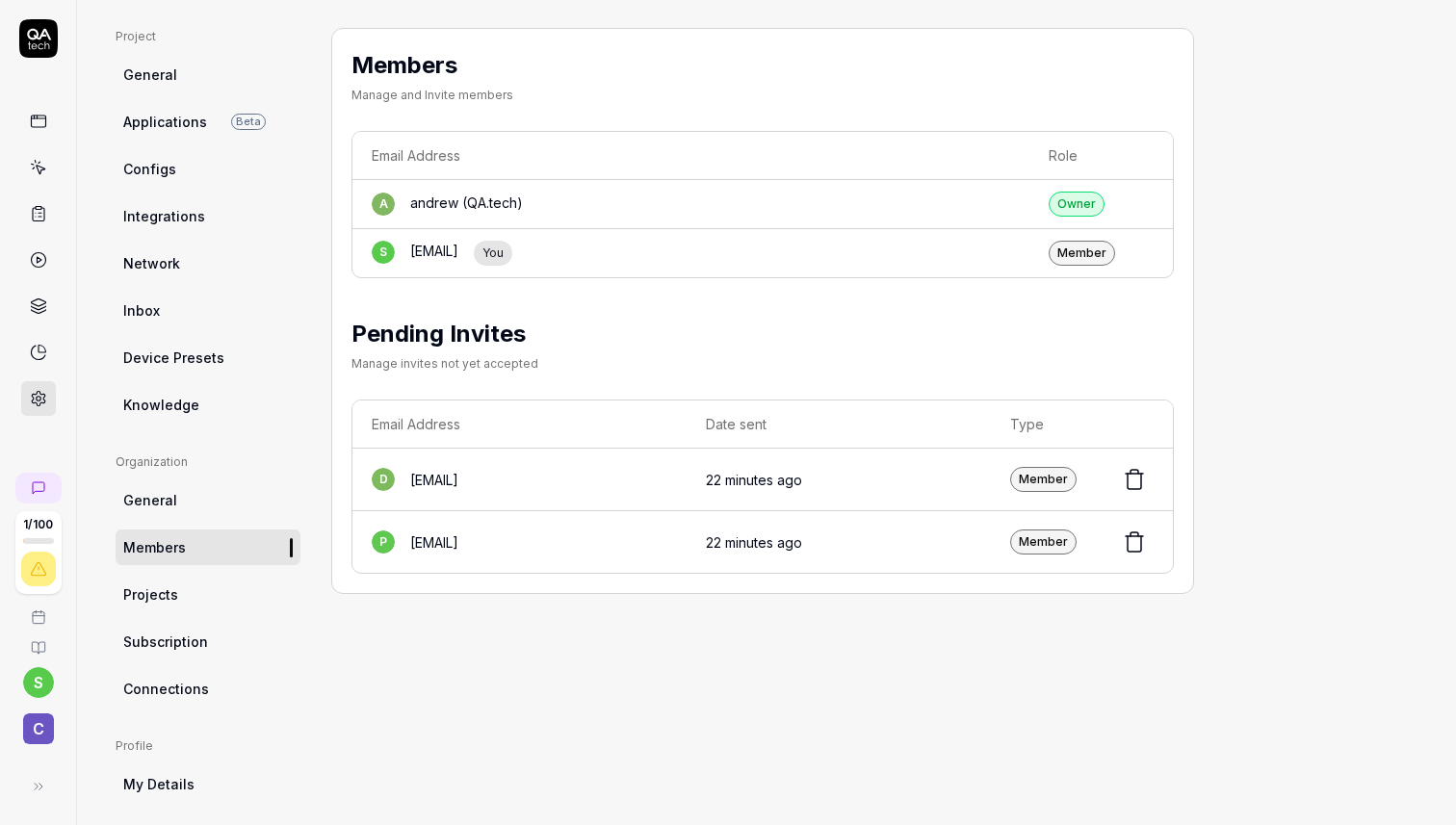 click on "22 minutes ago" at bounding box center (839, 479) 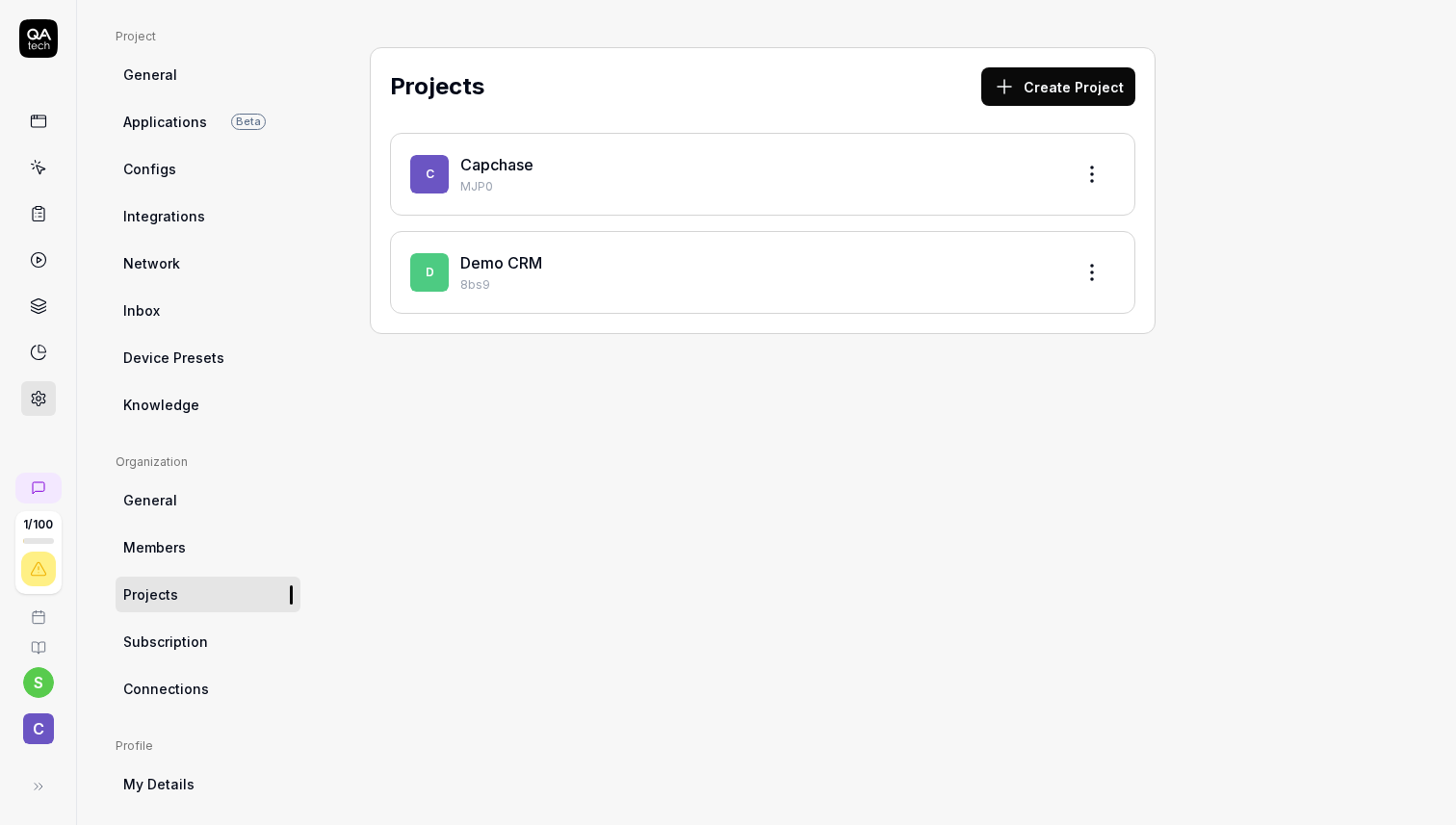 click on "Subscription" at bounding box center [166, 641] 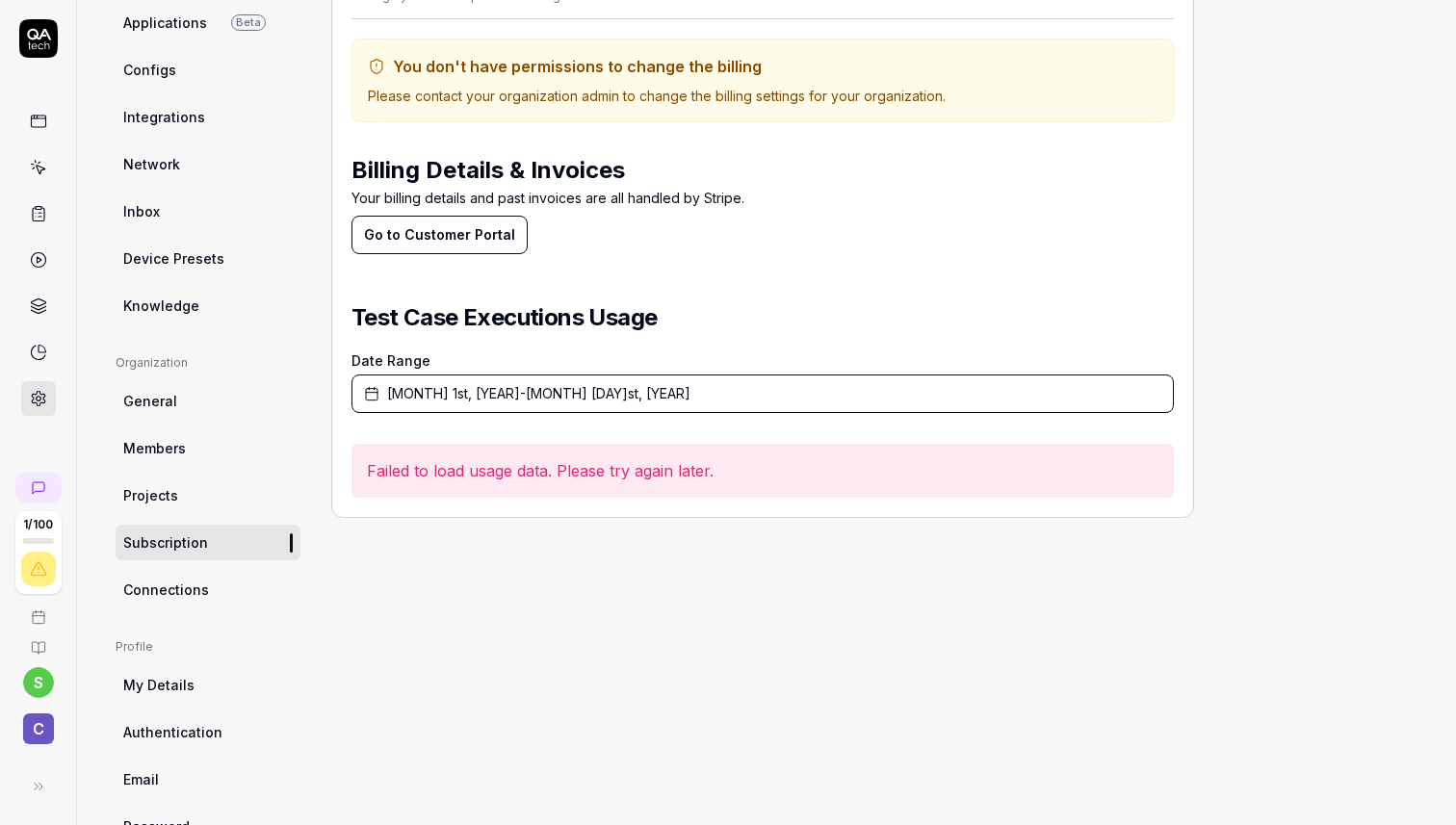 scroll, scrollTop: 274, scrollLeft: 0, axis: vertical 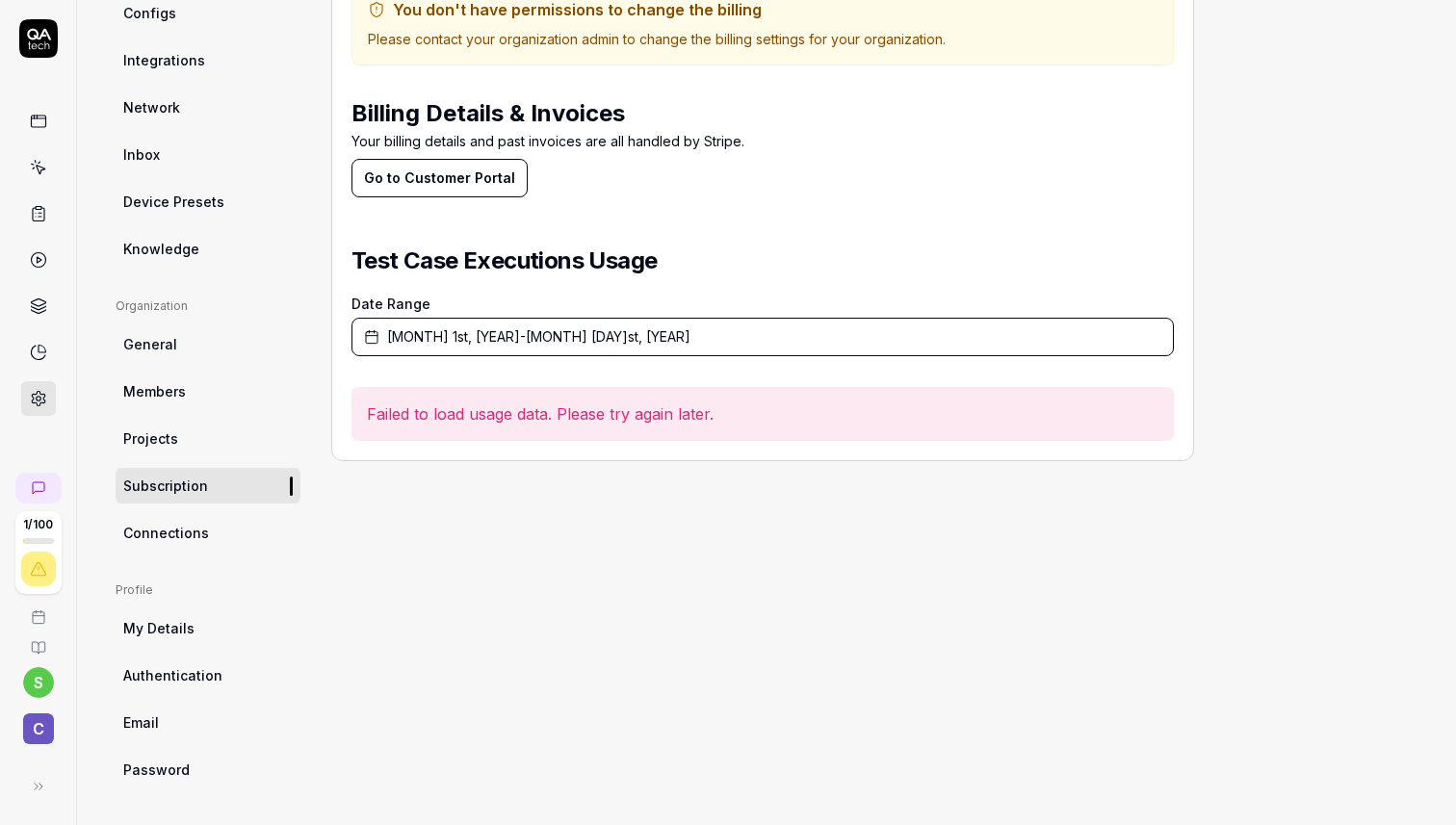 click on "Connections" at bounding box center [166, 532] 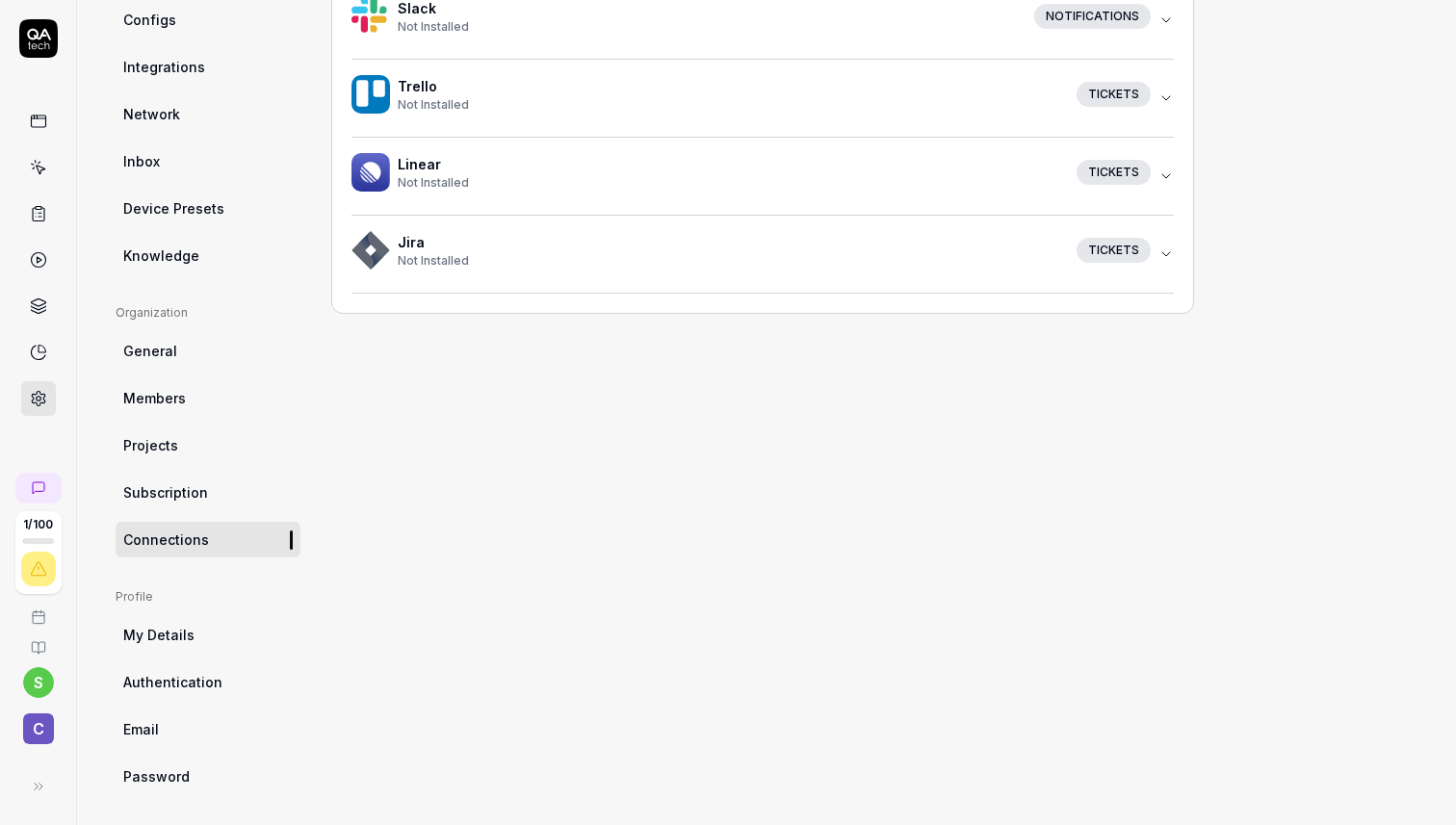 scroll, scrollTop: 274, scrollLeft: 0, axis: vertical 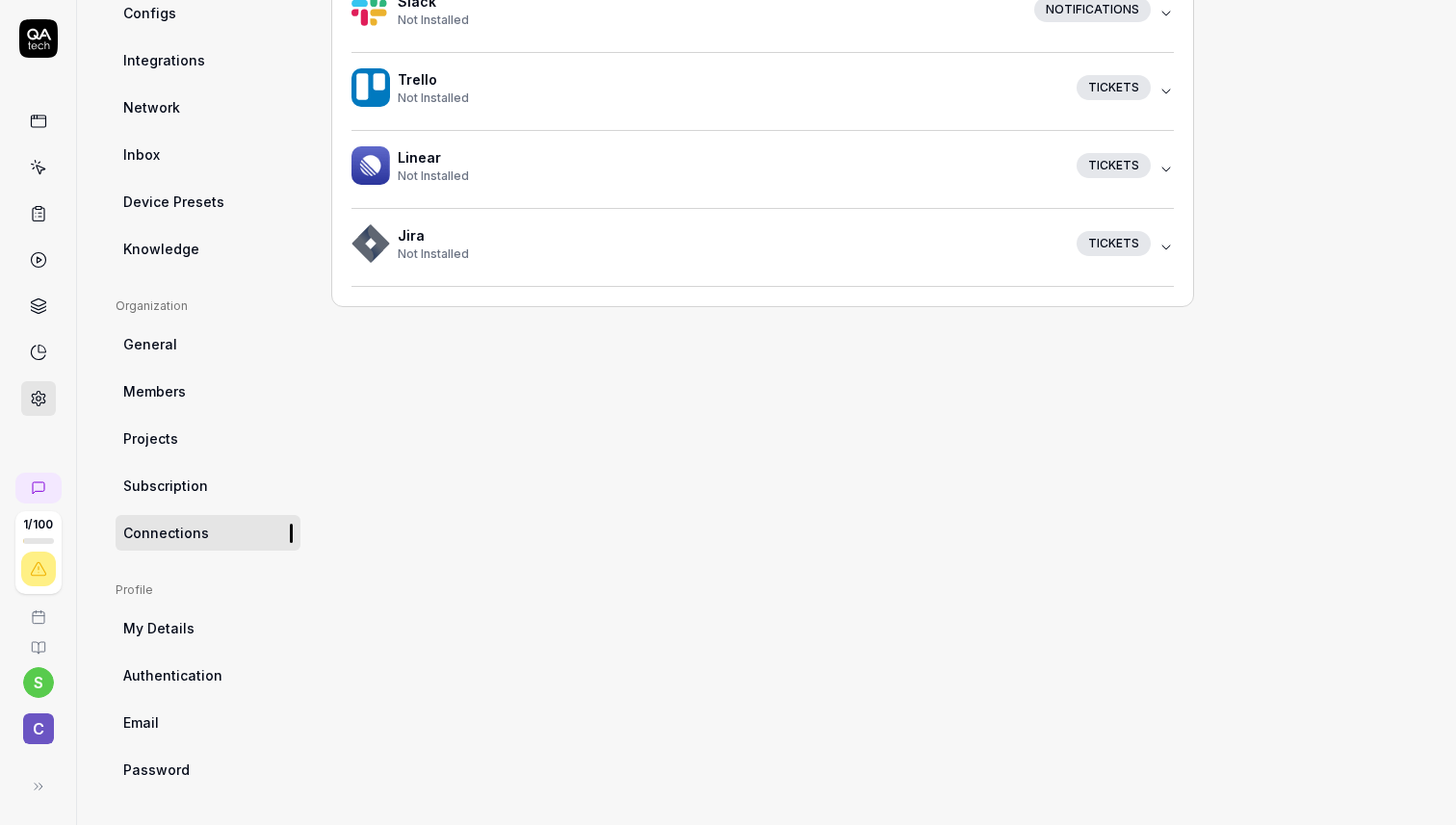 click on "My Details" at bounding box center (208, 628) 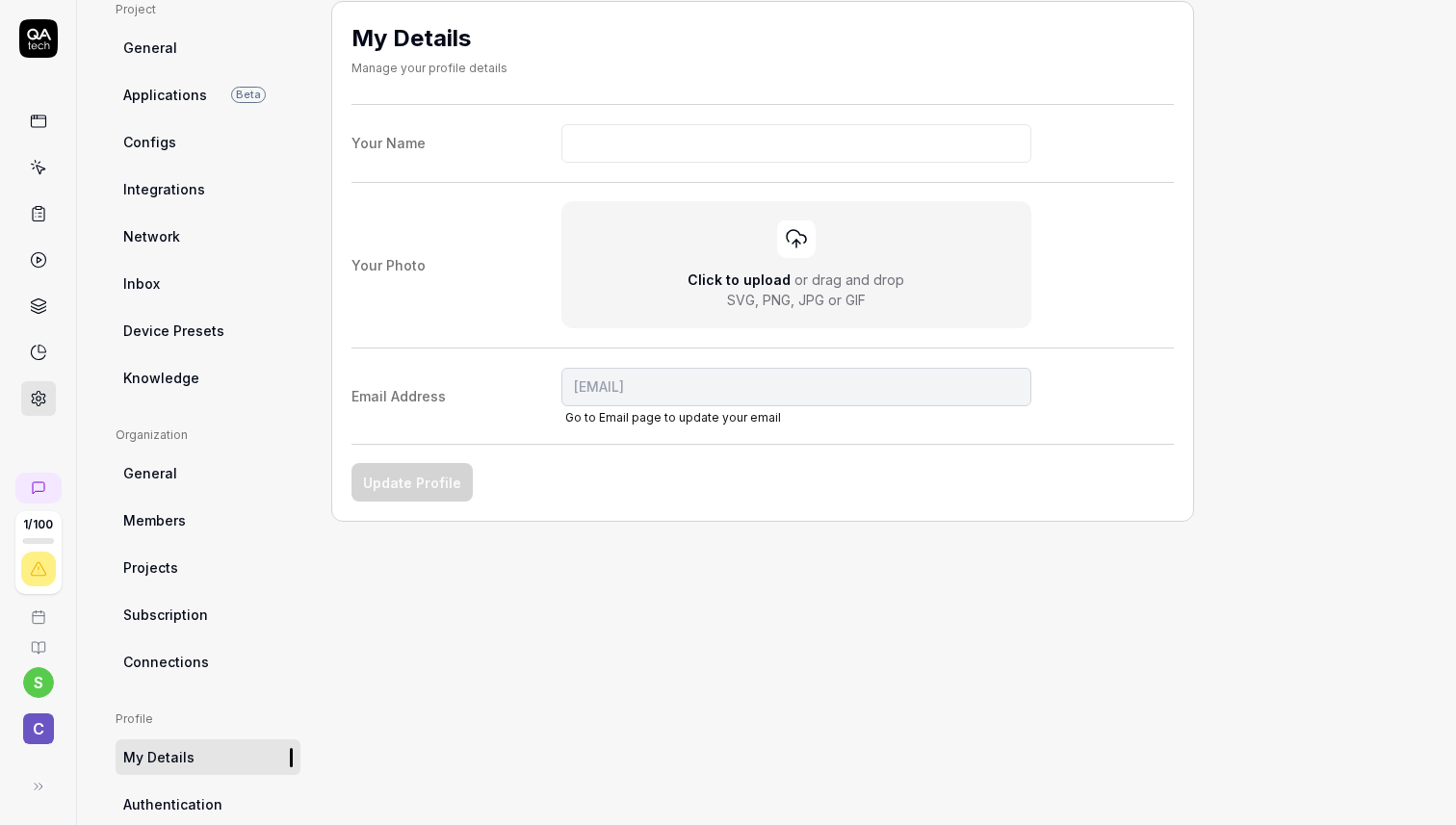 scroll, scrollTop: 274, scrollLeft: 0, axis: vertical 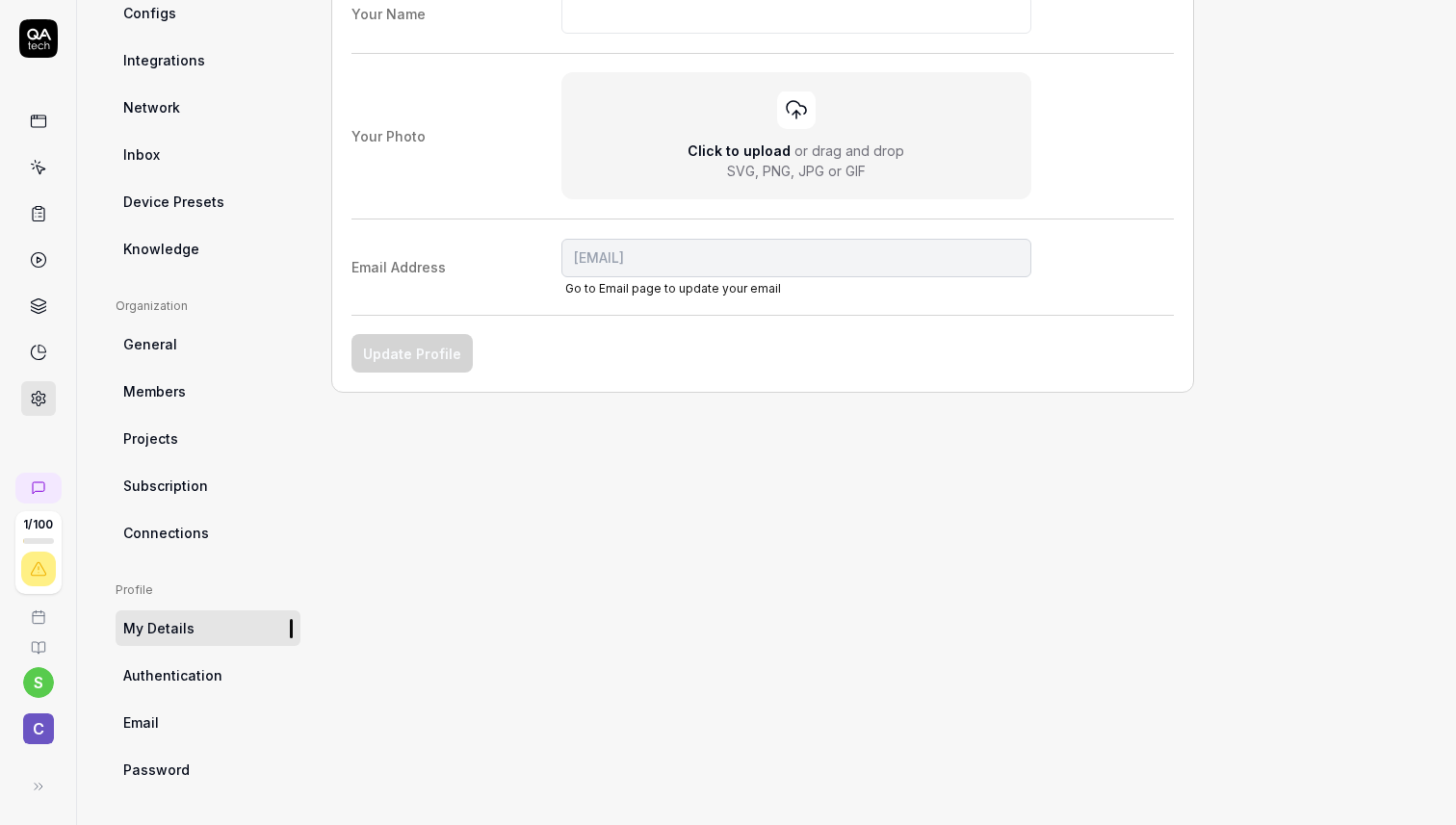 click on "Authentication" at bounding box center [172, 675] 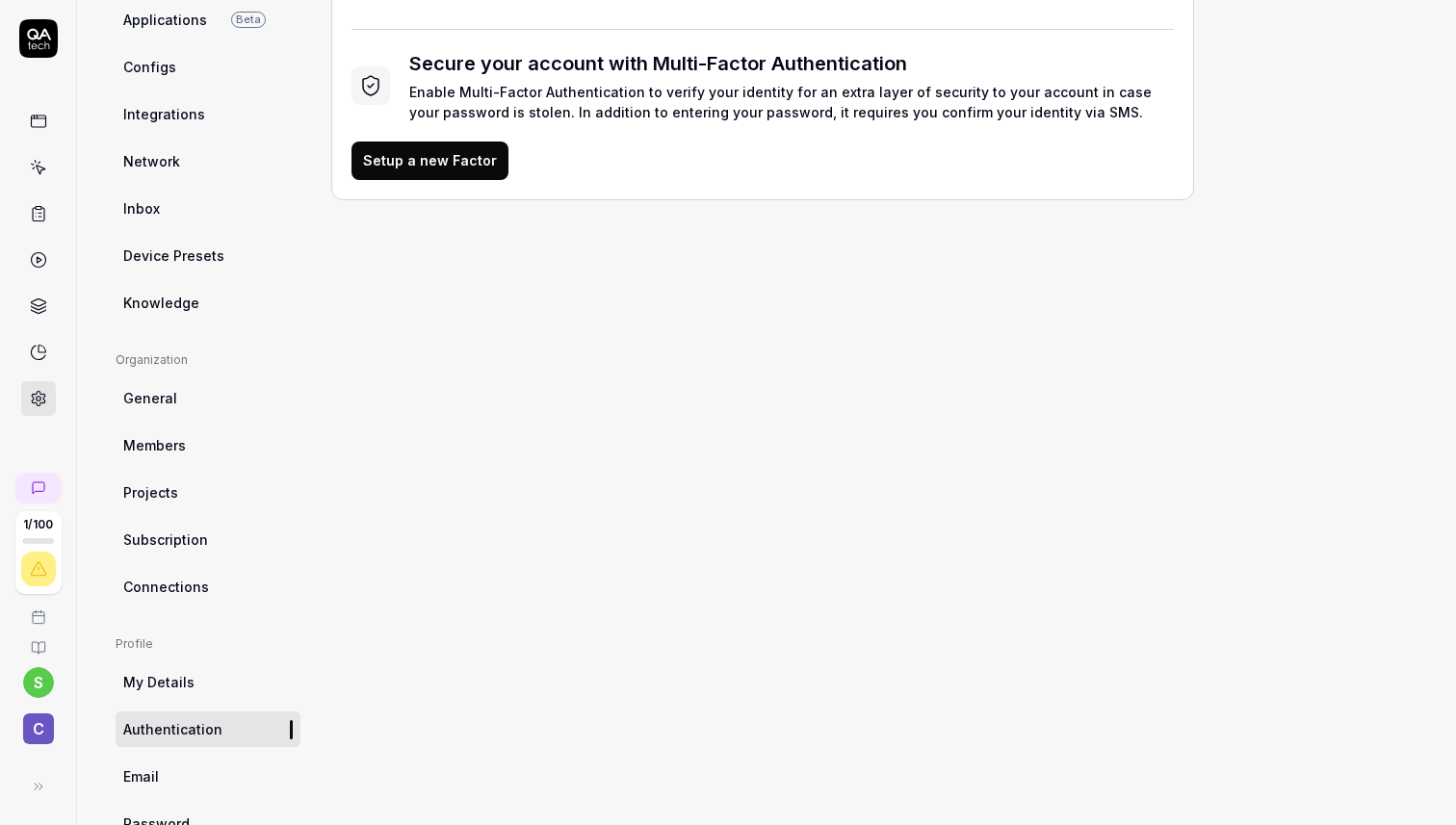 scroll, scrollTop: 274, scrollLeft: 0, axis: vertical 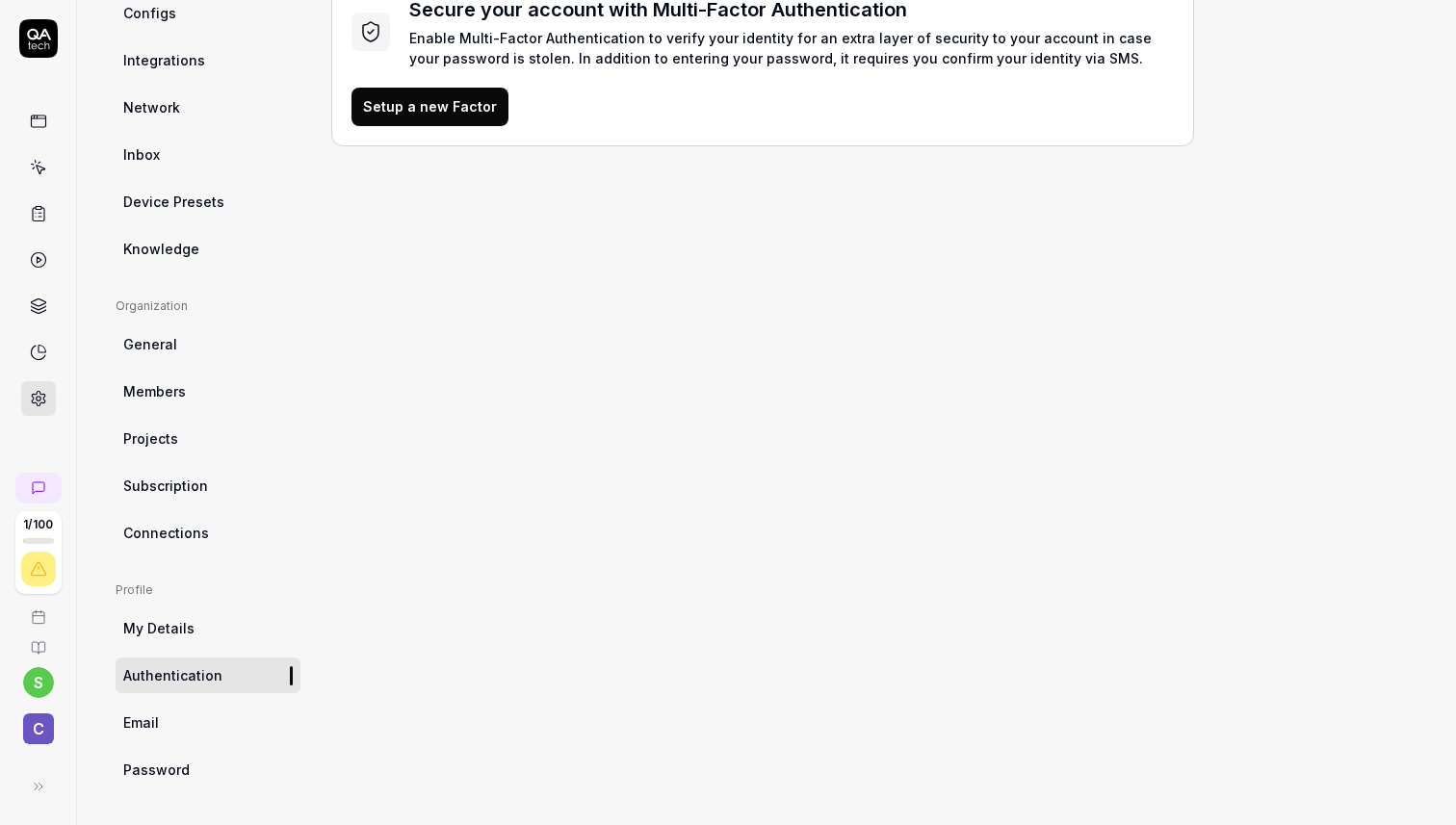 click on "Email" at bounding box center (208, 722) 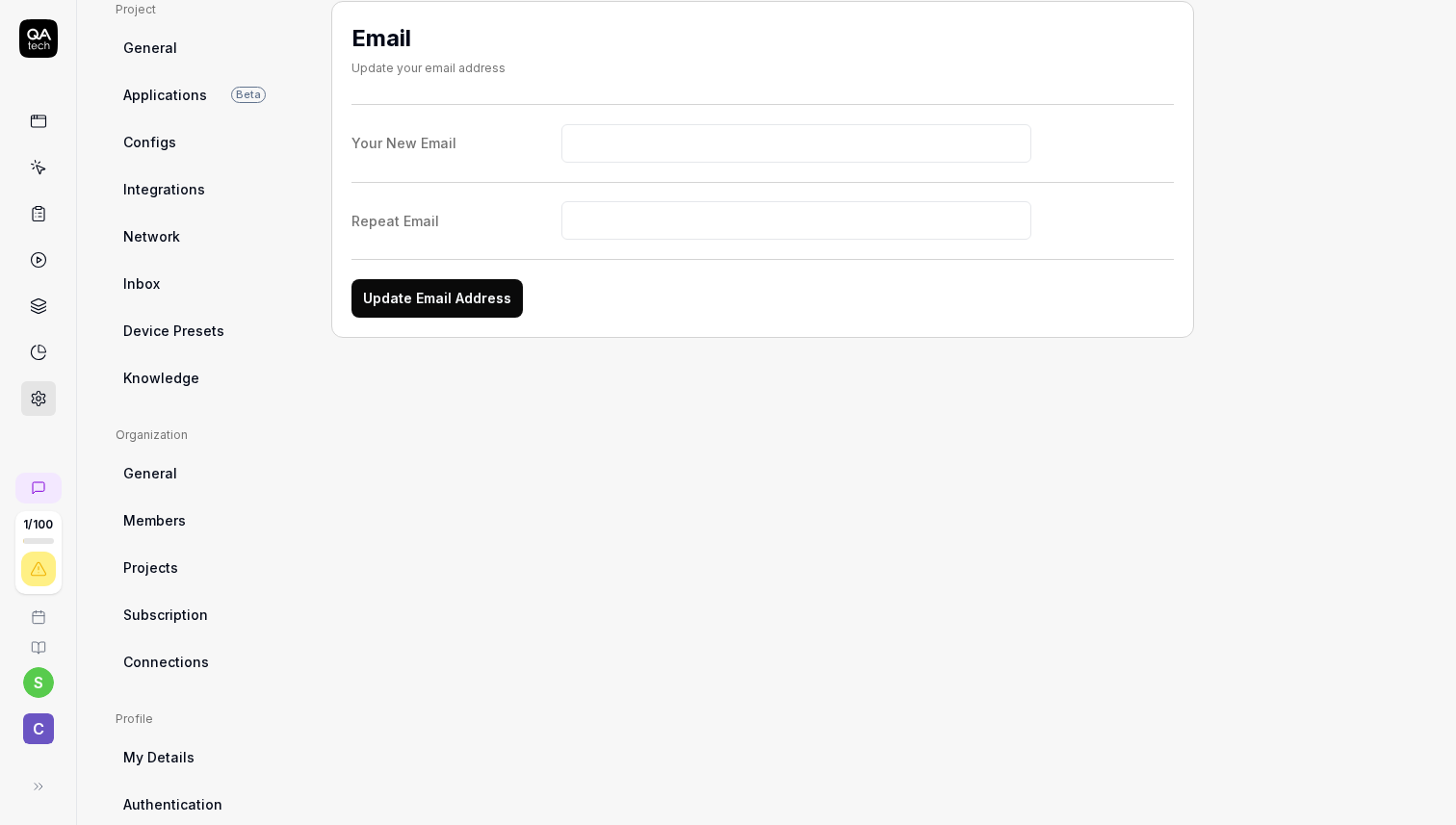 scroll, scrollTop: 274, scrollLeft: 0, axis: vertical 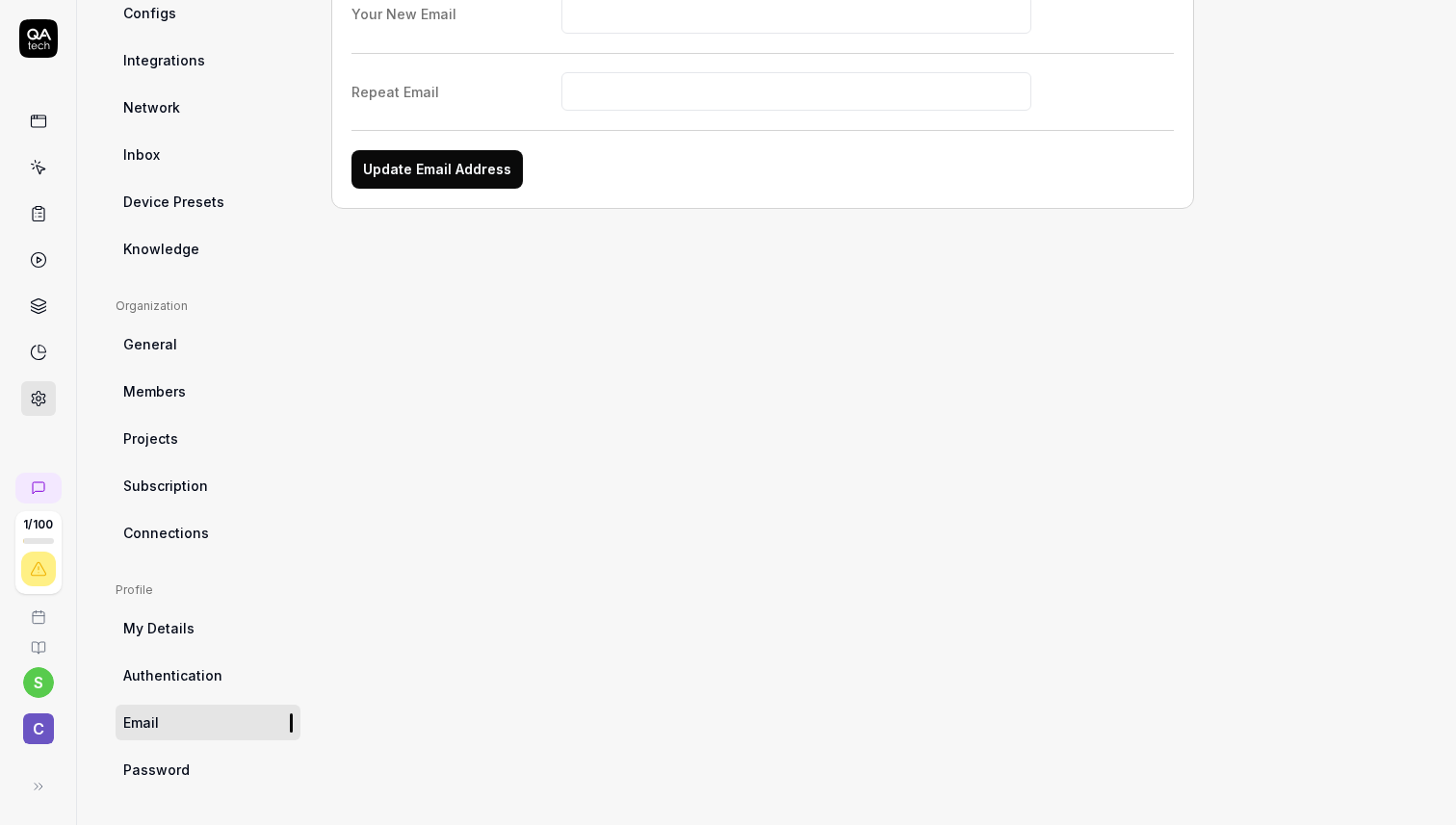 click on "Password" at bounding box center (208, 769) 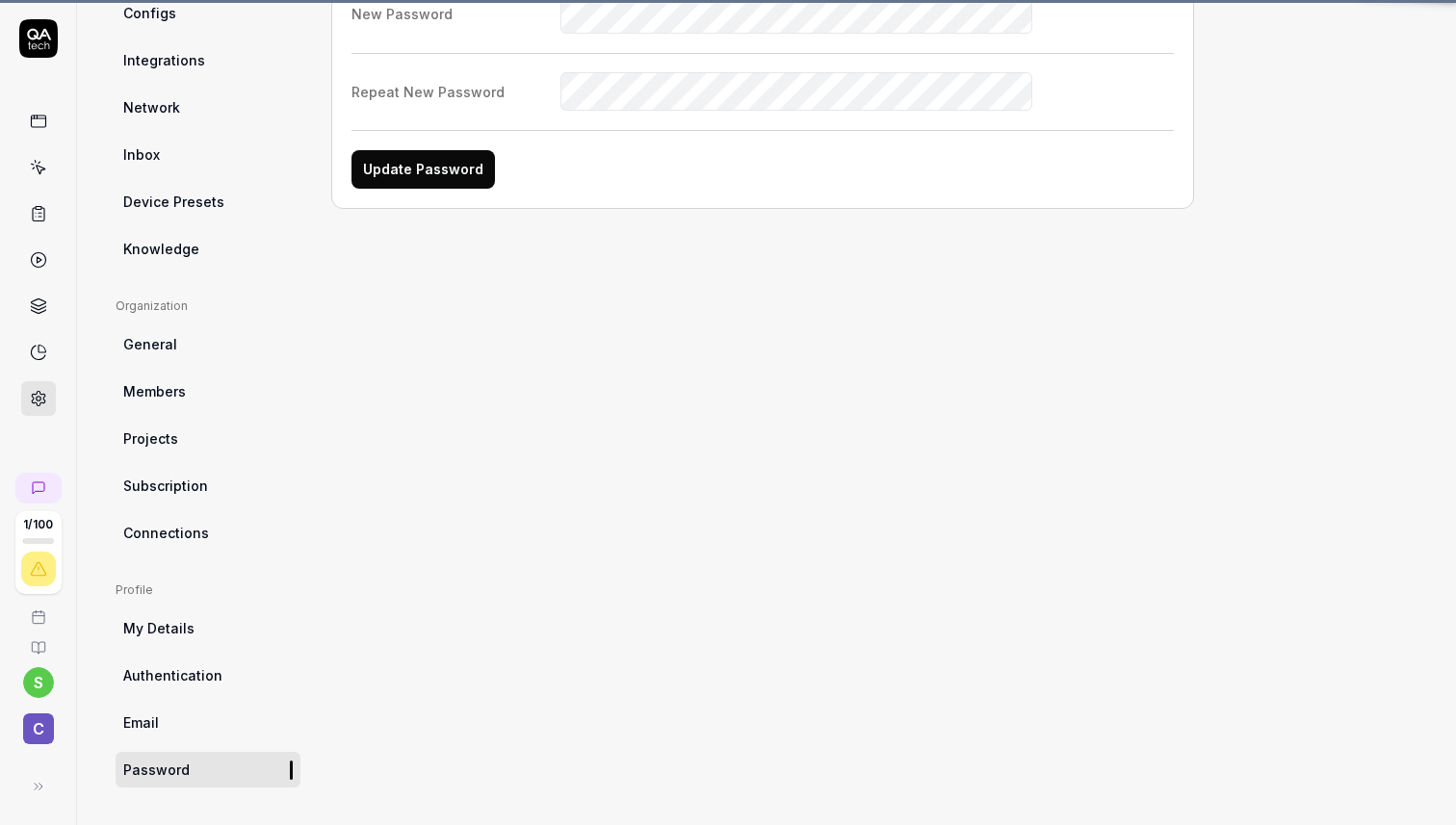 scroll, scrollTop: 145, scrollLeft: 0, axis: vertical 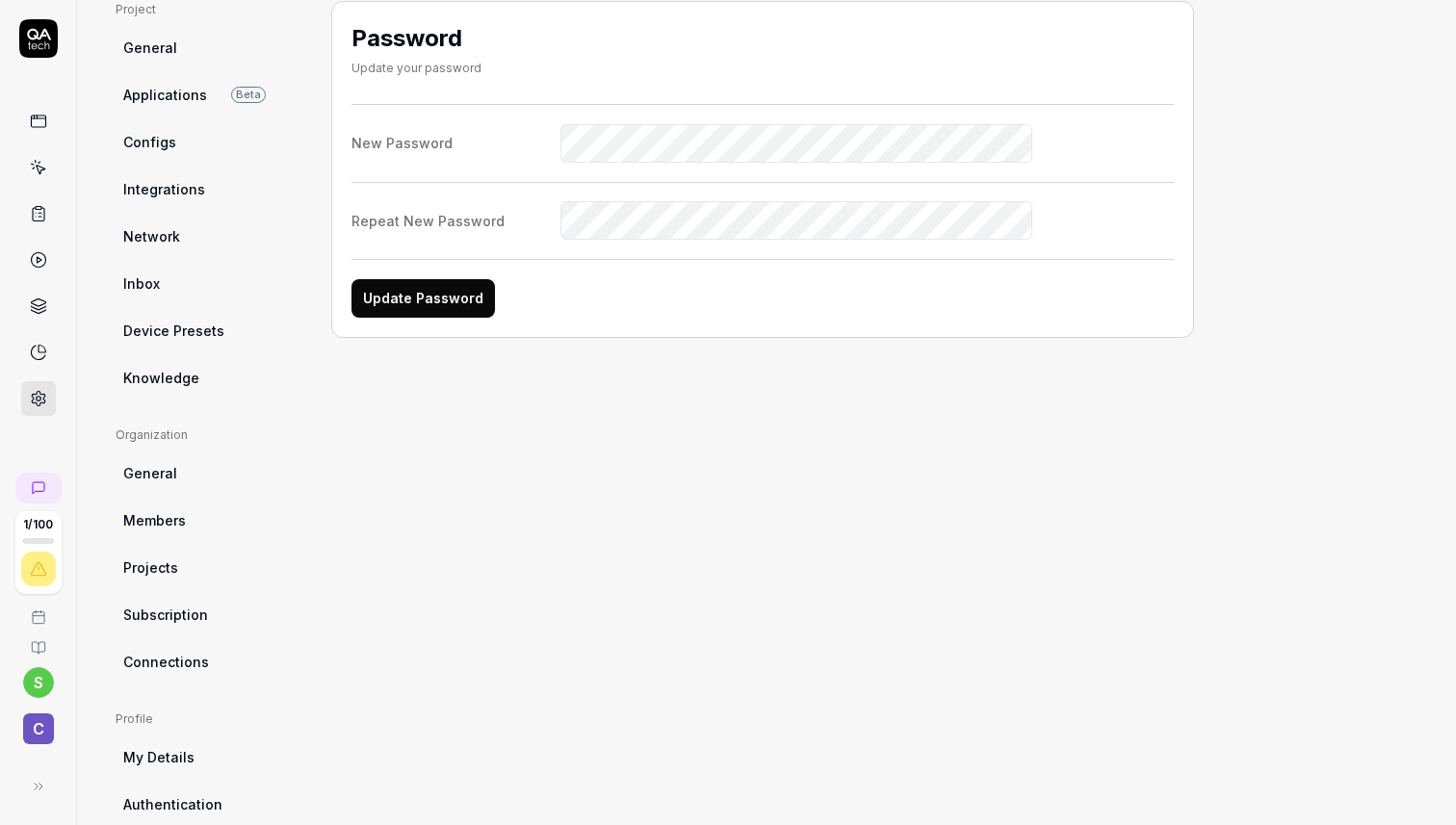 click at bounding box center (39, 352) 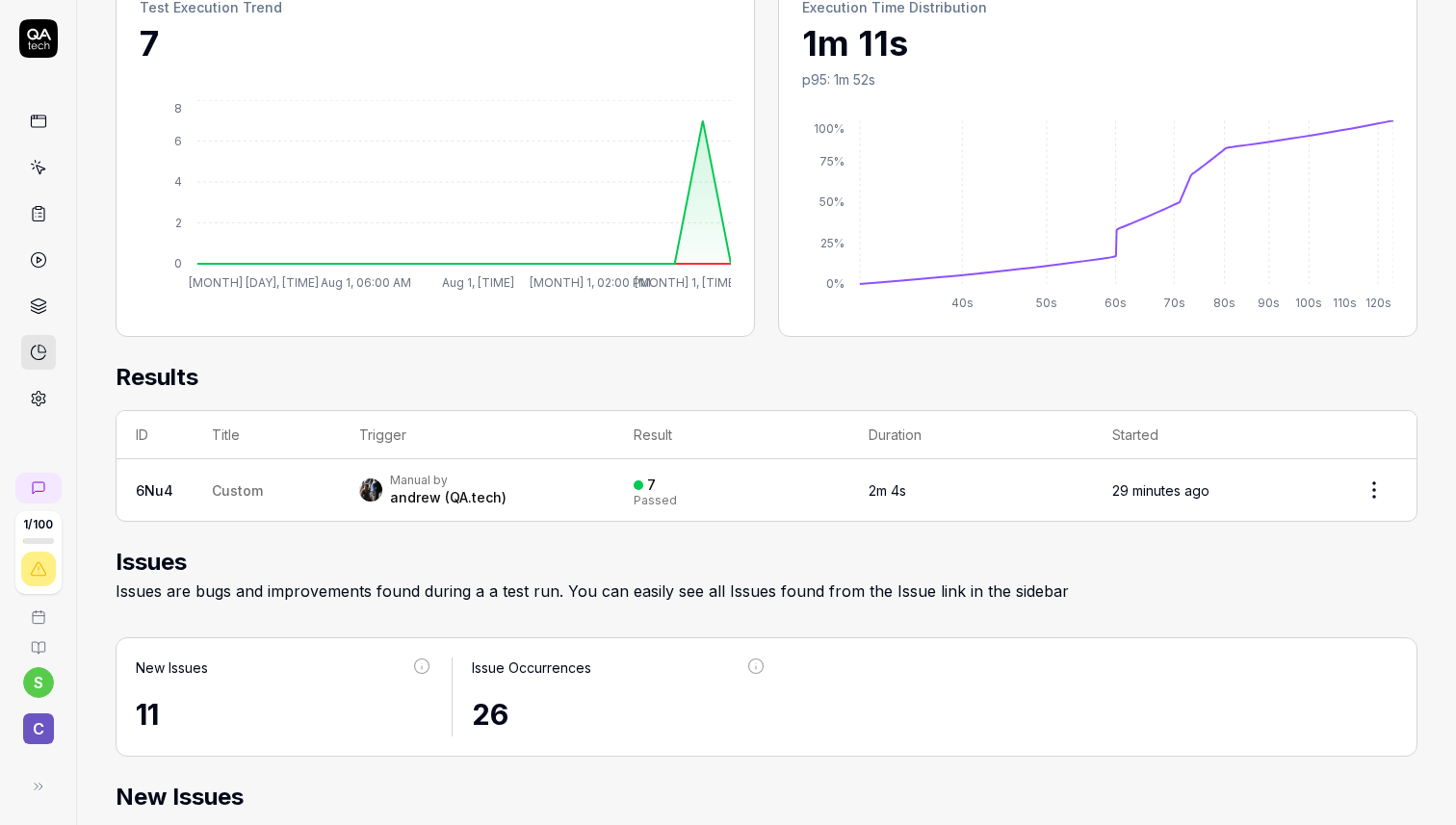 scroll, scrollTop: 312, scrollLeft: 0, axis: vertical 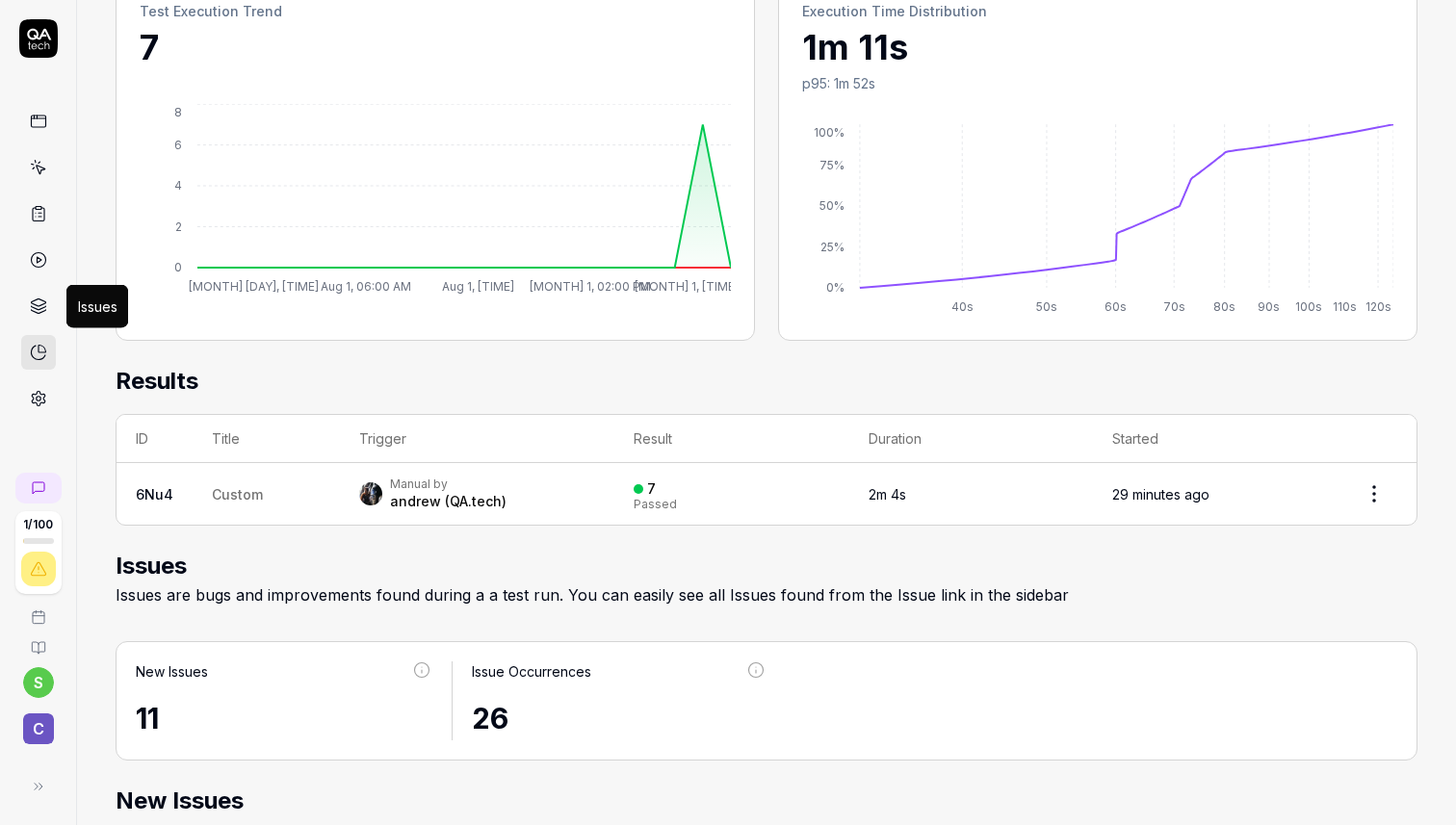 click 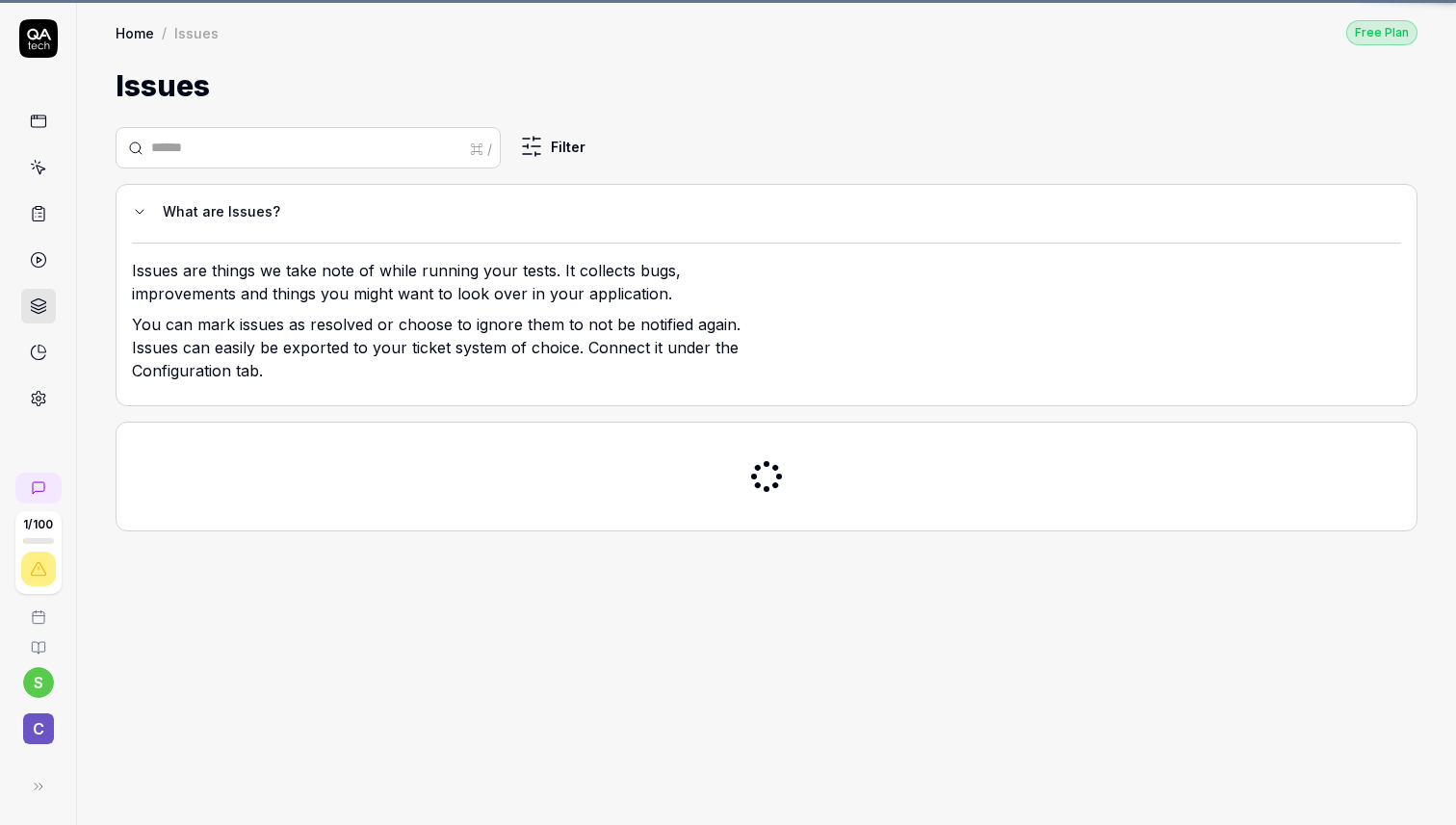 scroll, scrollTop: 0, scrollLeft: 0, axis: both 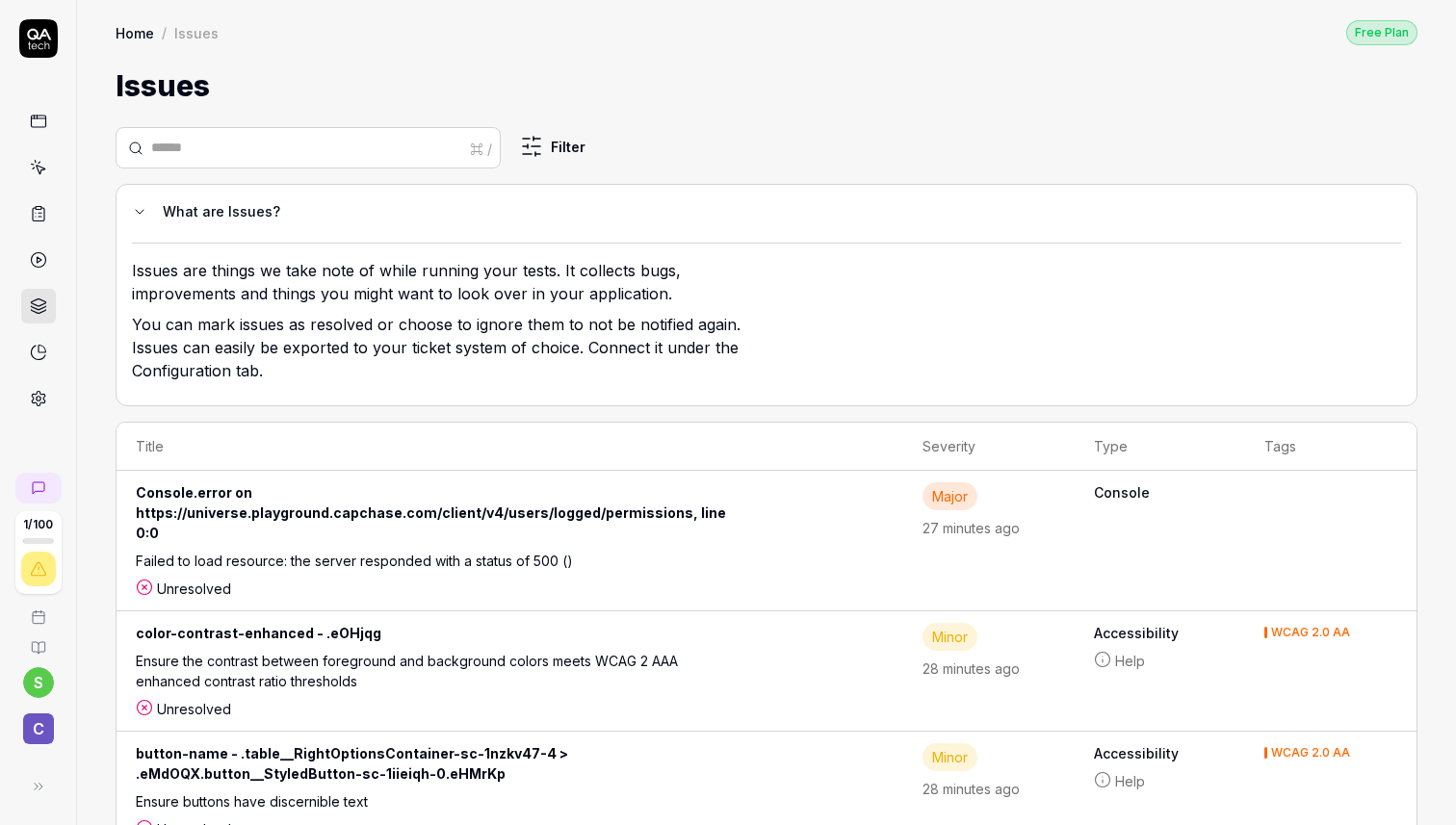 click on "Failed to load resource: the server responded with a status of 500 ()" at bounding box center (417, 564) 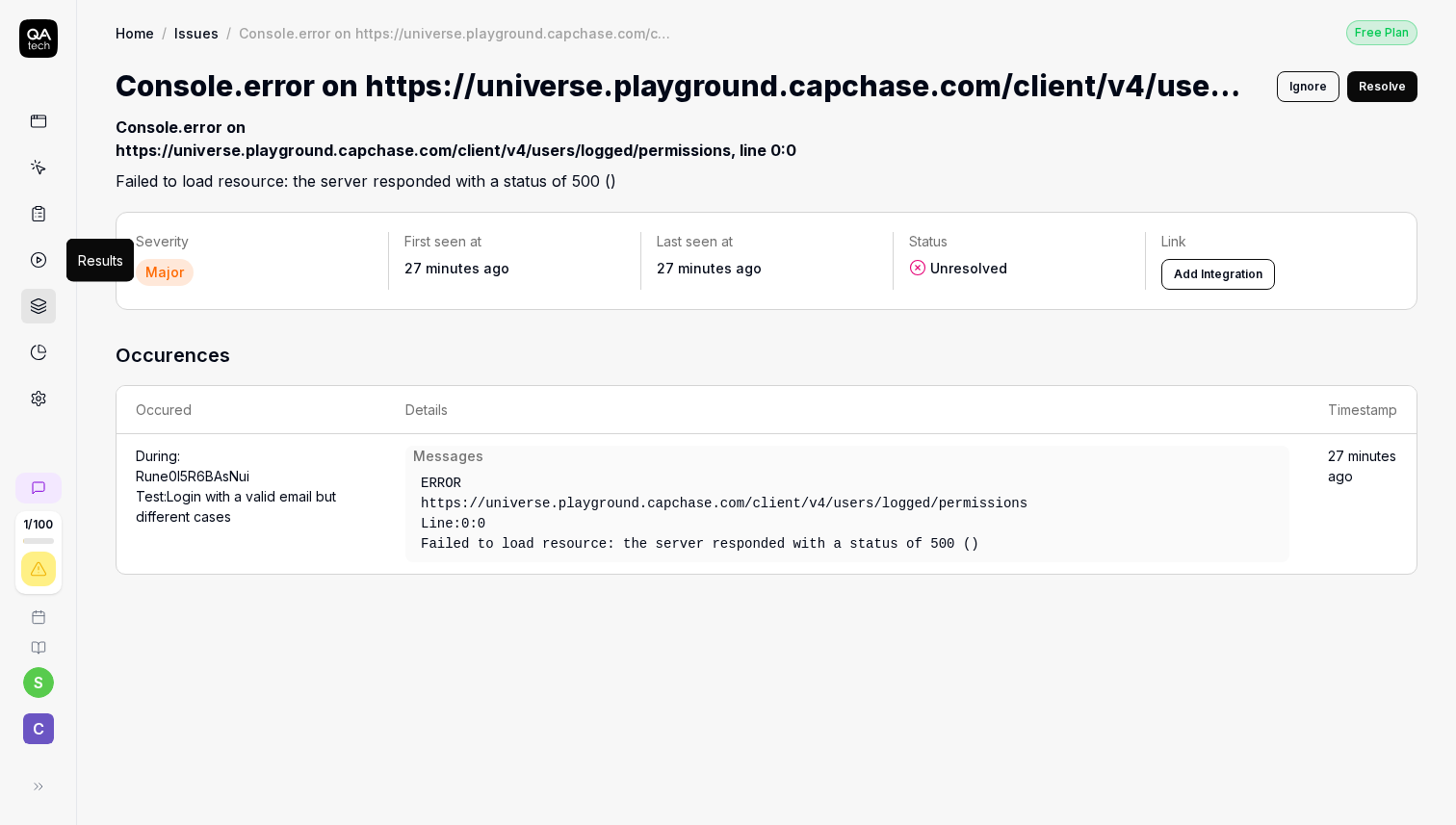 click 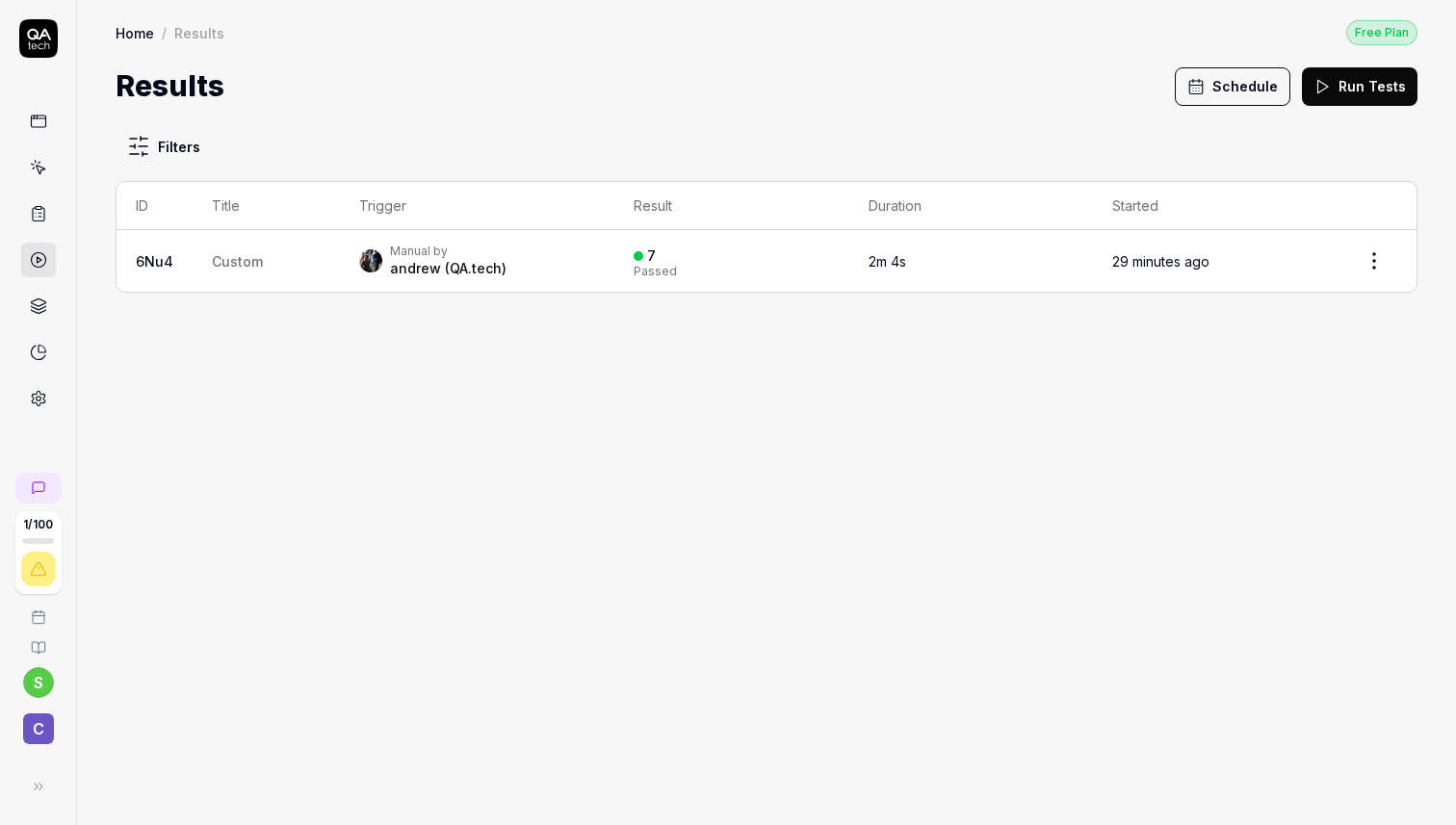 click at bounding box center (39, 214) 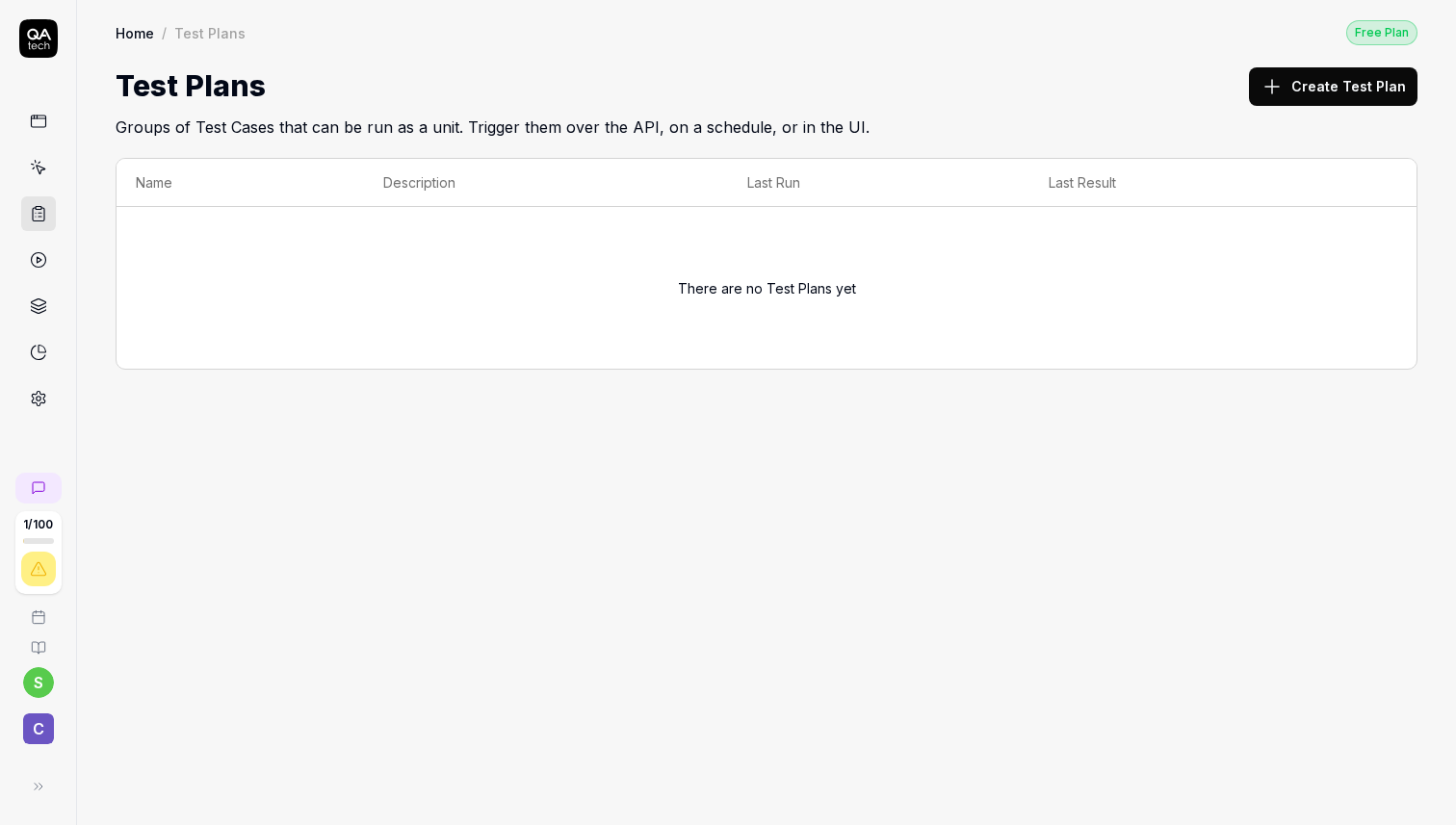 click at bounding box center (39, 168) 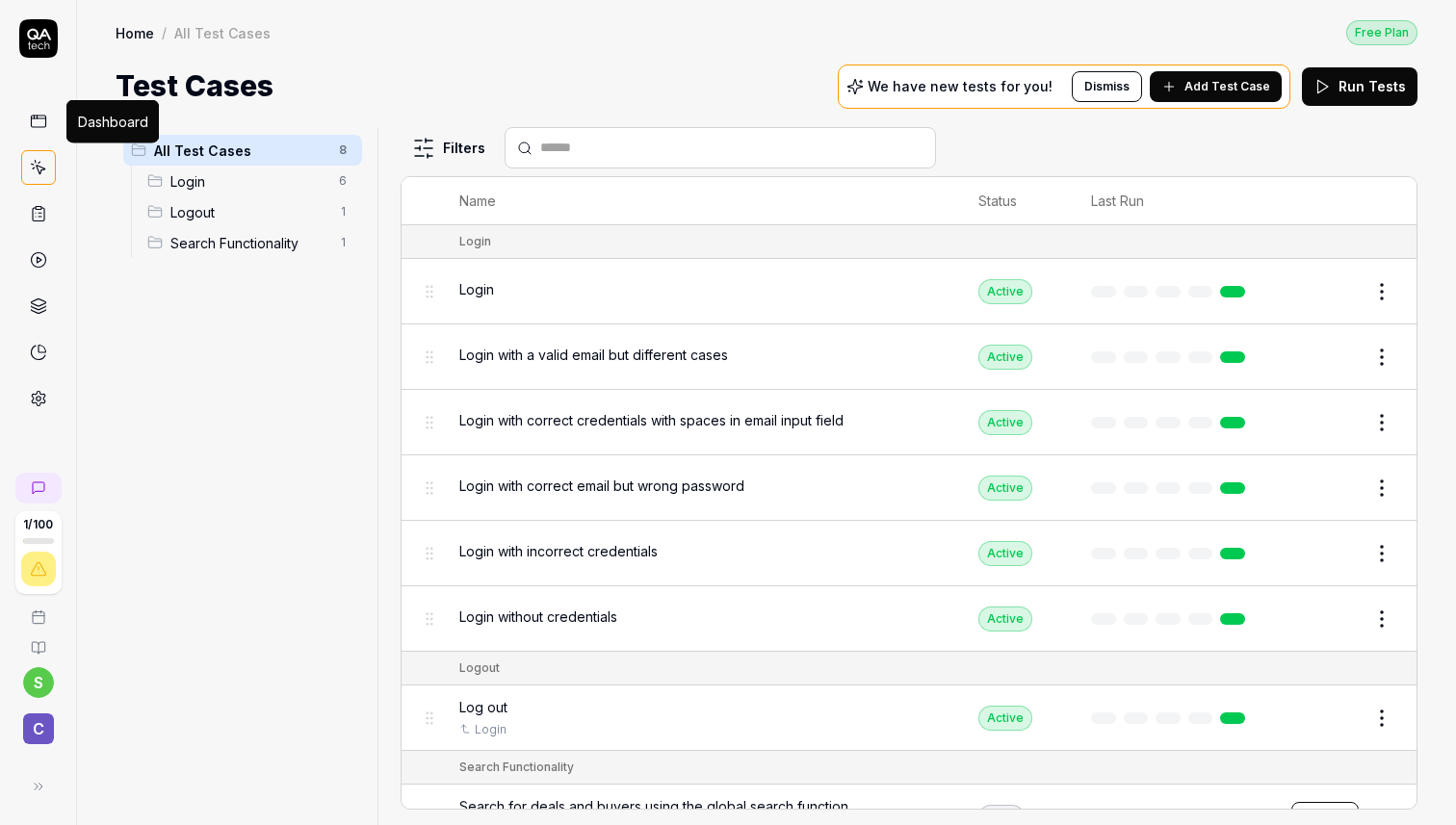 click 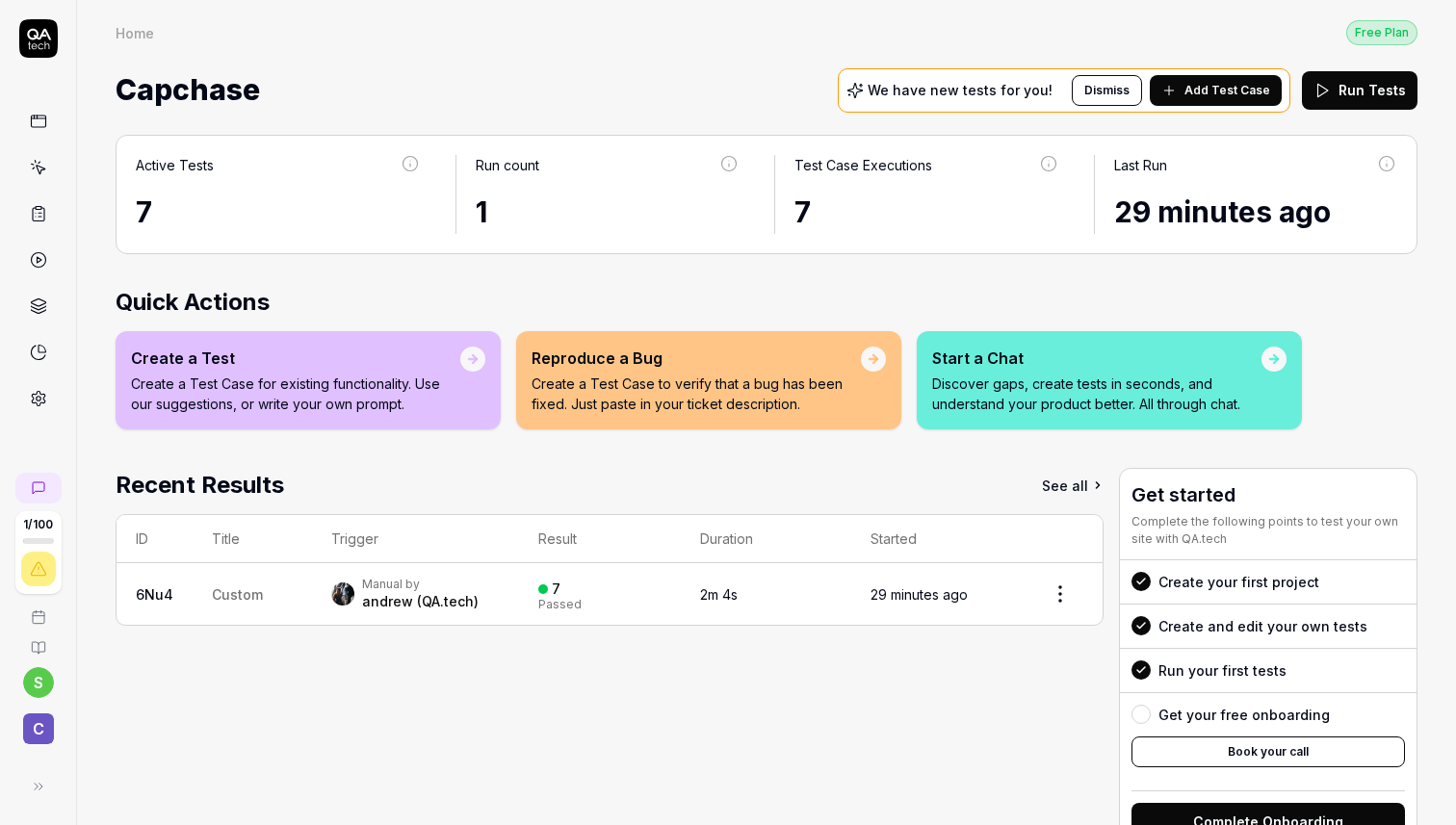 click on "Add Test Case" at bounding box center [1227, 90] 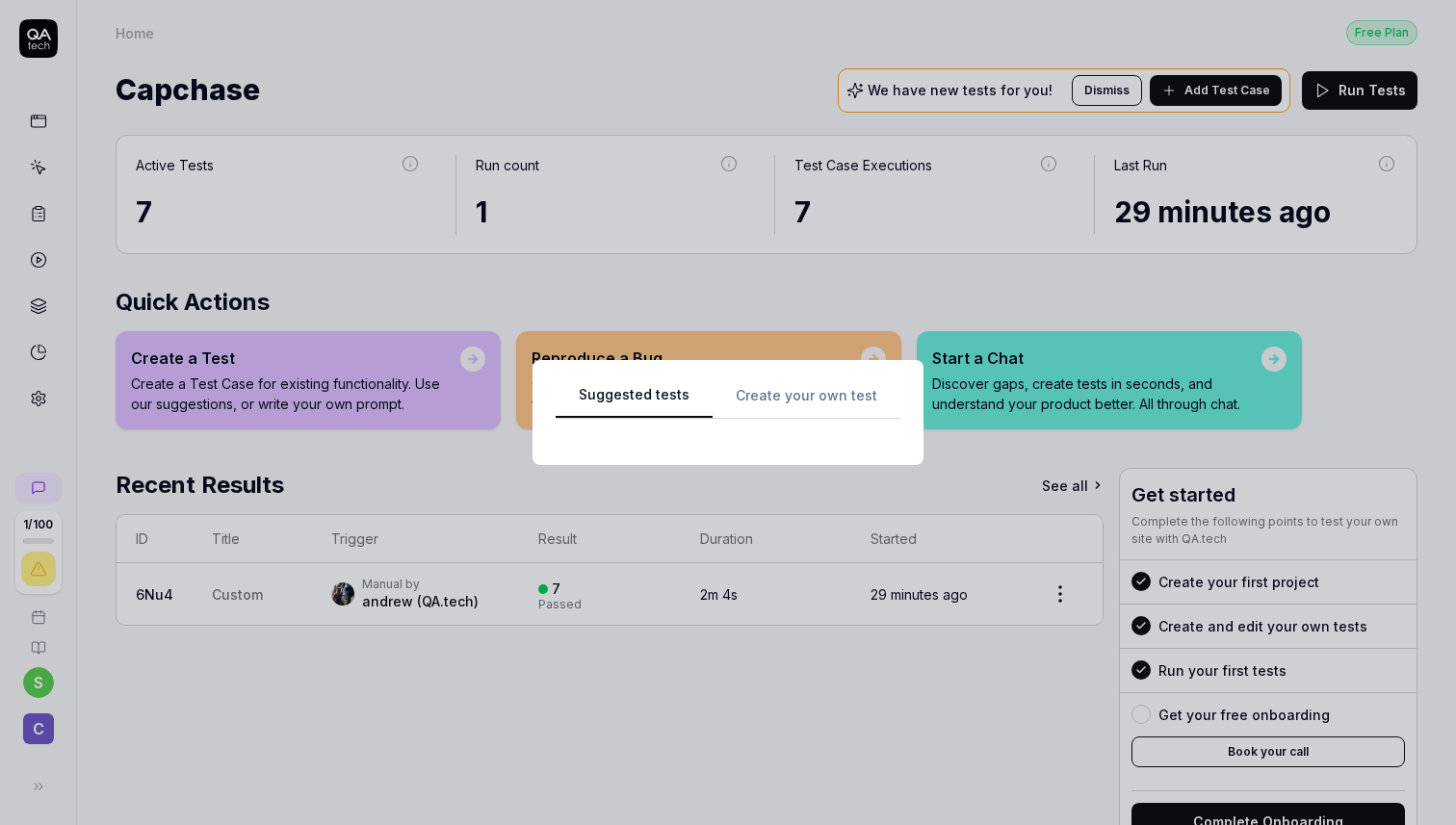 scroll, scrollTop: 0, scrollLeft: 0, axis: both 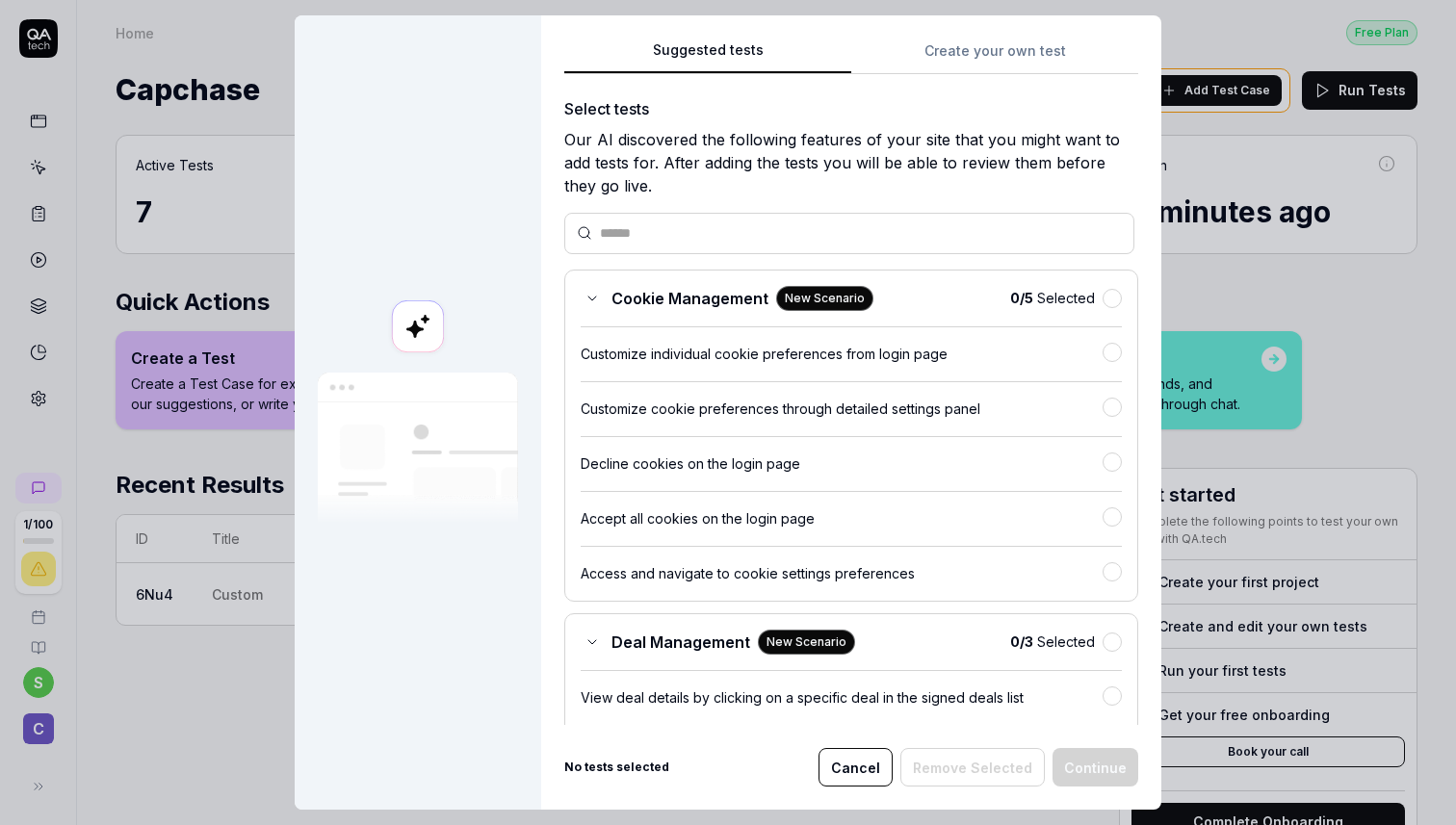 click on "Cookie Management" at bounding box center (689, 298) 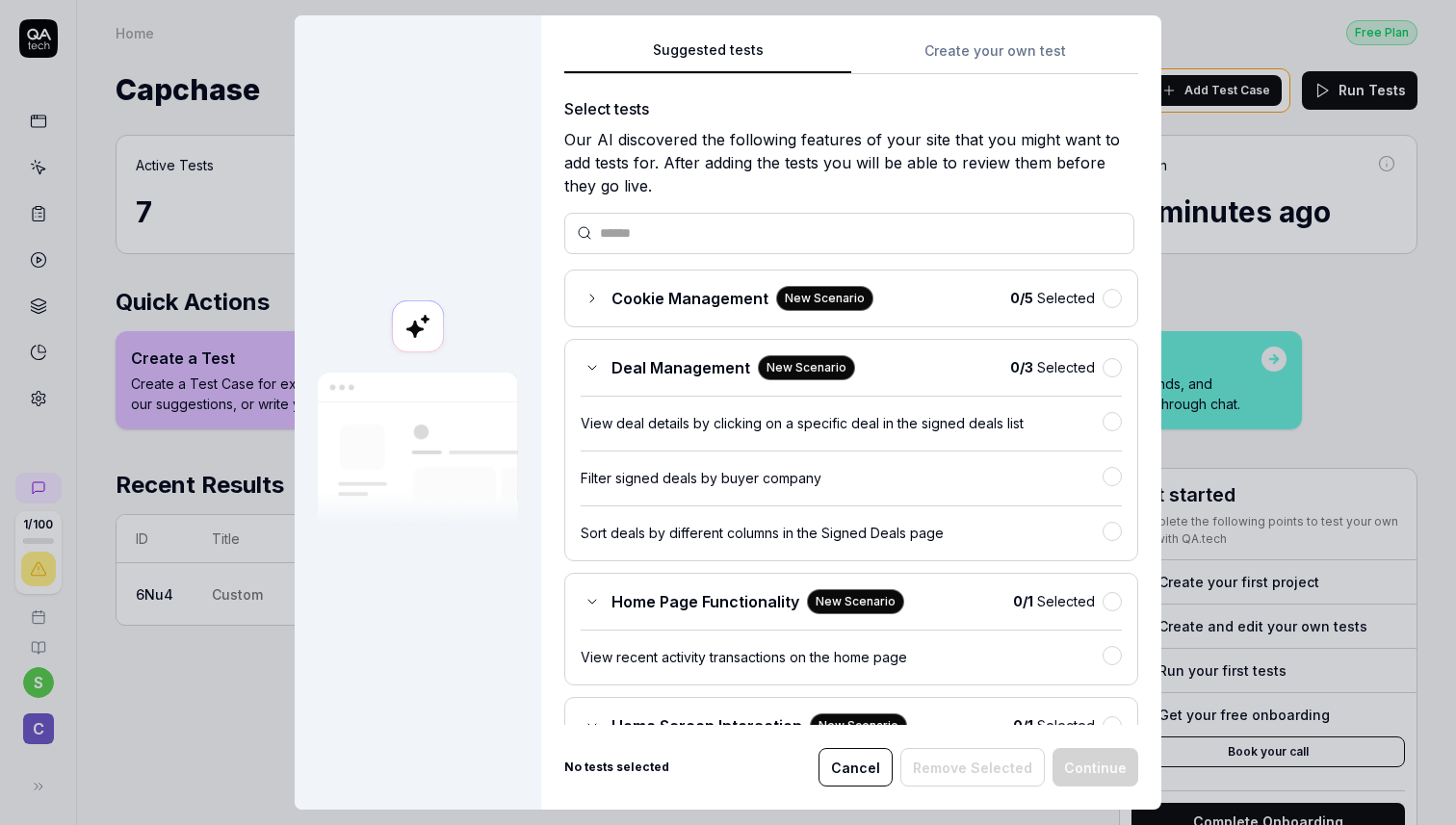 click on "Deal Management" at bounding box center (681, 368) 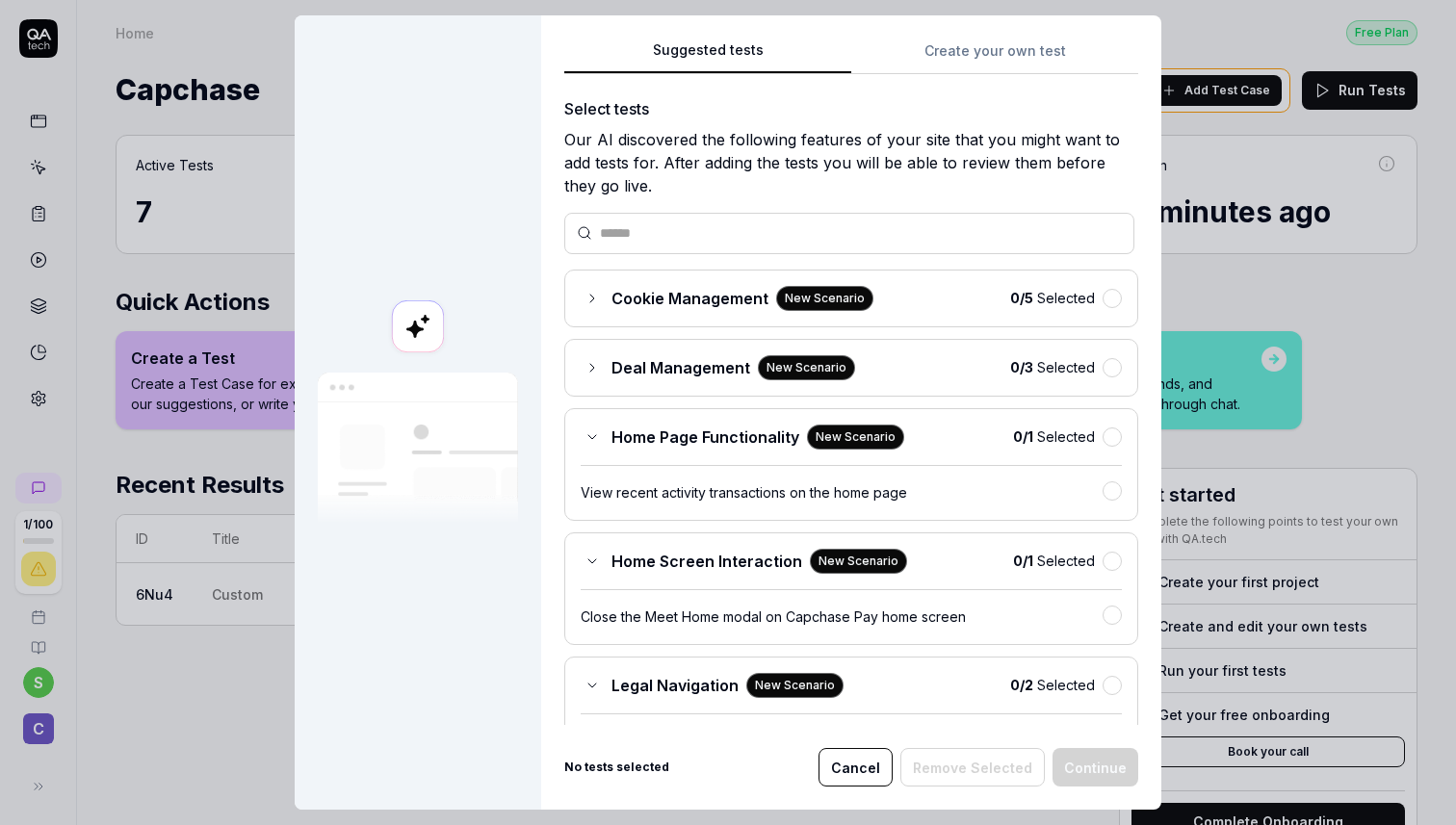 click on "Home Page Functionality" at bounding box center (705, 437) 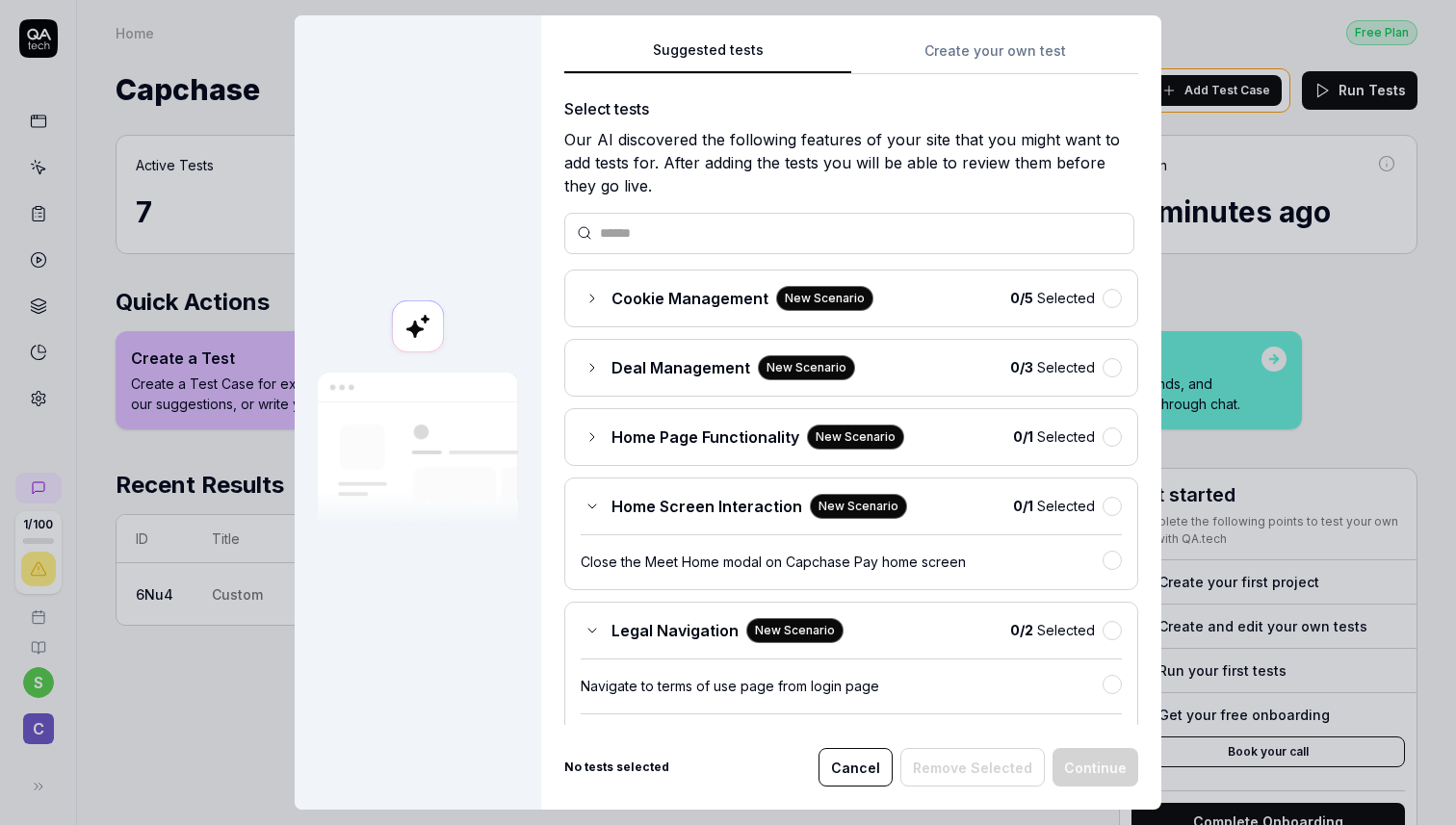 click on "Home Screen Interaction New Scenario 0 / 1   Selected Close the Meet Home modal on Capchase Pay home screen" at bounding box center [851, 533] 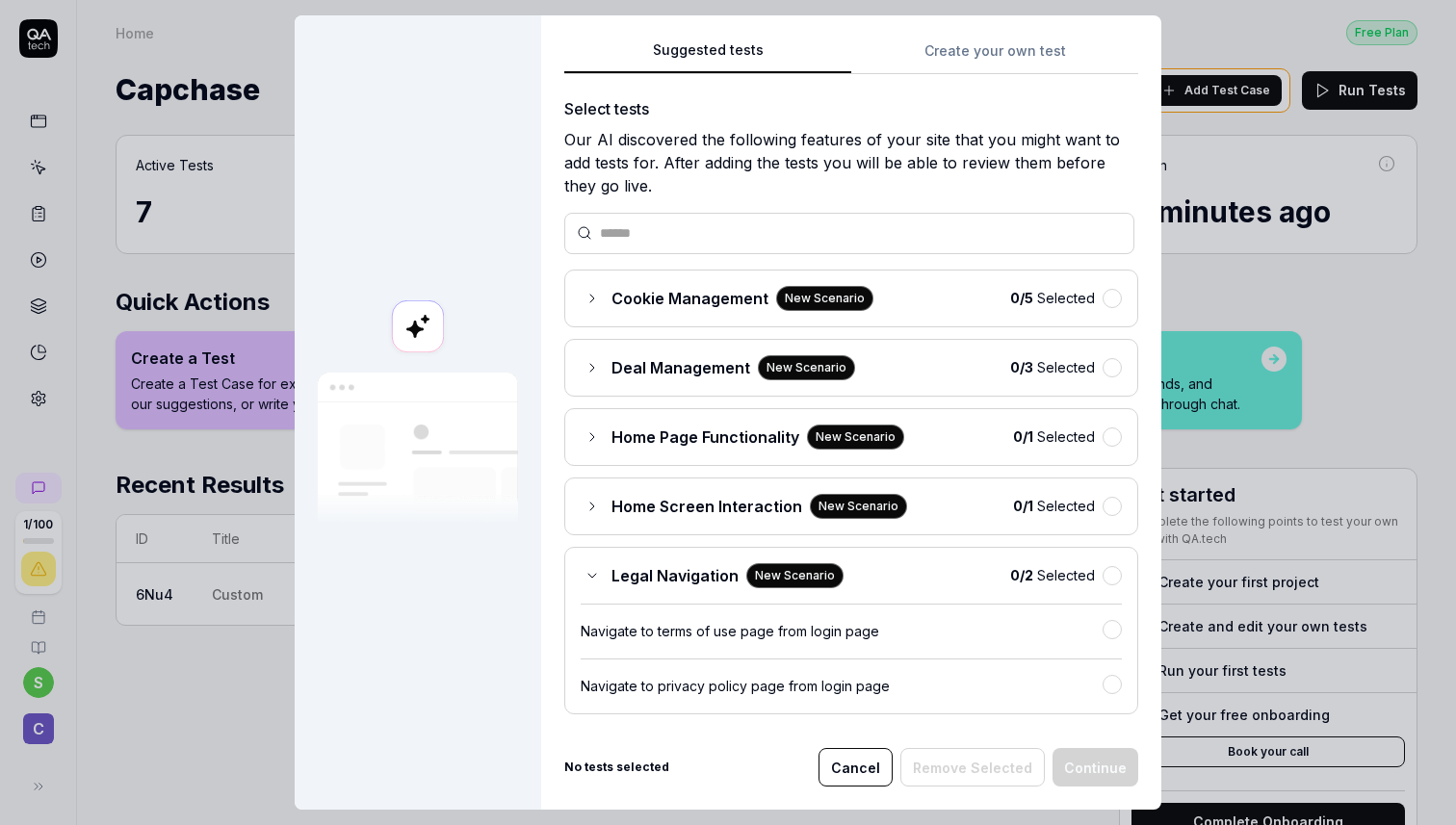 click on "Legal Navigation New Scenario 0 / 2   Selected Navigate to terms of use page from login page Navigate to privacy policy page from login page" at bounding box center (851, 631) 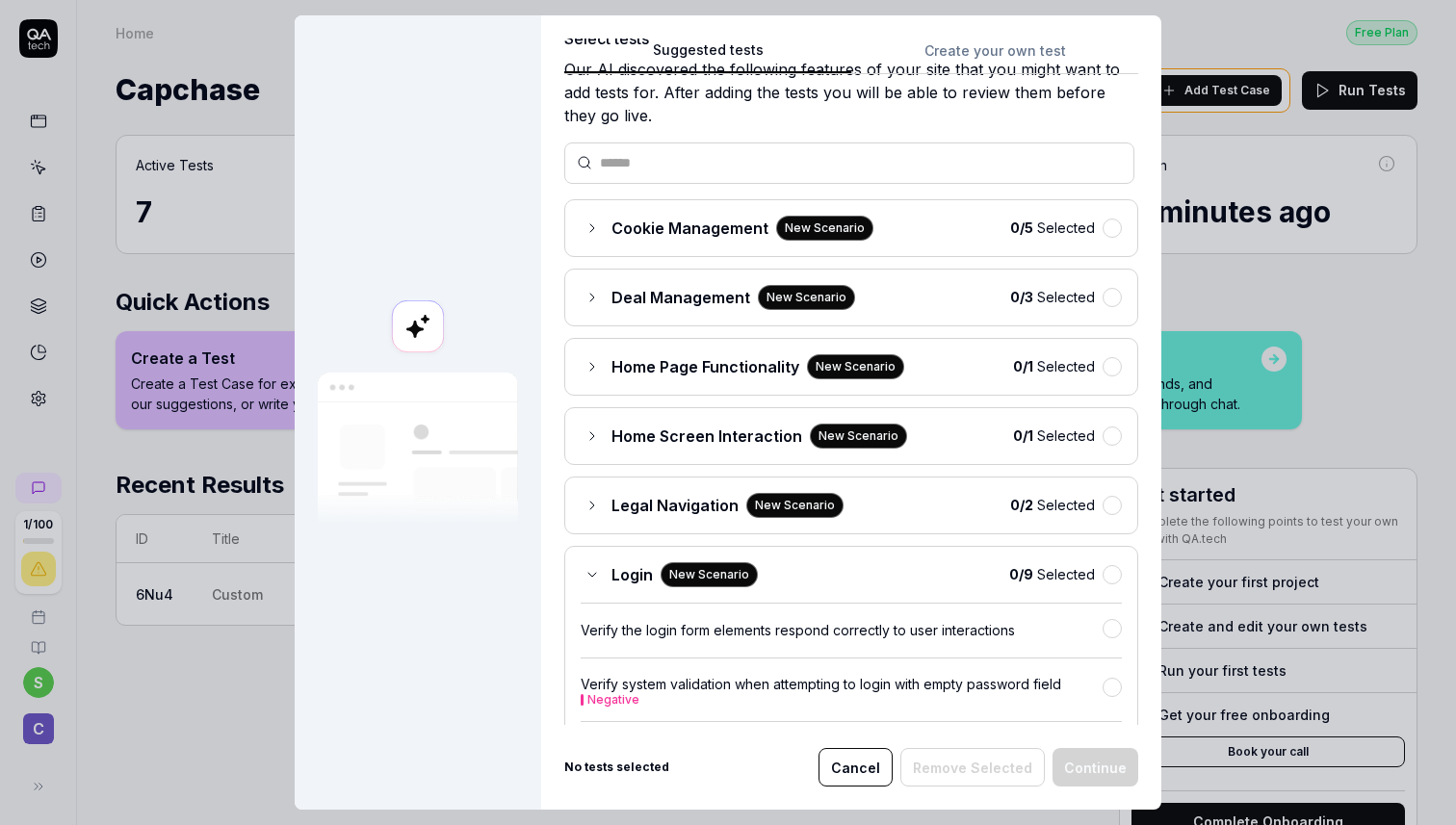 click on "Login" at bounding box center [632, 575] 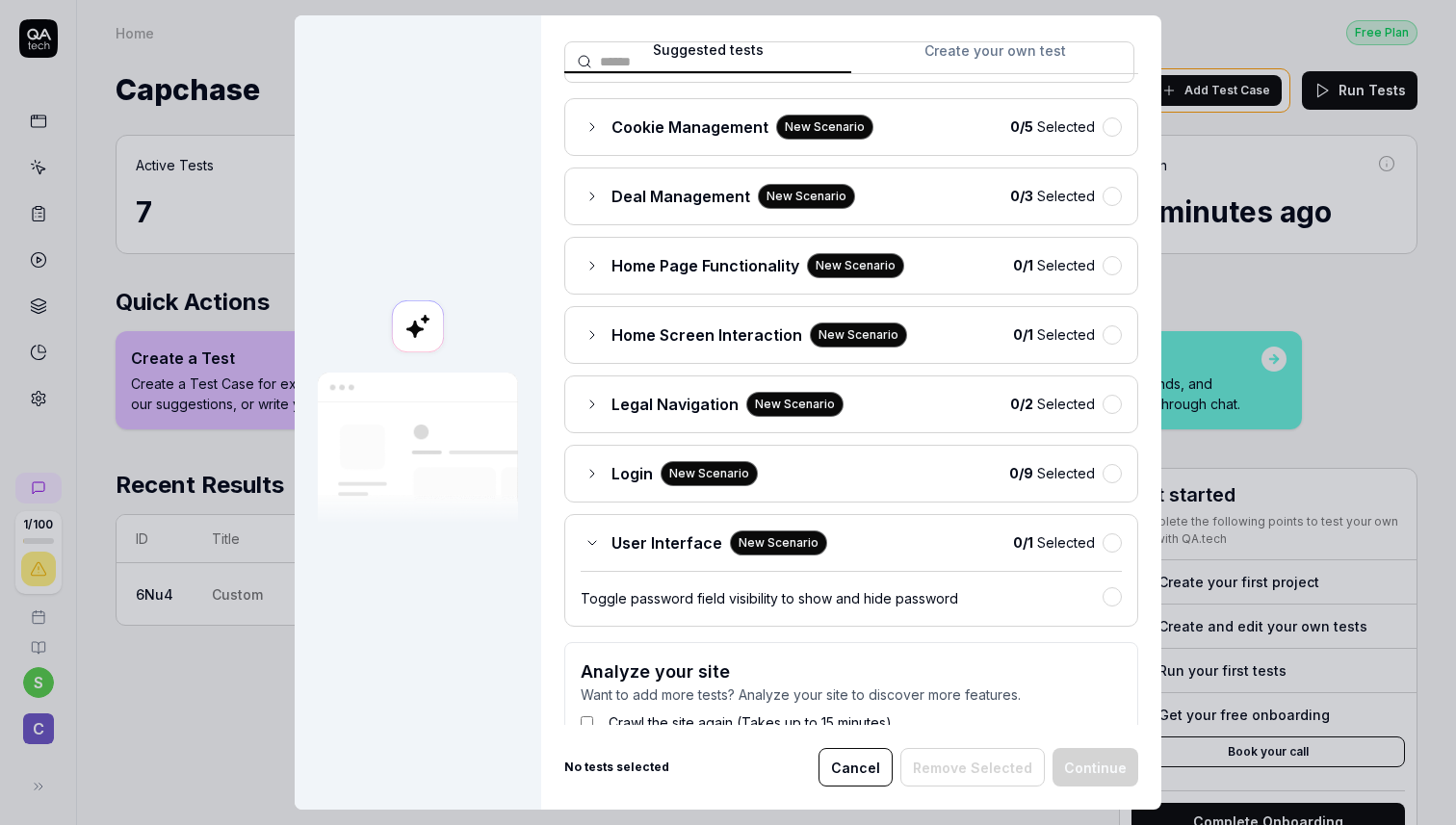 click on "User Interface" at bounding box center [666, 543] 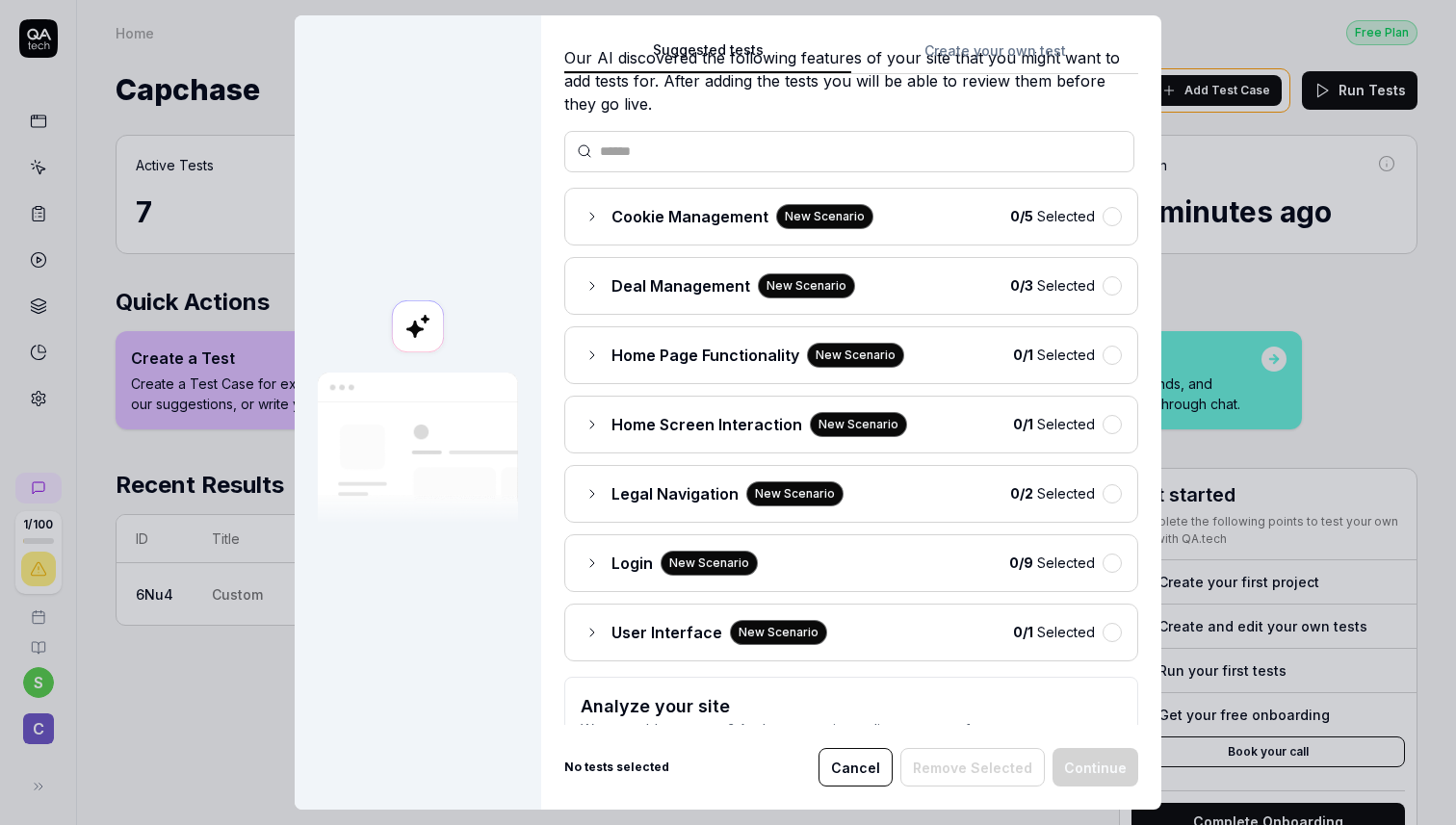 scroll, scrollTop: 70, scrollLeft: 0, axis: vertical 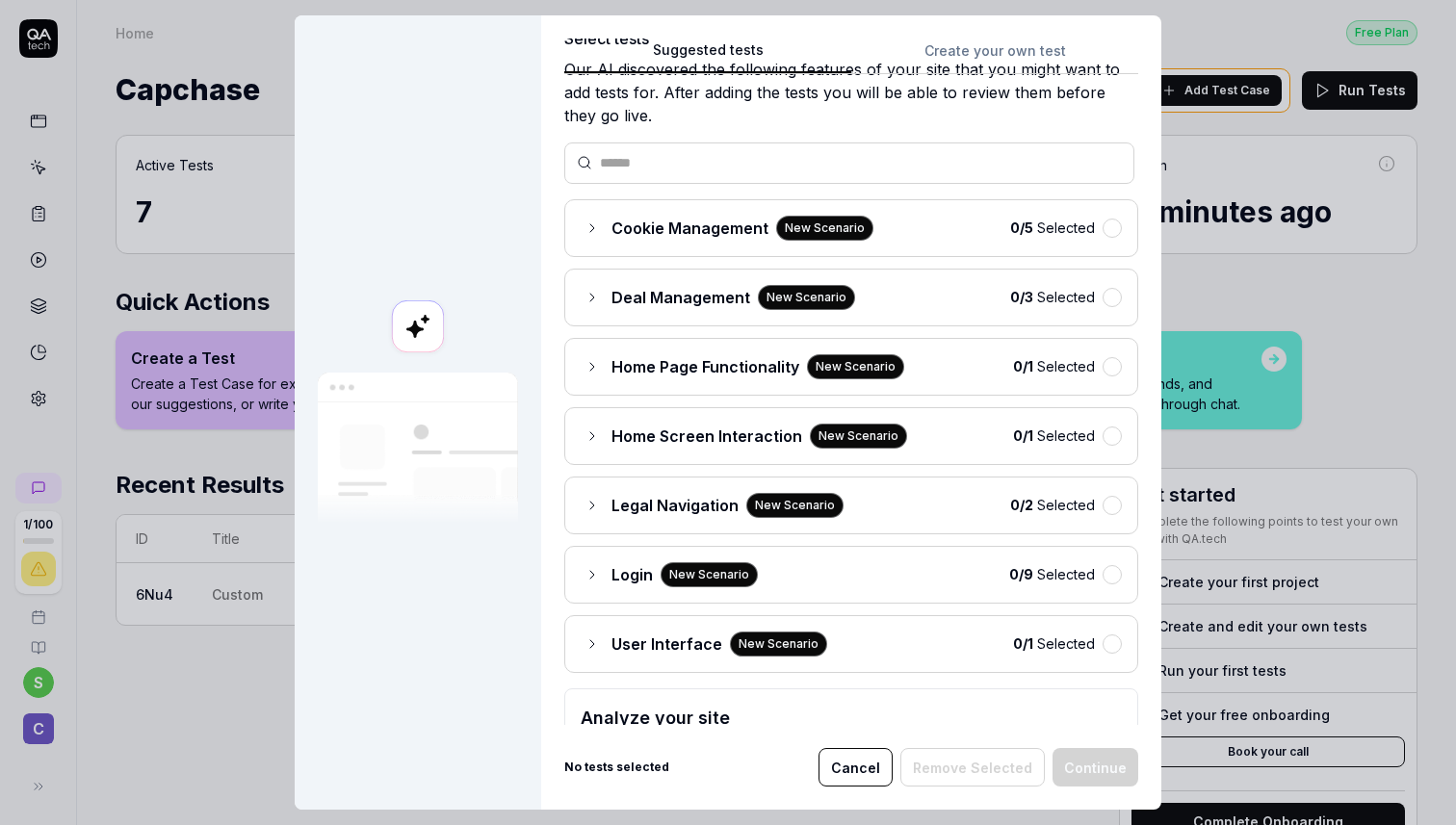 click on "Deal Management New Scenario 0 / 3   Selected" at bounding box center (851, 297) 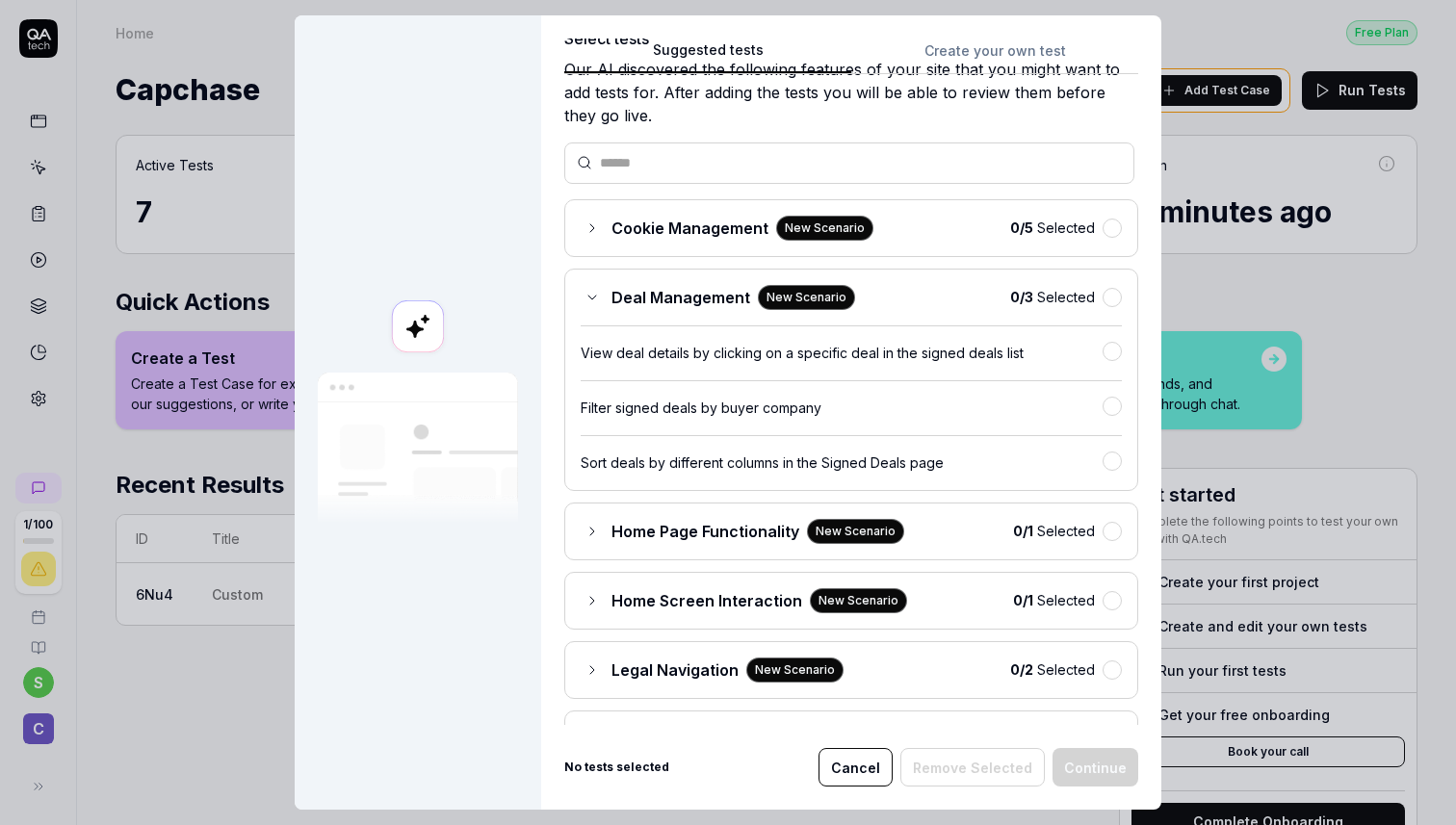 click on "Deal Management New Scenario 0 / 3   Selected View deal details by clicking on a specific deal in the signed deals list Filter signed deals by buyer company Sort deals by different columns in the Signed Deals page" at bounding box center (851, 379) 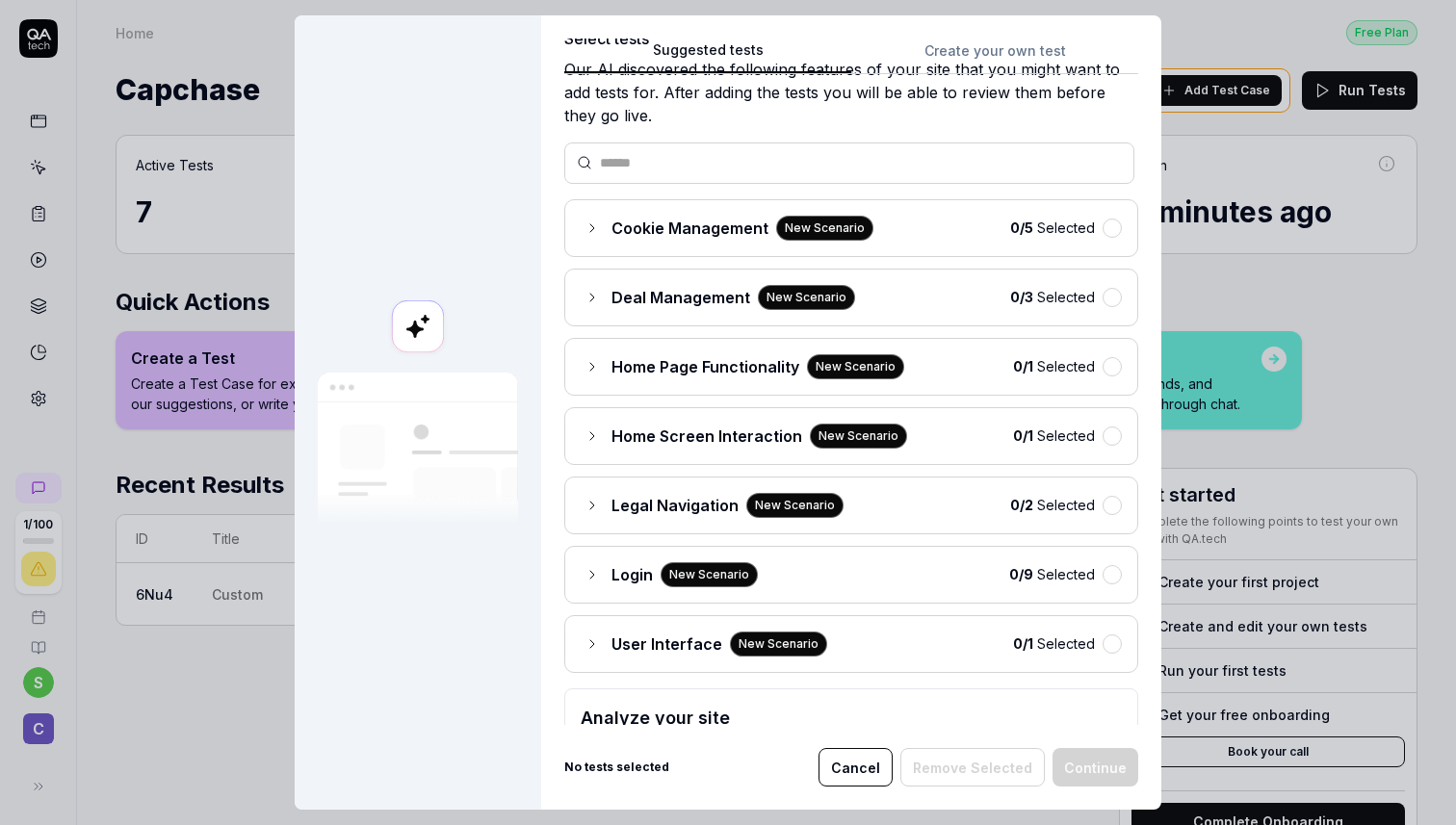 click on "Home Screen Interaction New Scenario 0 / 1   Selected" at bounding box center (851, 436) 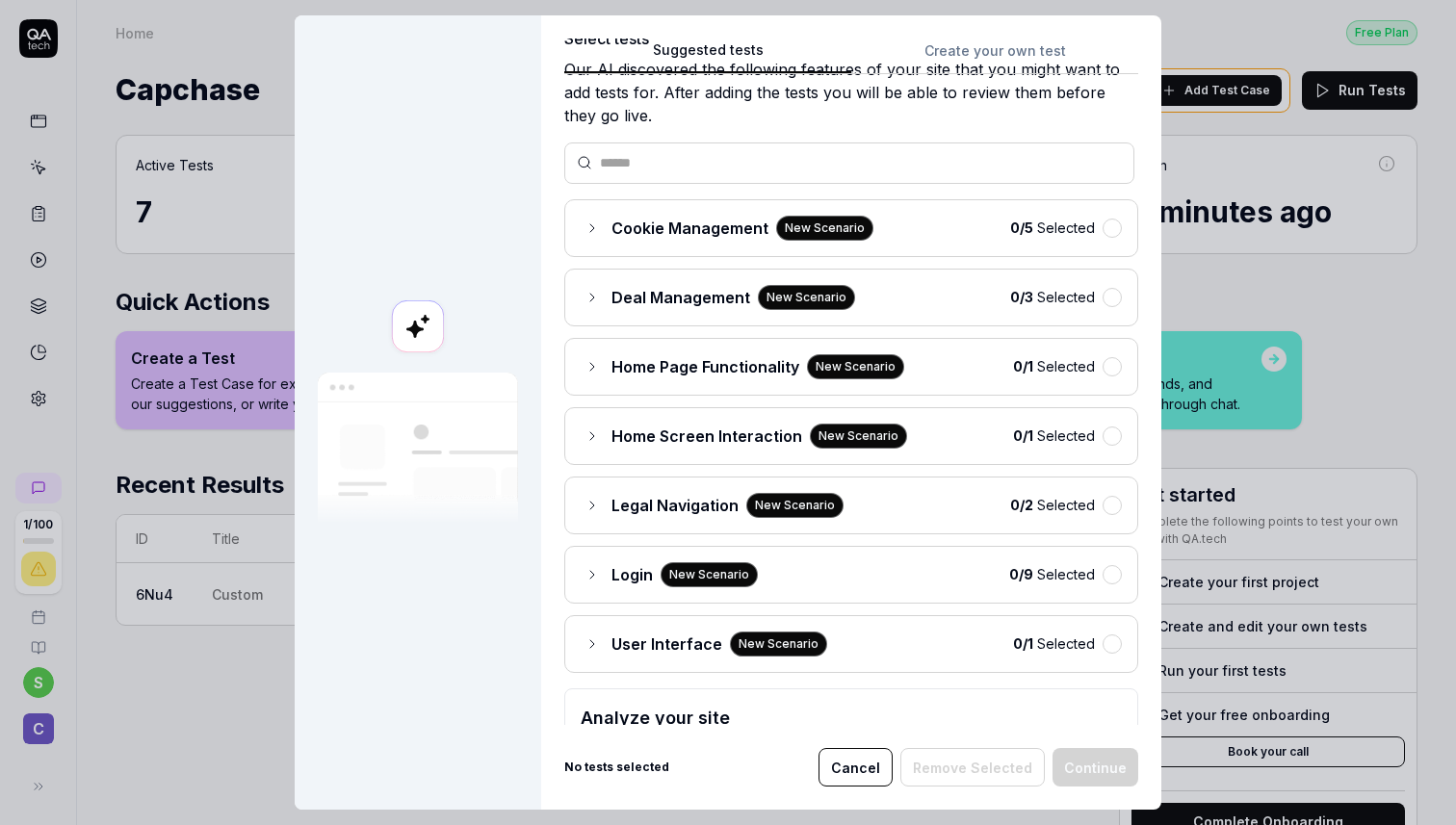 click on "Home Screen Interaction" at bounding box center [707, 436] 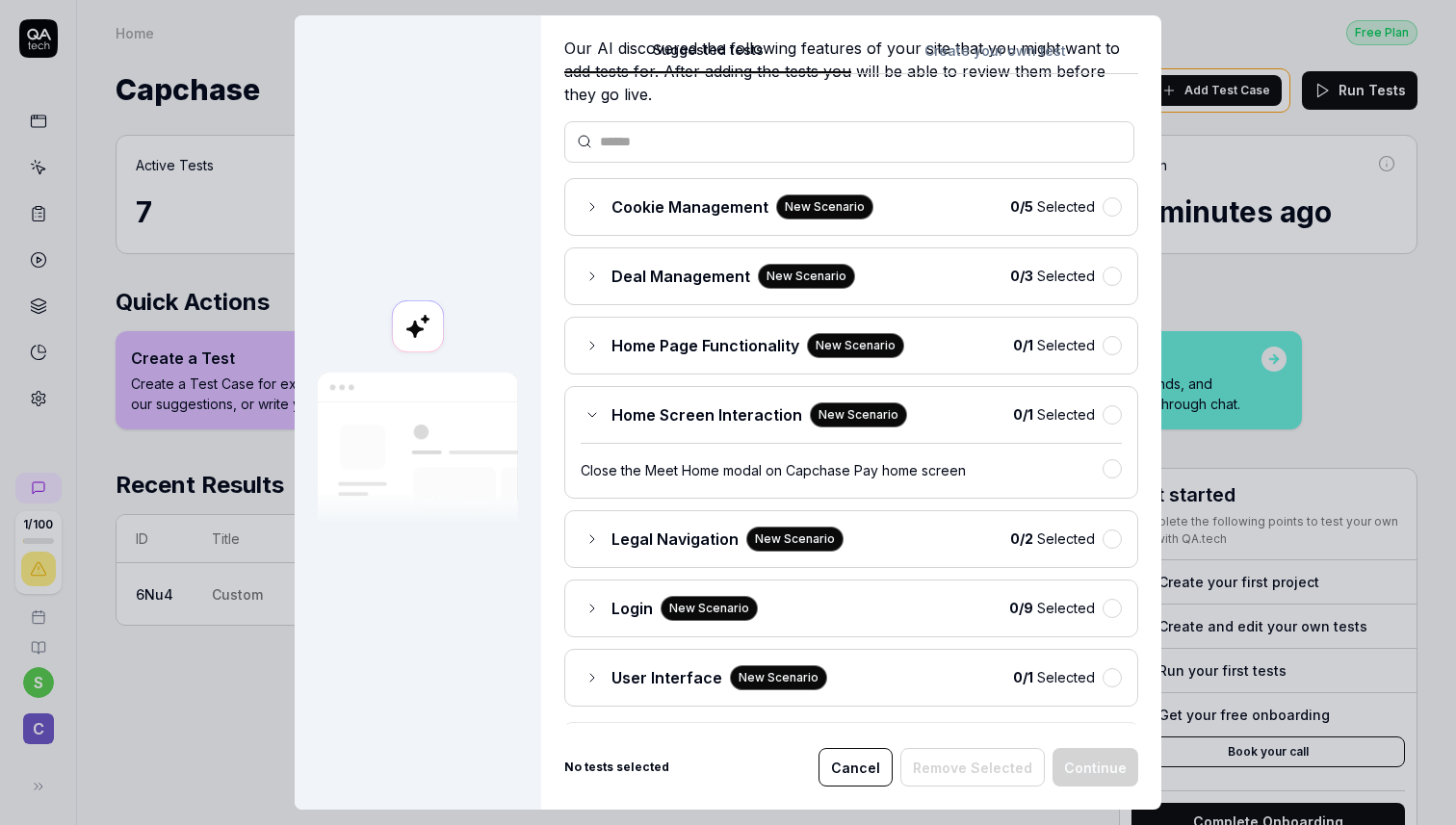 scroll, scrollTop: 93, scrollLeft: 0, axis: vertical 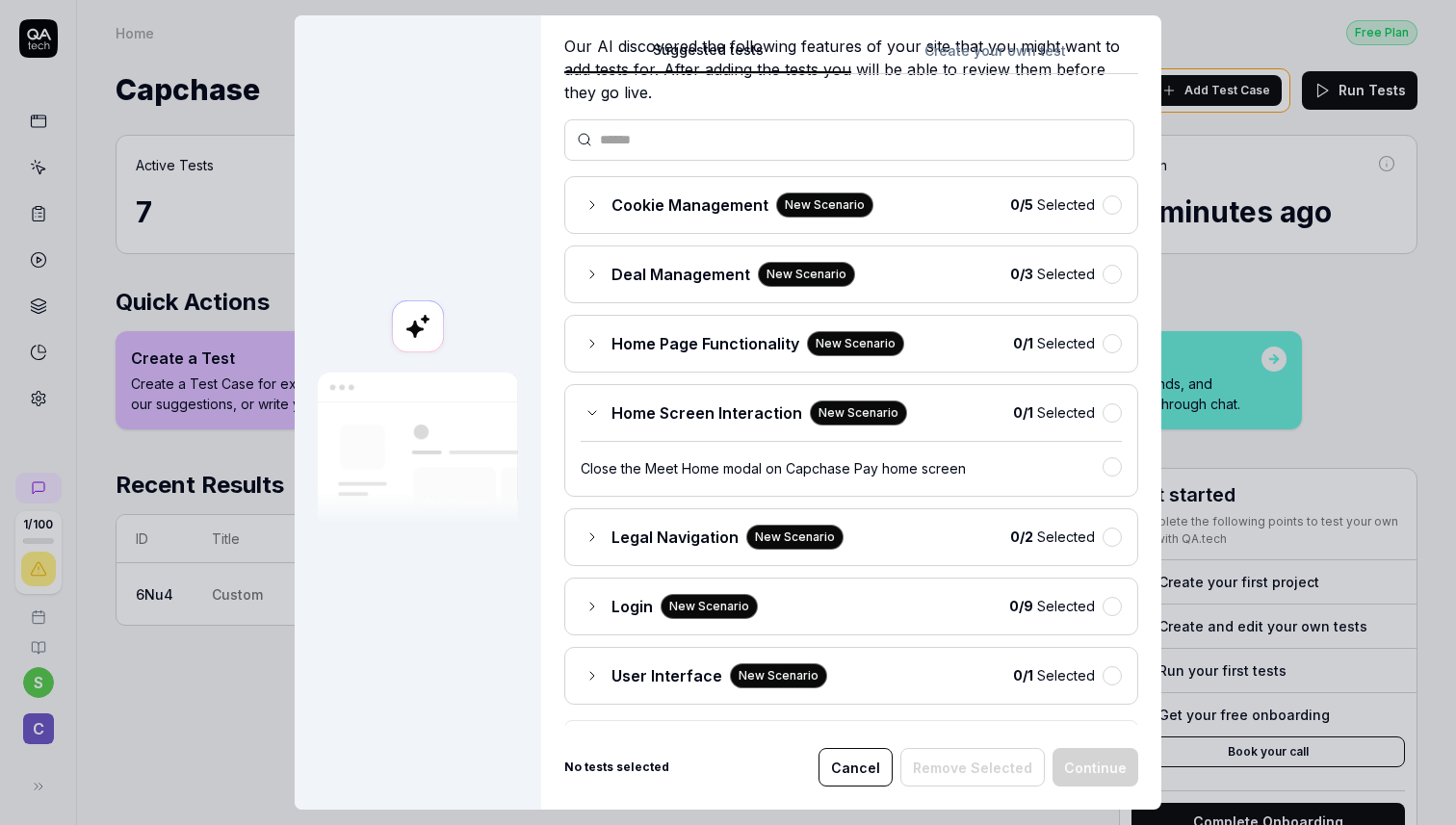 click on "Home Page Functionality" at bounding box center (705, 344) 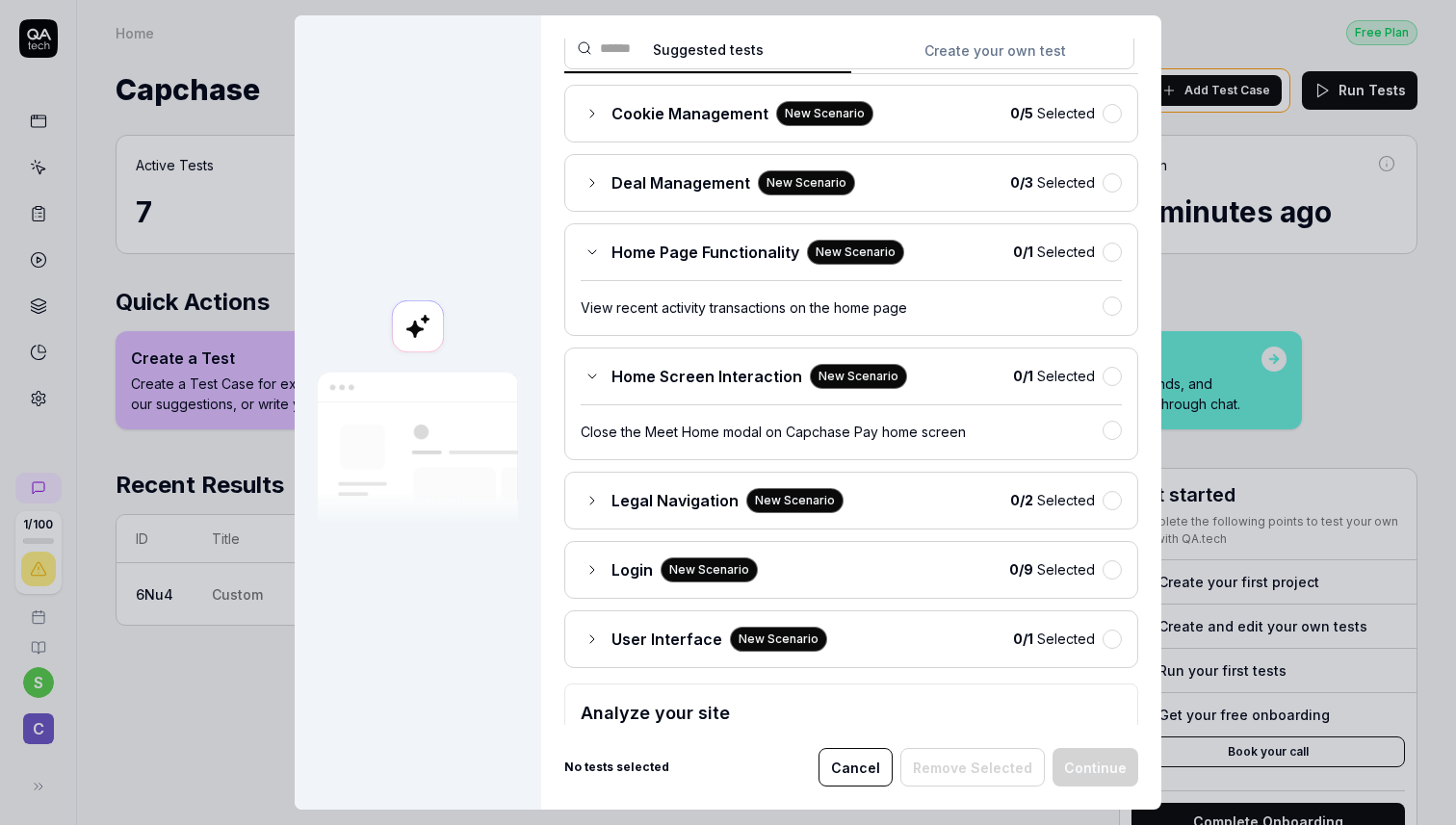 scroll, scrollTop: 311, scrollLeft: 0, axis: vertical 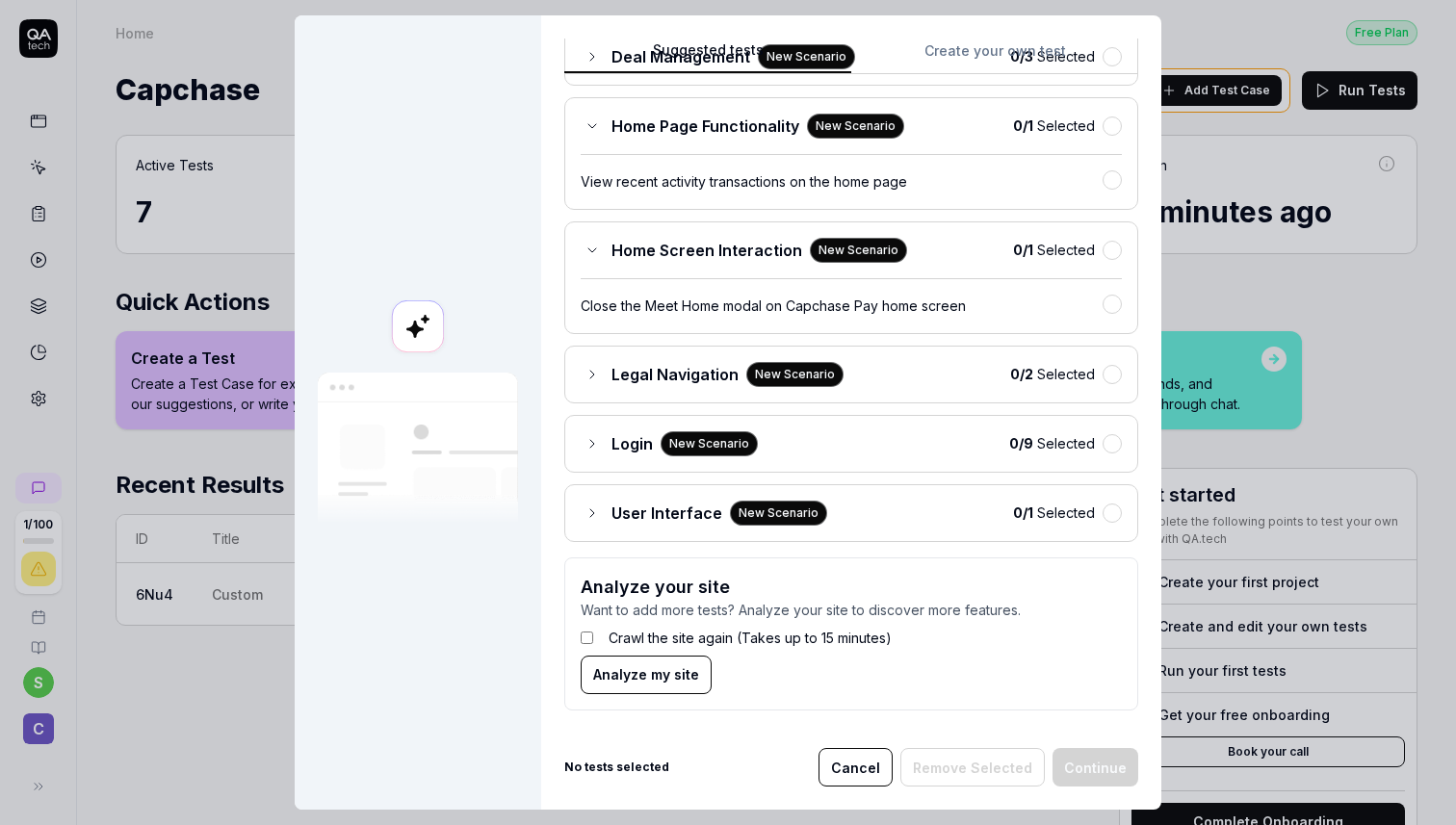 click on "Legal Navigation" at bounding box center (675, 374) 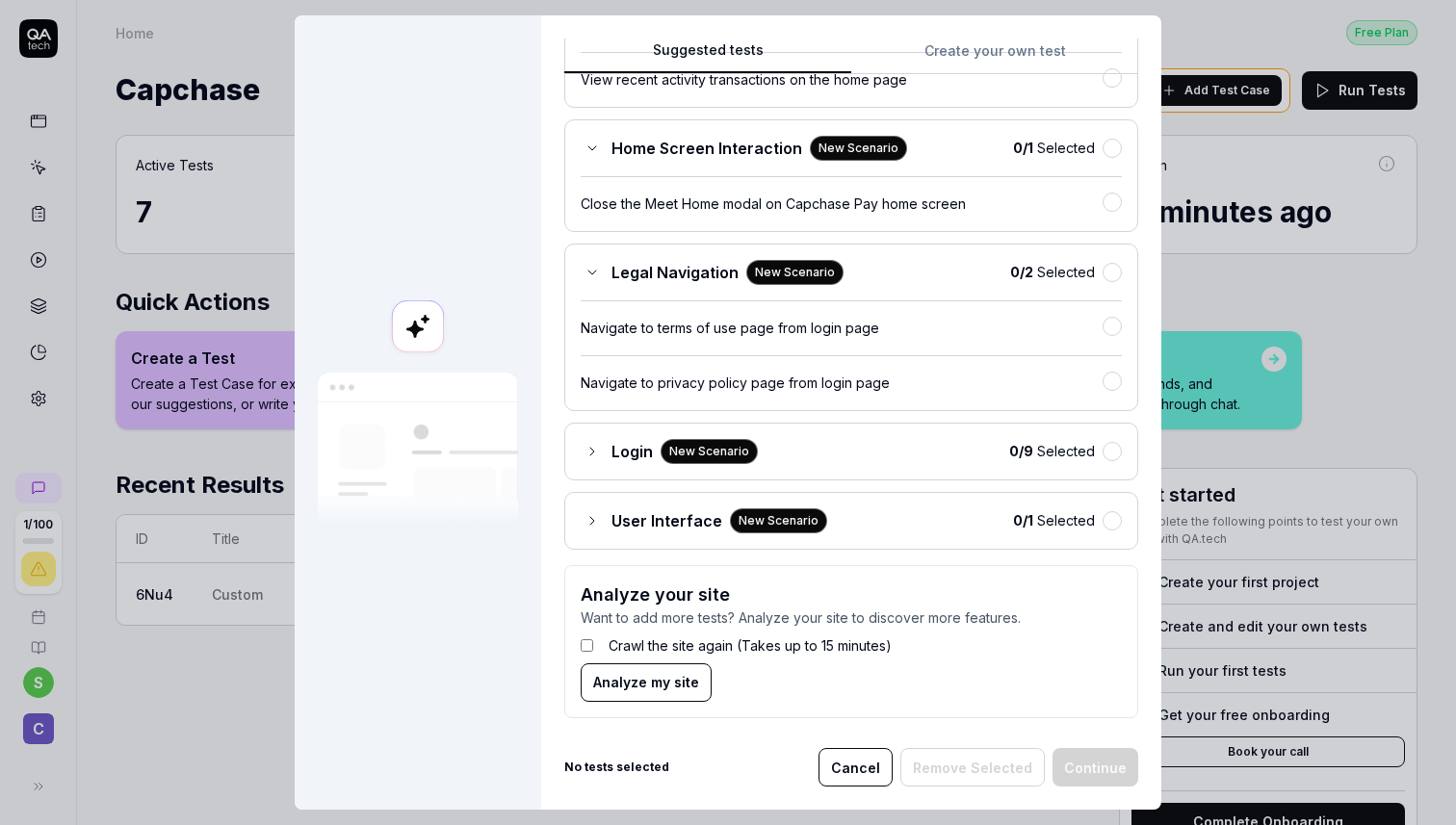 click on "User Interface" at bounding box center (666, 521) 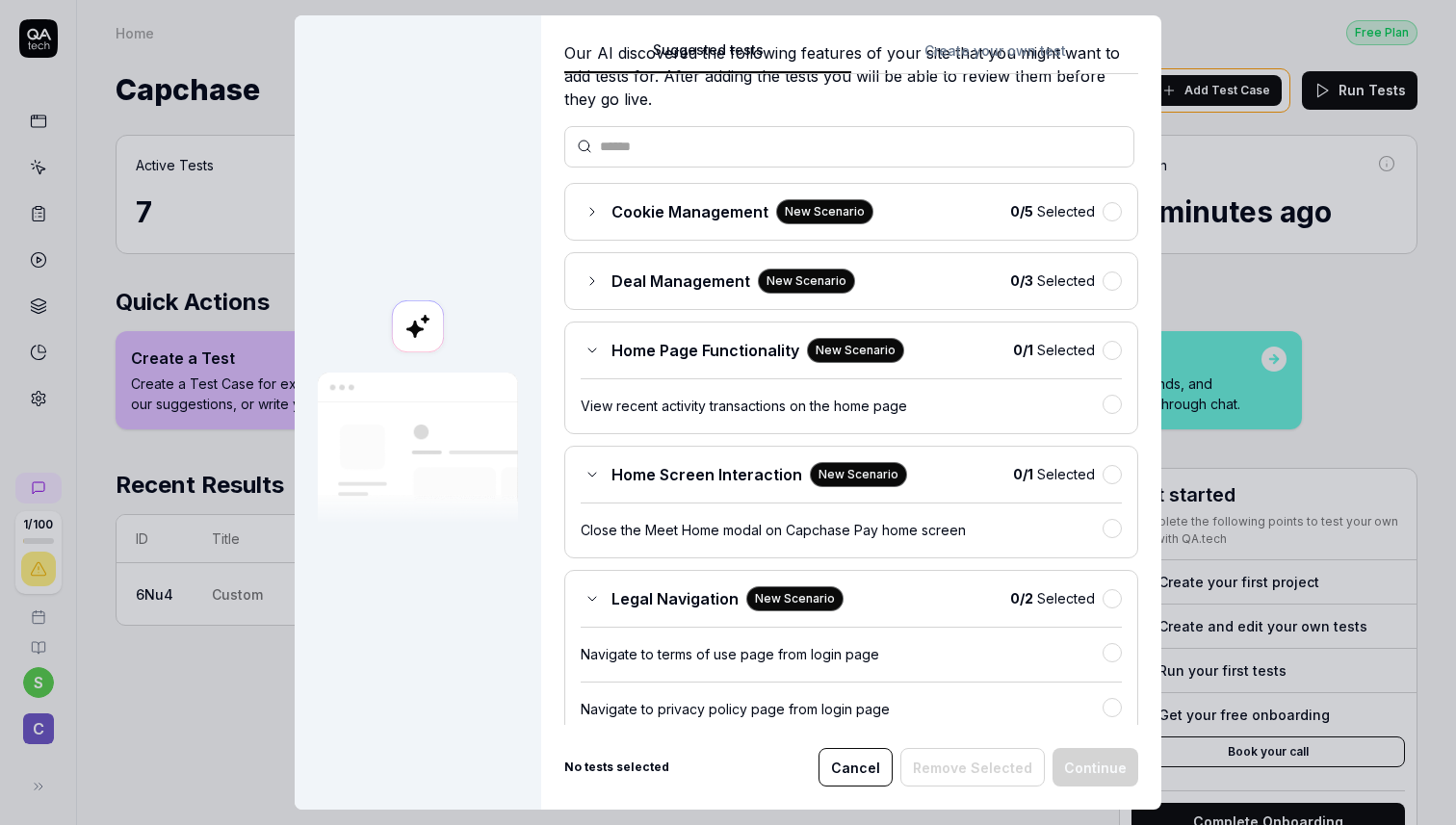 scroll, scrollTop: 0, scrollLeft: 0, axis: both 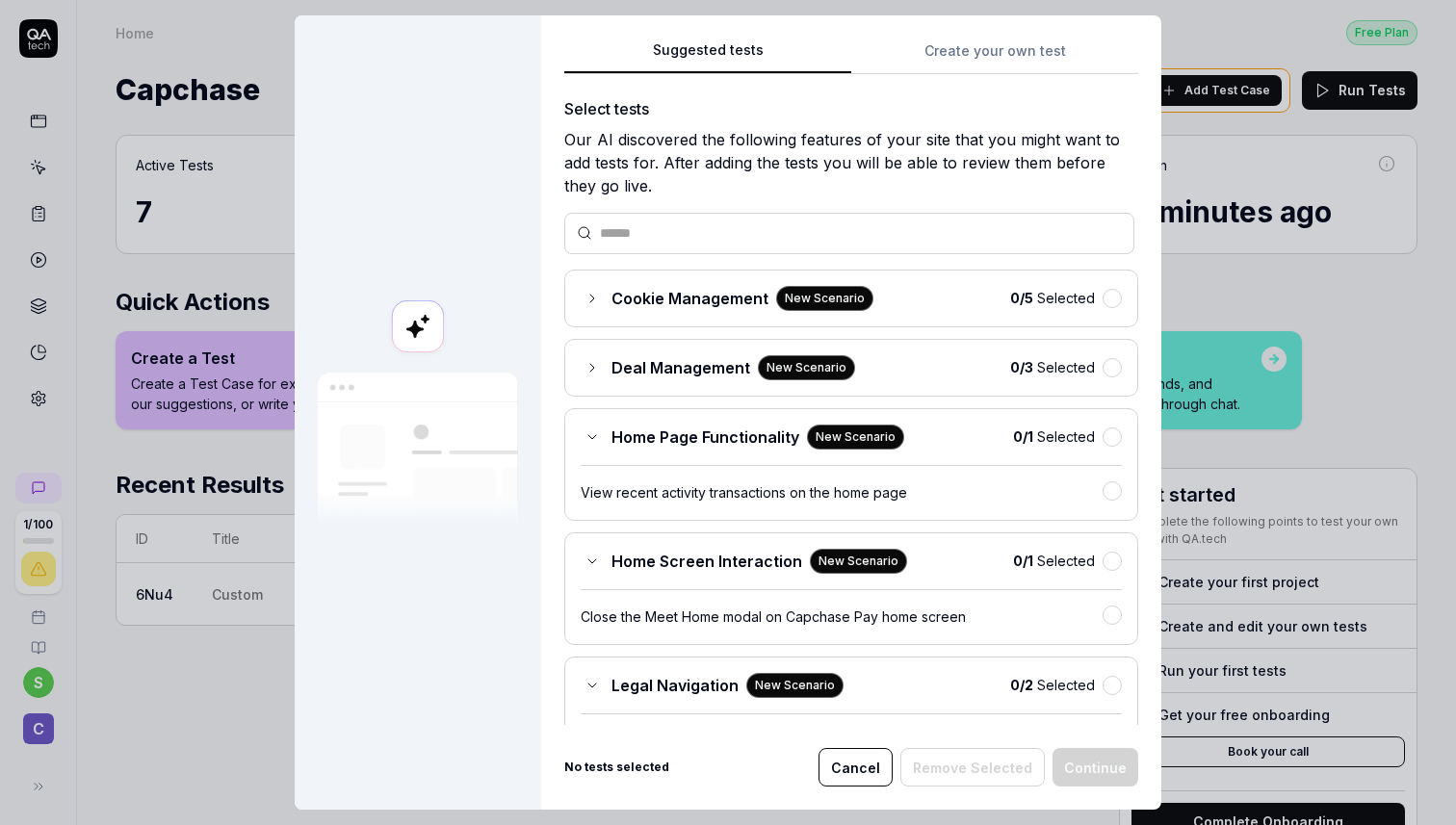 click on "Deal Management" at bounding box center [681, 368] 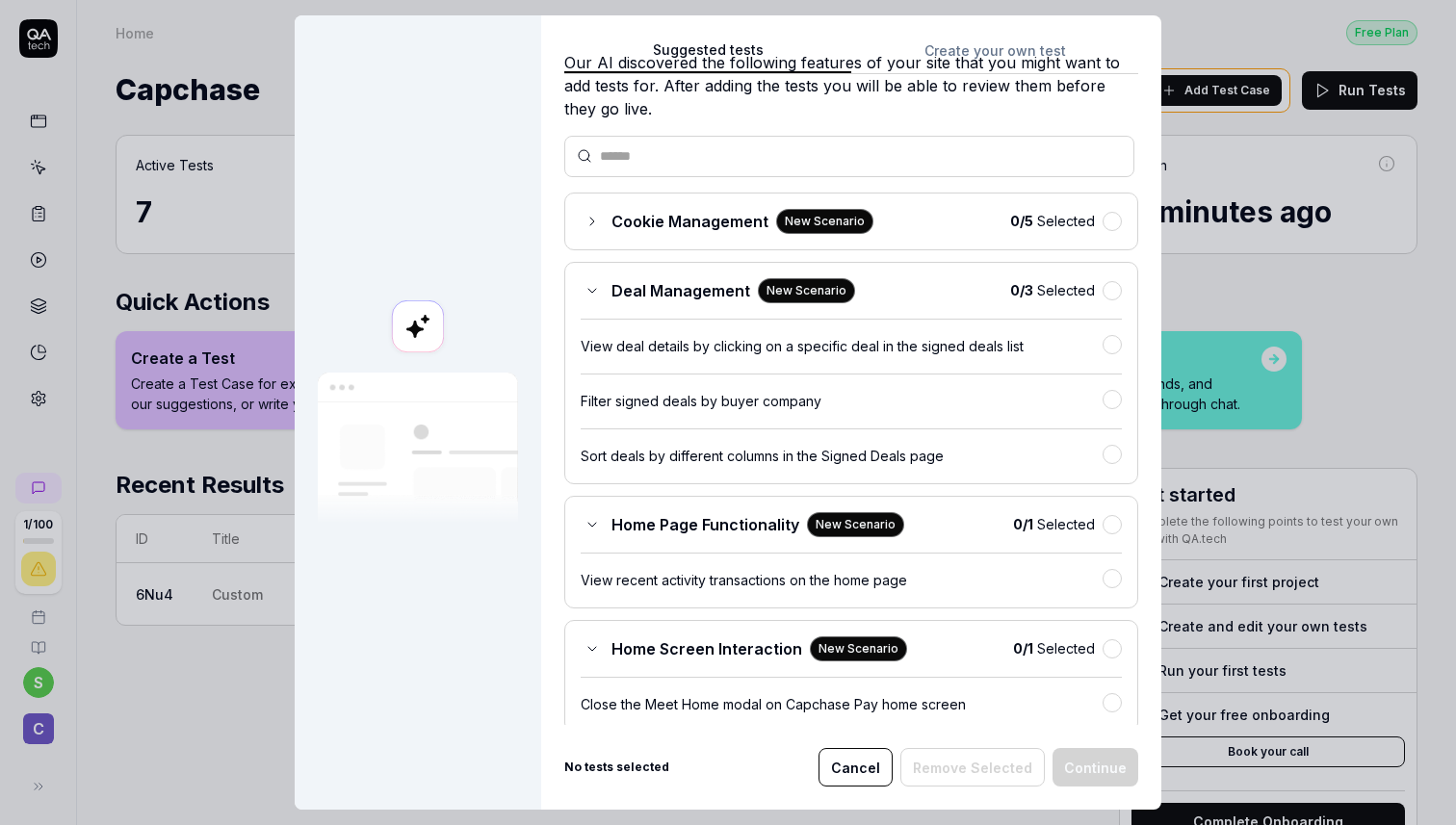 scroll, scrollTop: 0, scrollLeft: 0, axis: both 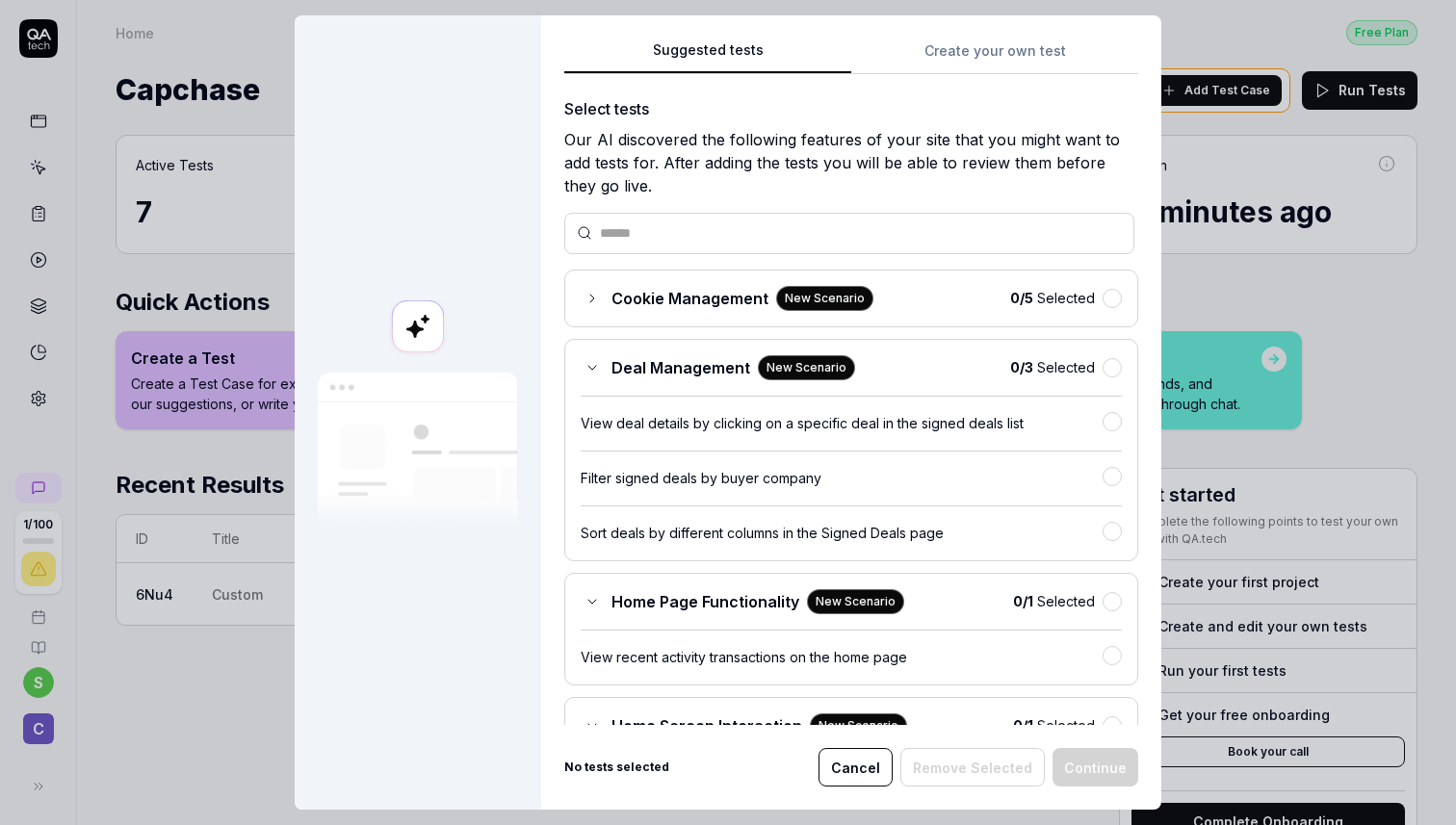 click on "Create your own test" at bounding box center [995, 57] 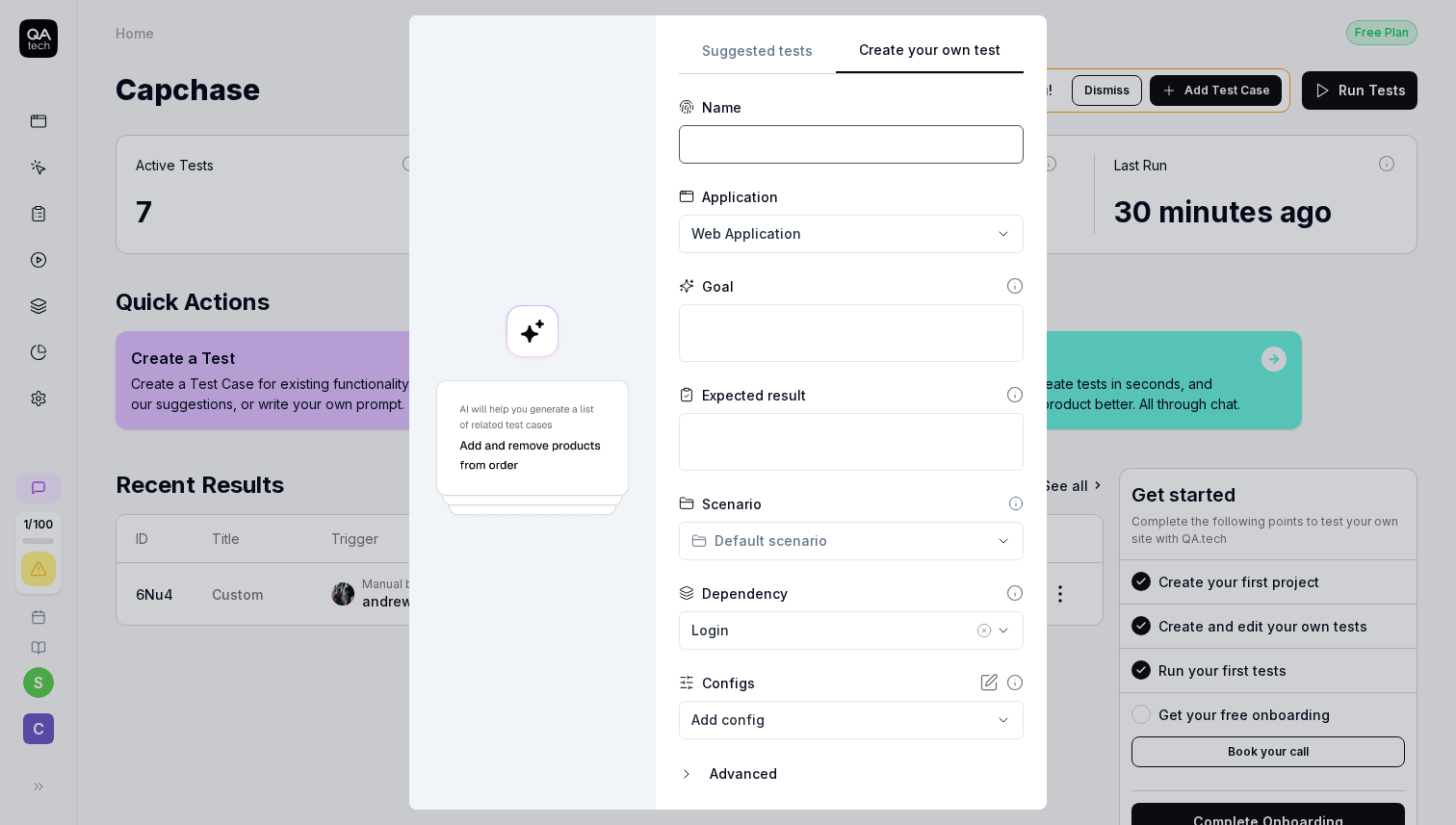 click at bounding box center [851, 144] 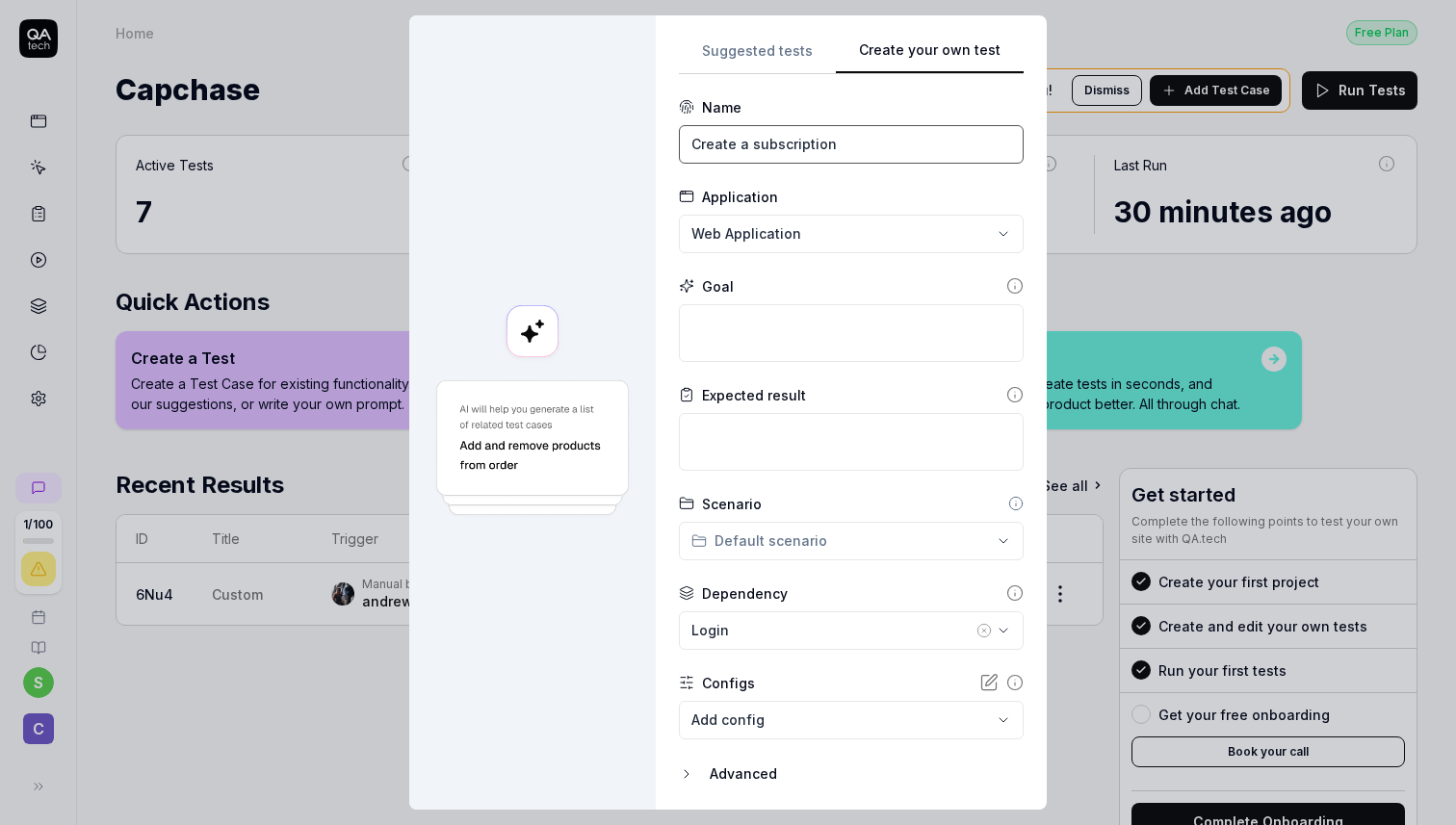 type on "Create a subscription" 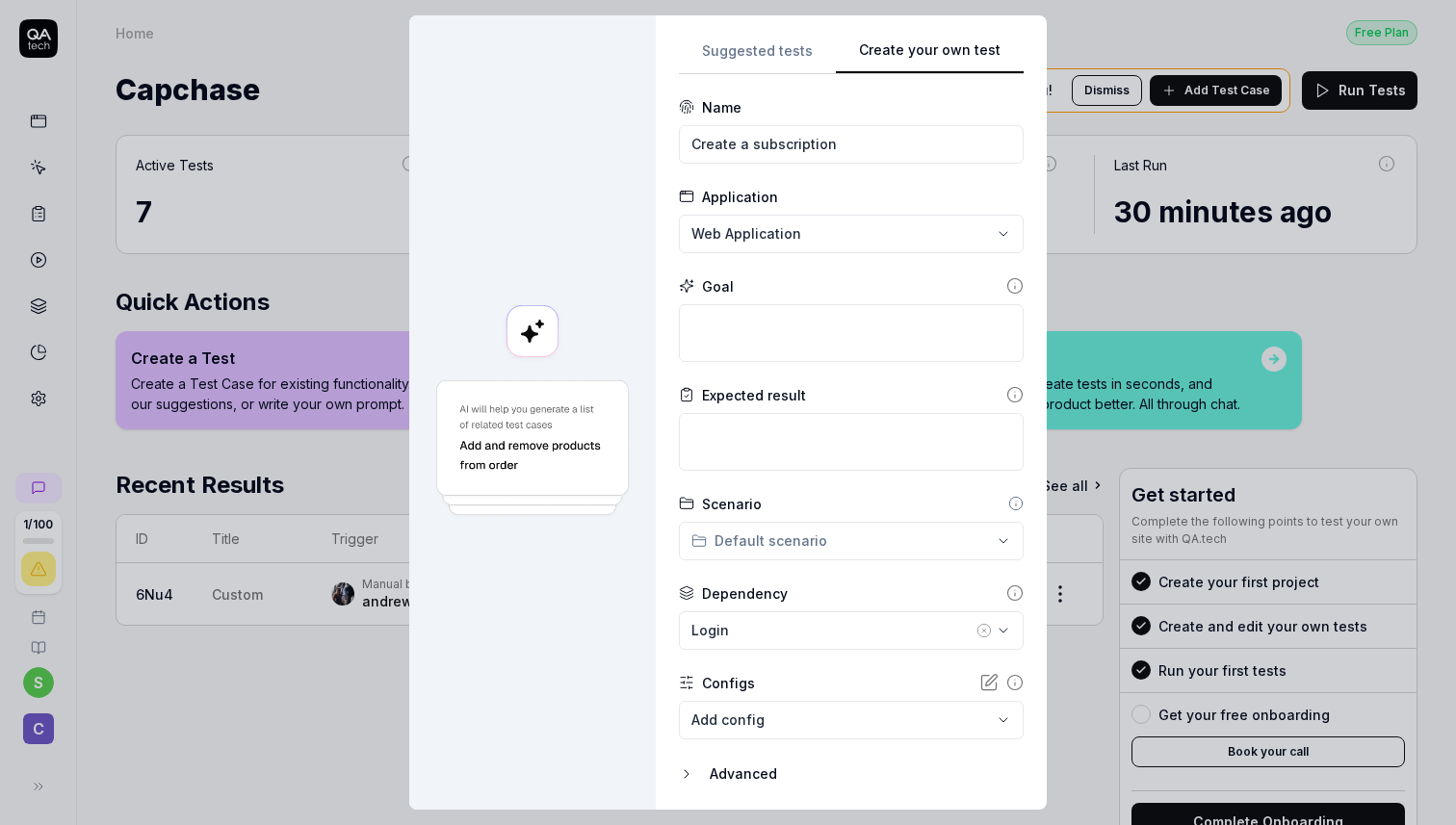 click on "**********" at bounding box center [851, 412] 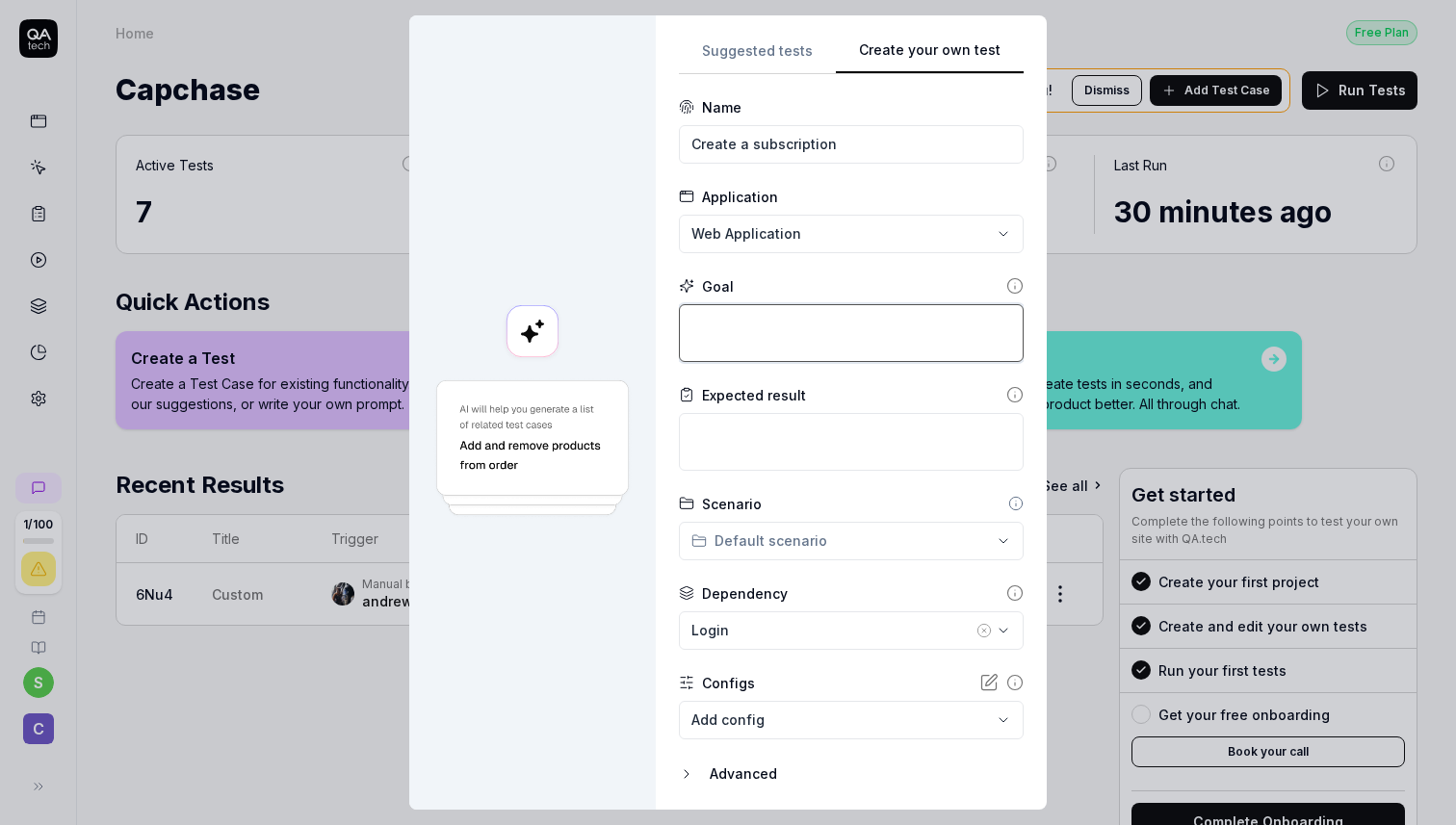 click at bounding box center [851, 333] 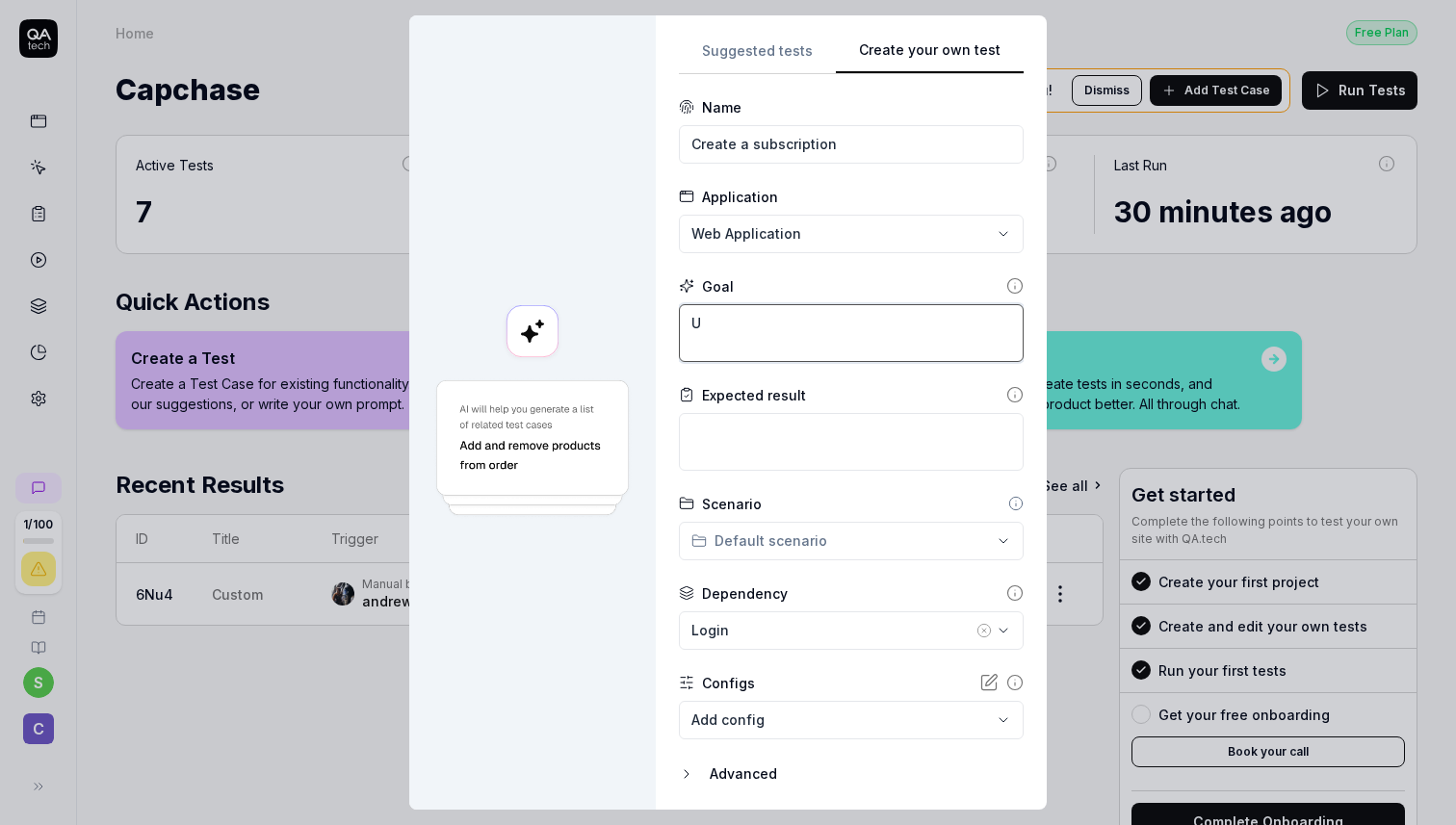 type 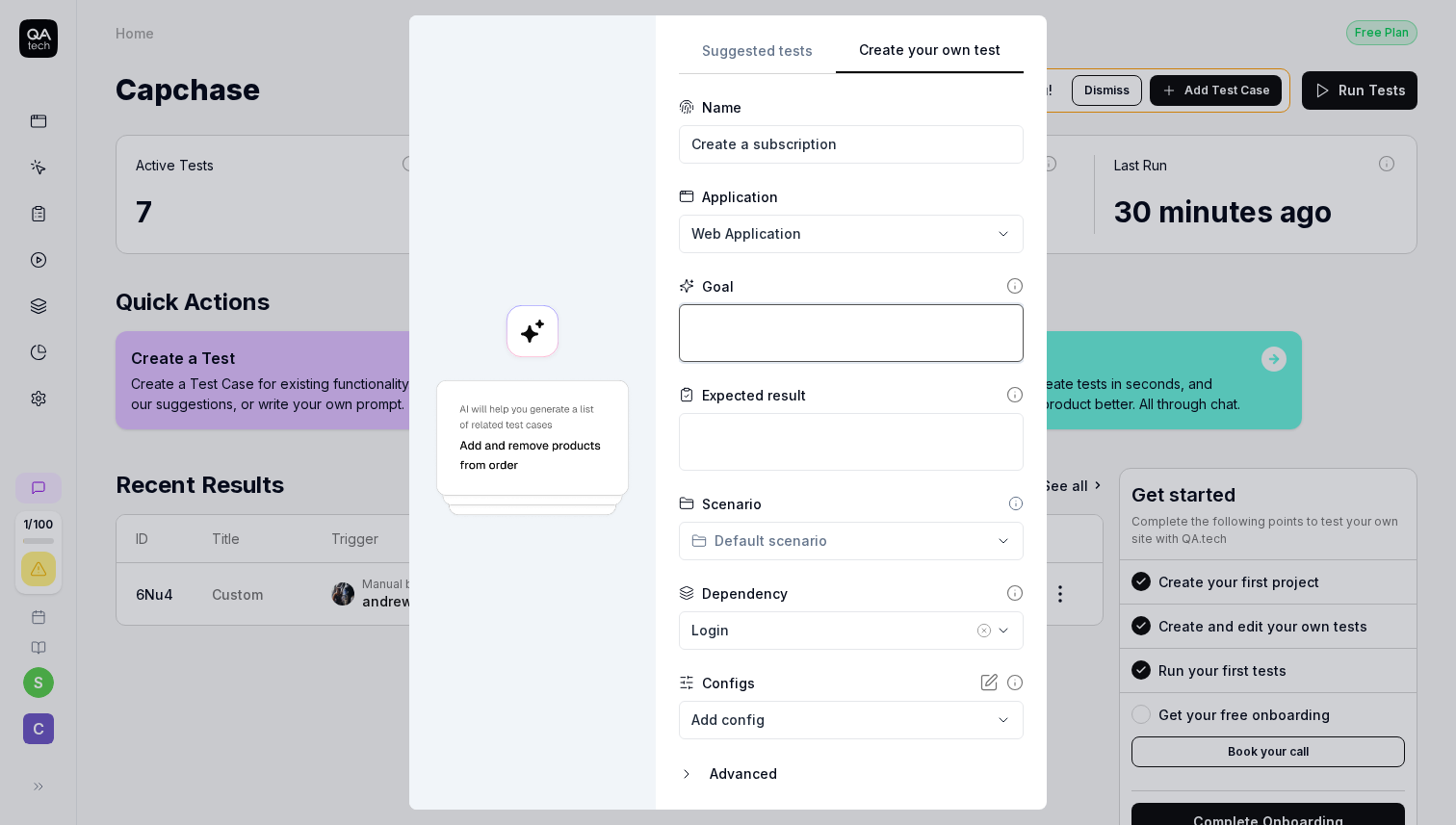 type on "*" 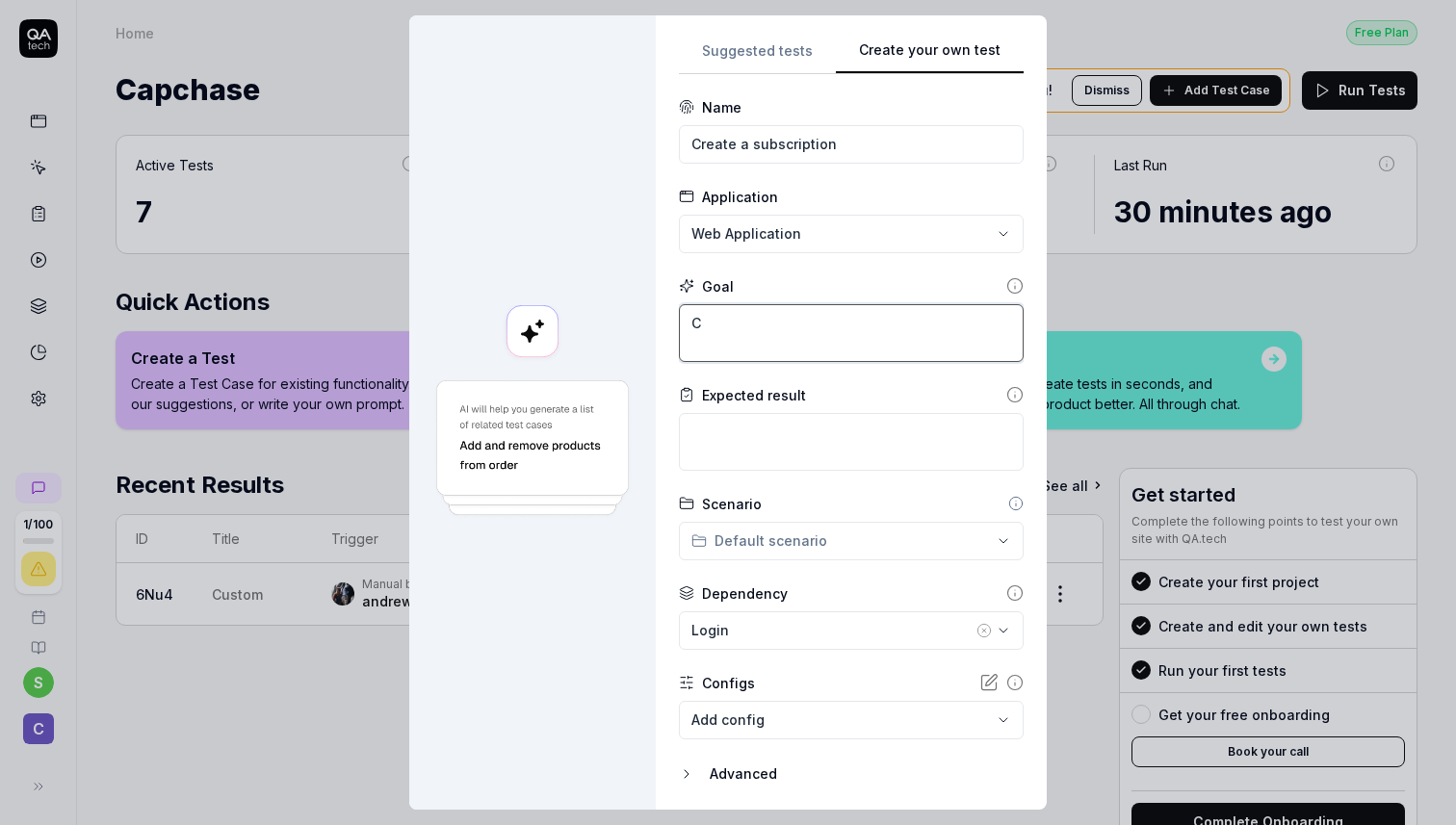type on "*" 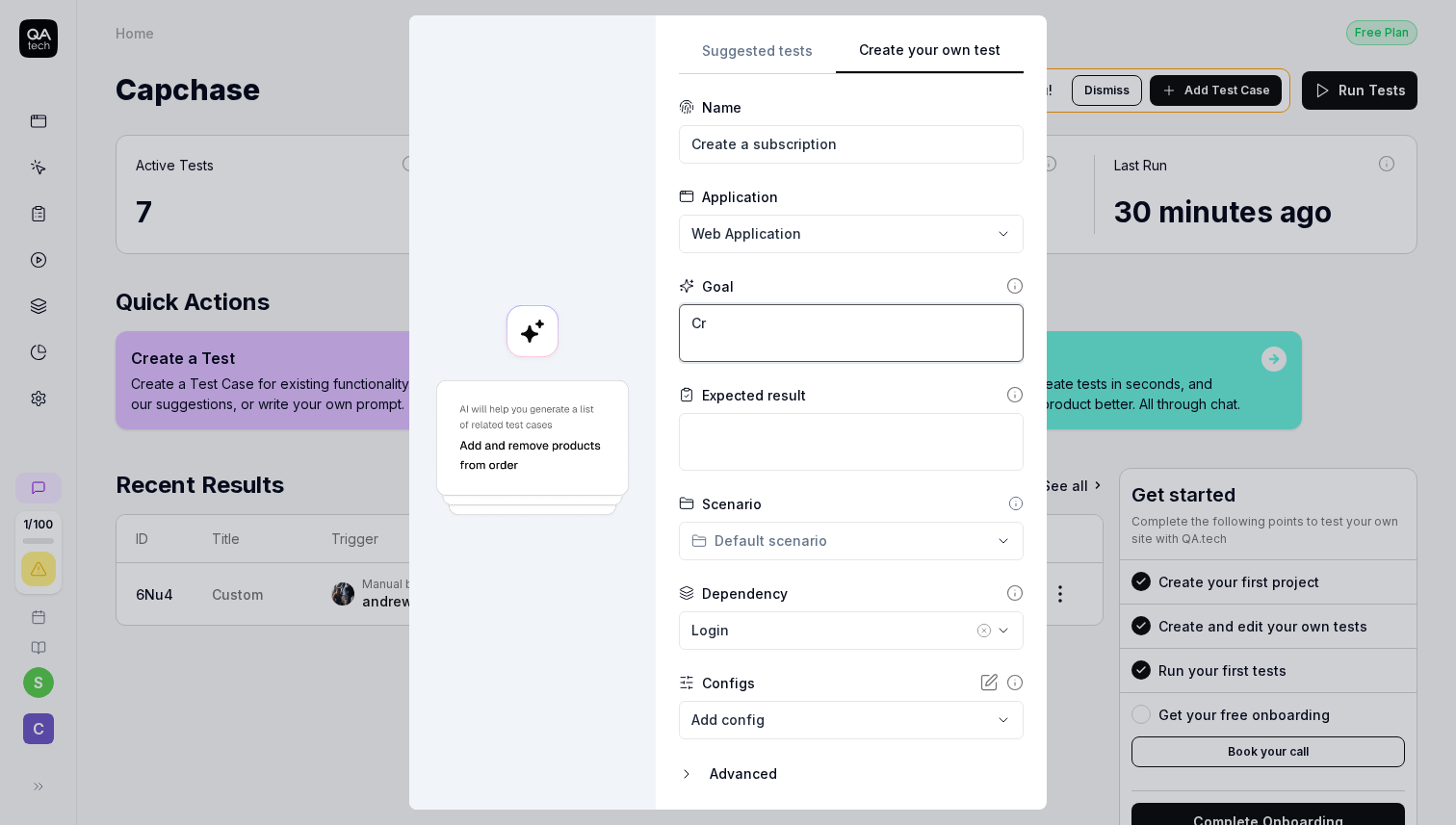 type on "*" 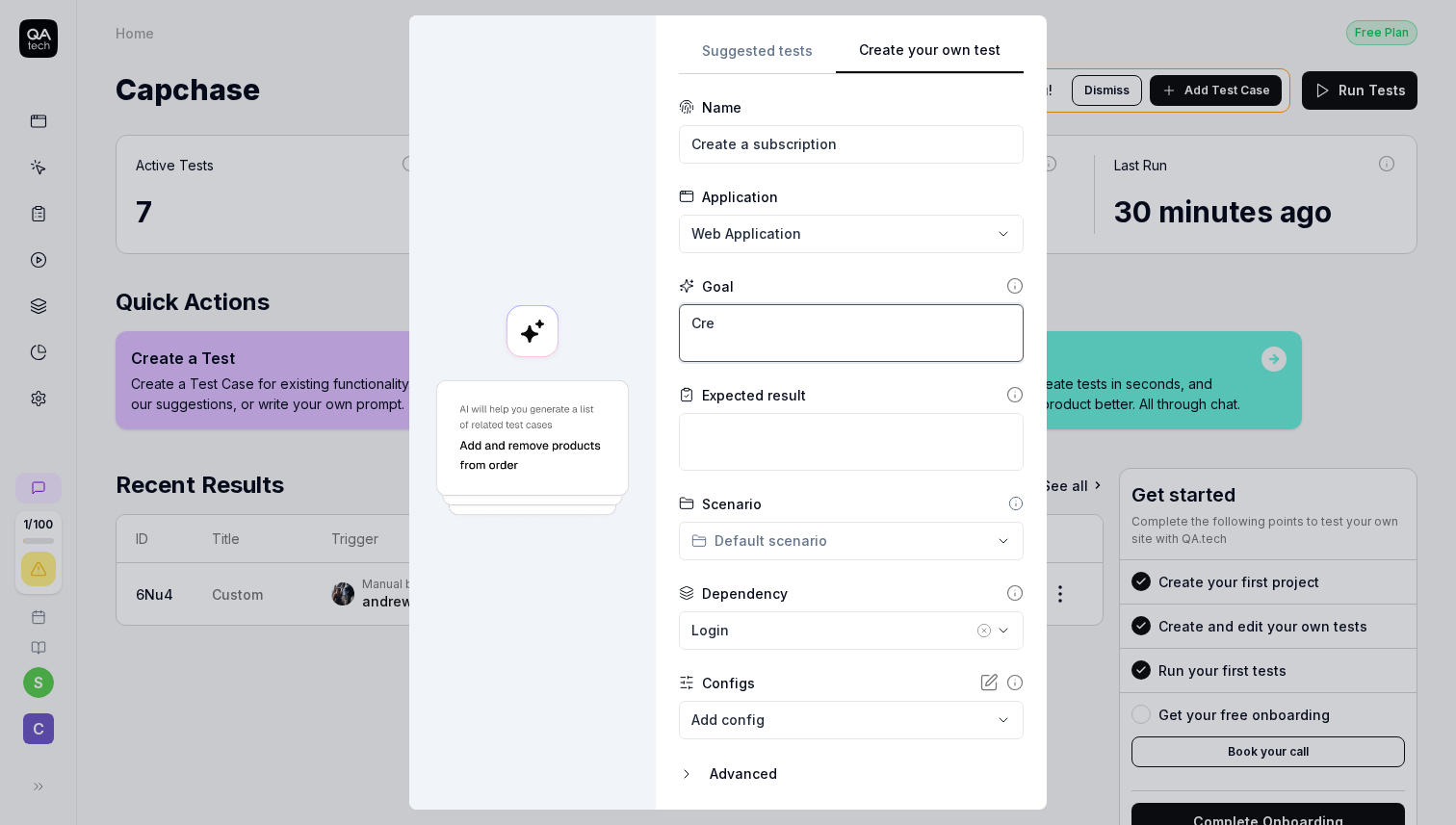 type on "*" 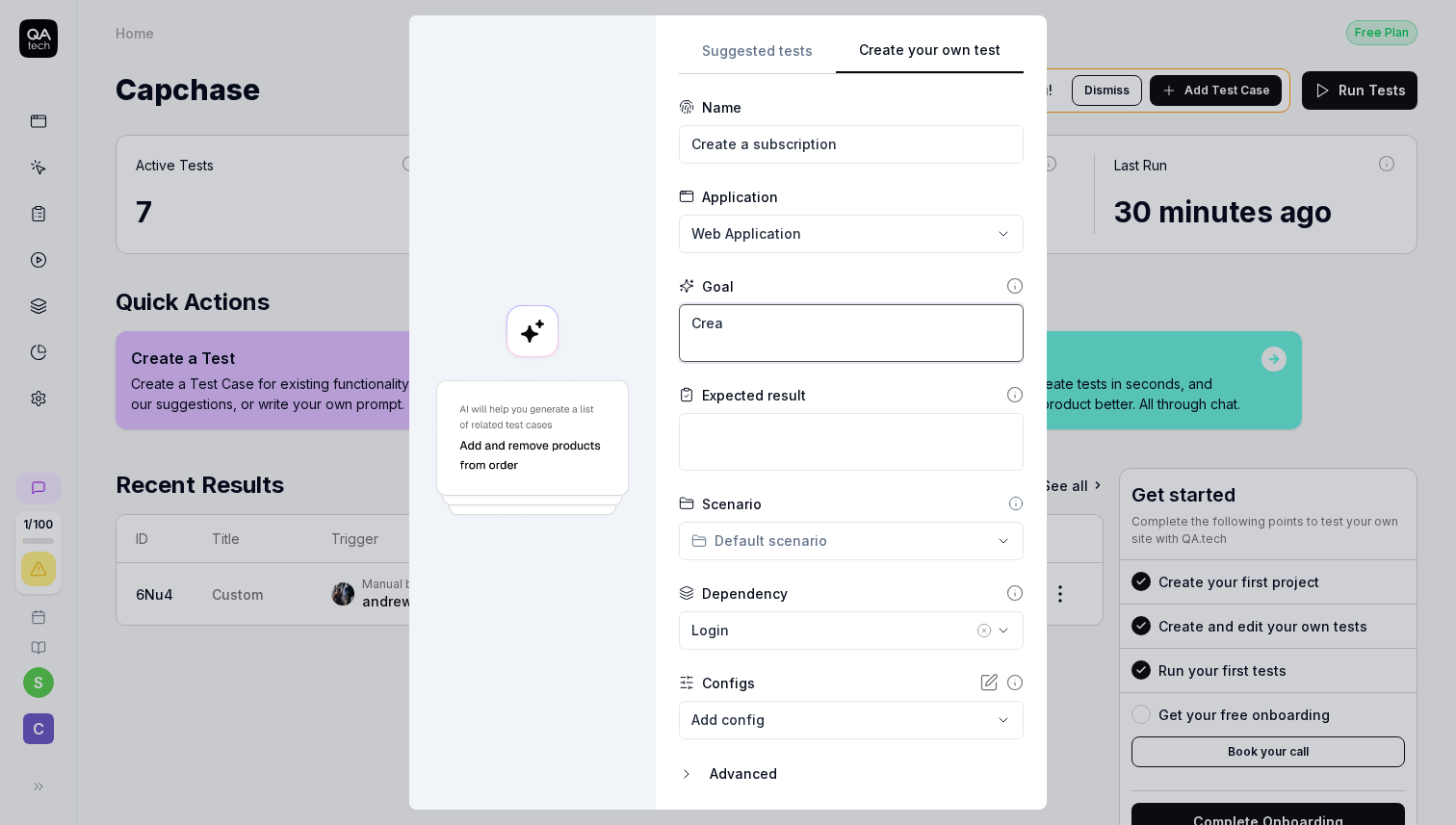 type on "*" 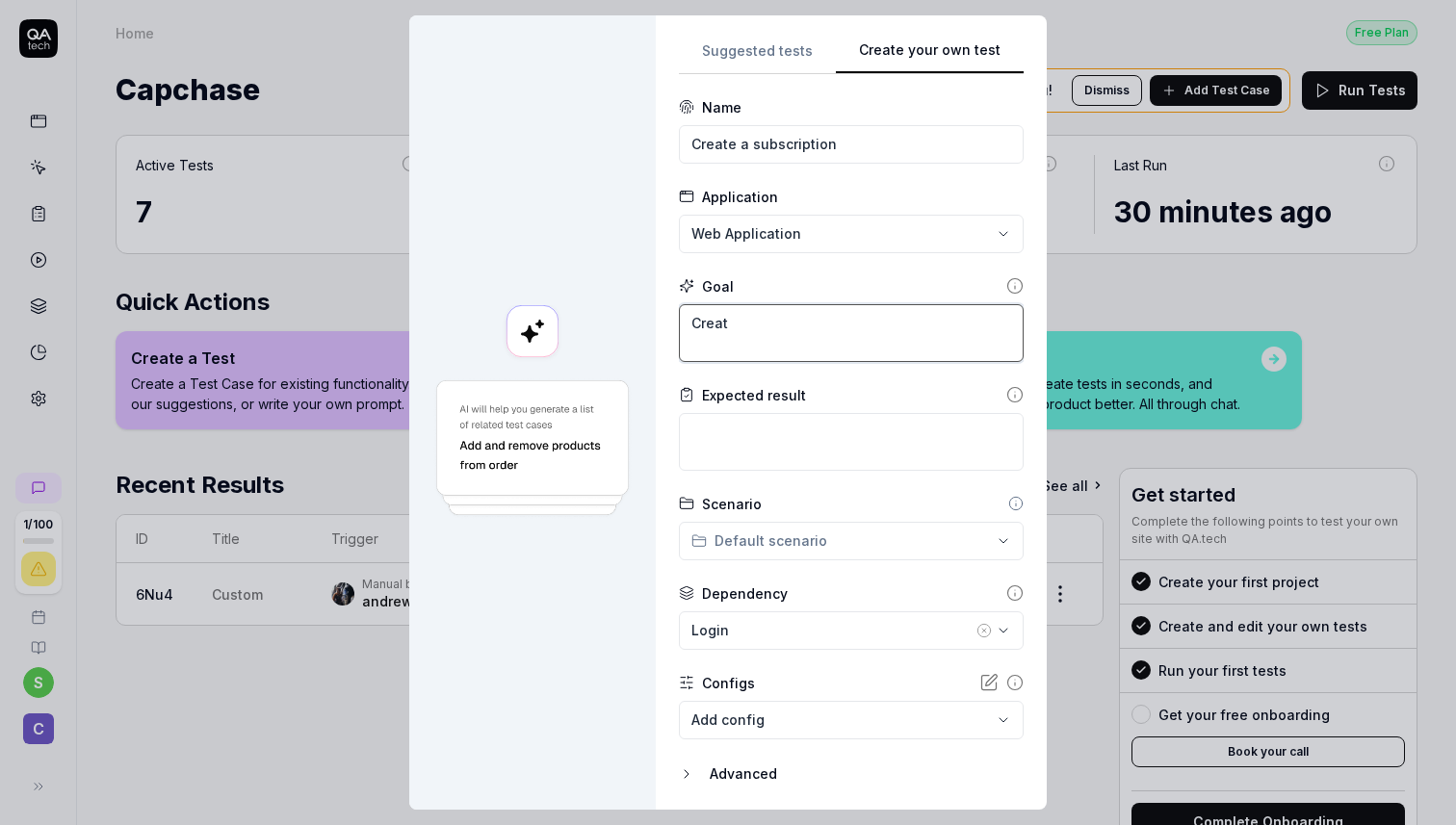 type on "*" 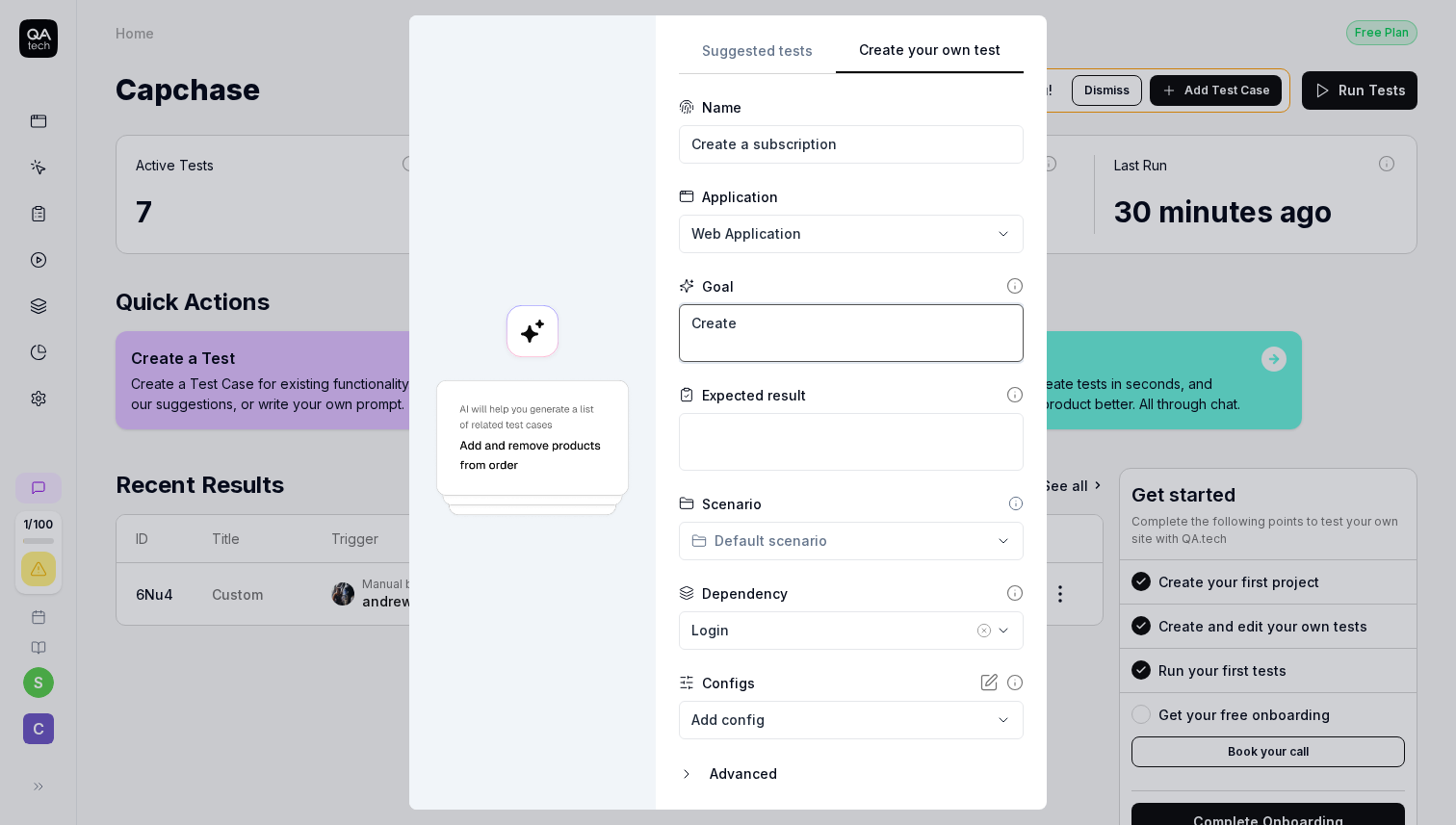 type on "*" 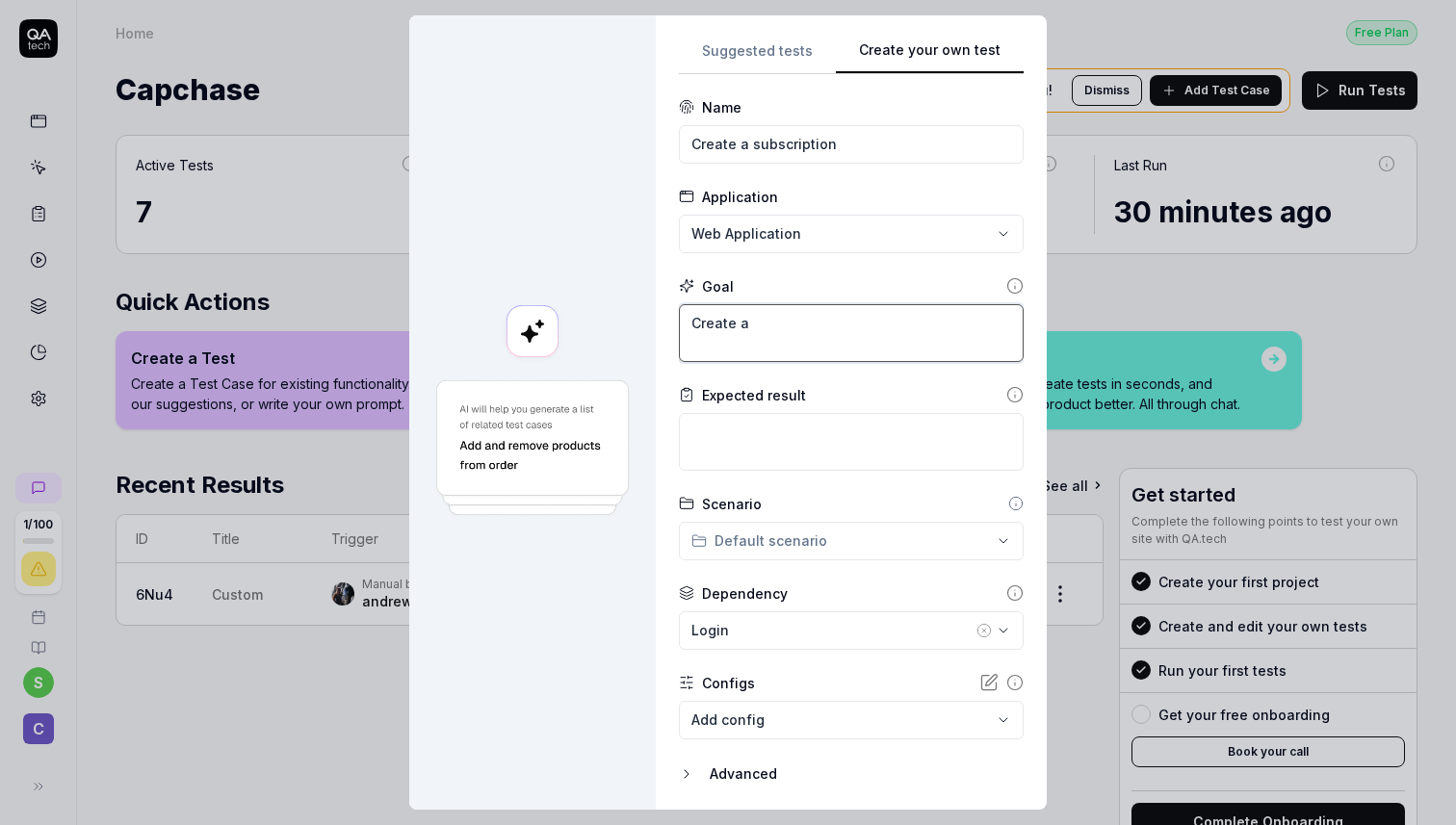 type on "*" 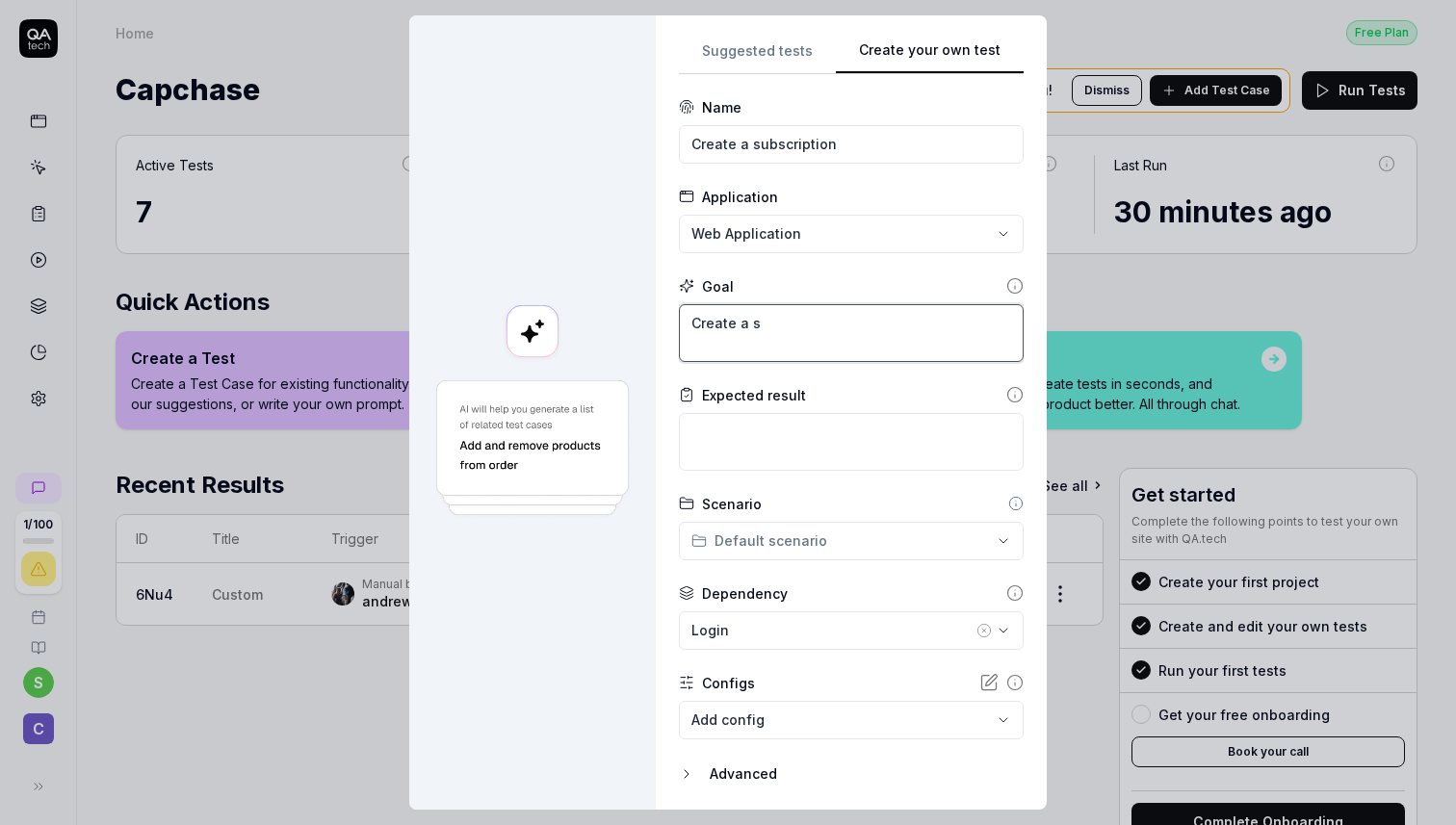 type on "*" 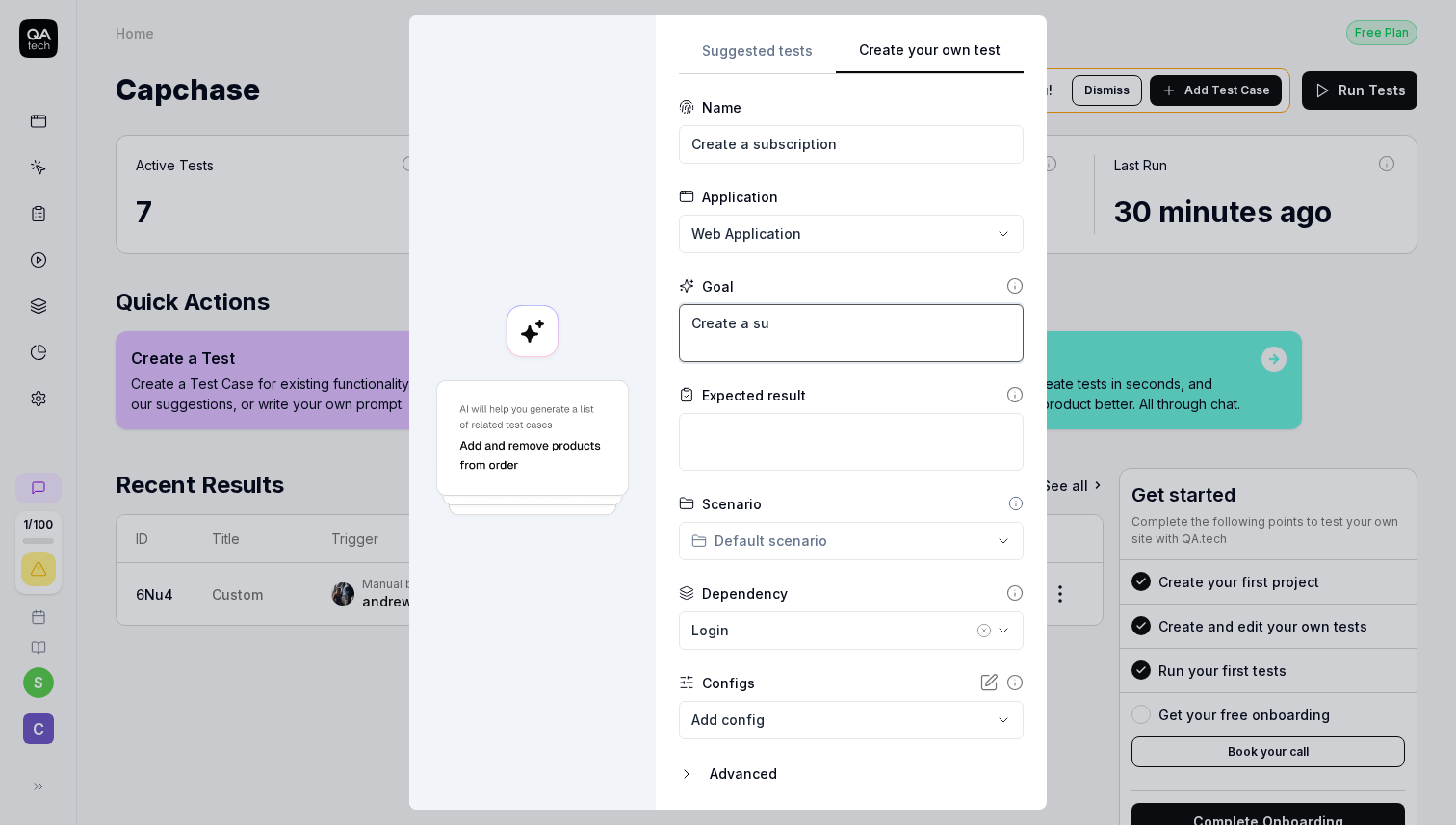 type on "*" 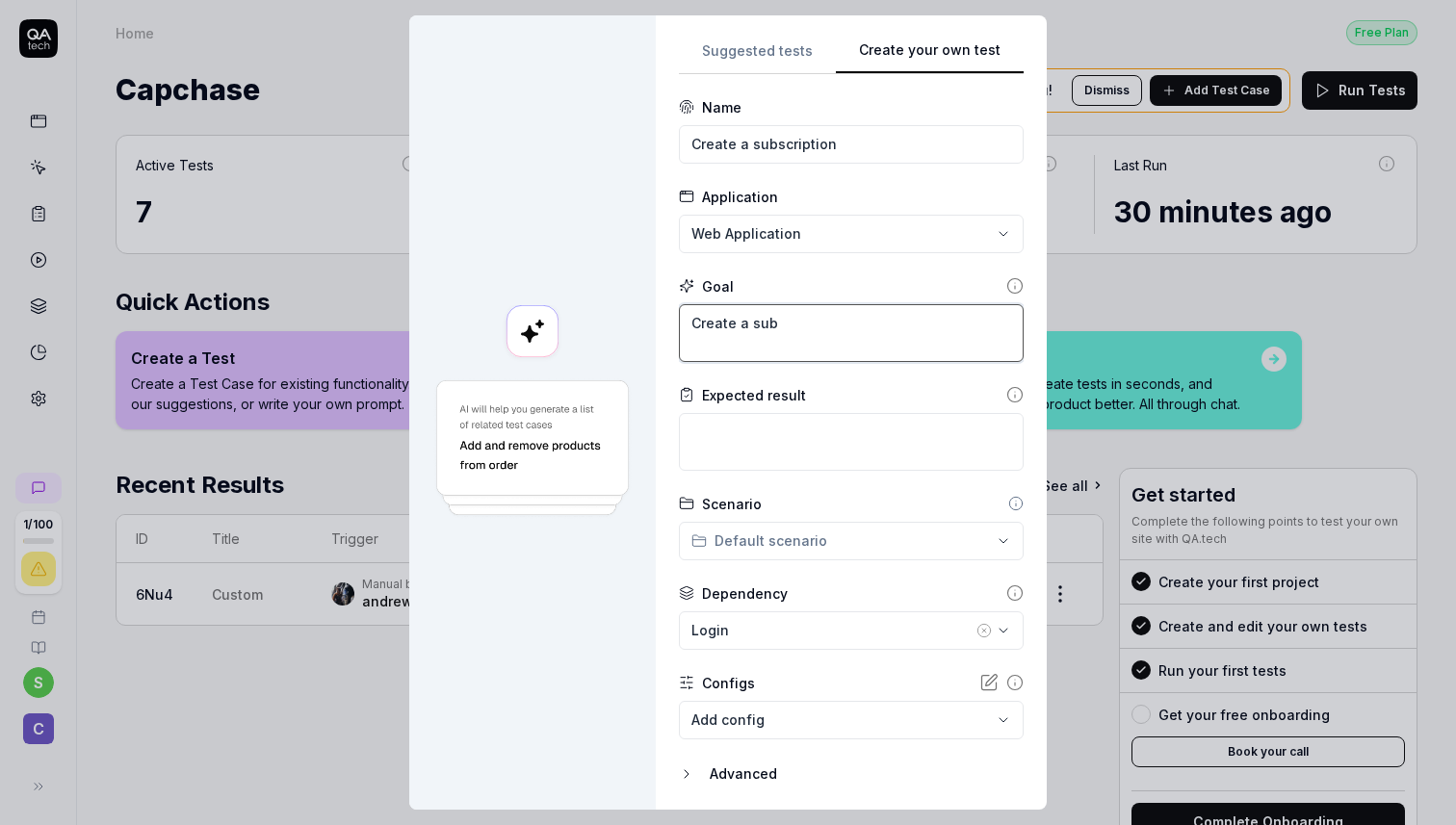 type on "*" 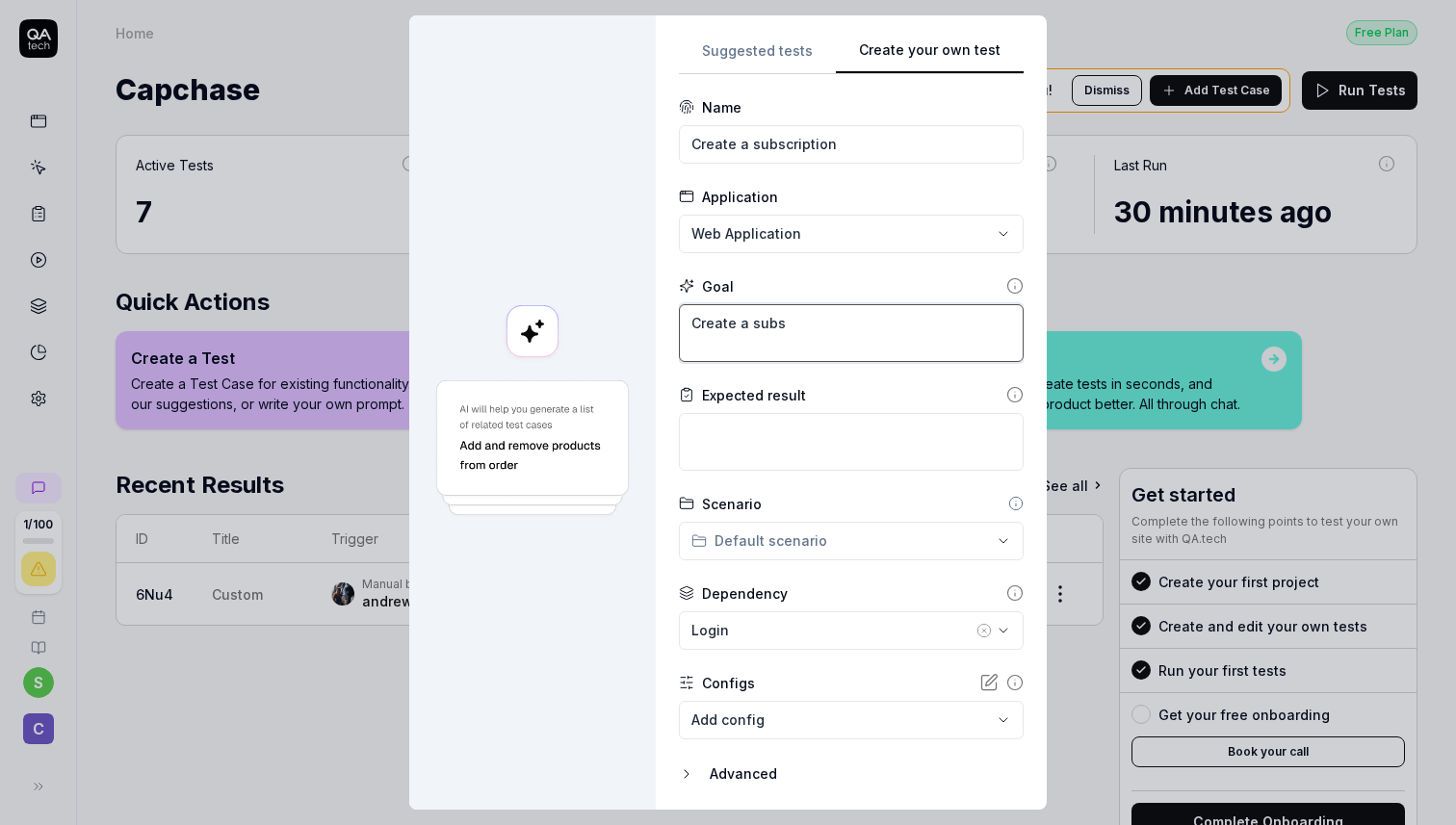 type on "*" 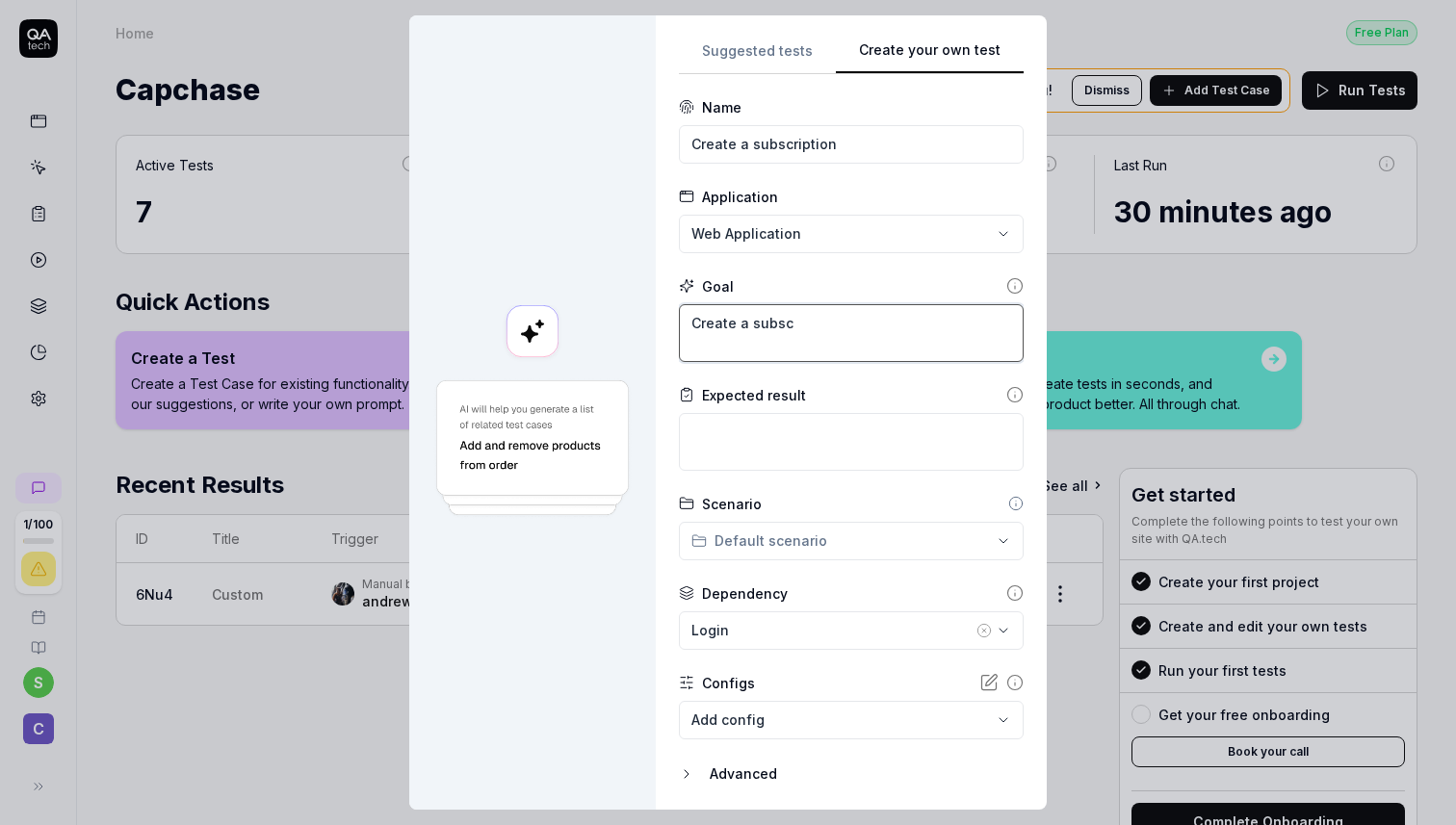 type on "*" 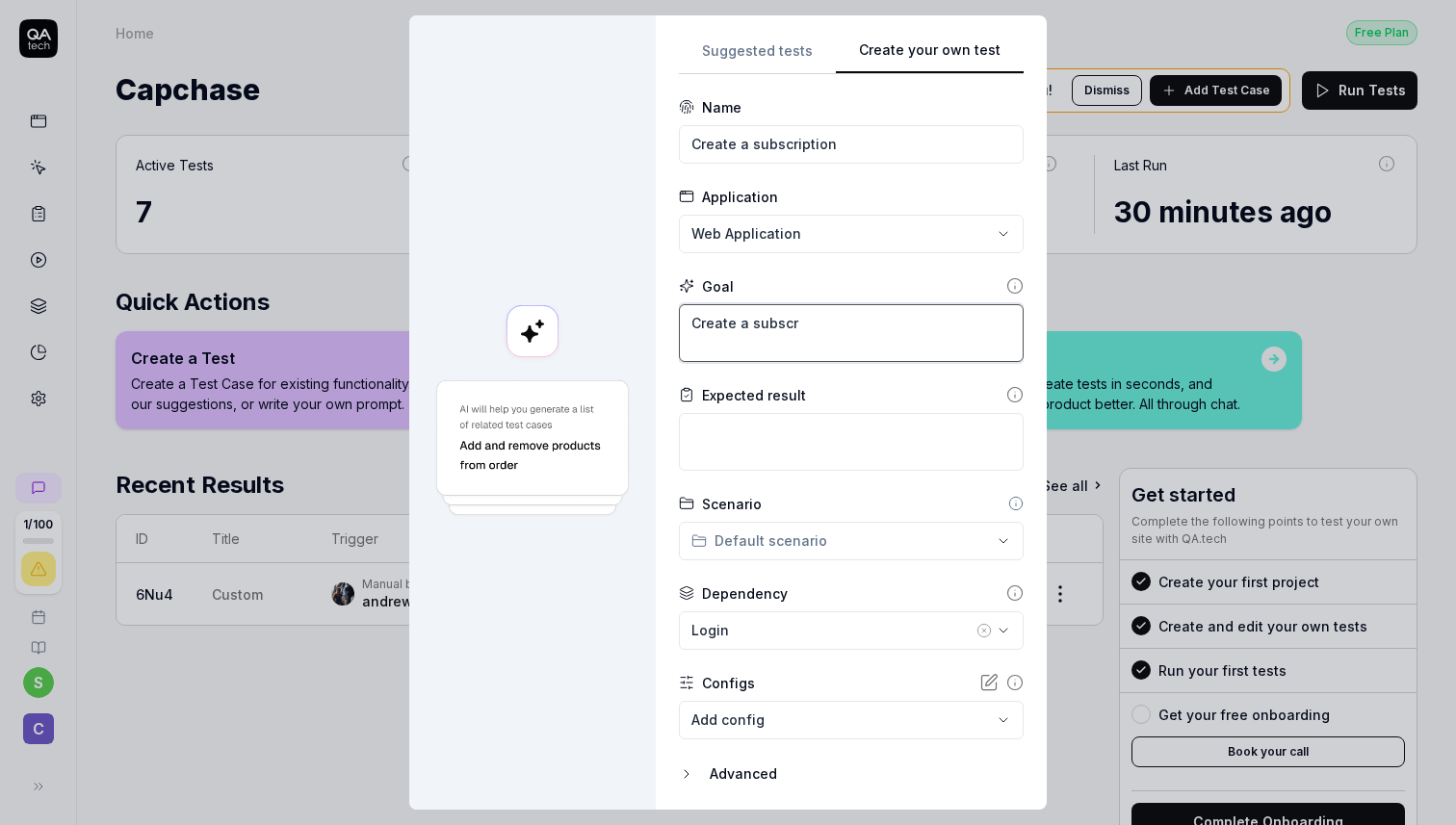 type on "*" 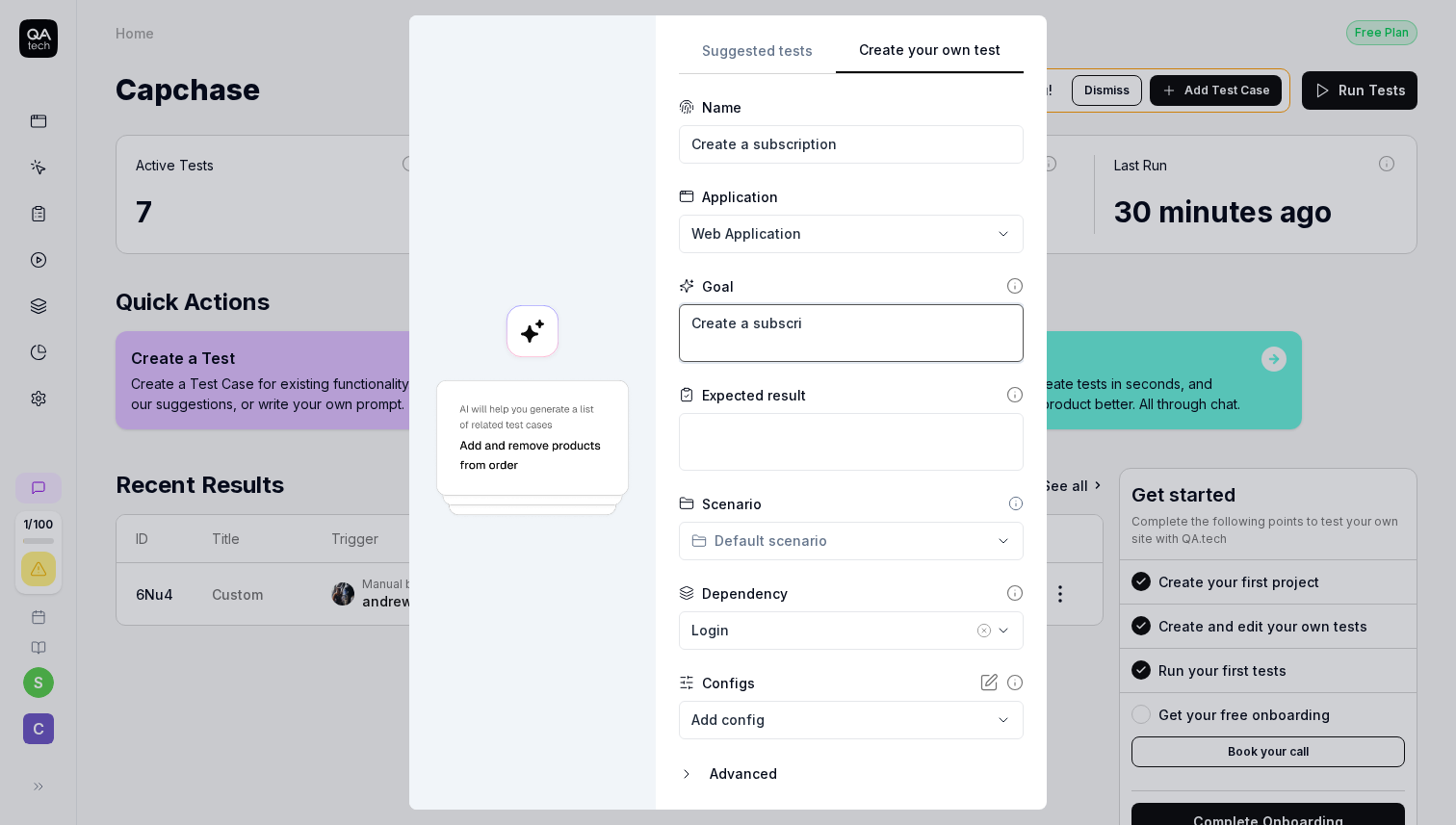 type on "*" 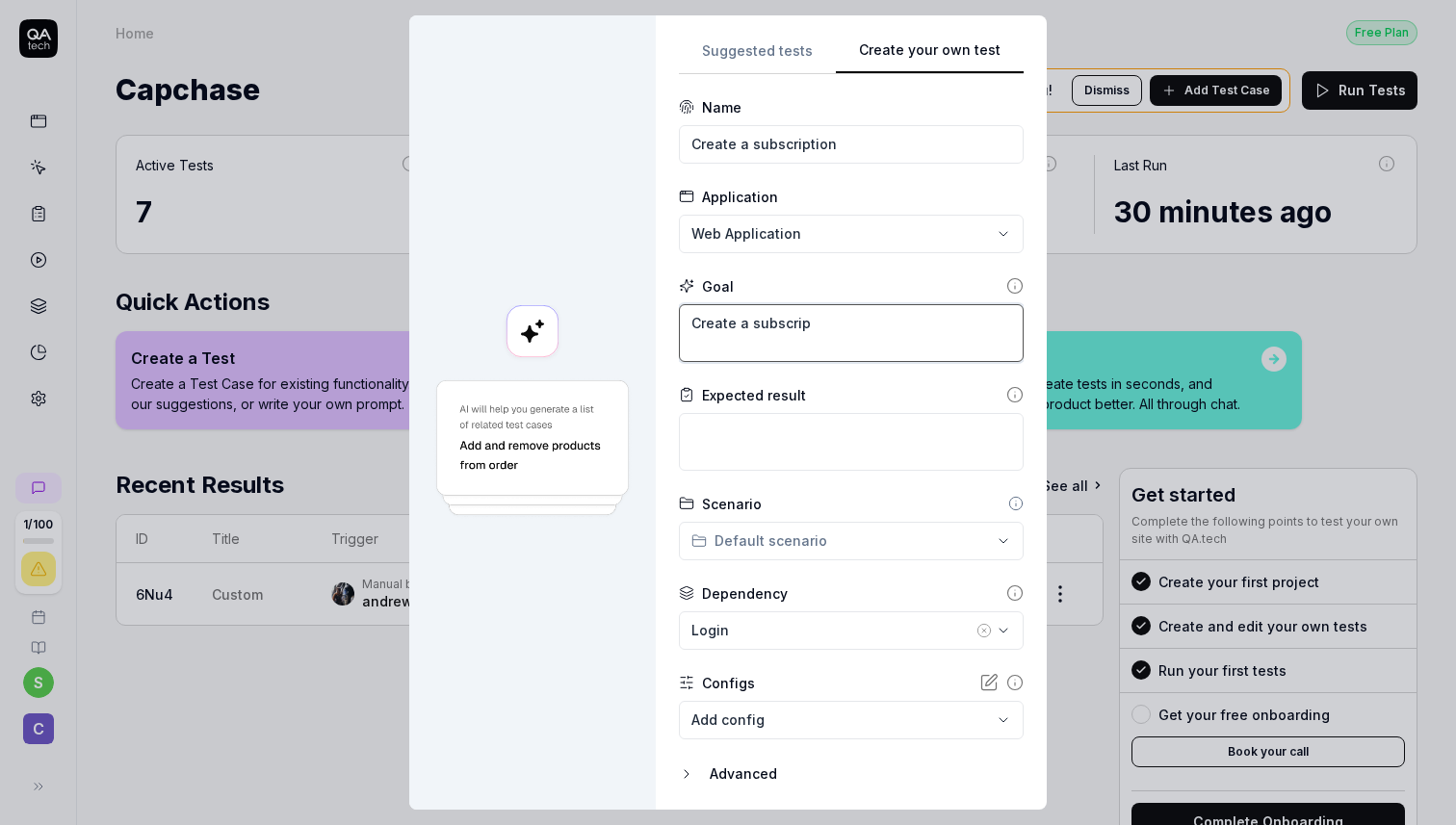 type on "*" 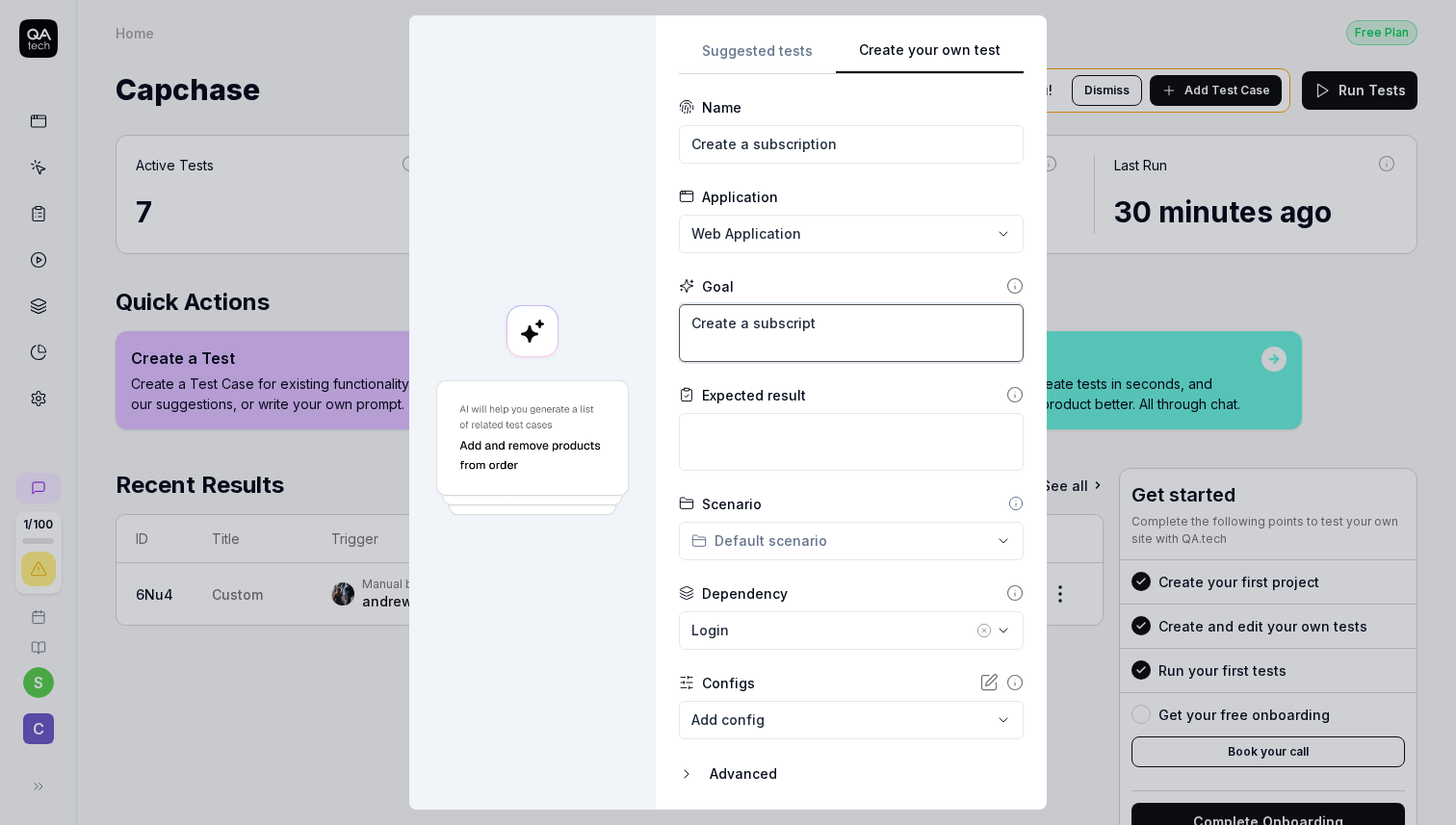 type on "*" 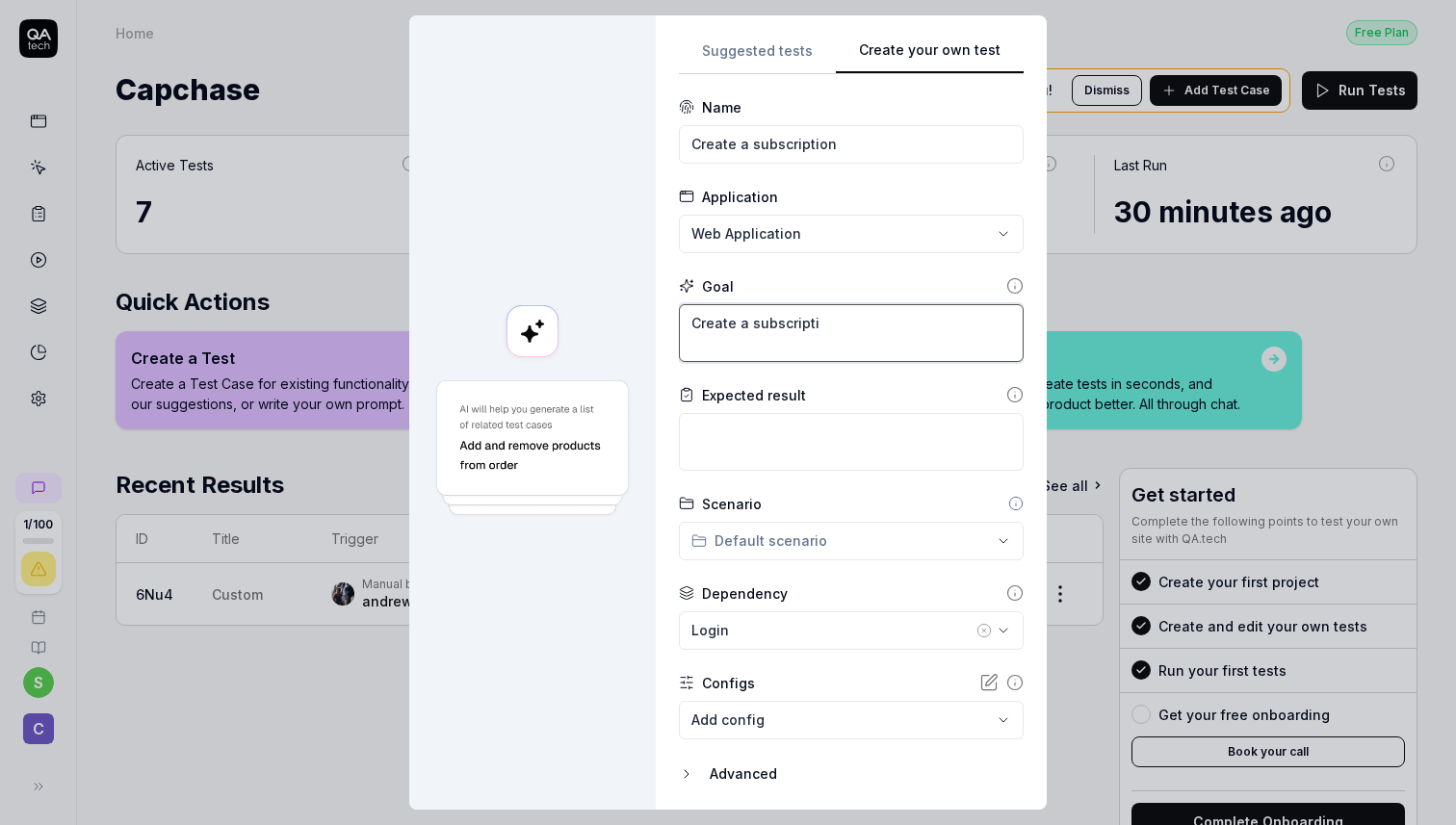 type on "*" 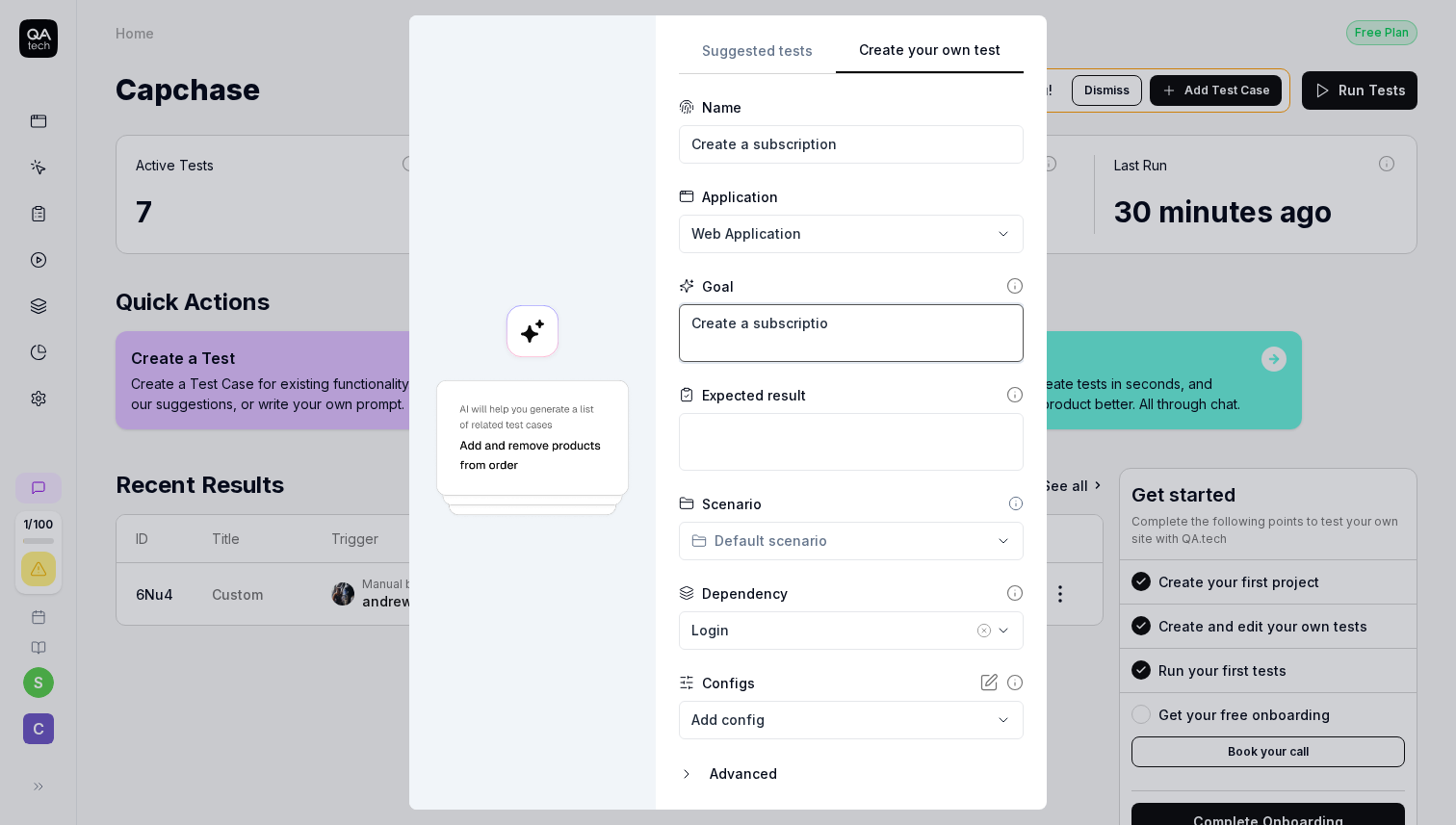 type on "*" 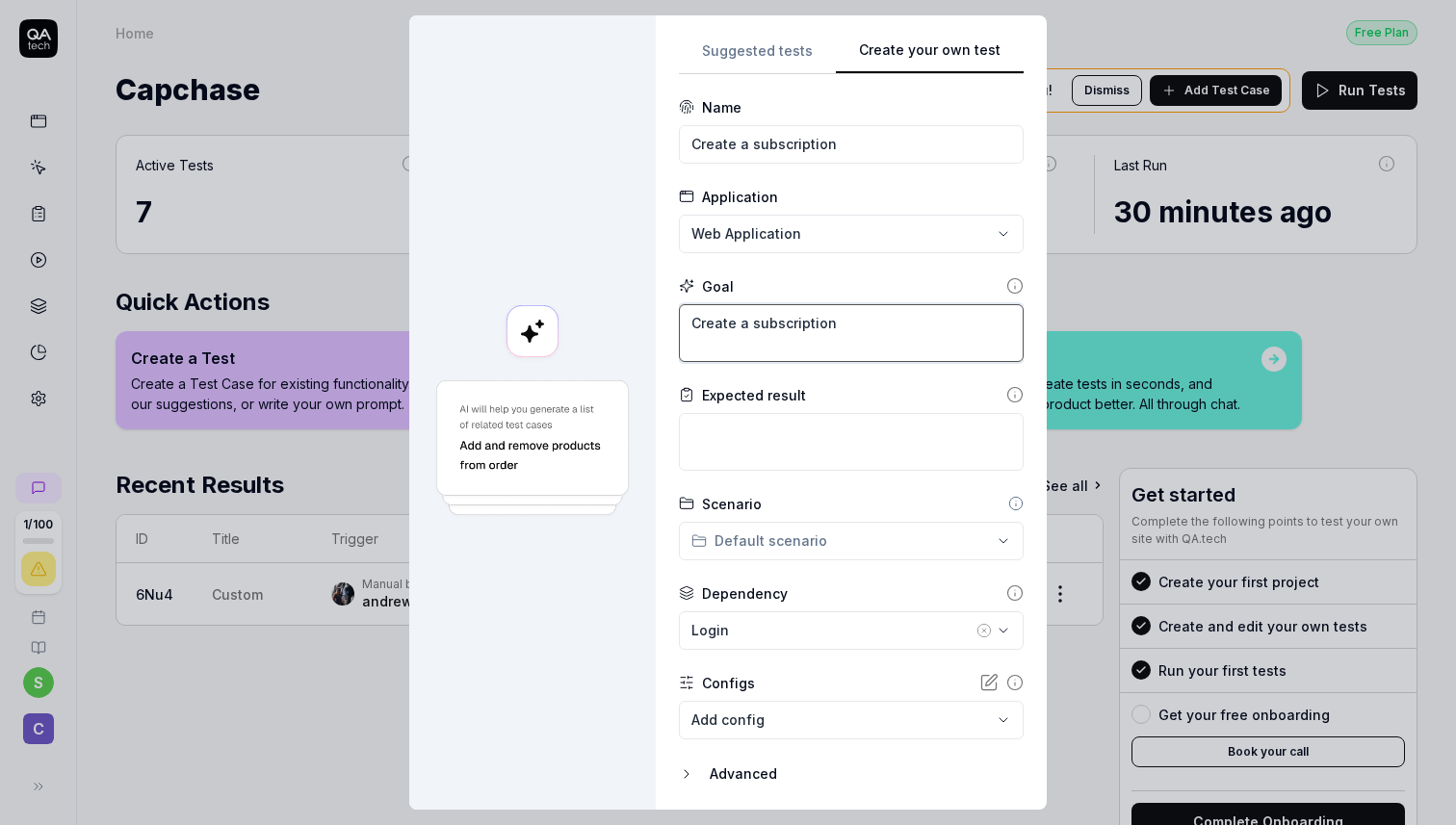 type on "*" 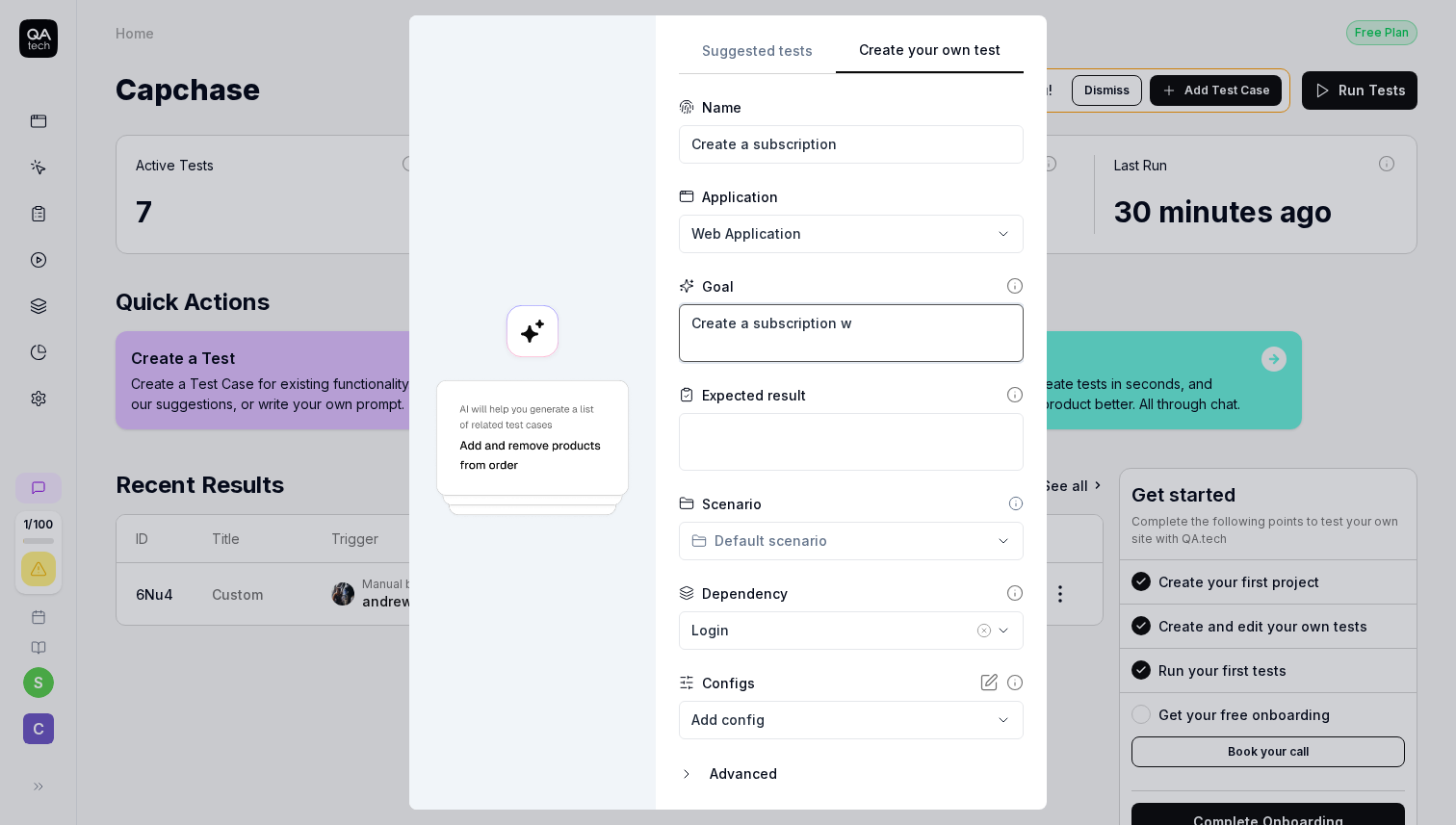 type on "*" 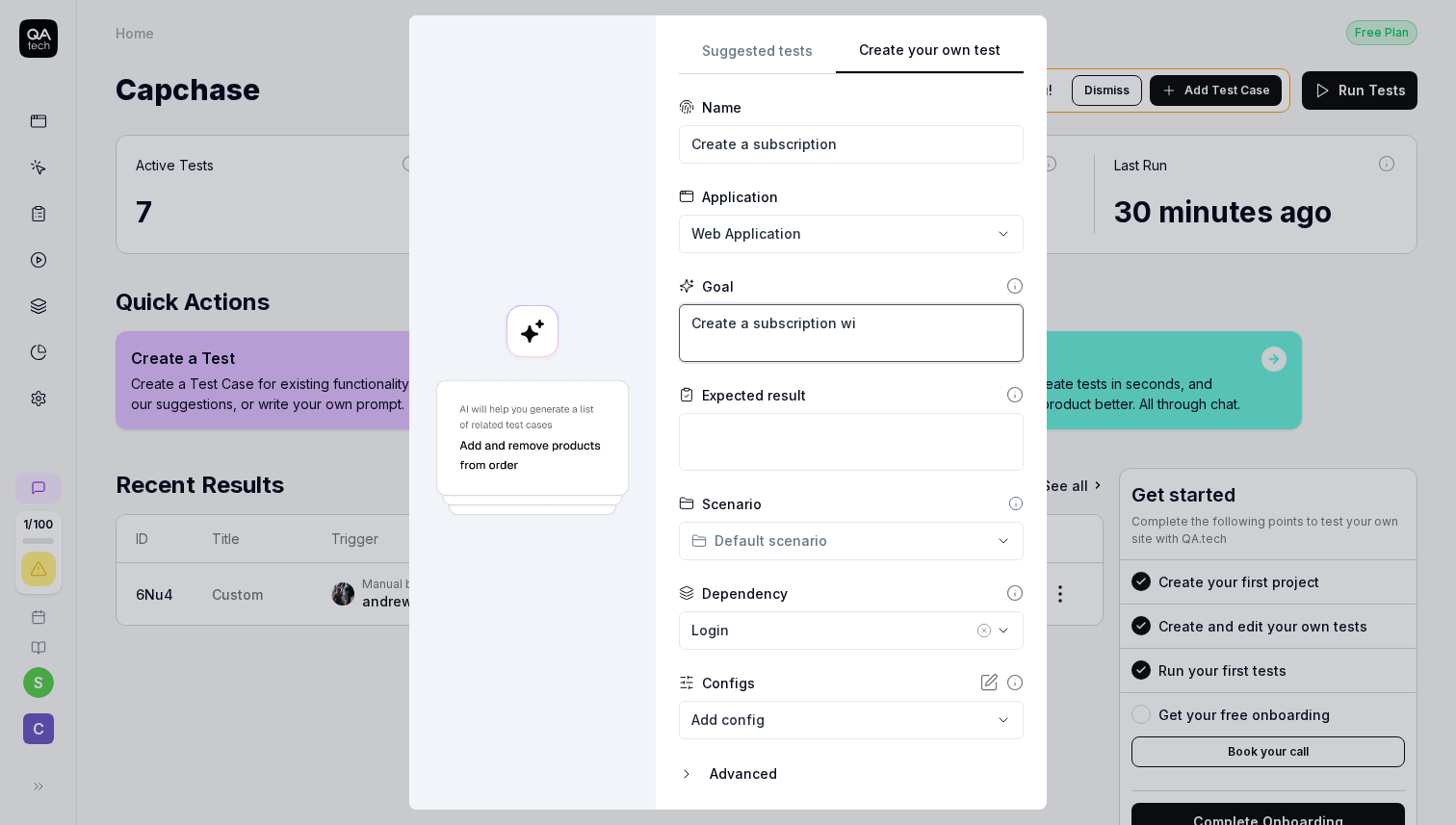 type on "*" 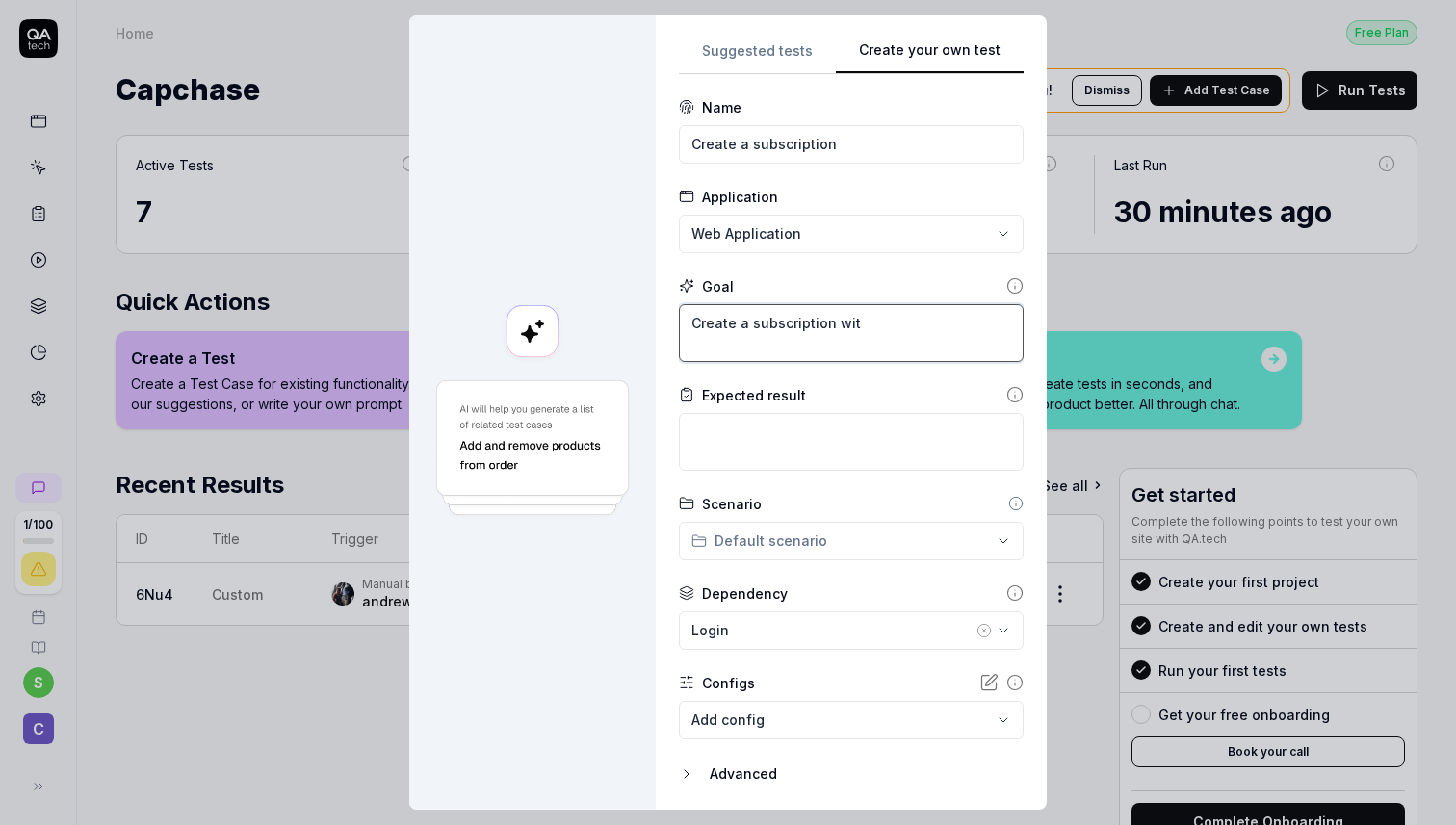 type on "*" 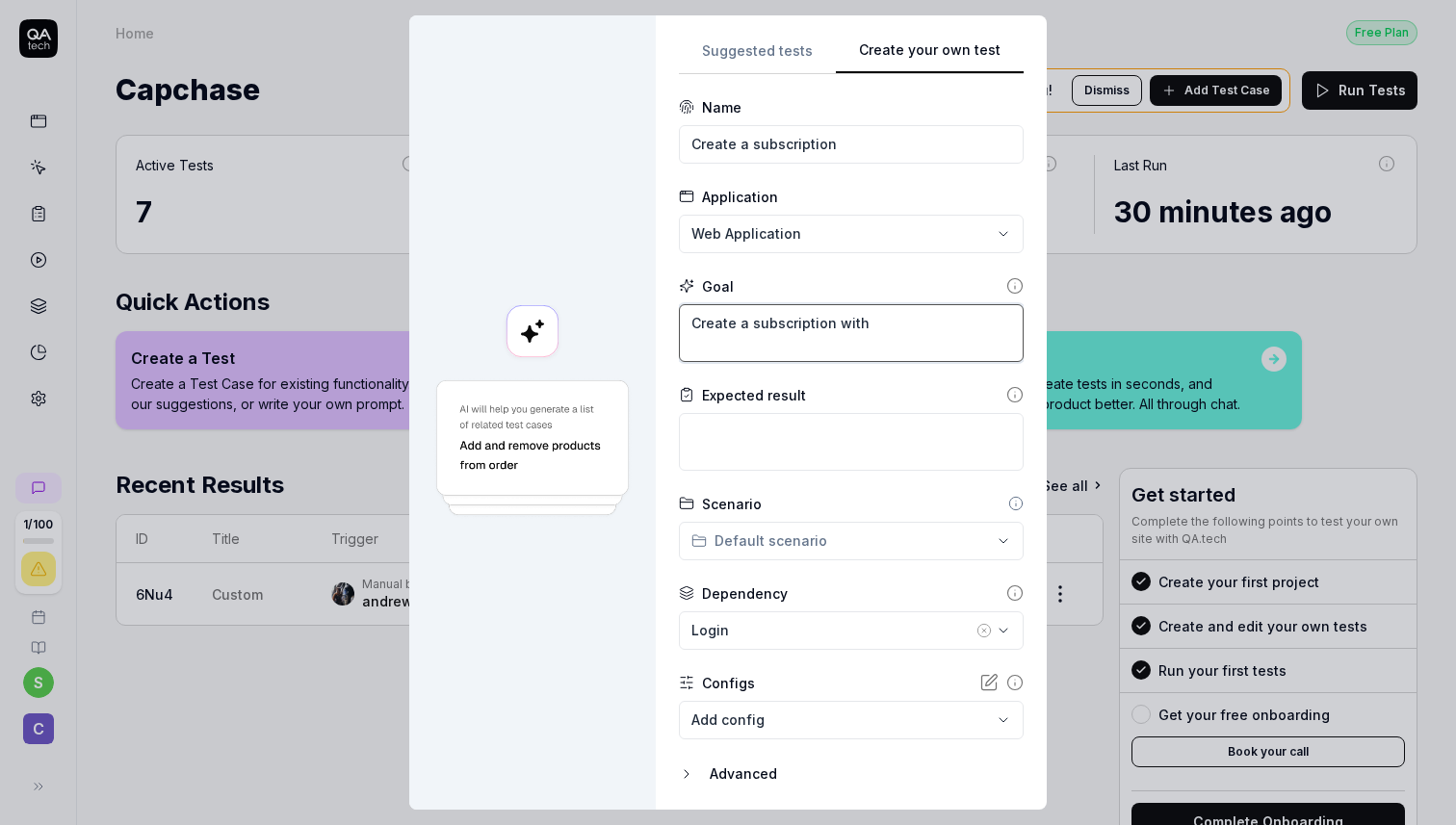type on "*" 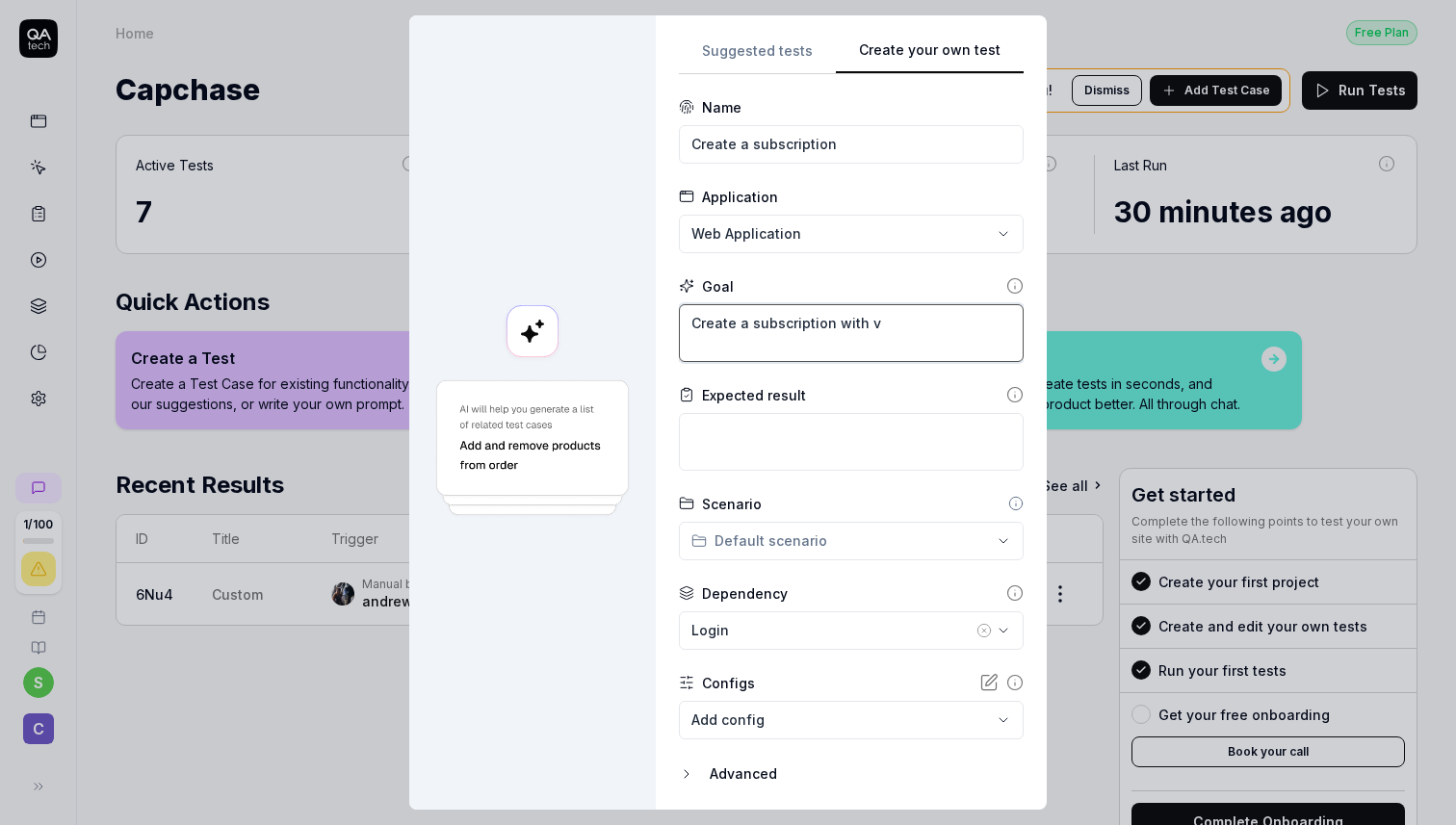 type on "*" 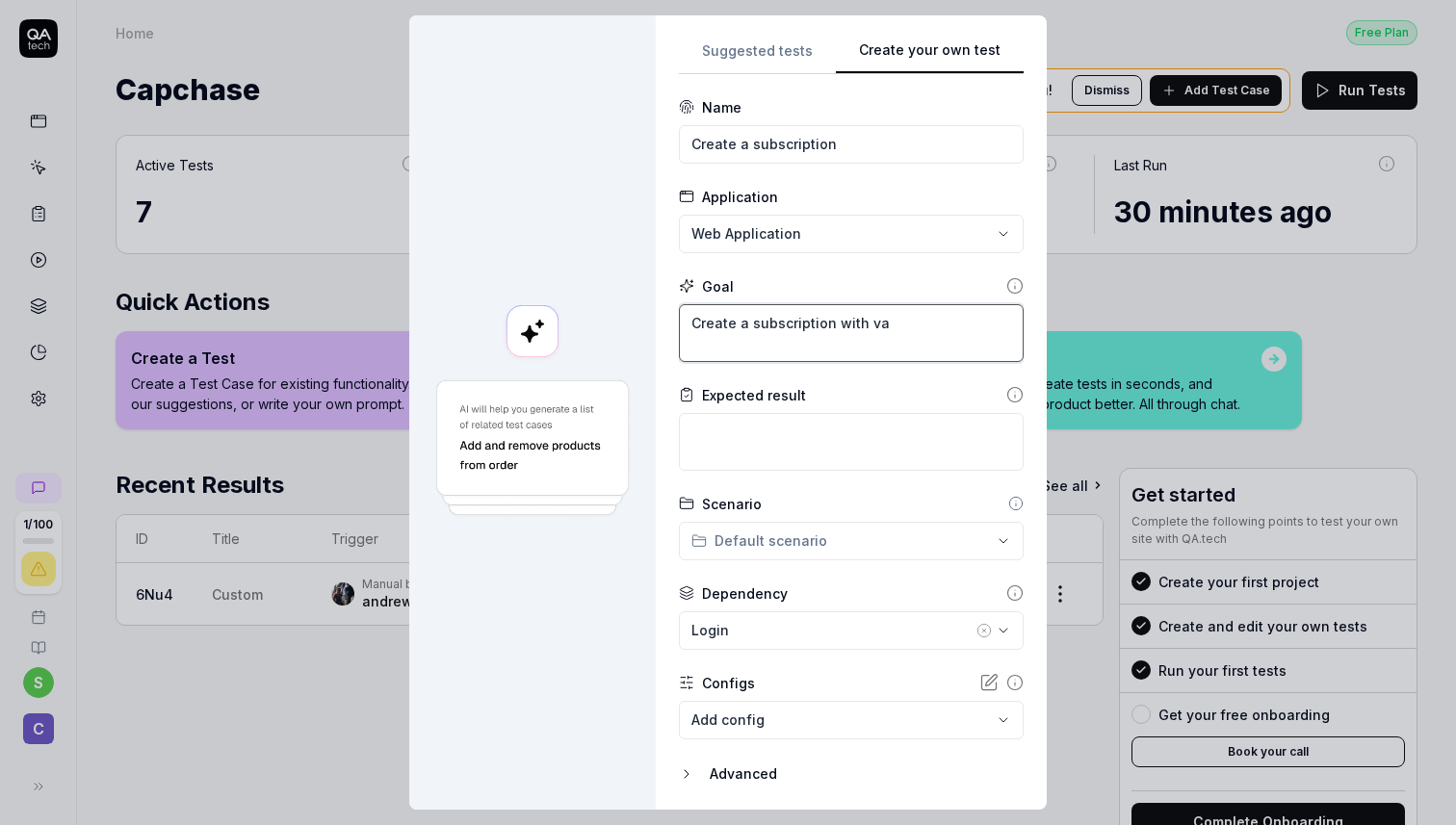 type on "*" 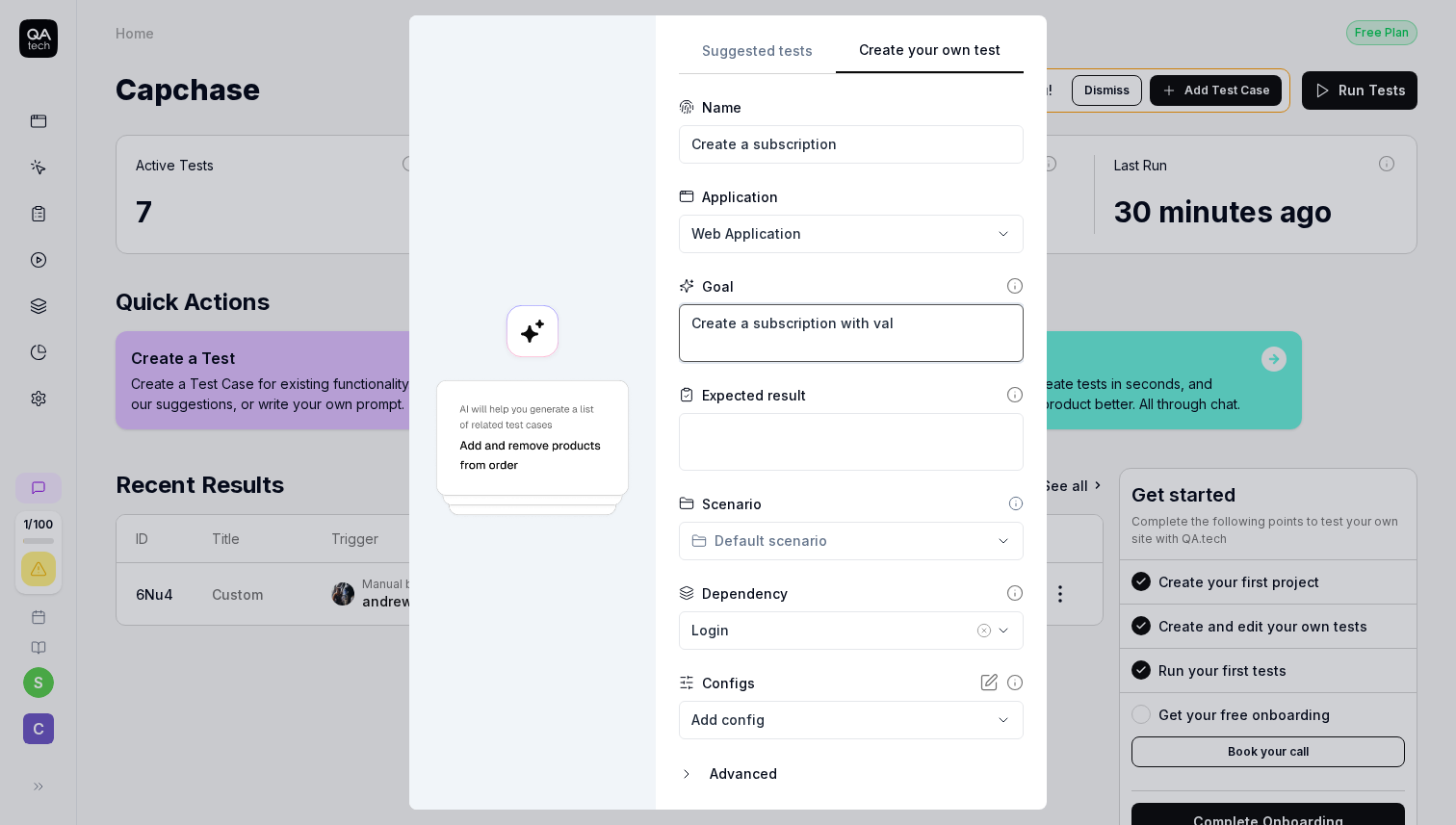 type on "*" 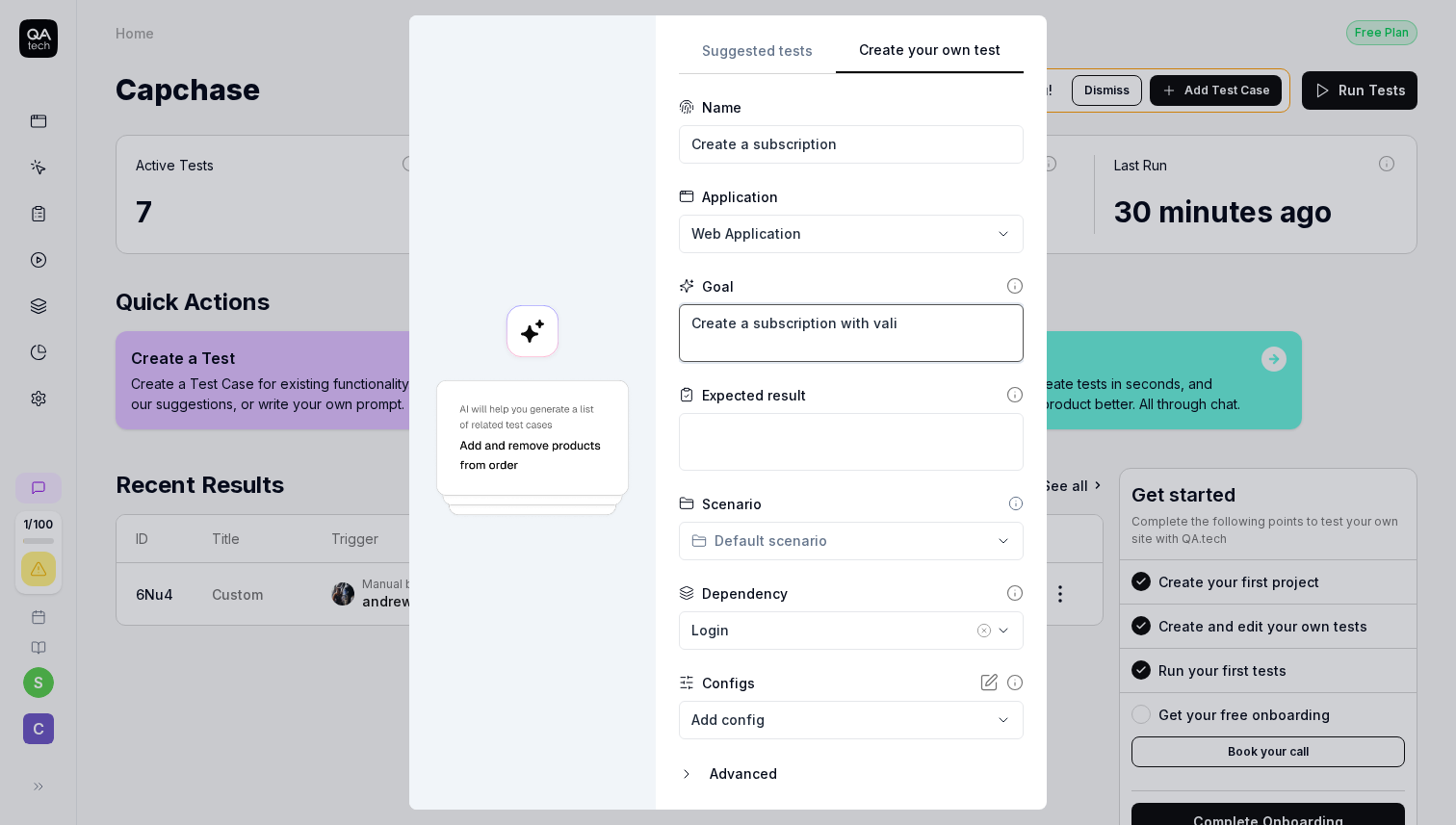 type on "*" 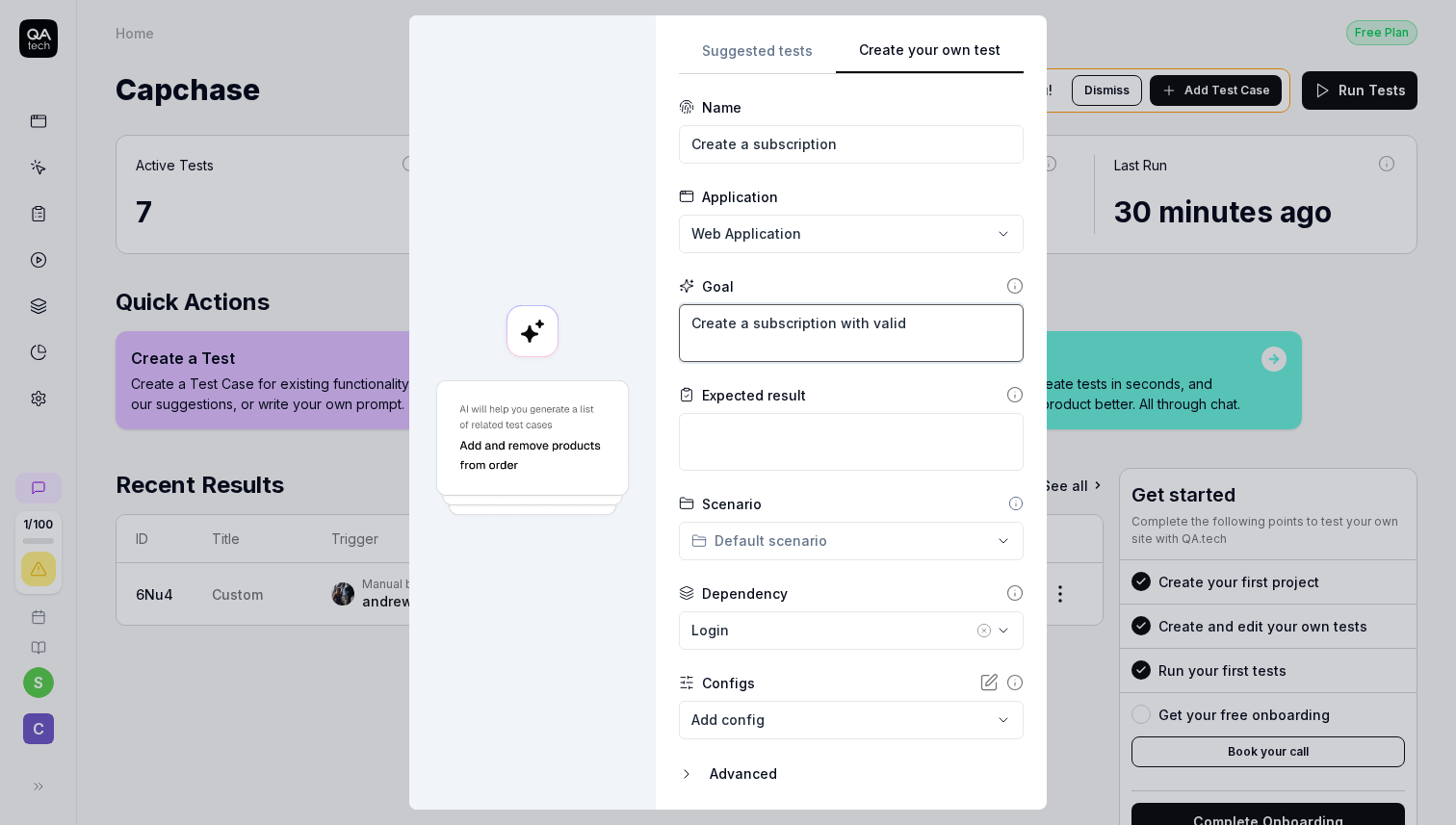 type on "*" 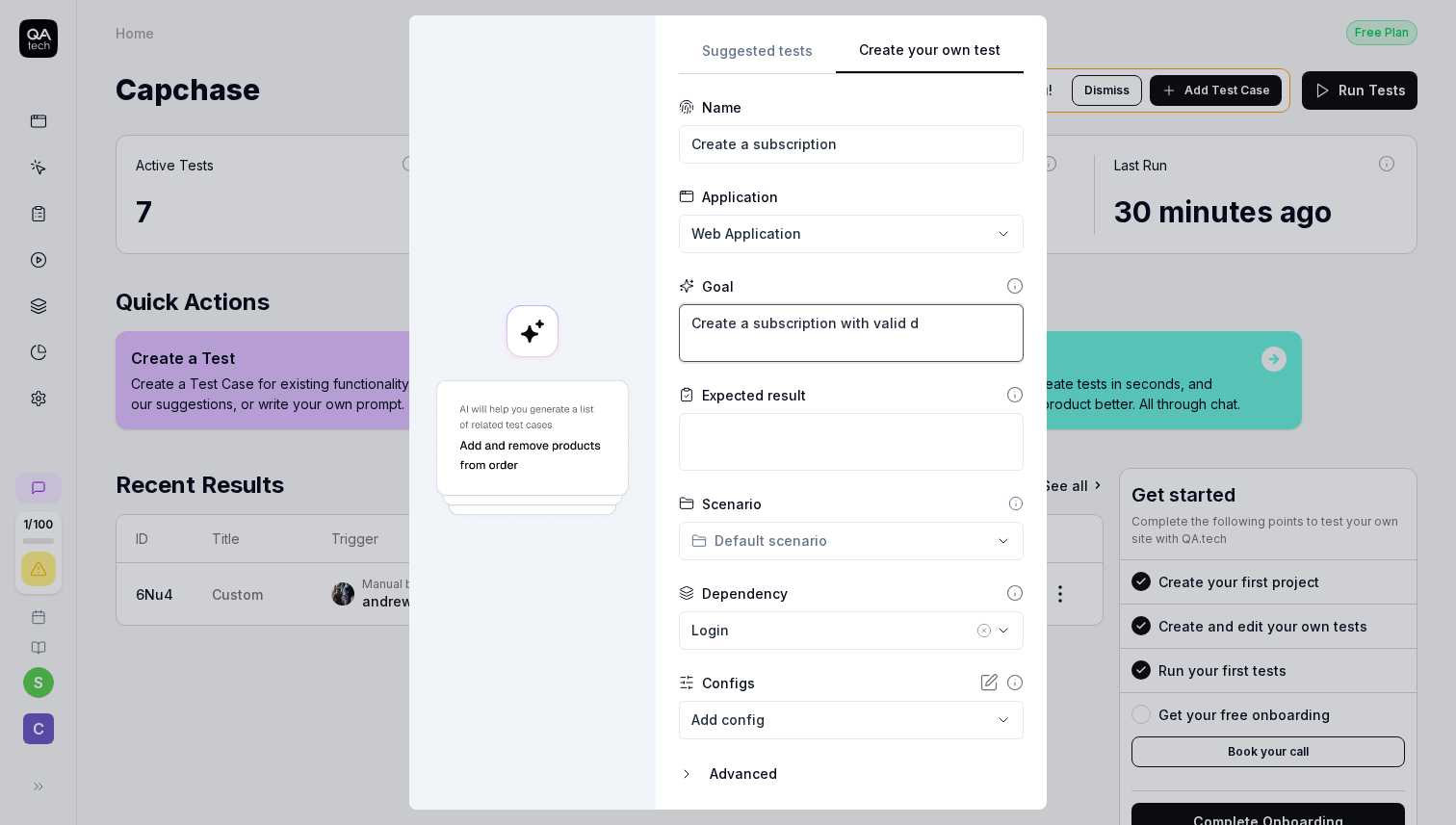 type on "*" 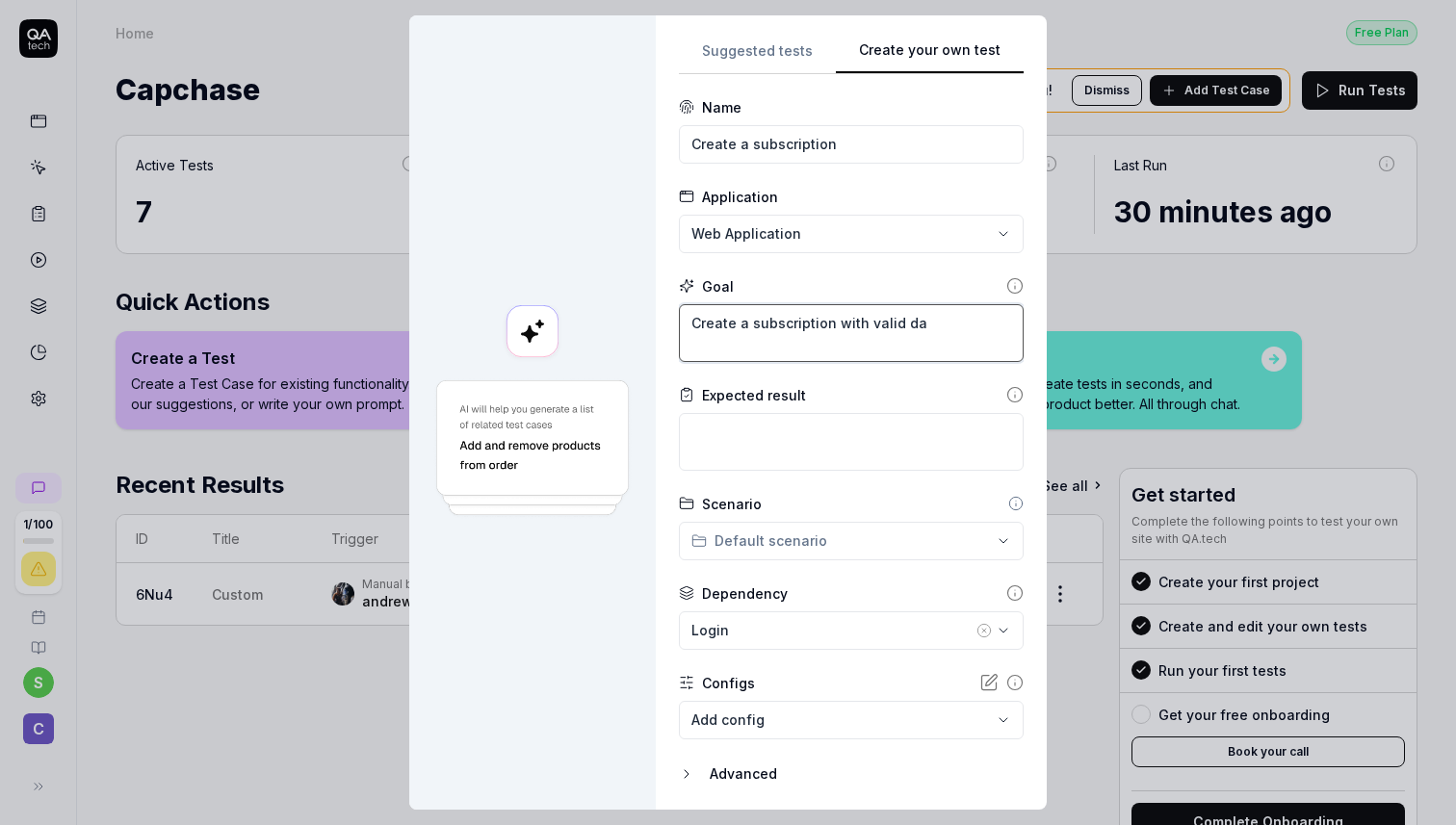 type on "*" 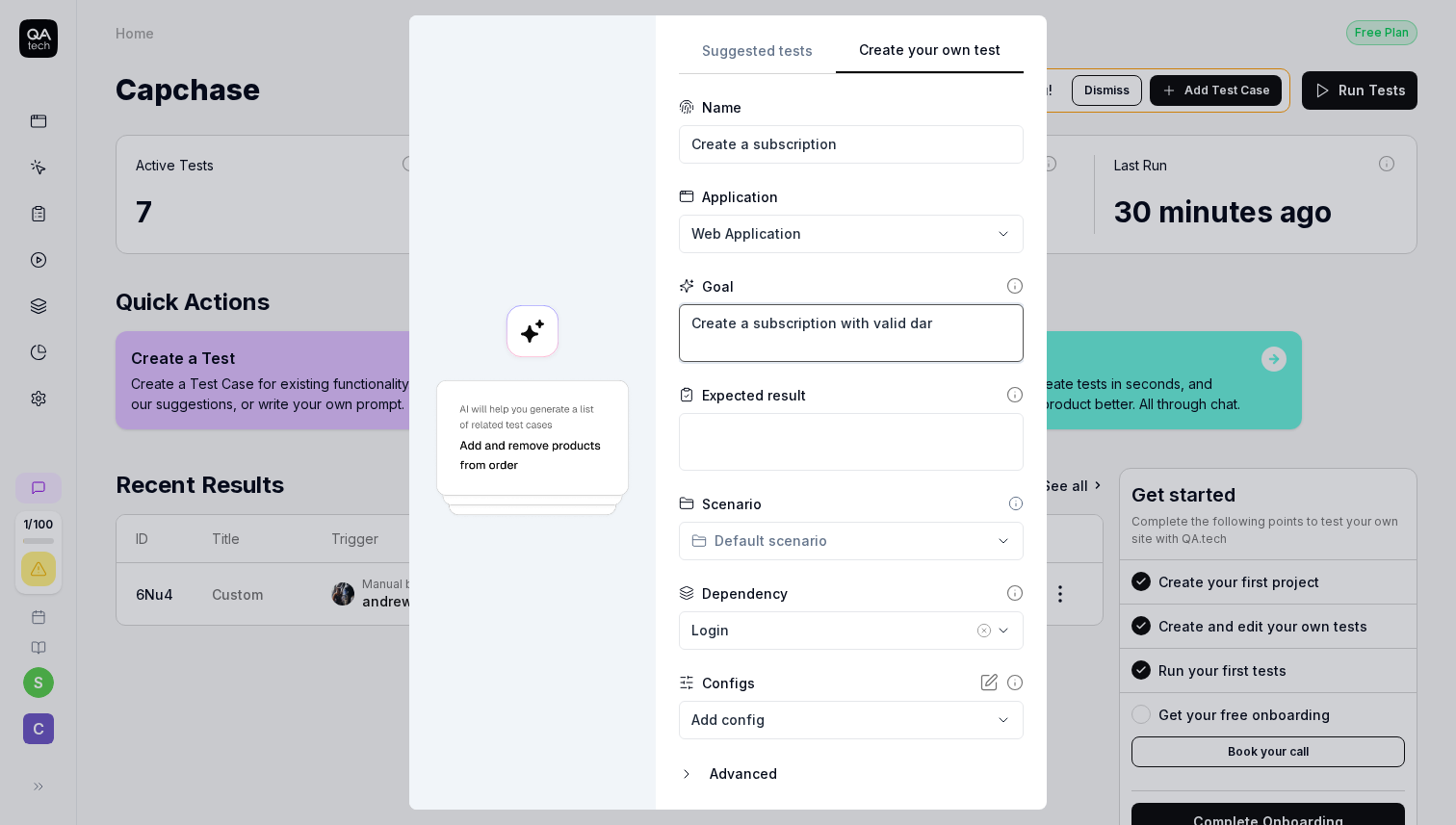 type on "*" 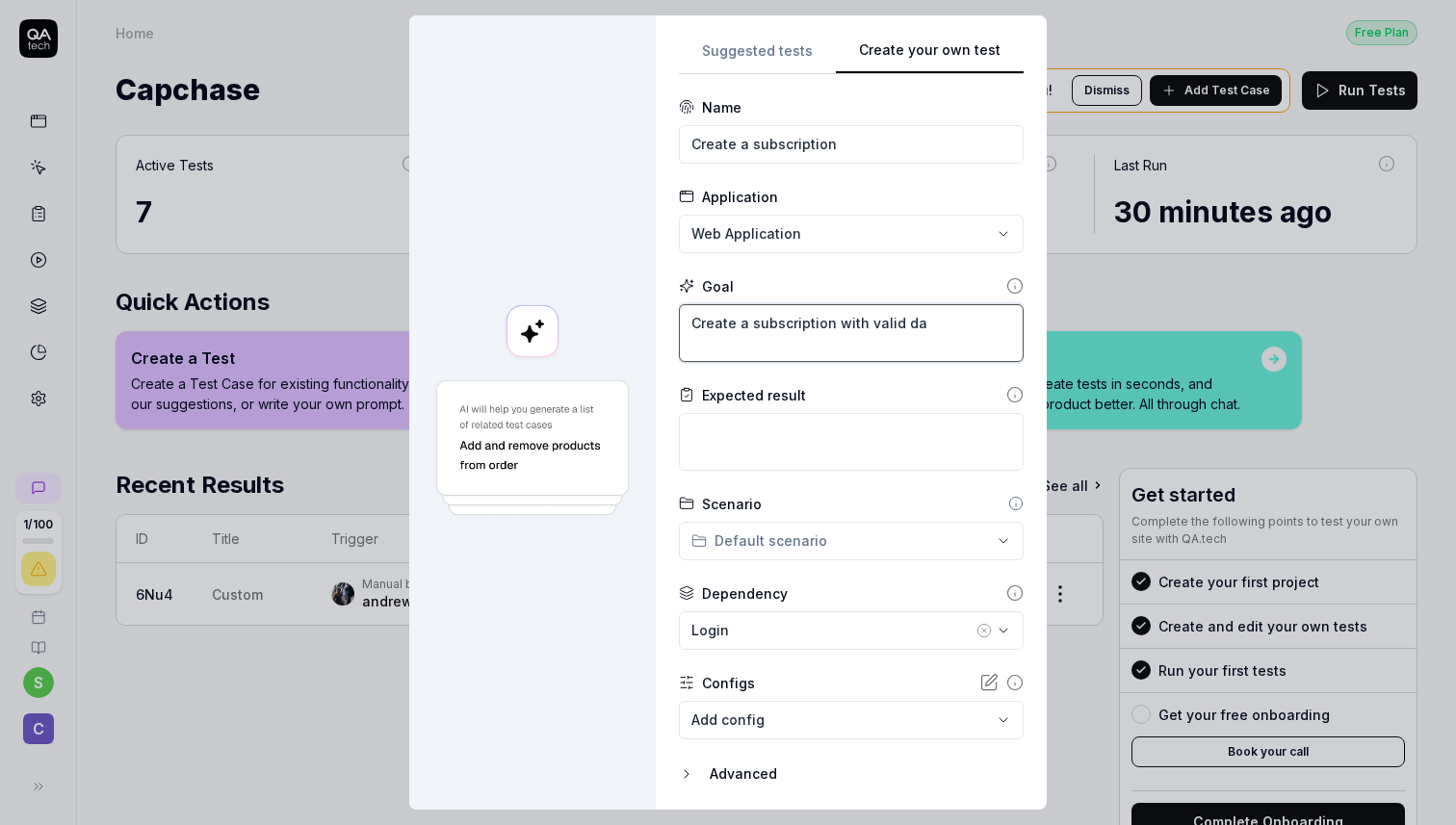 type on "*" 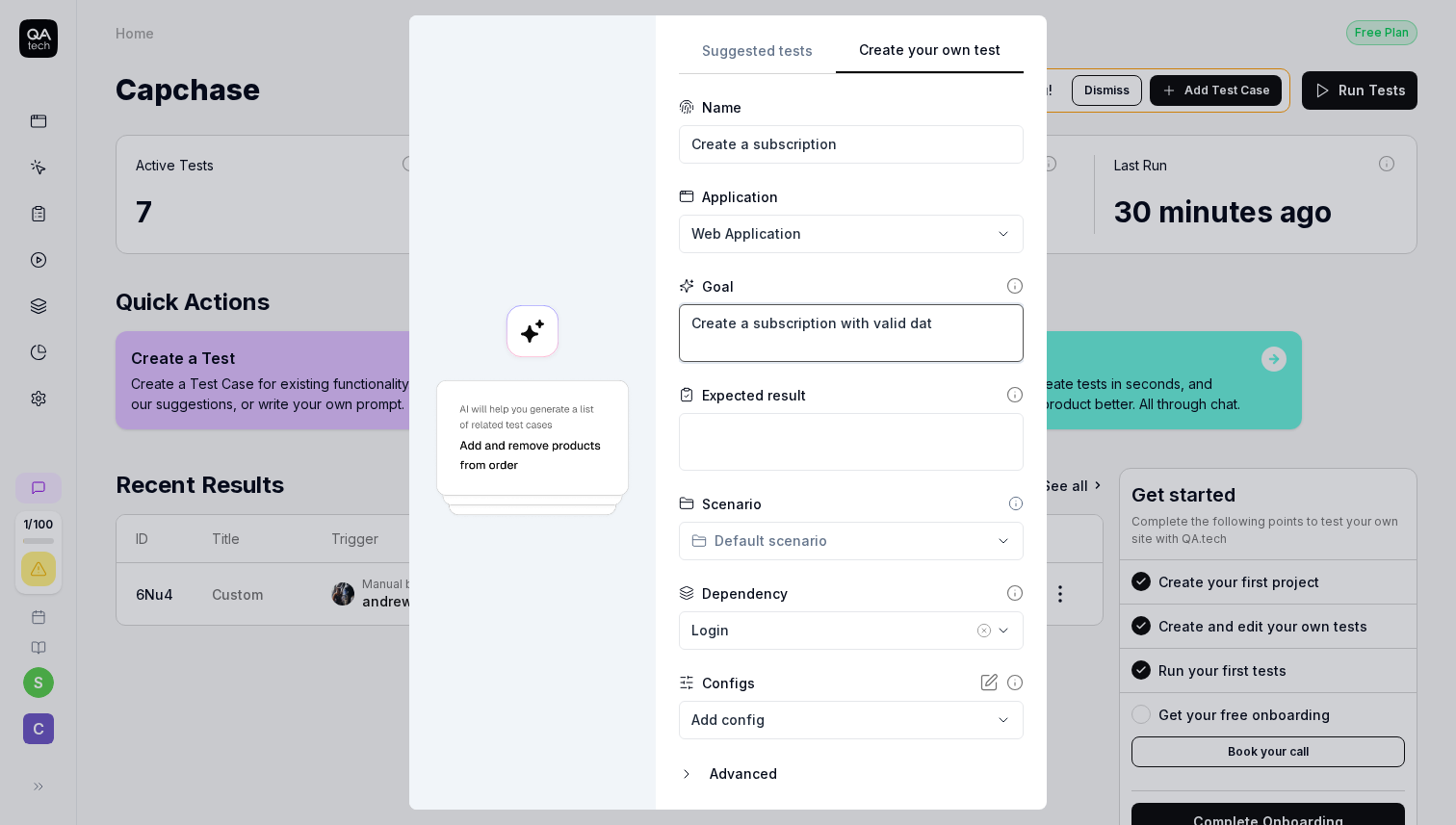 type on "*" 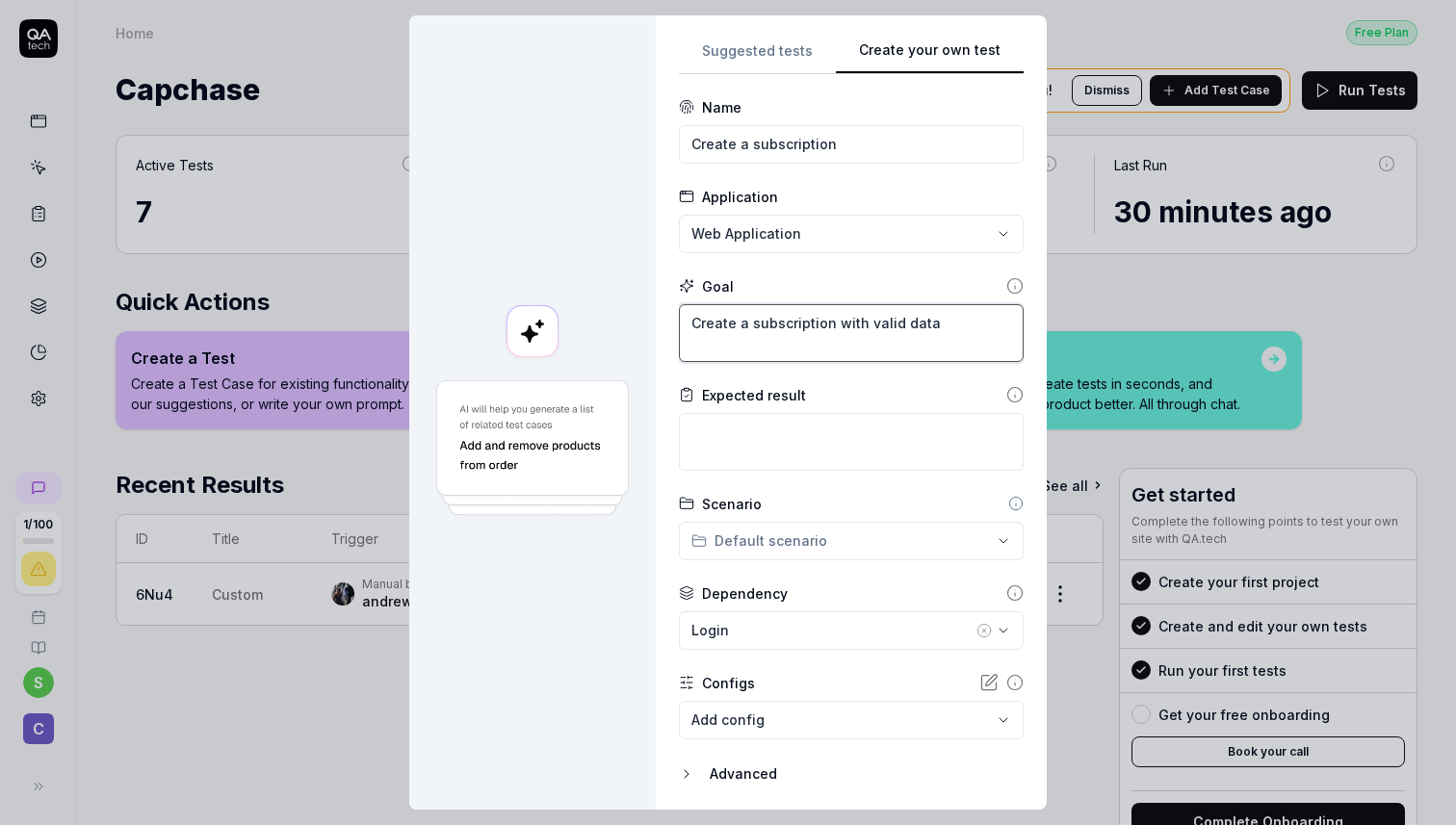 type on "*" 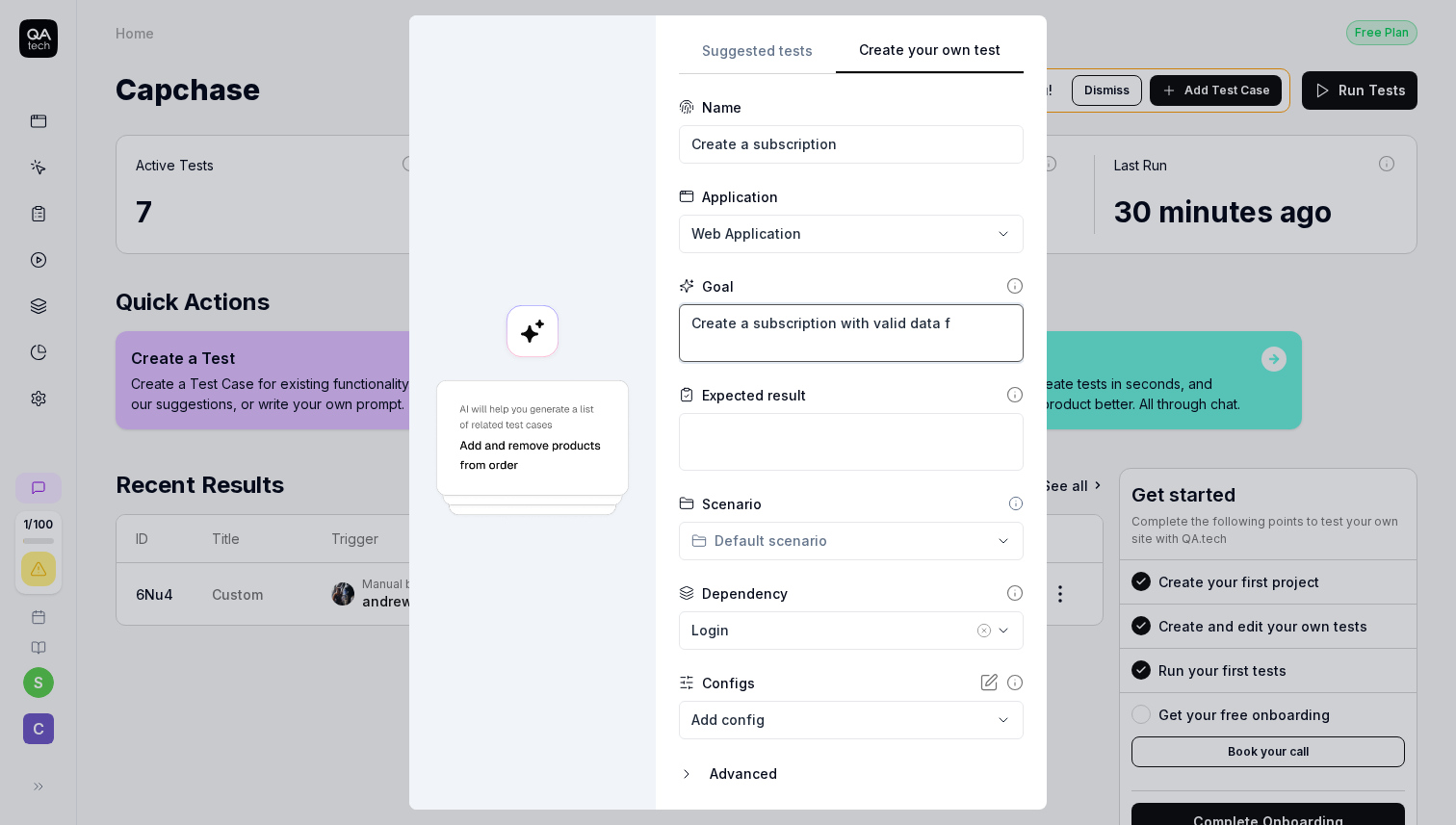 type on "*" 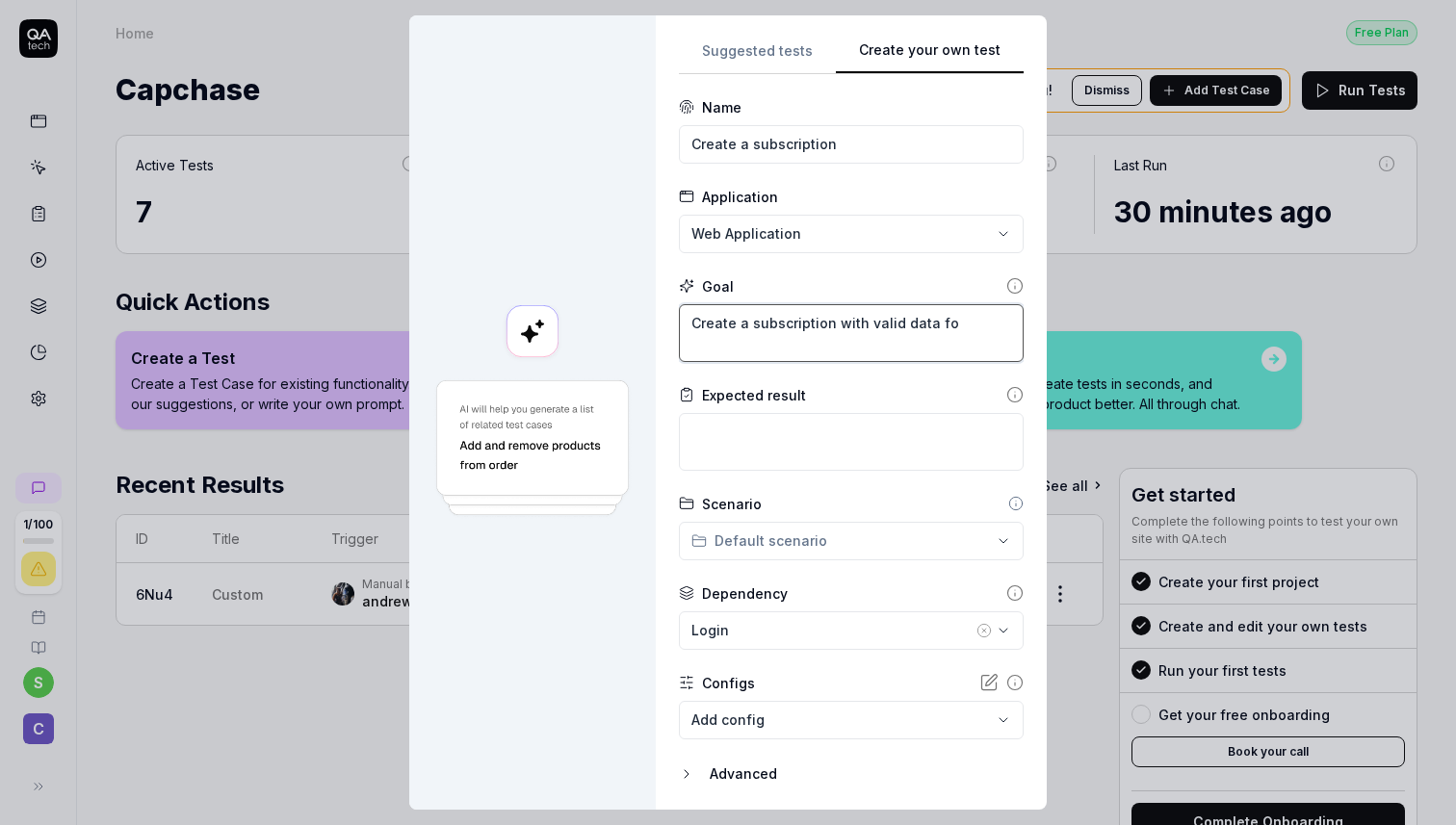 type on "*" 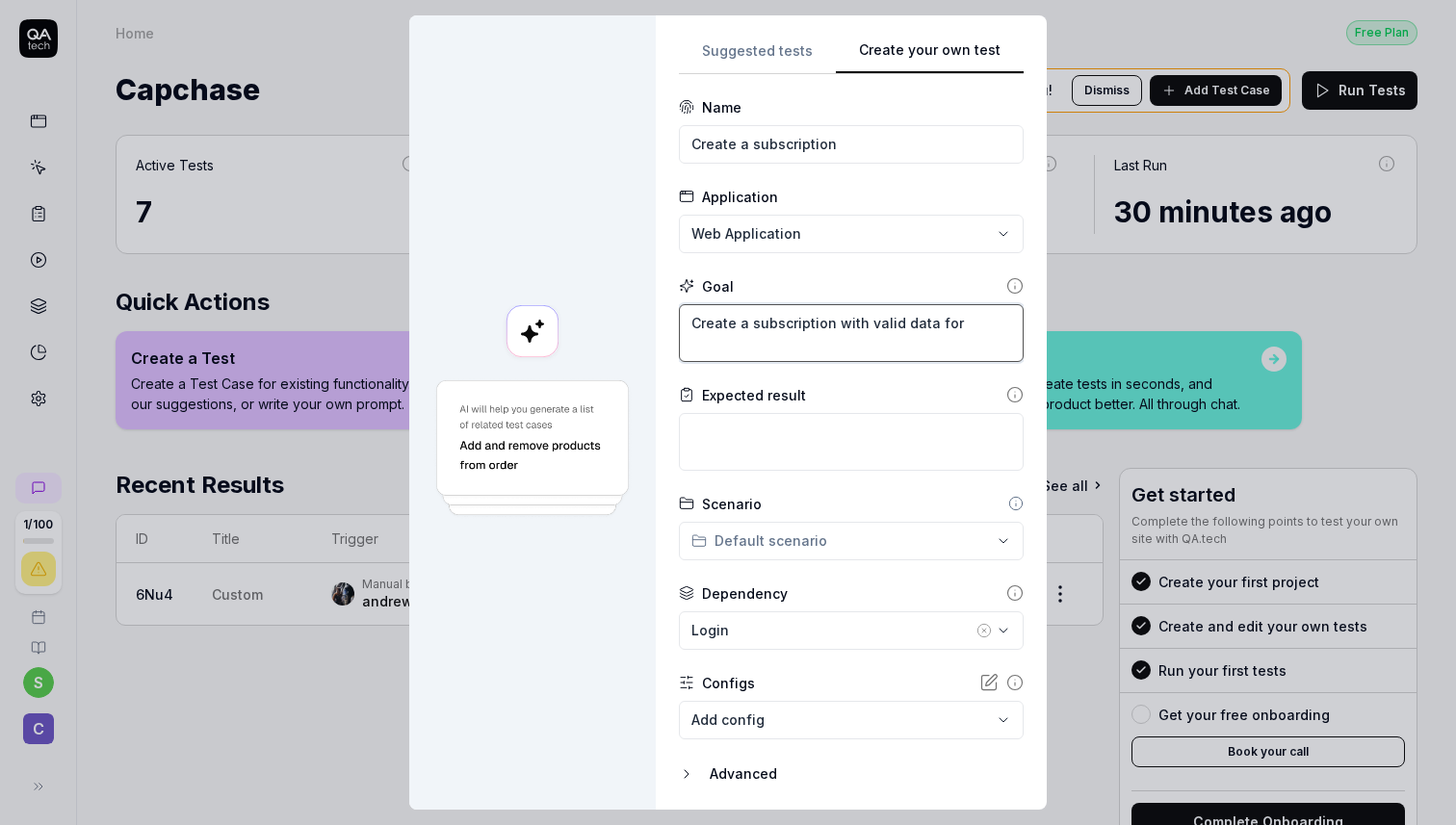 type on "*" 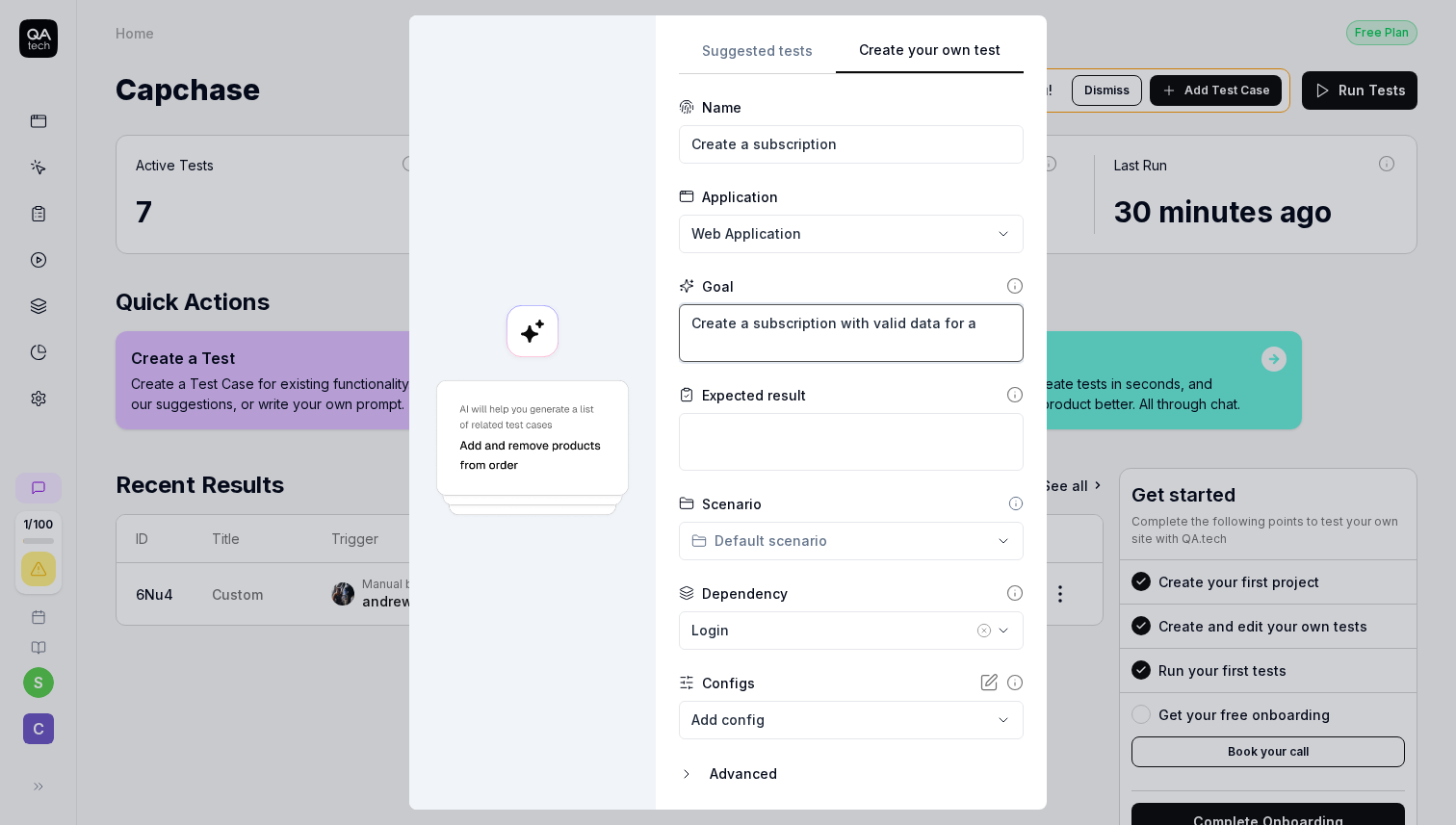 type on "*" 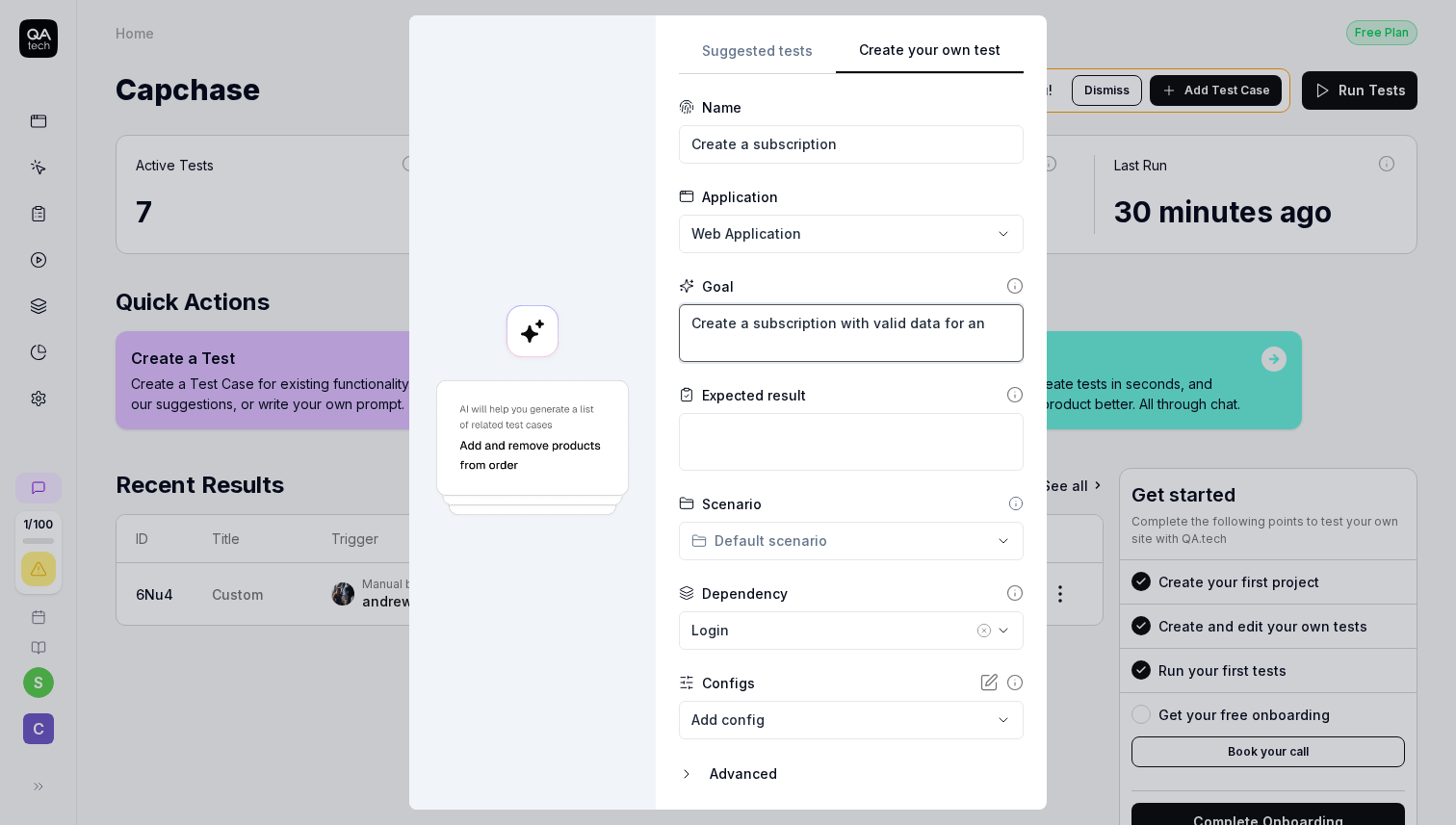 type on "*" 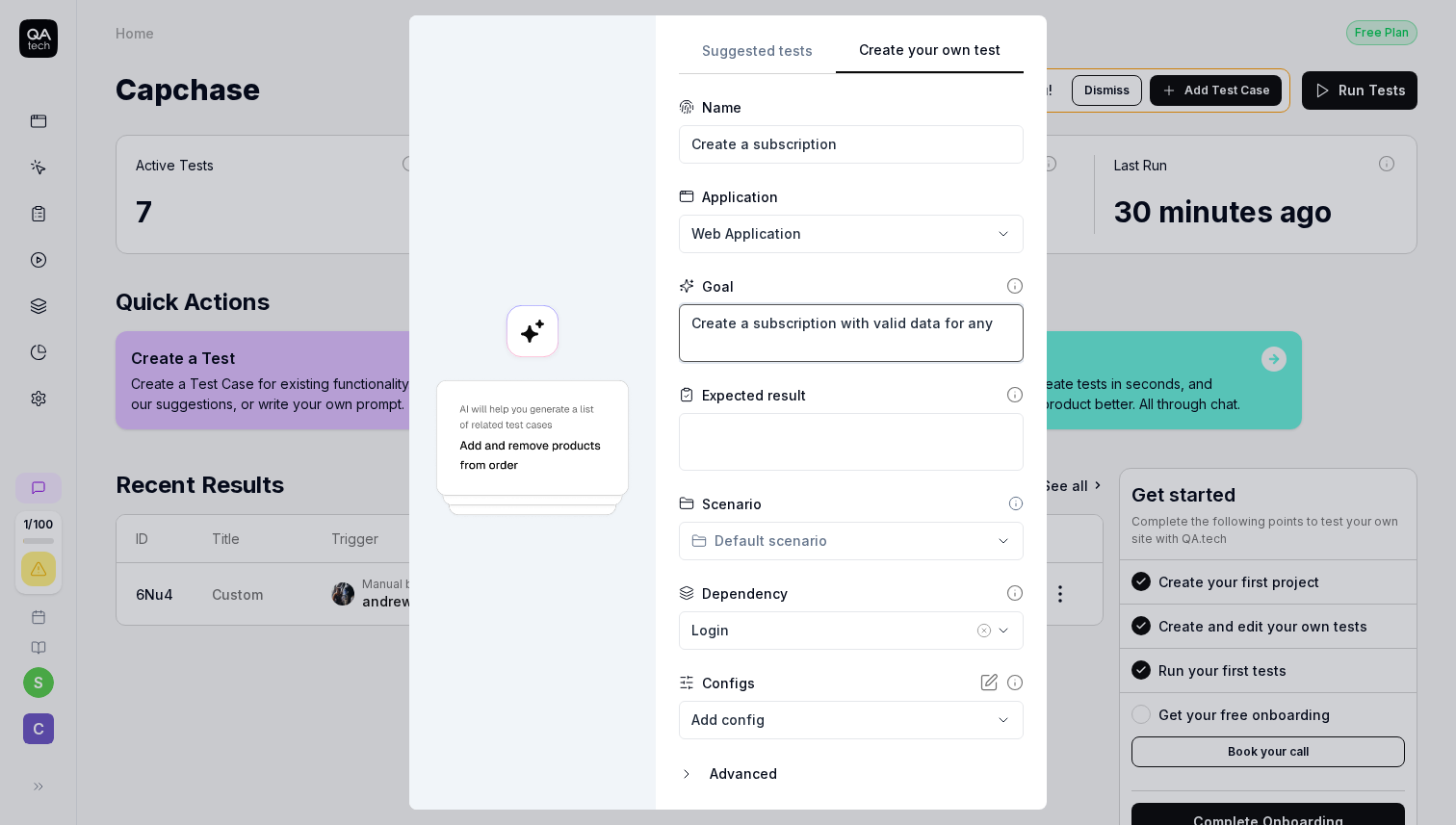 type on "*" 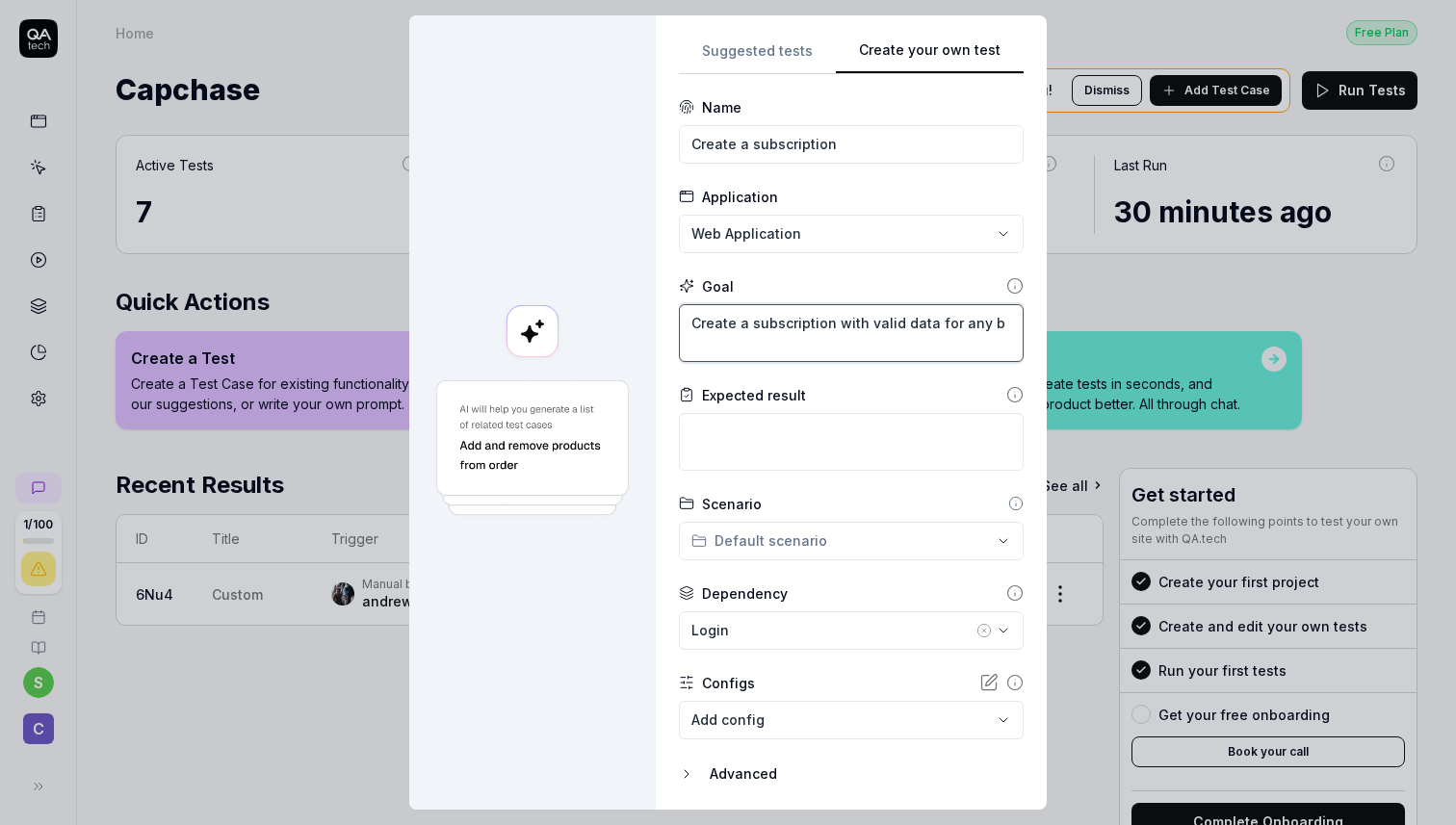 type on "*" 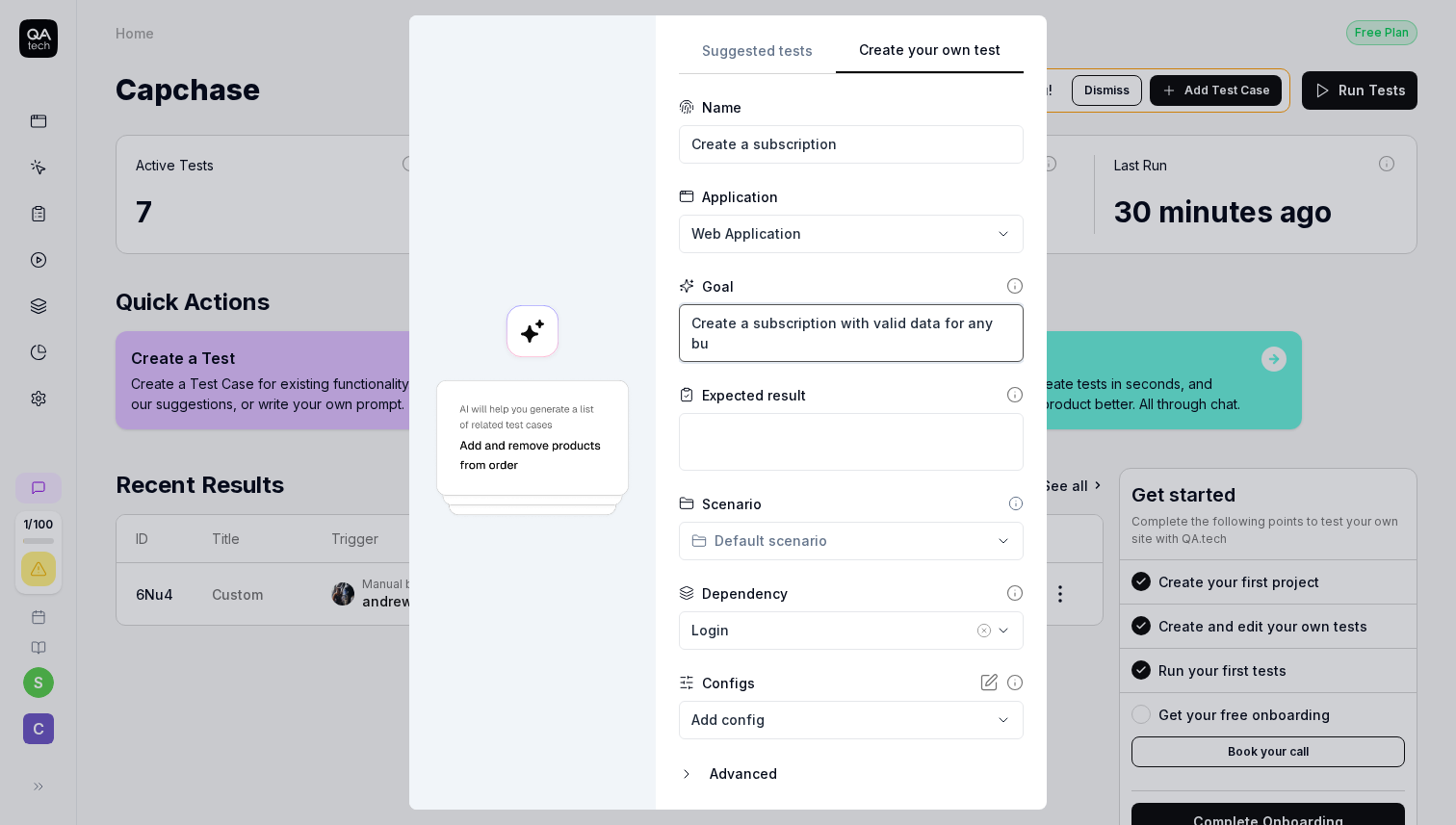 type on "*" 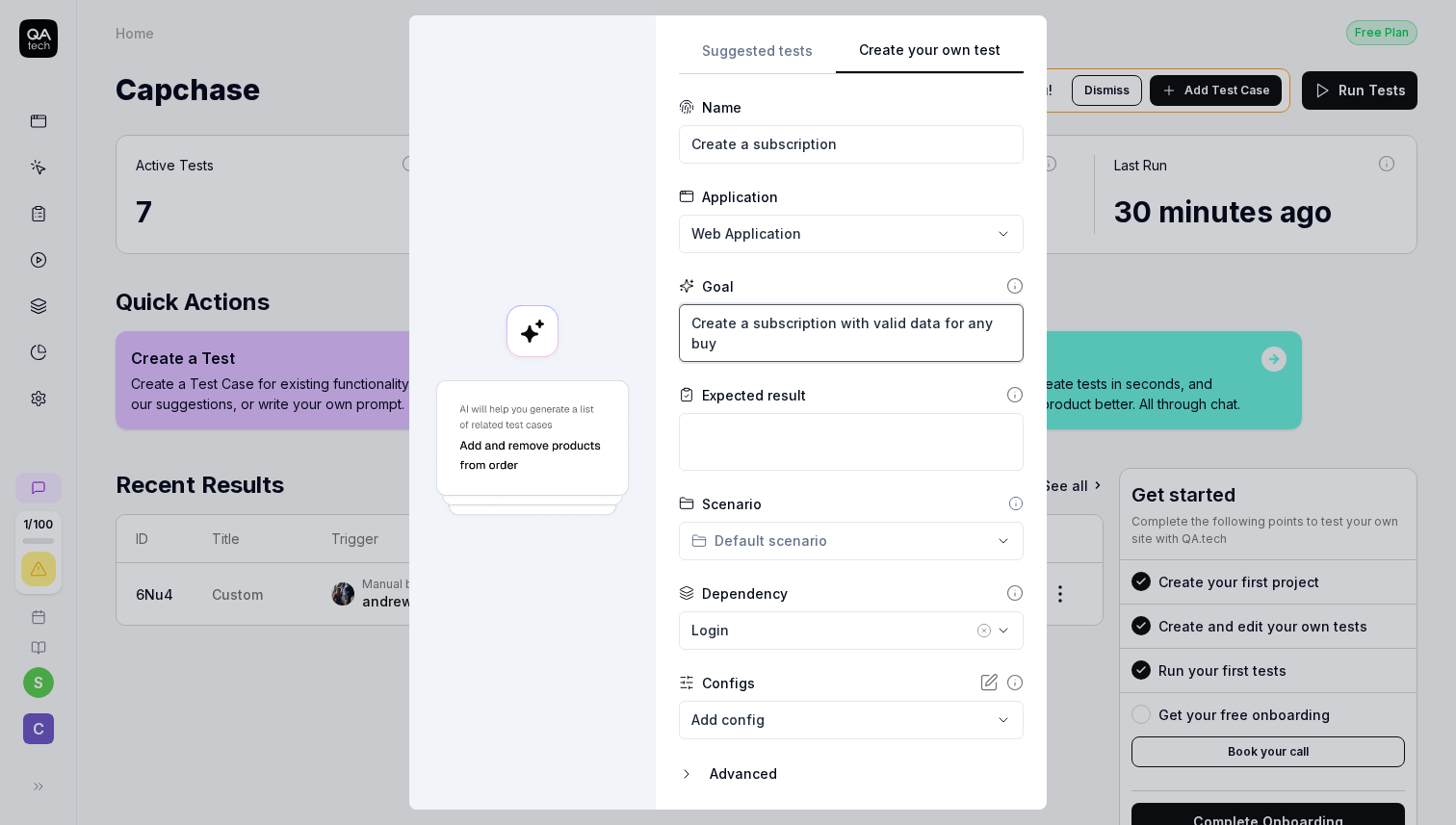 type on "*" 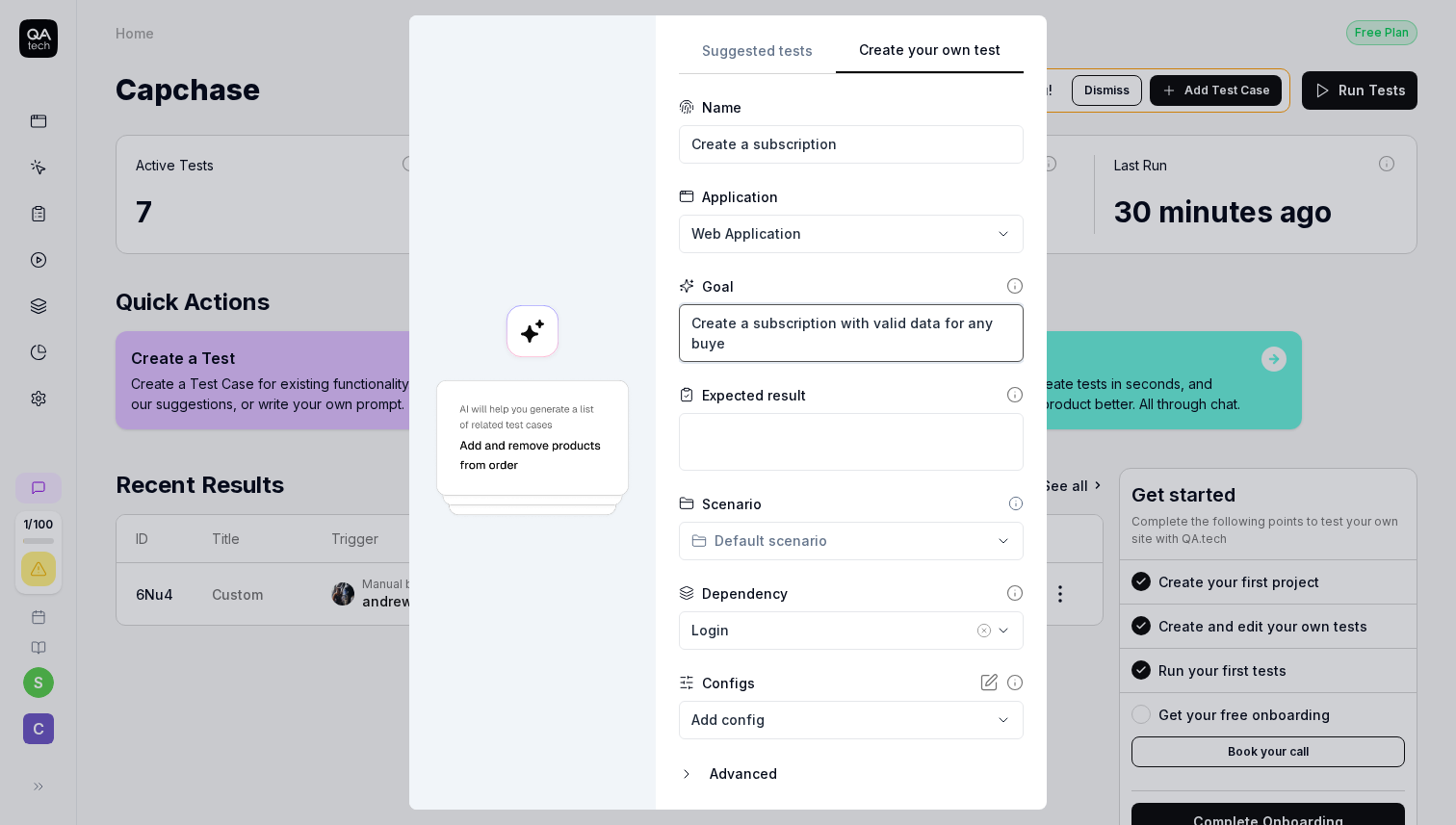 type on "*" 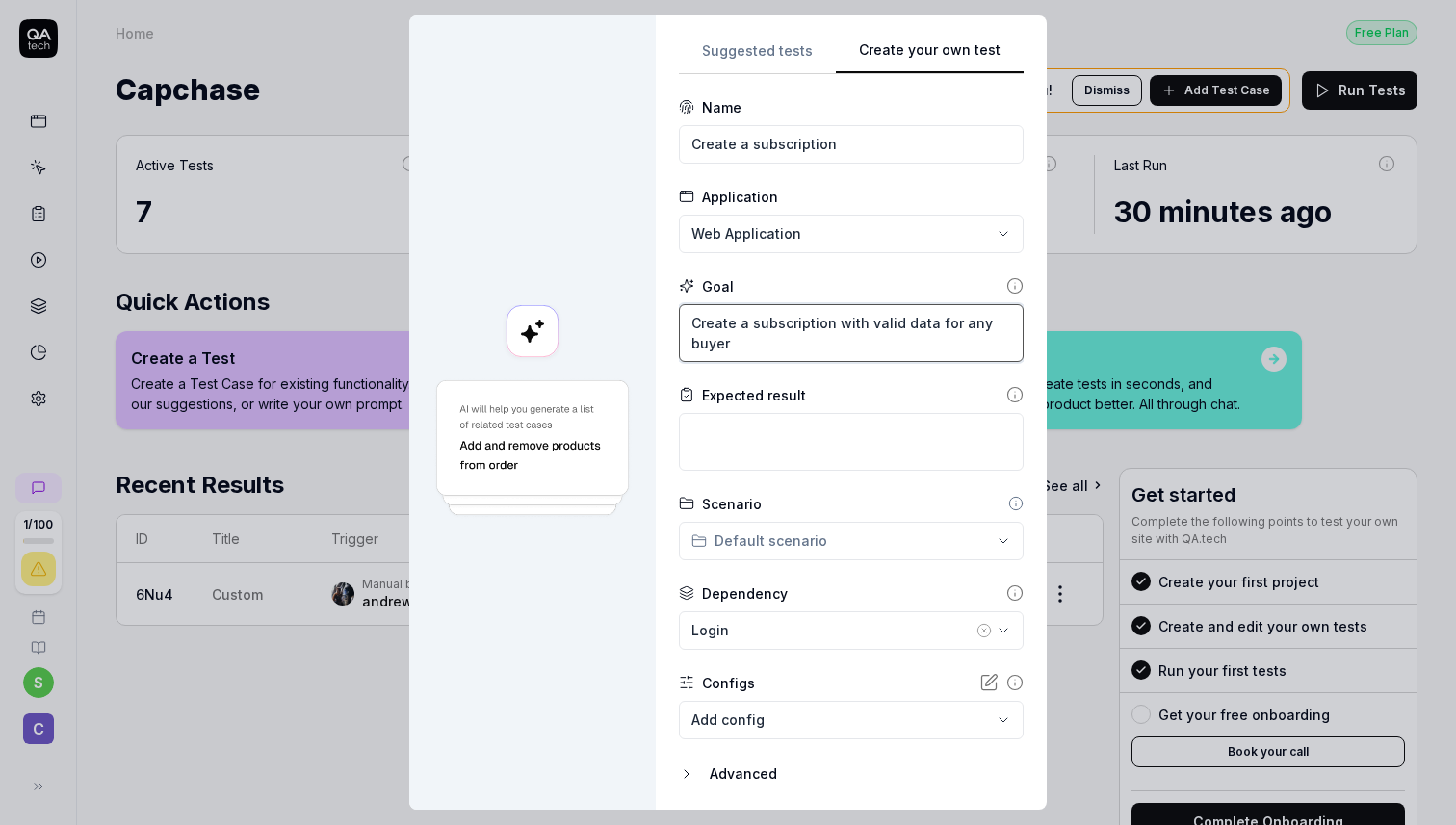 type on "*" 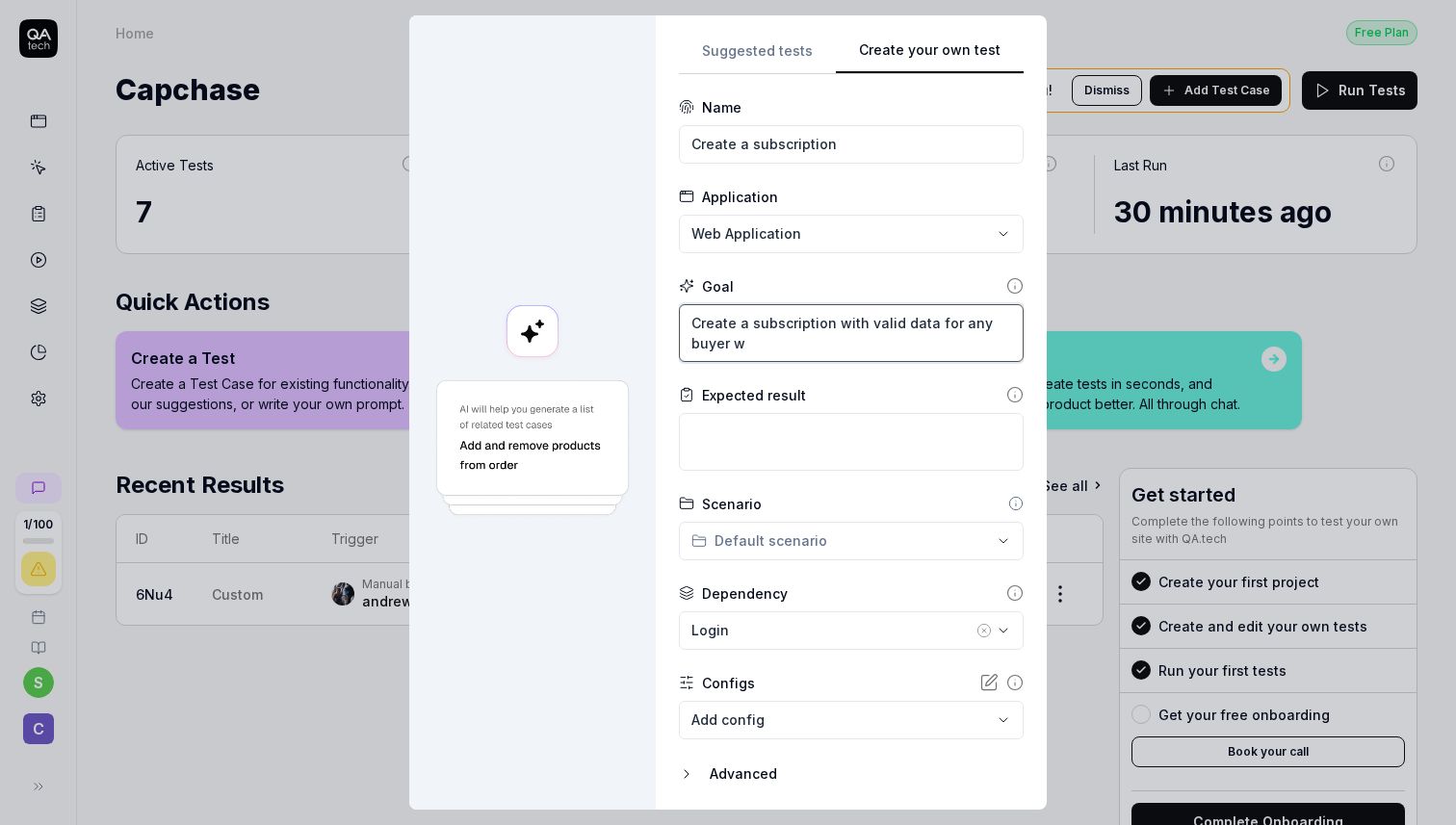type on "*" 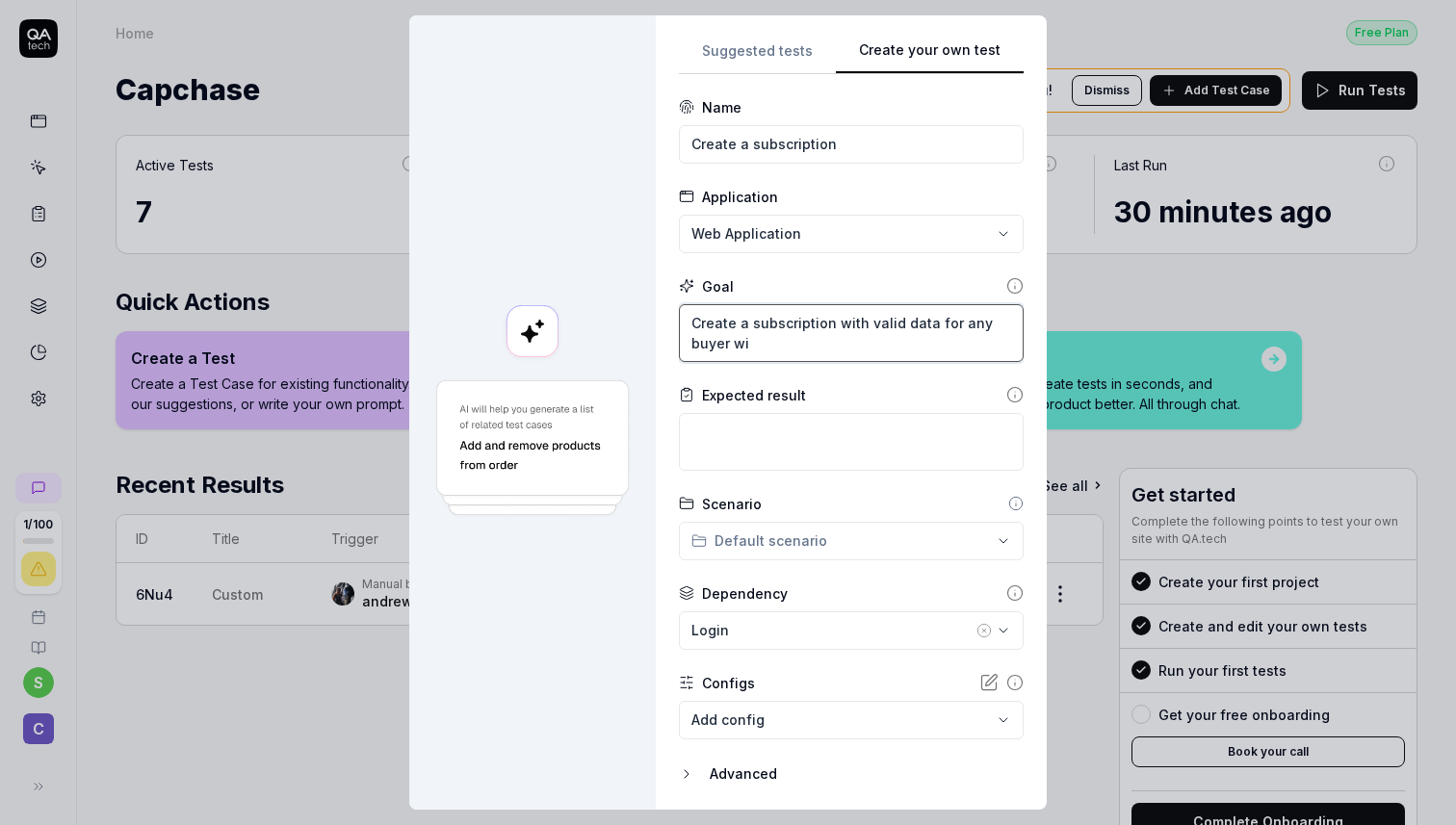 type on "*" 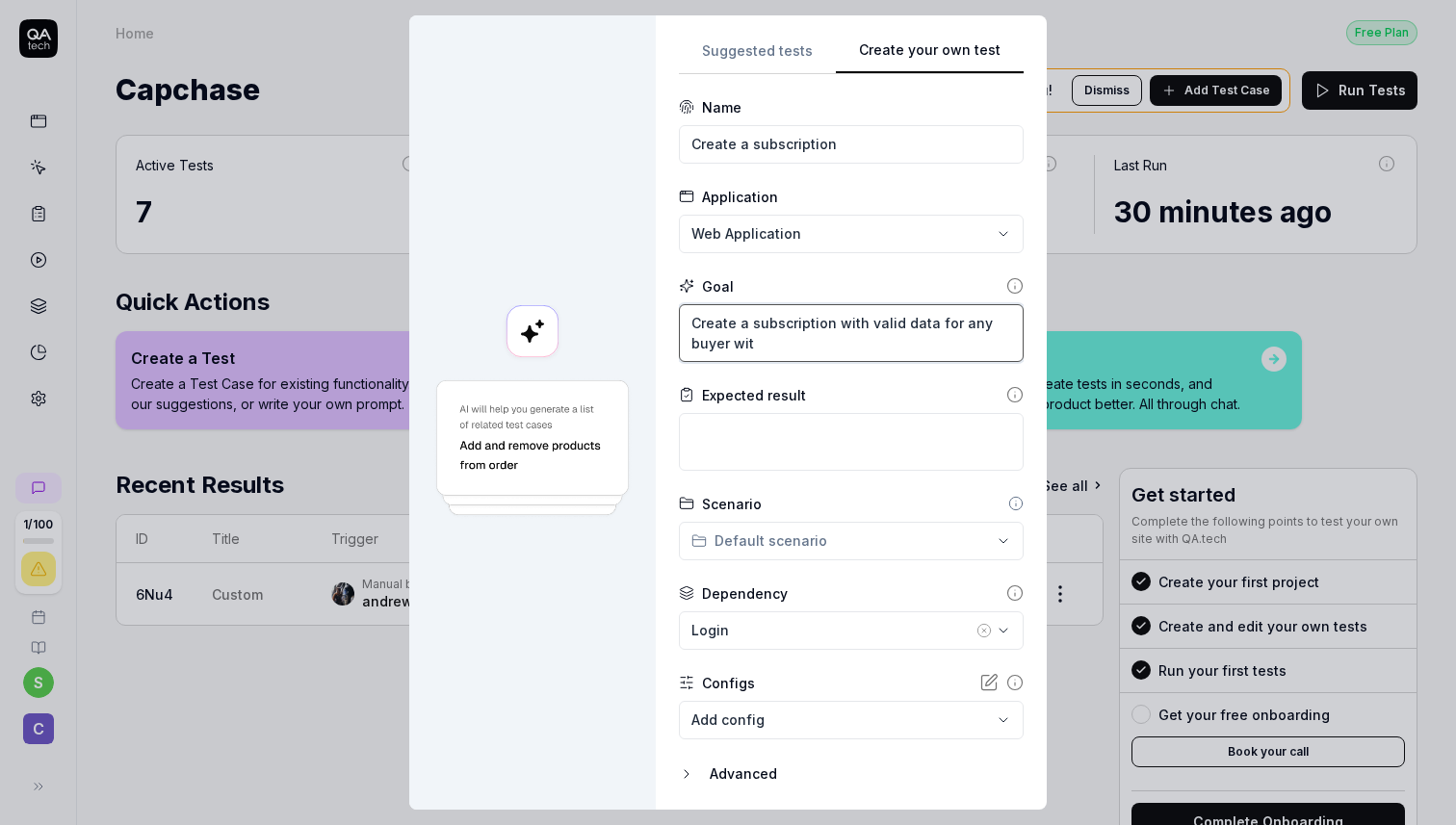 type on "*" 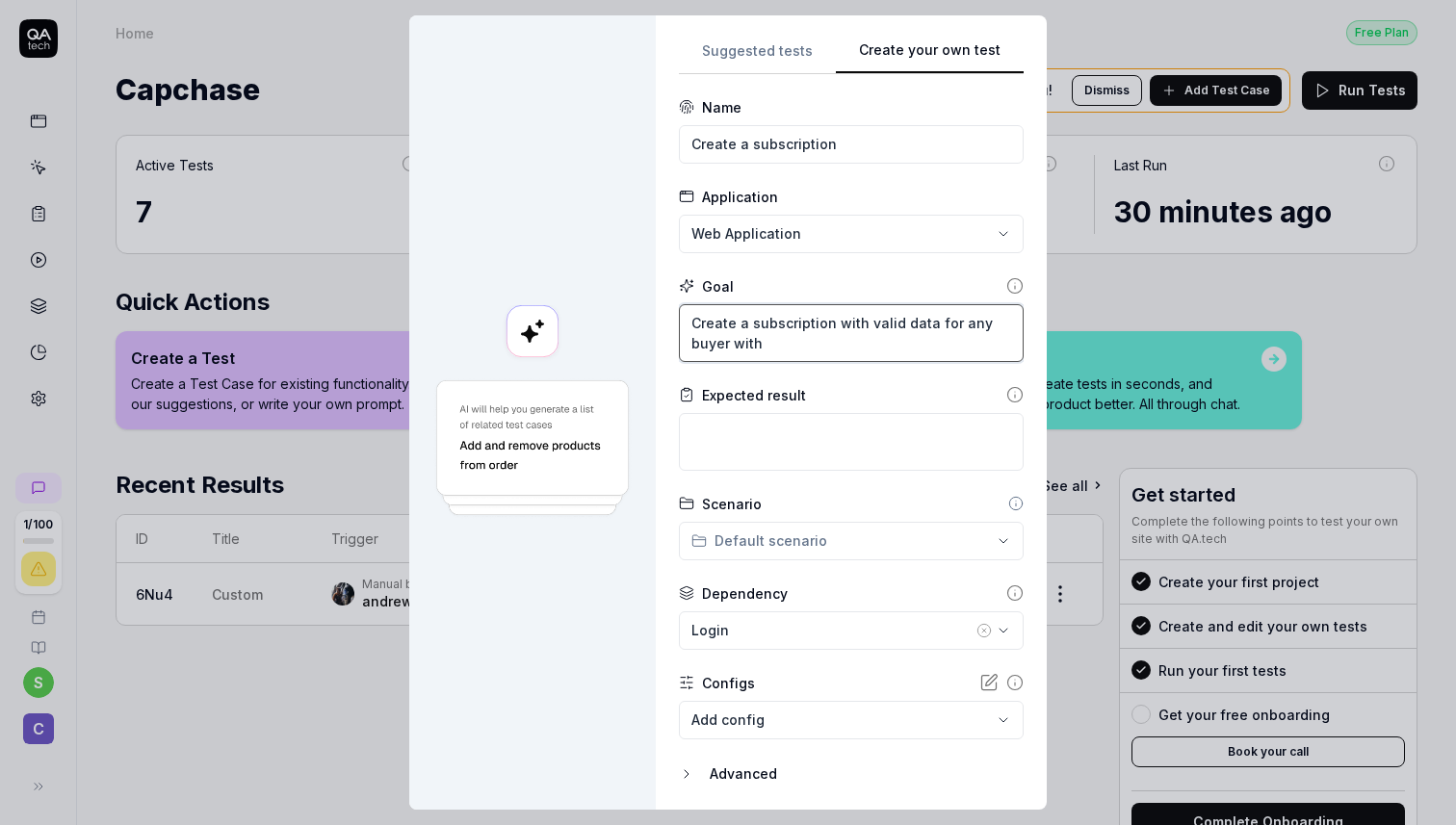 type on "*" 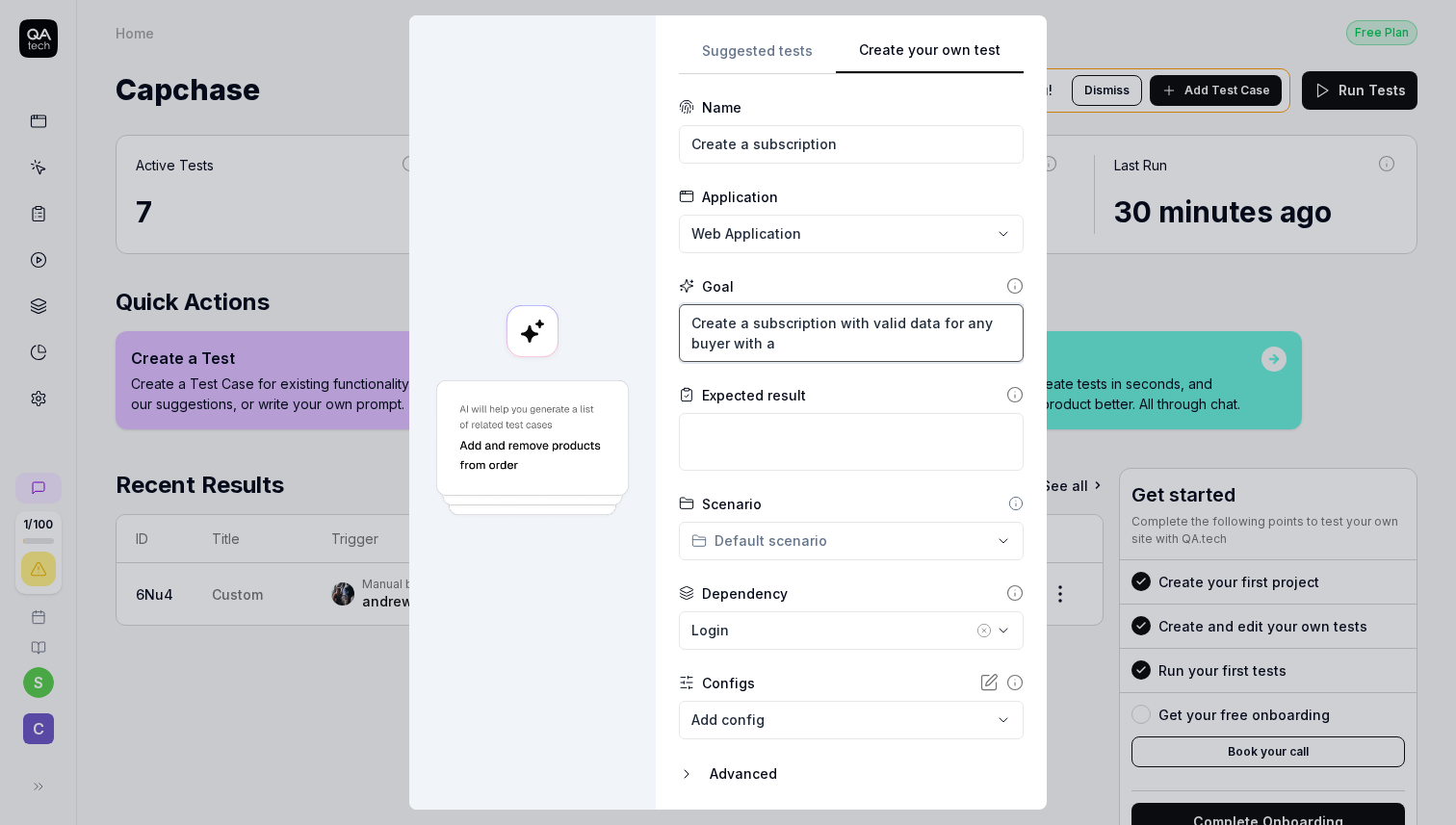 type on "*" 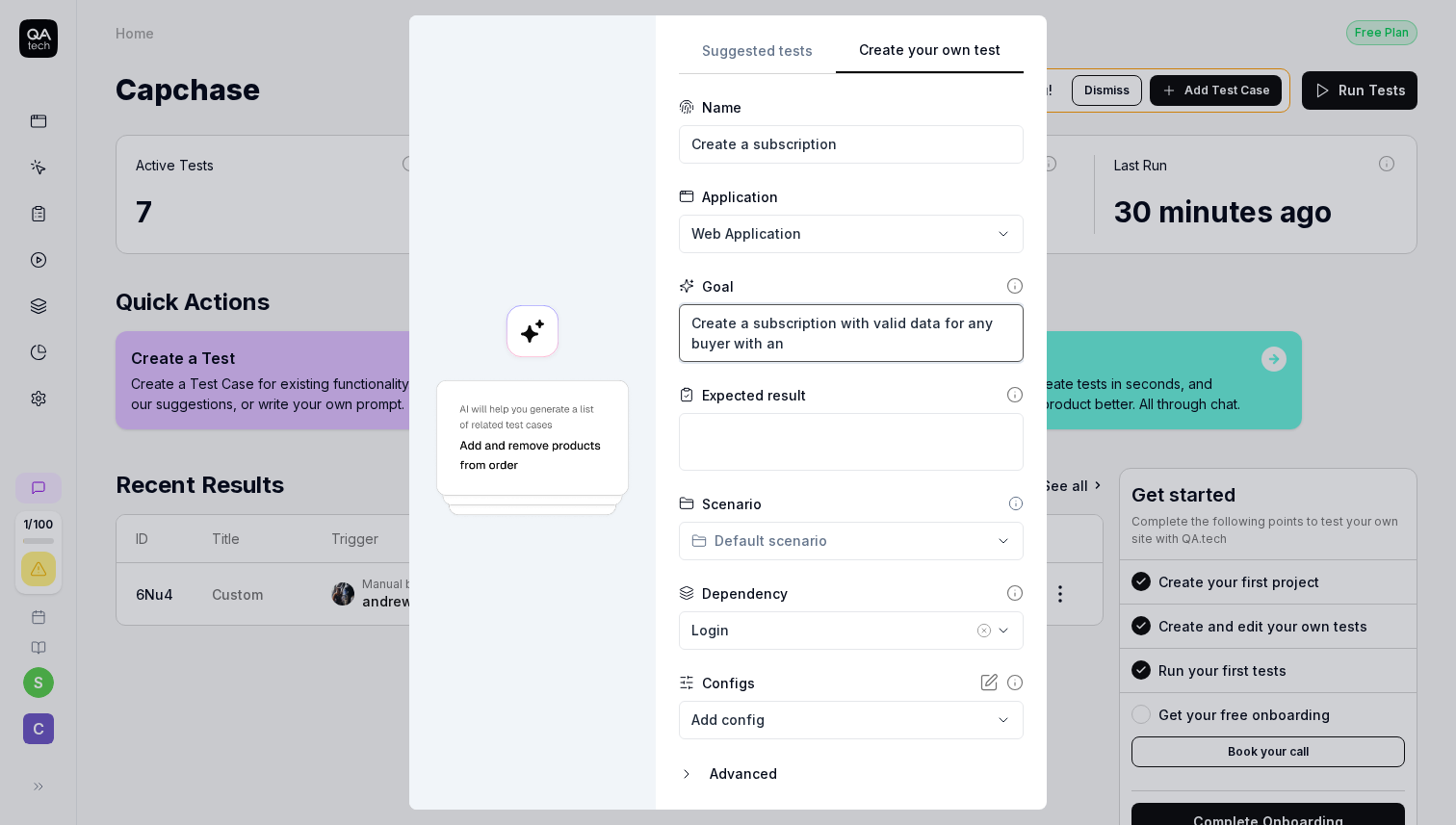 type on "*" 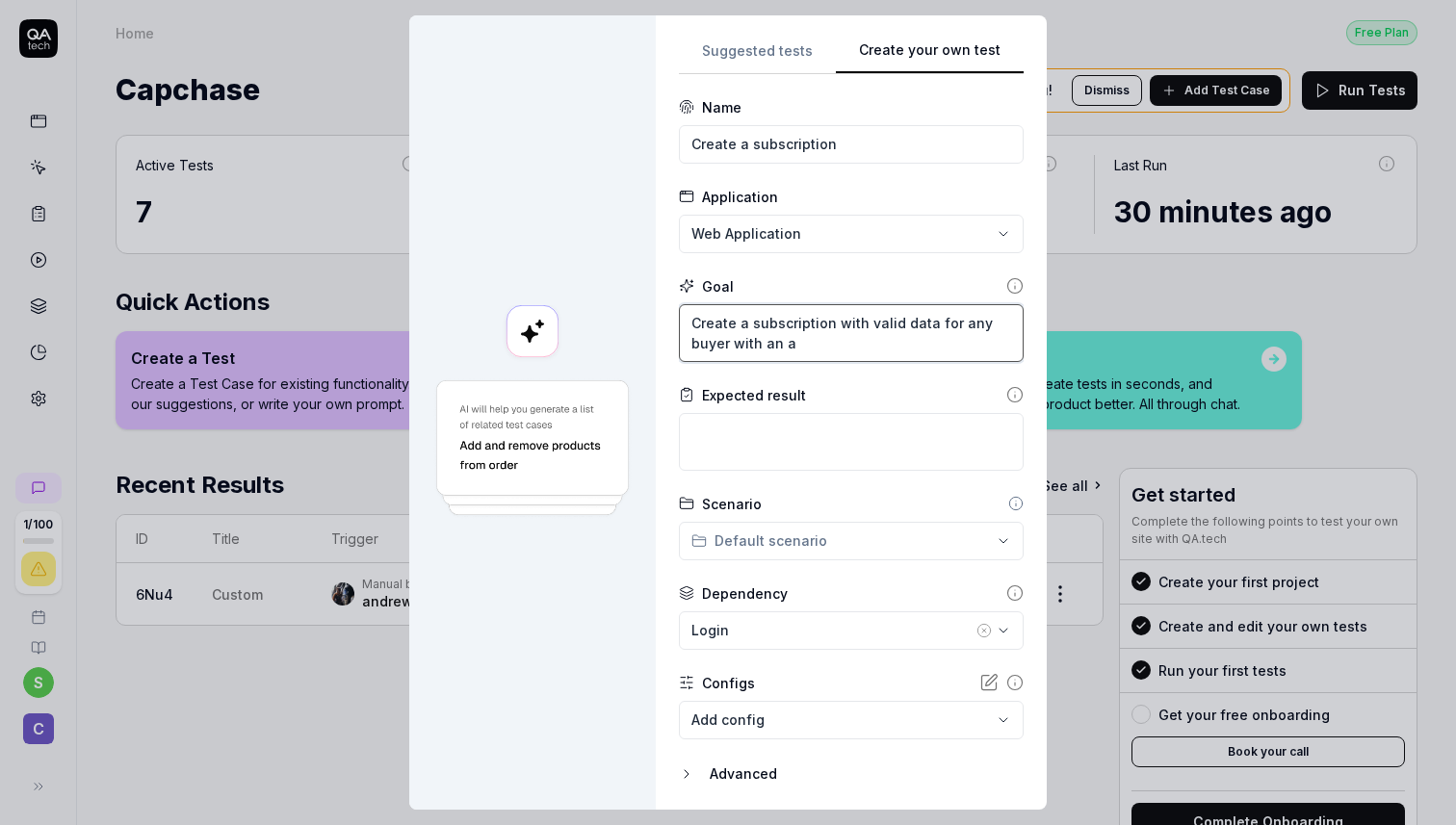 type on "*" 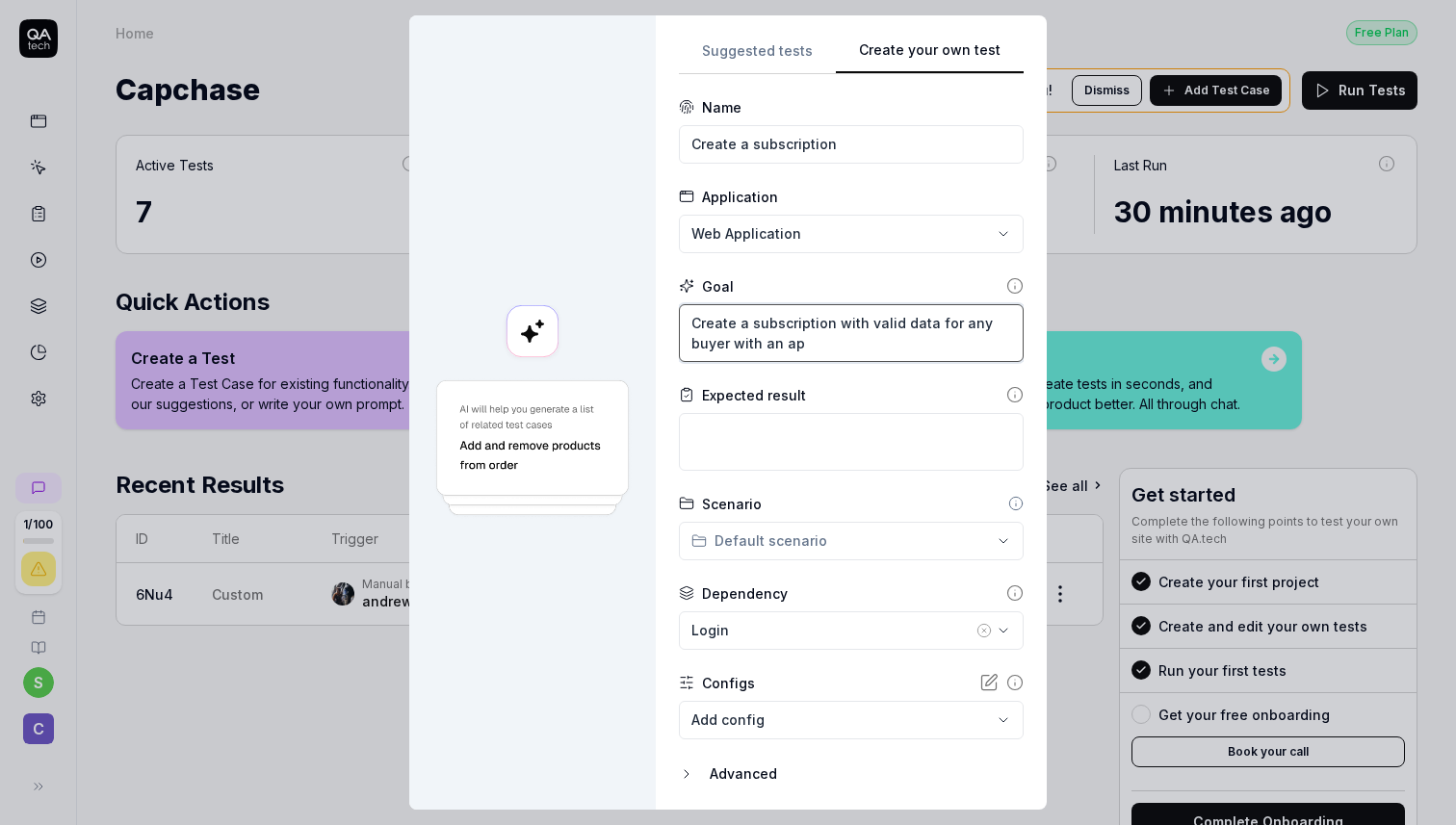 type on "*" 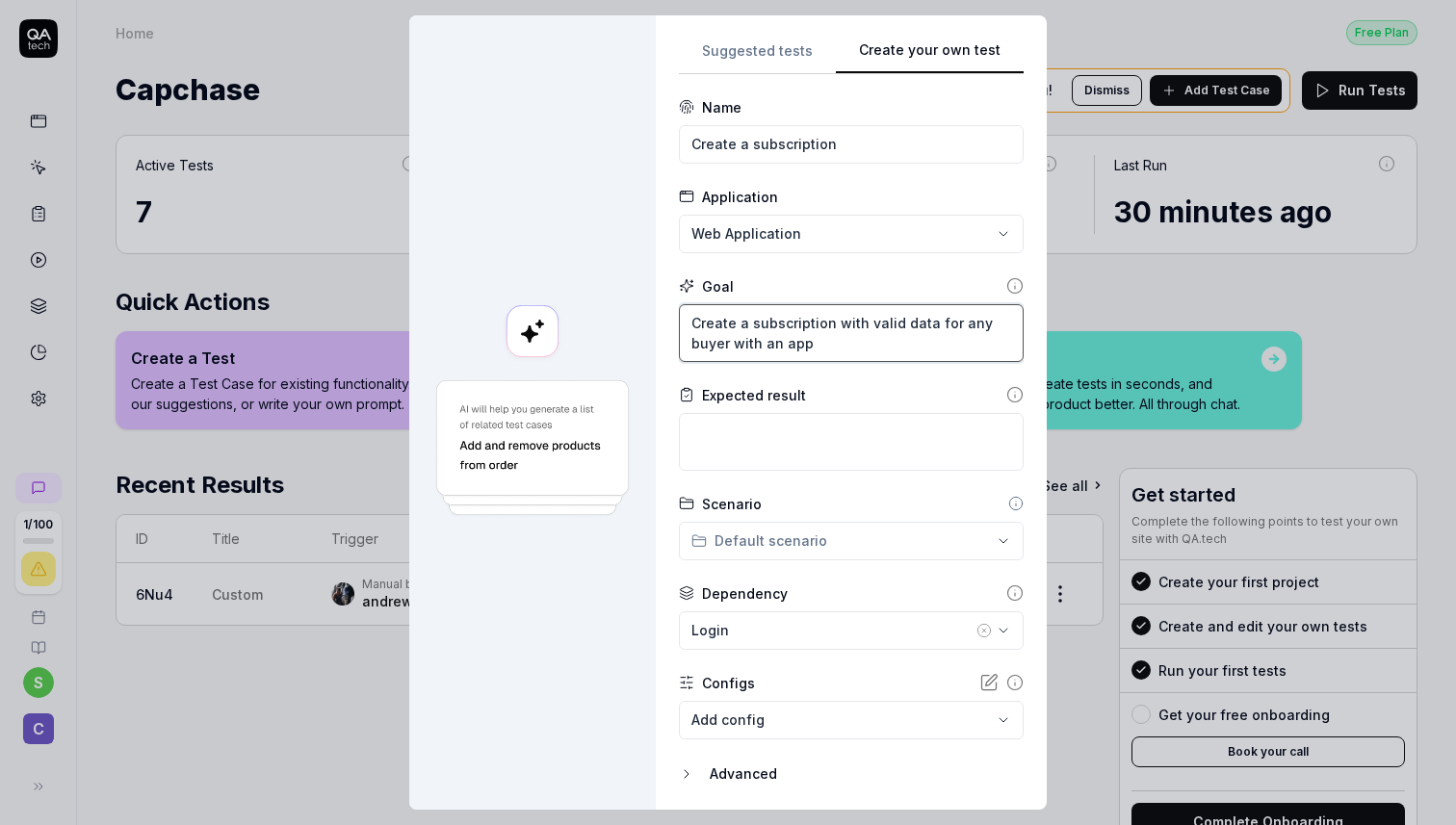 type on "*" 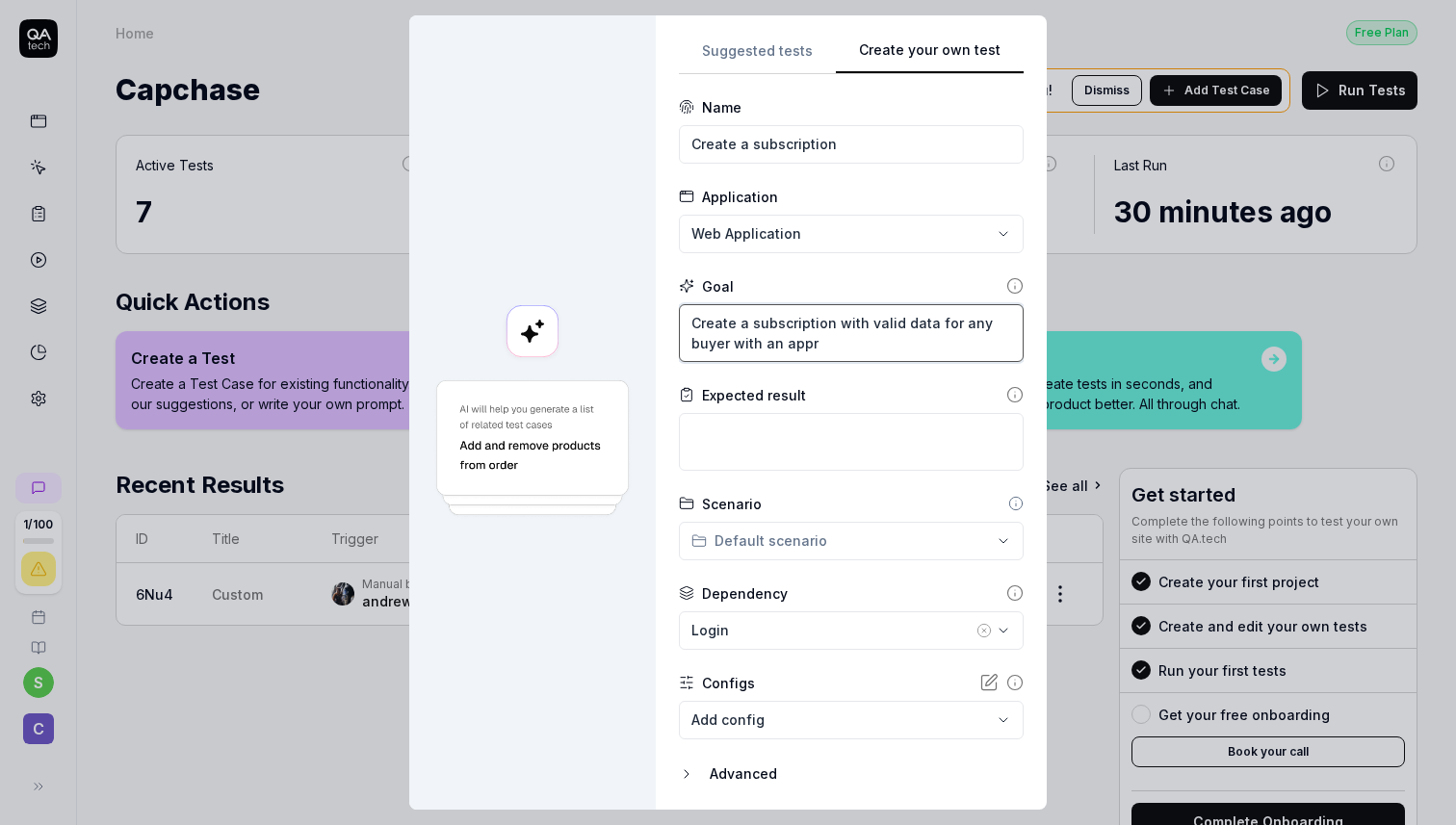 type on "*" 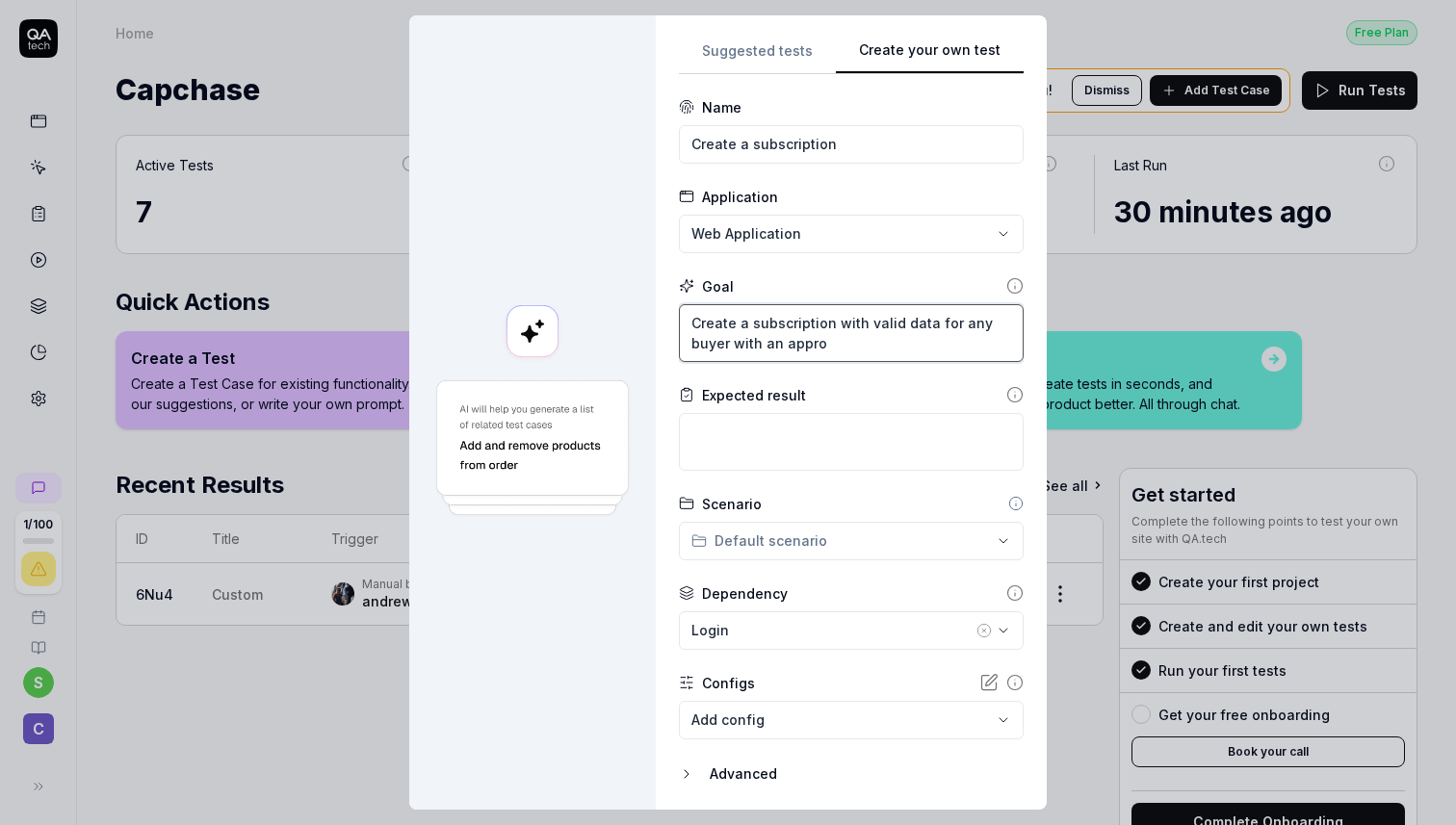 type on "*" 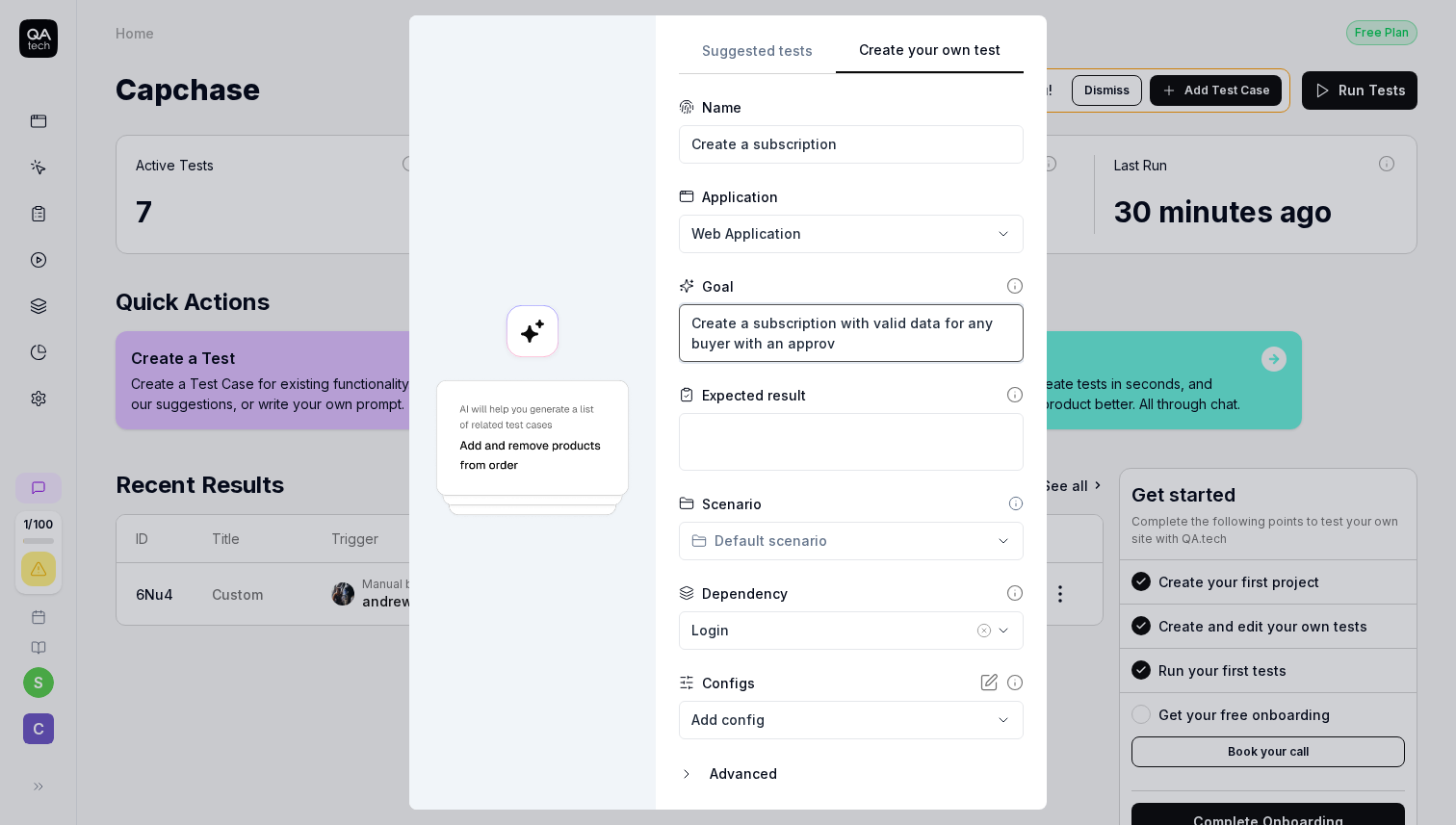 type on "*" 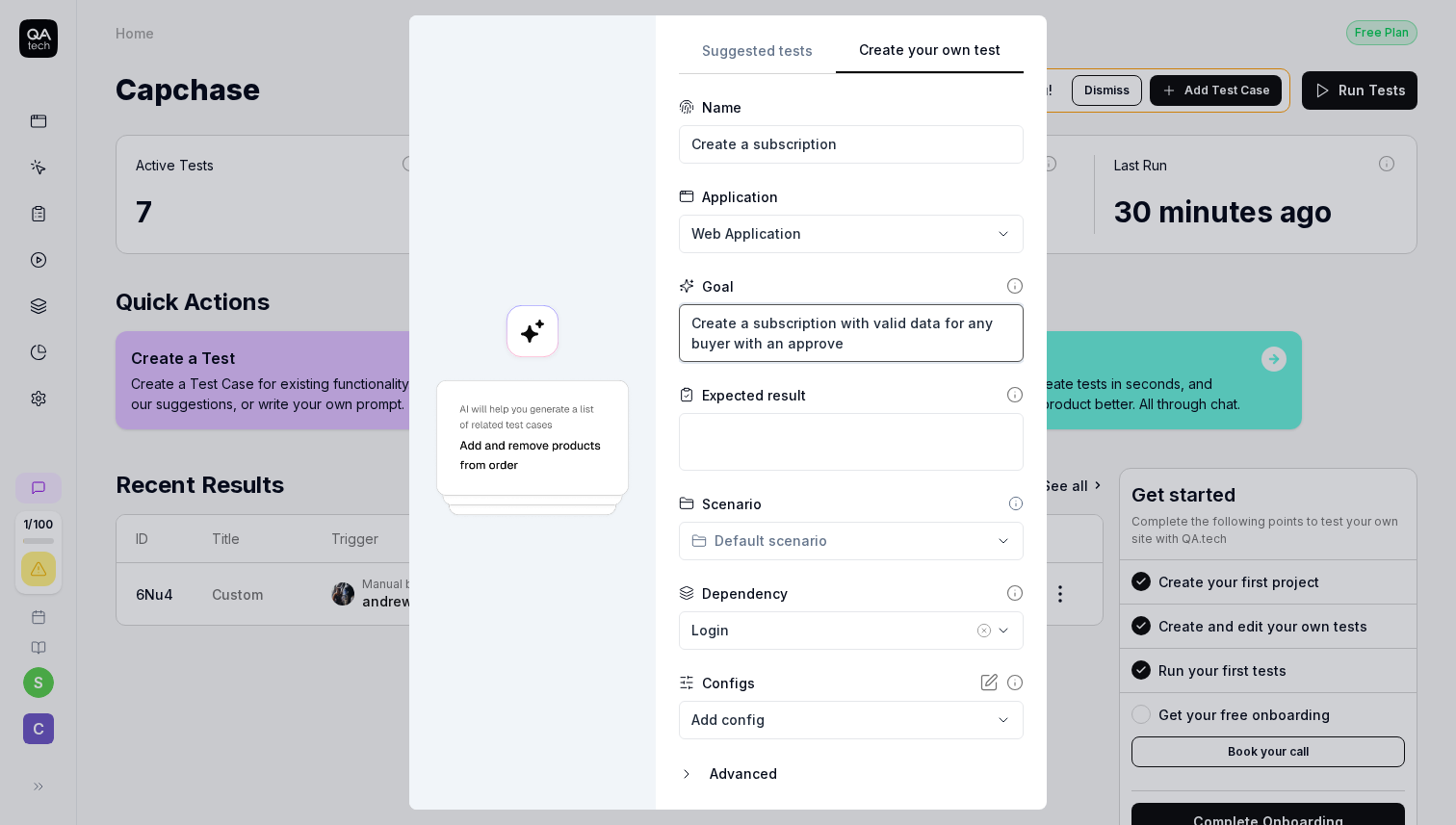 type on "*" 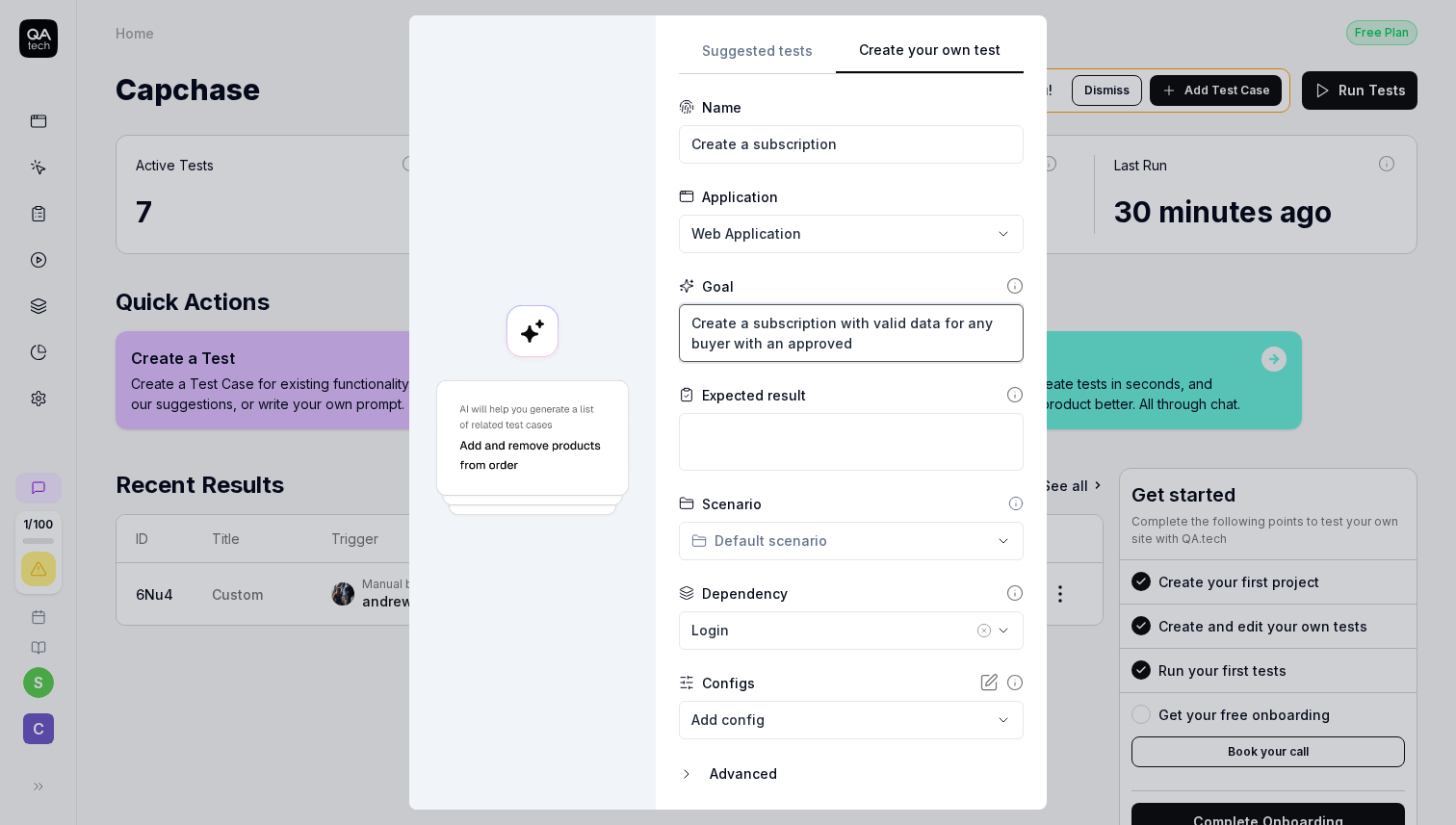 type on "*" 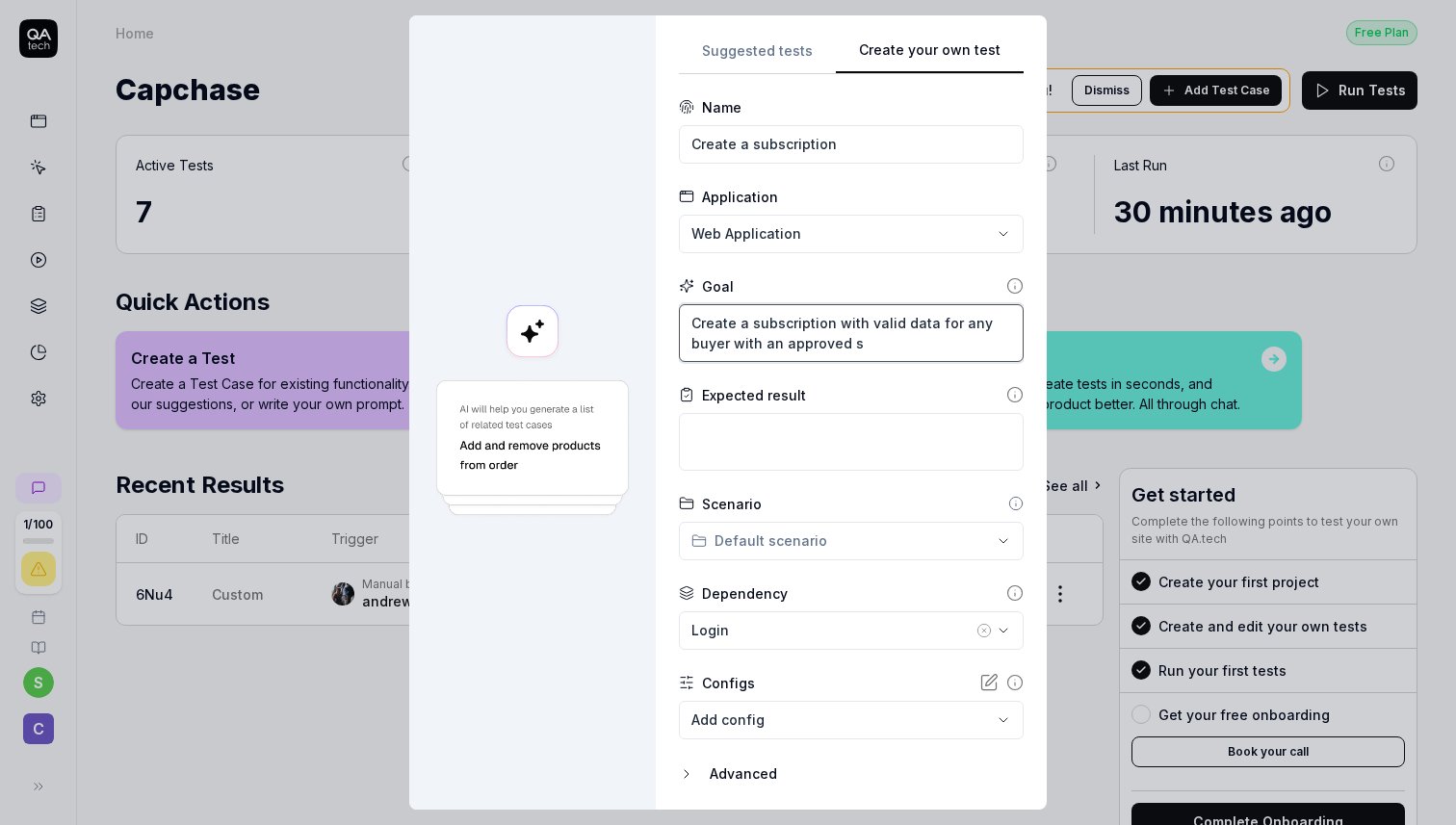 type on "*" 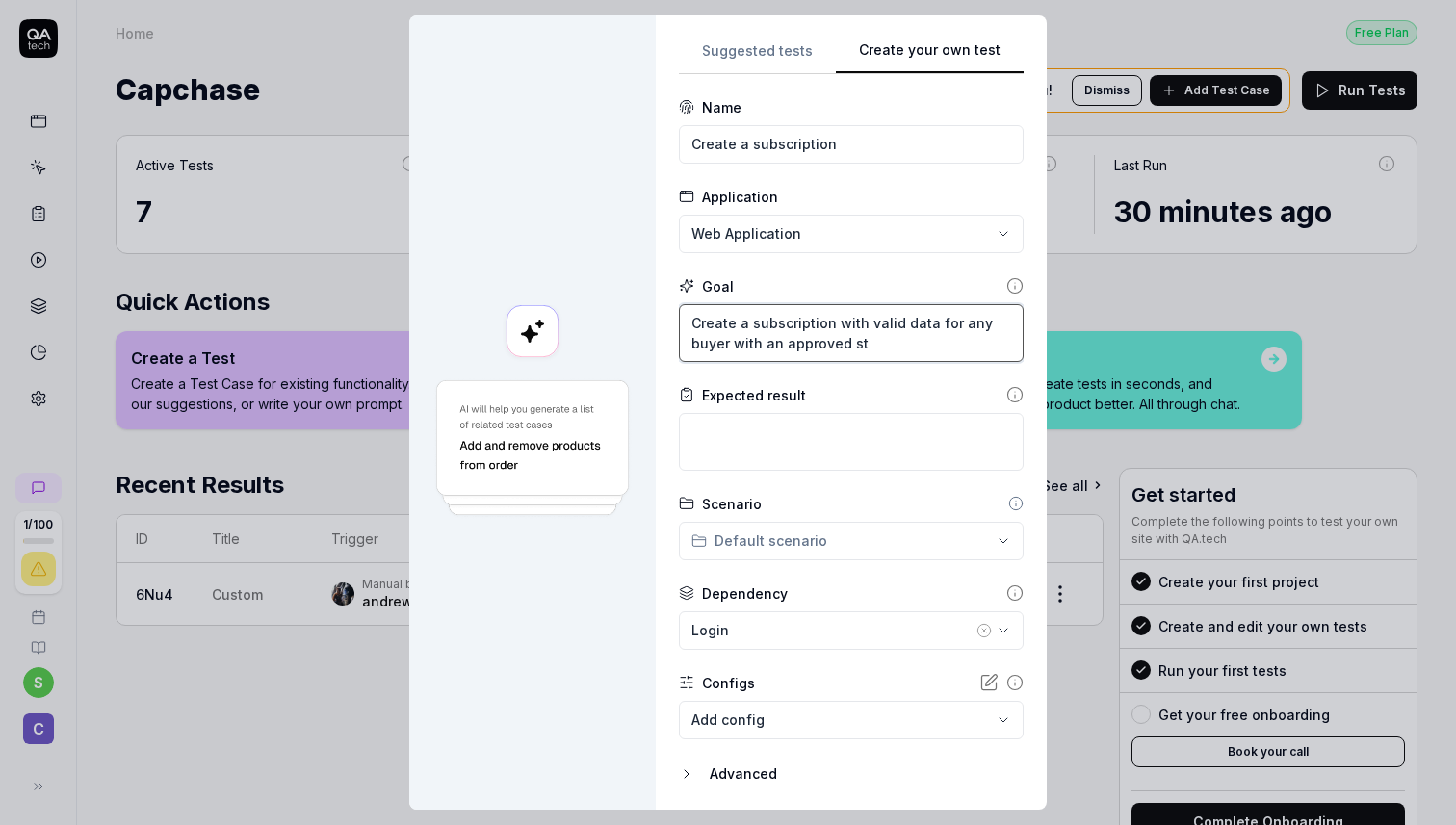 type on "*" 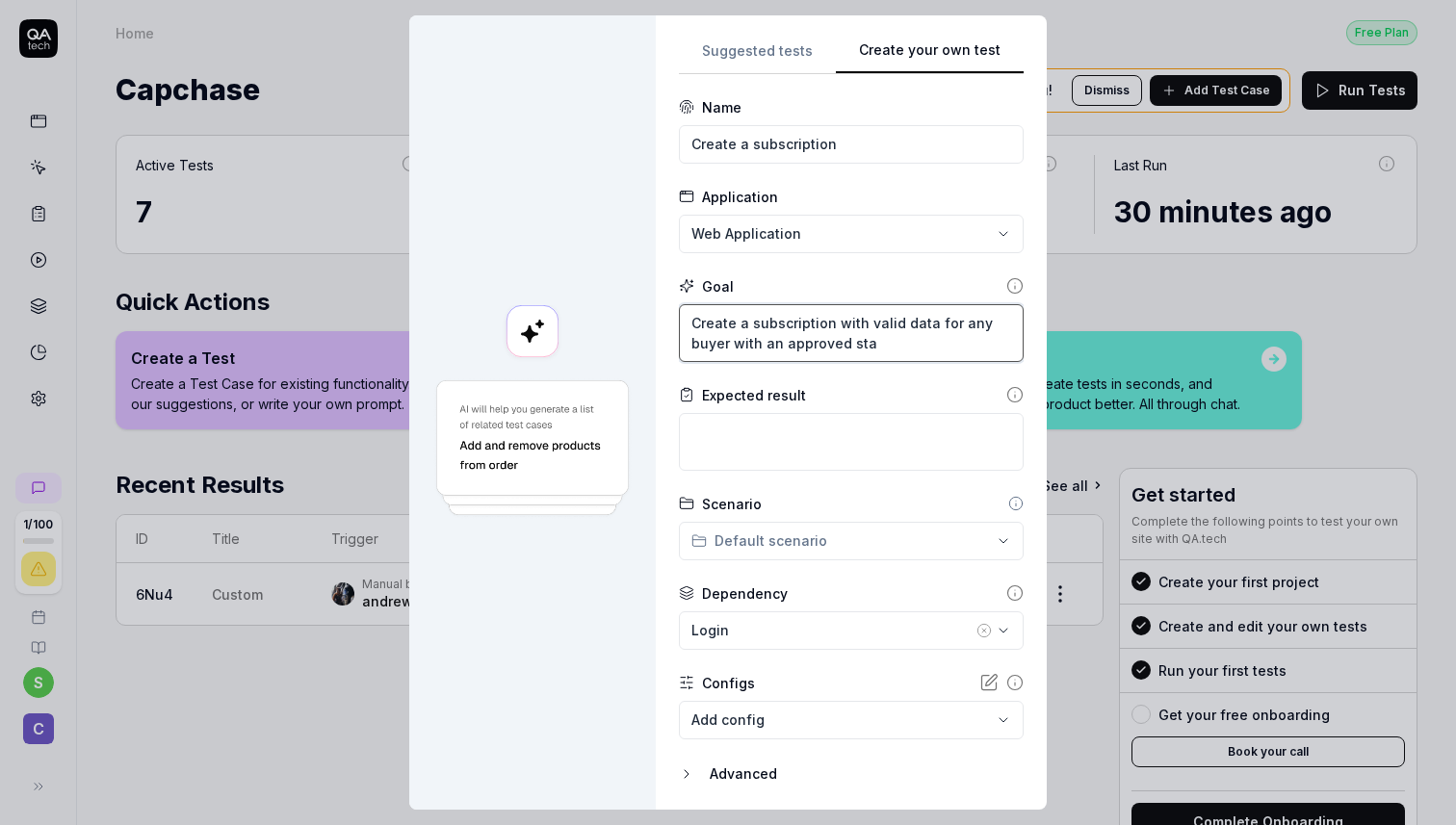 type on "*" 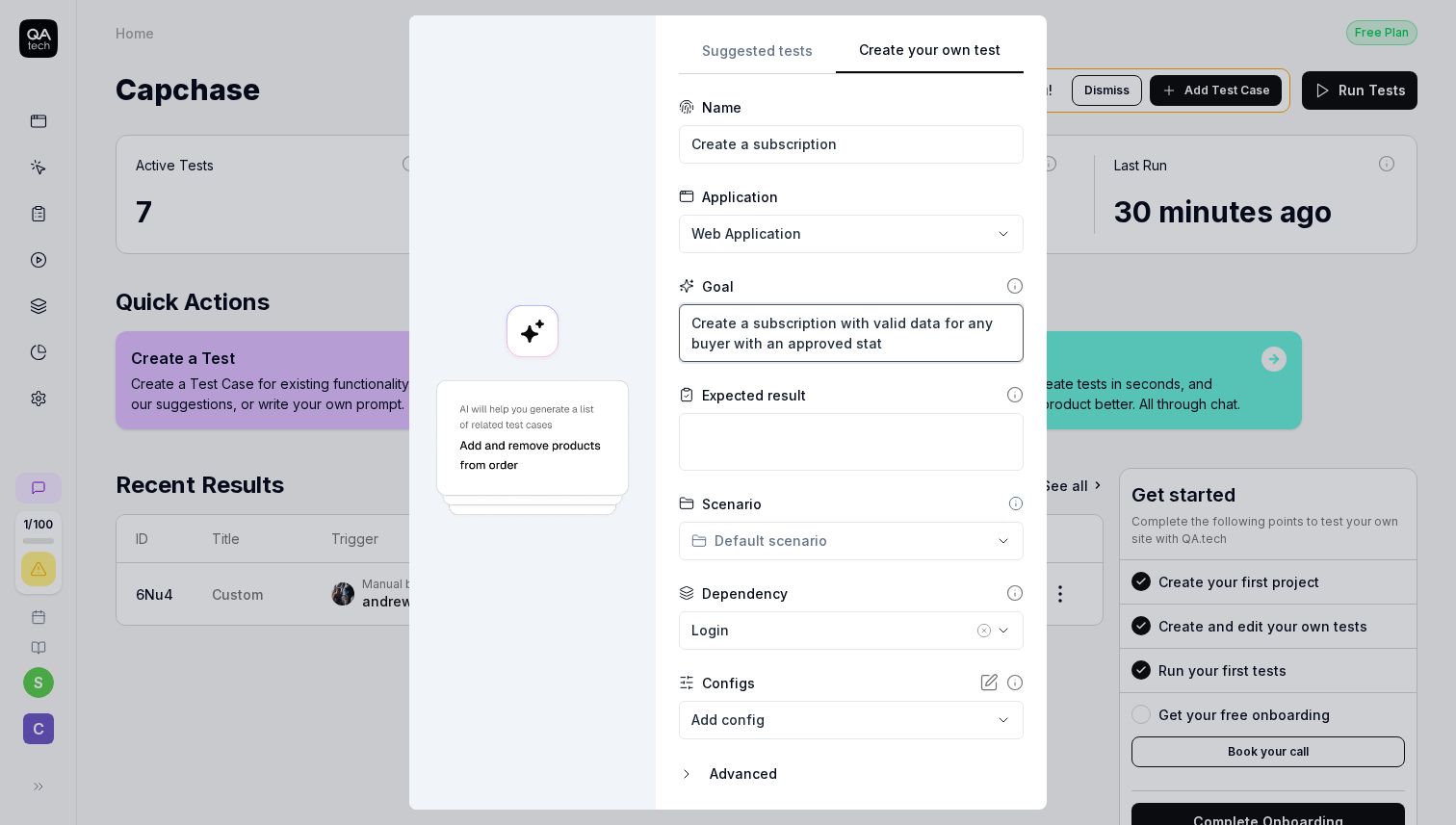 type on "*" 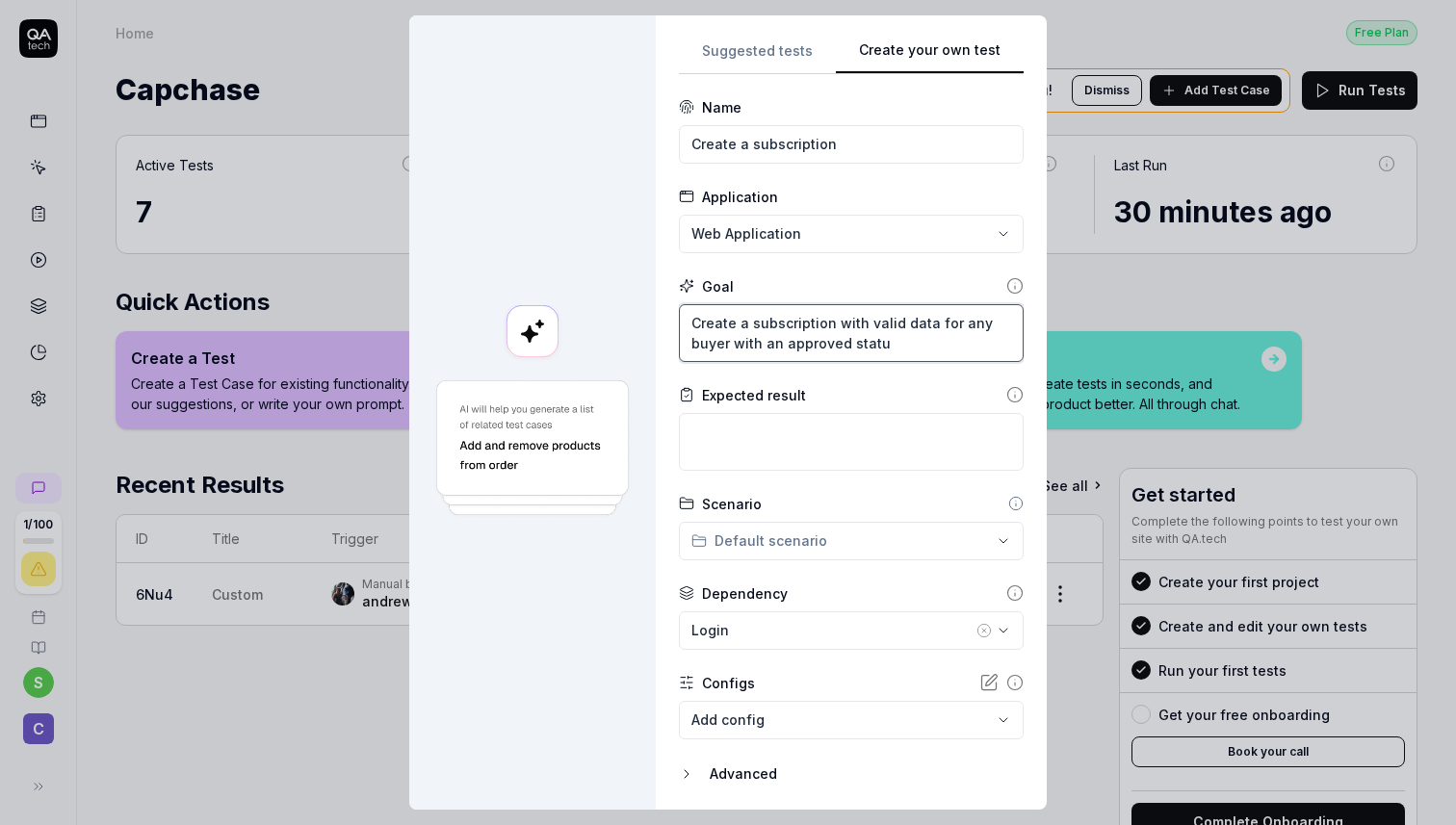 type on "*" 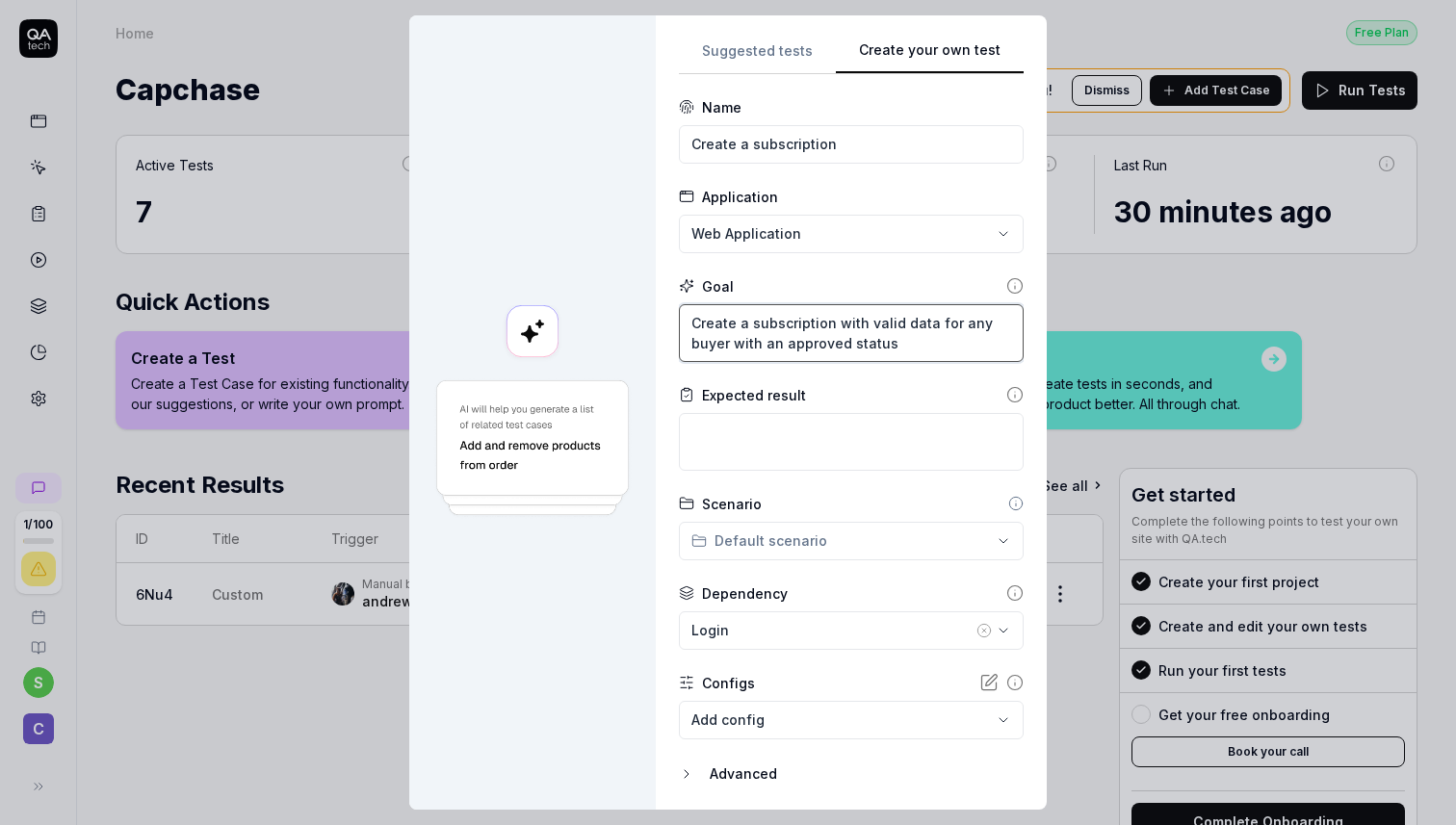 type on "*" 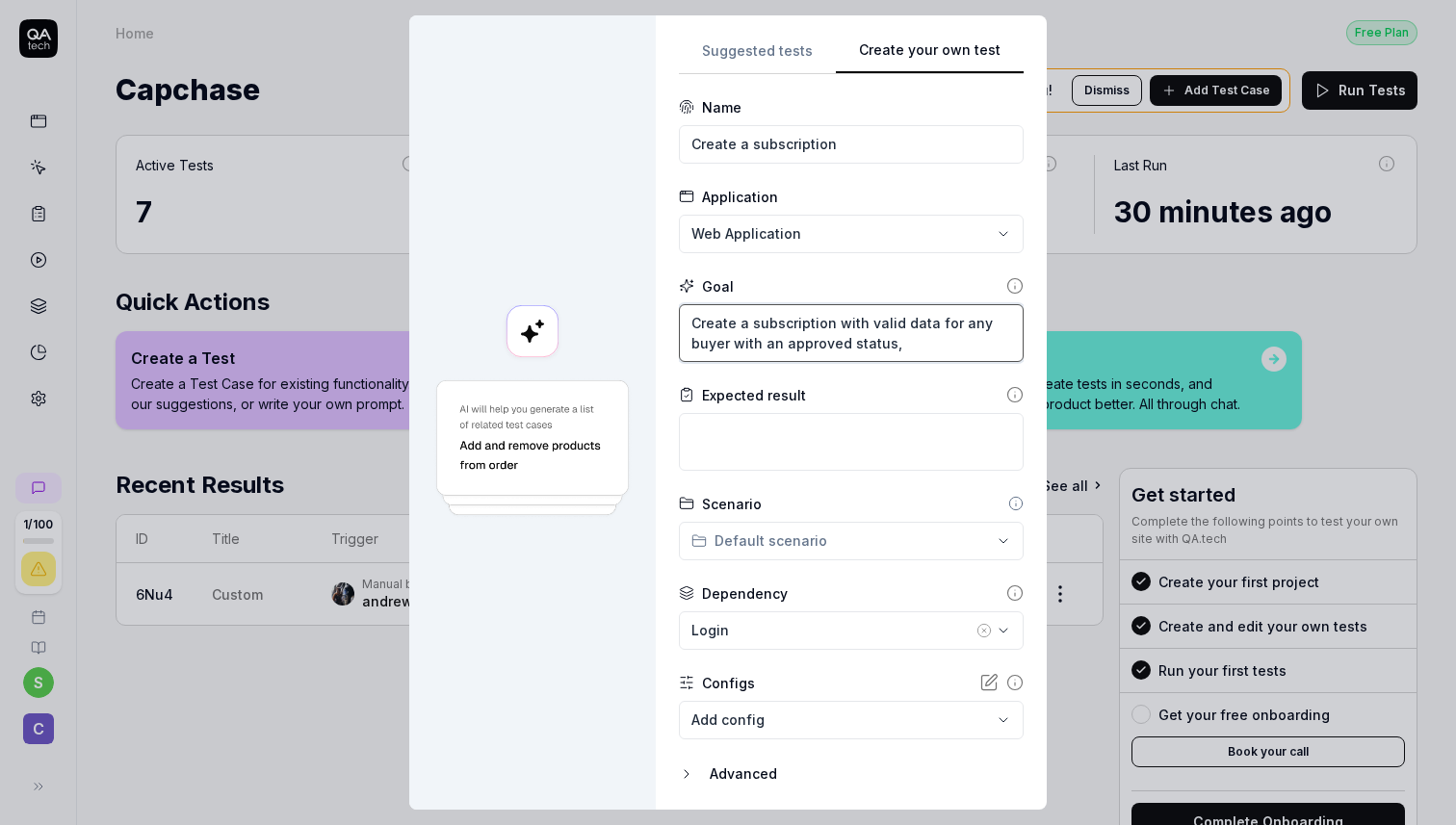 type on "*" 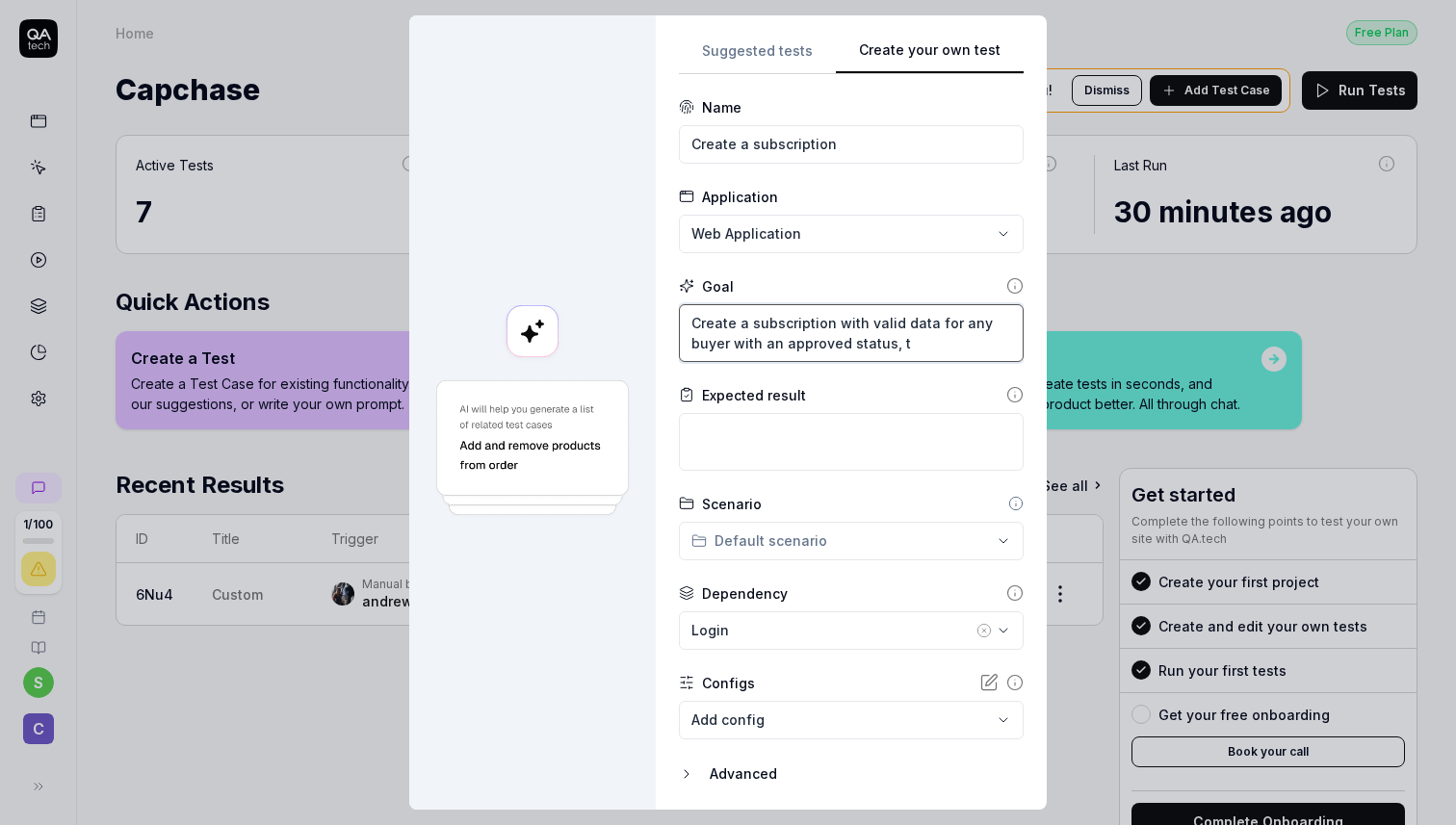type on "*" 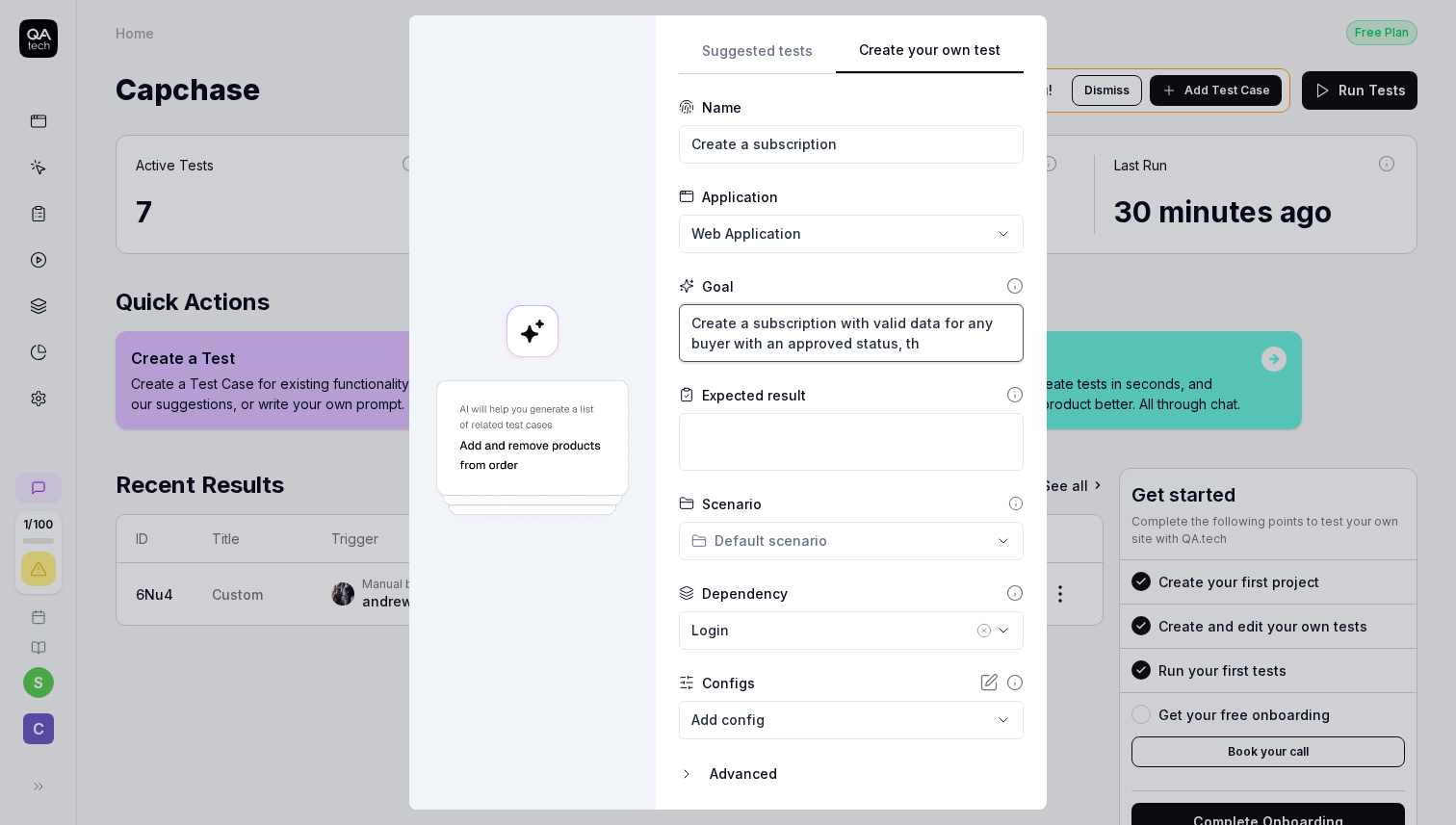 type on "*" 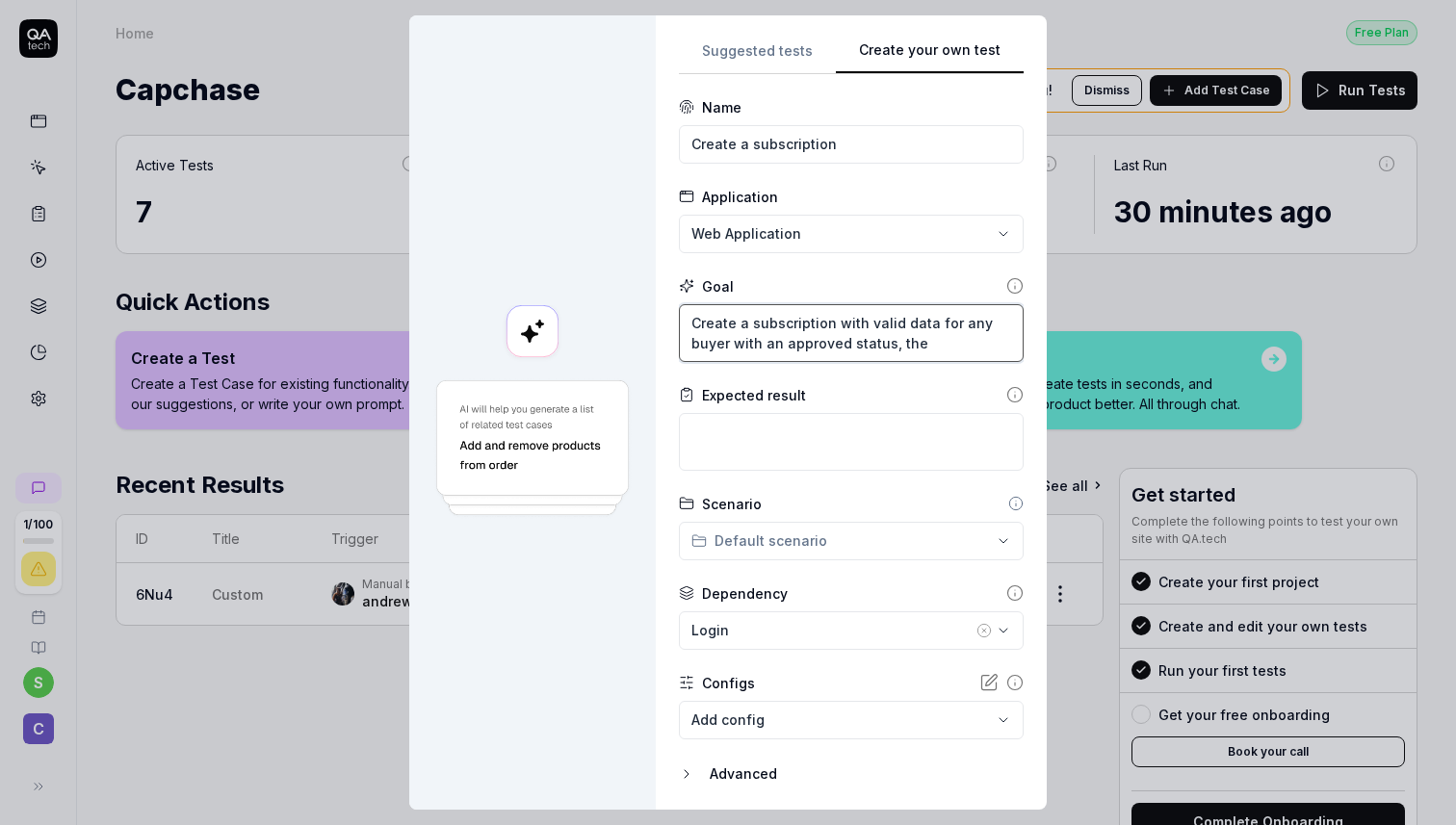 type on "*" 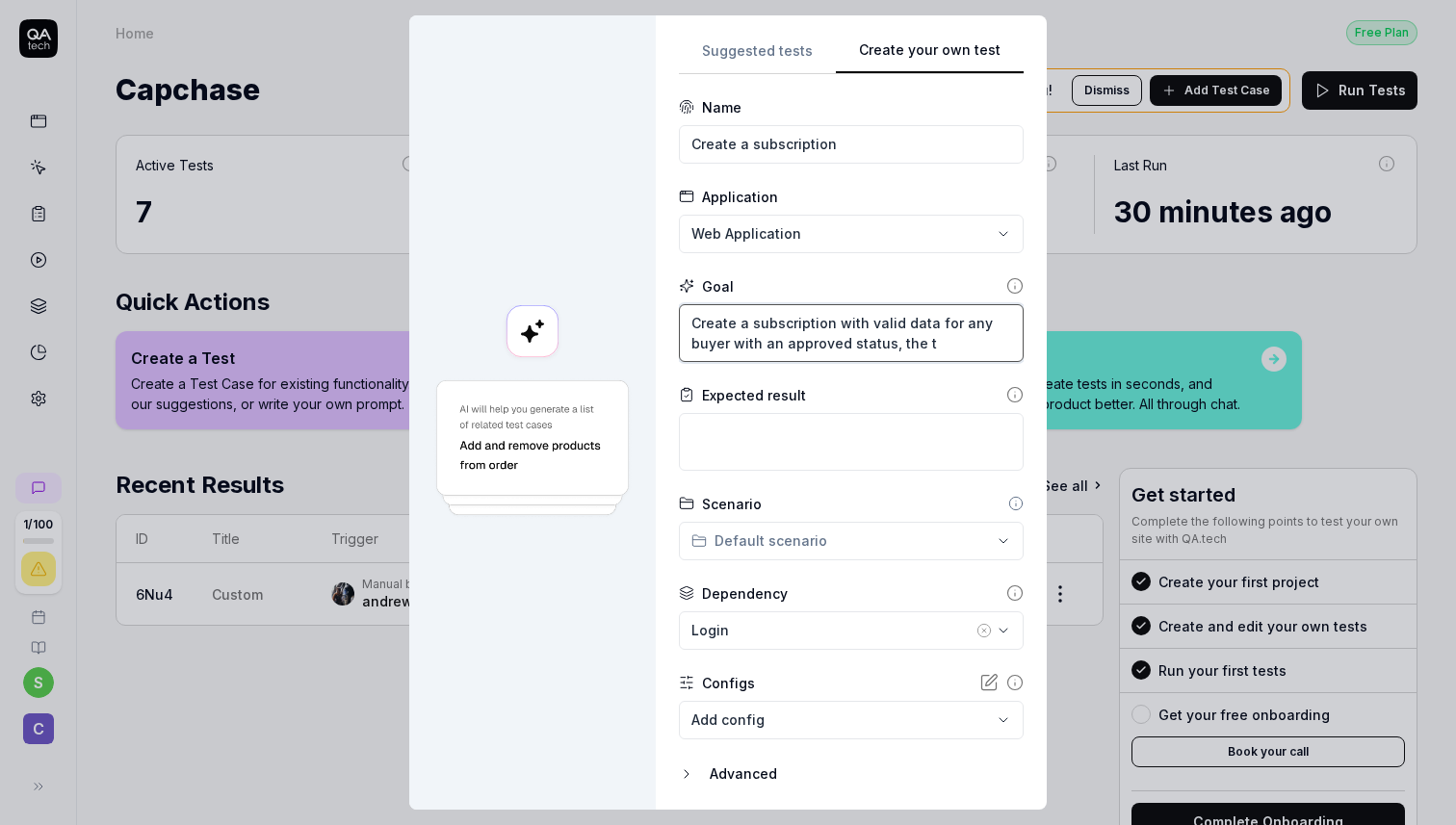 type on "*" 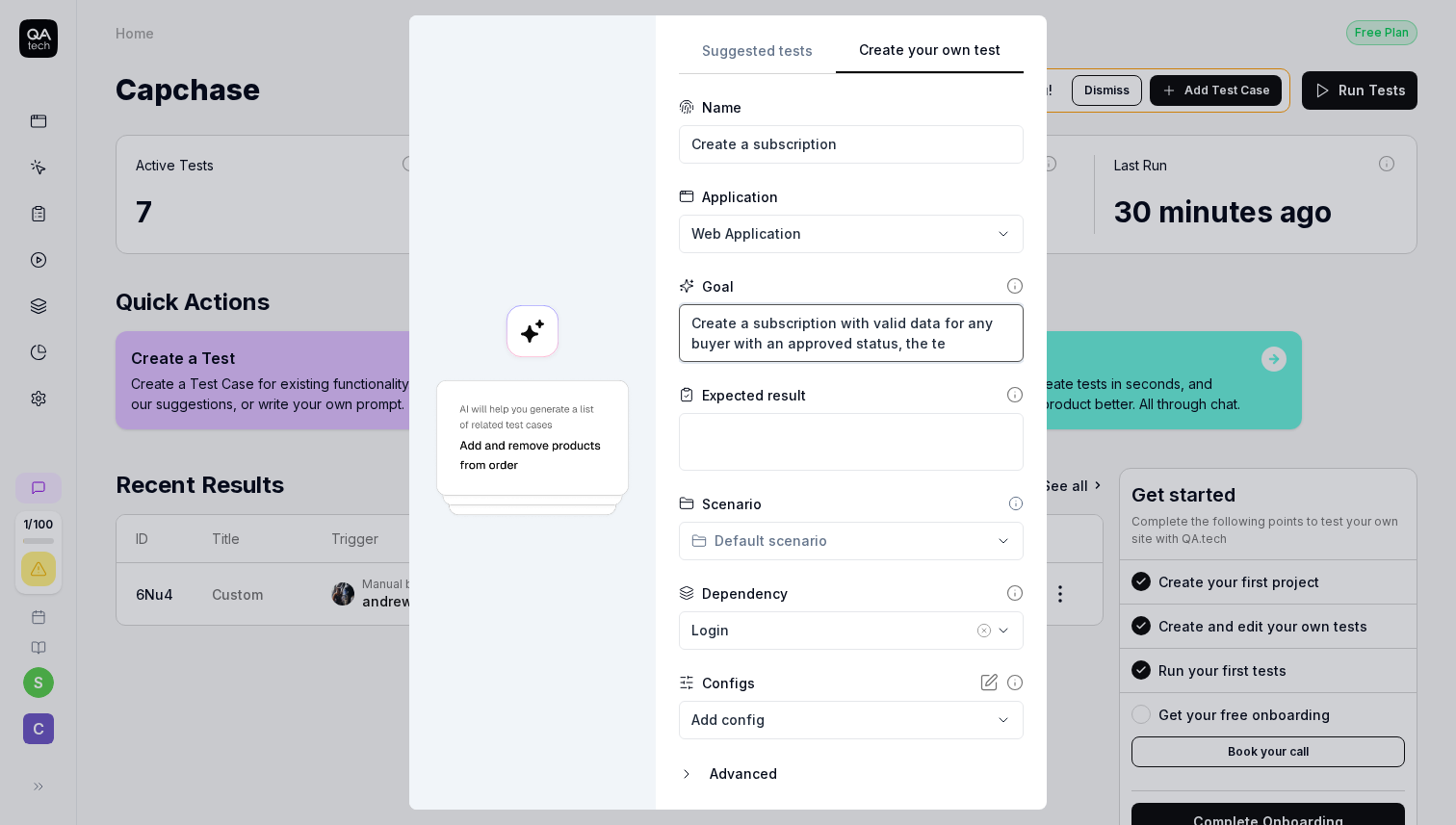 type on "*" 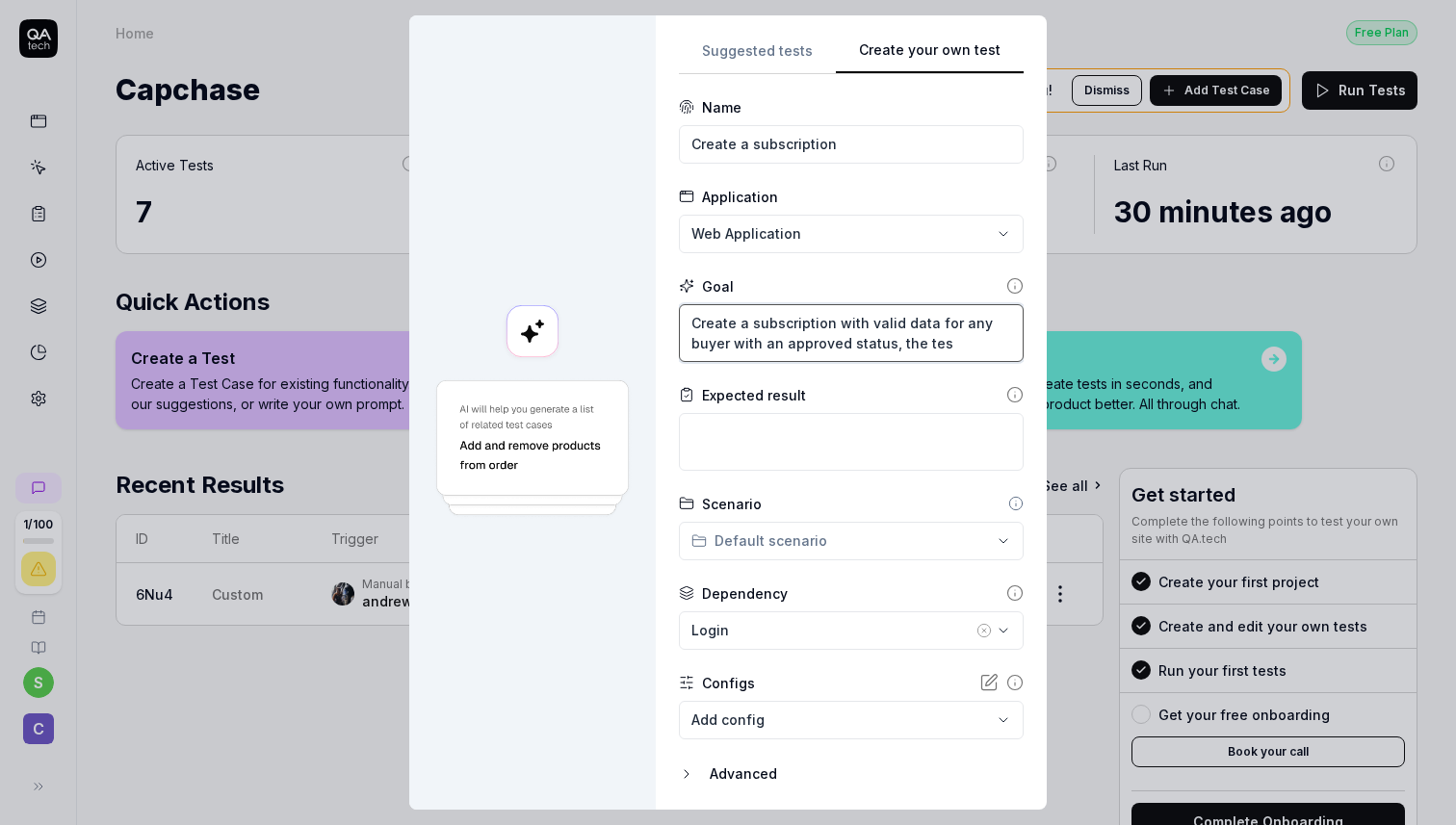 type on "*" 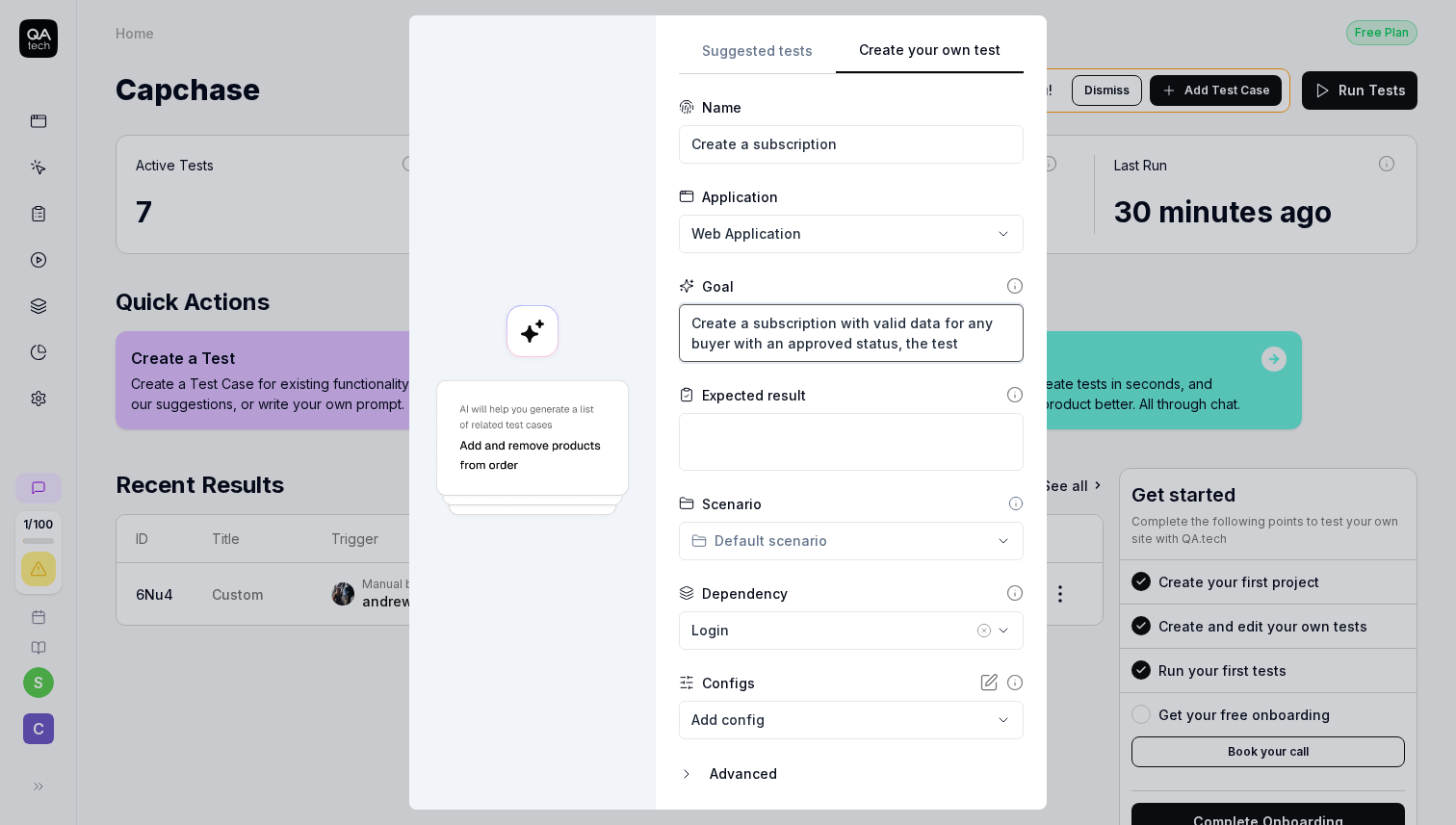 type on "*" 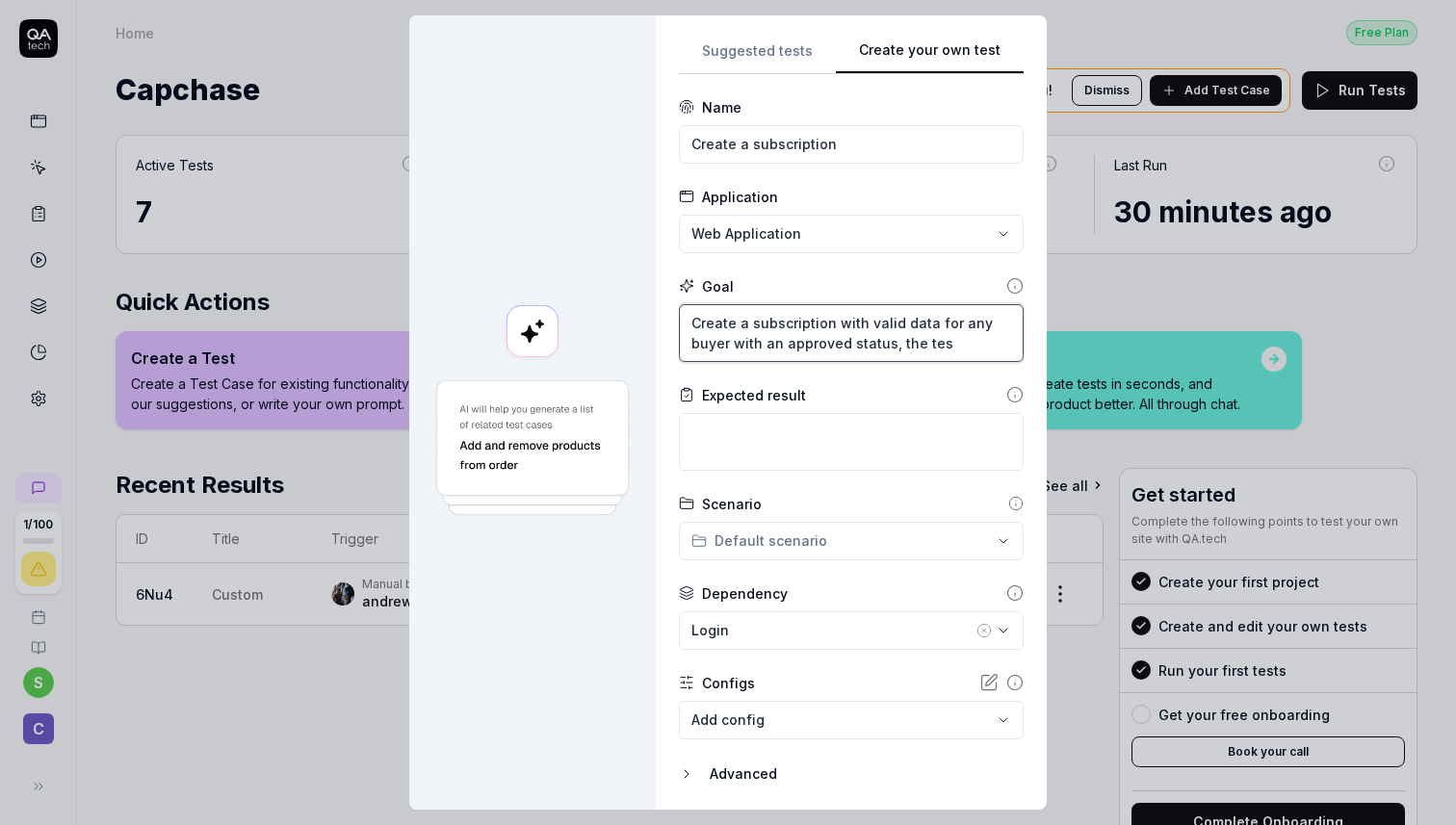 type on "*" 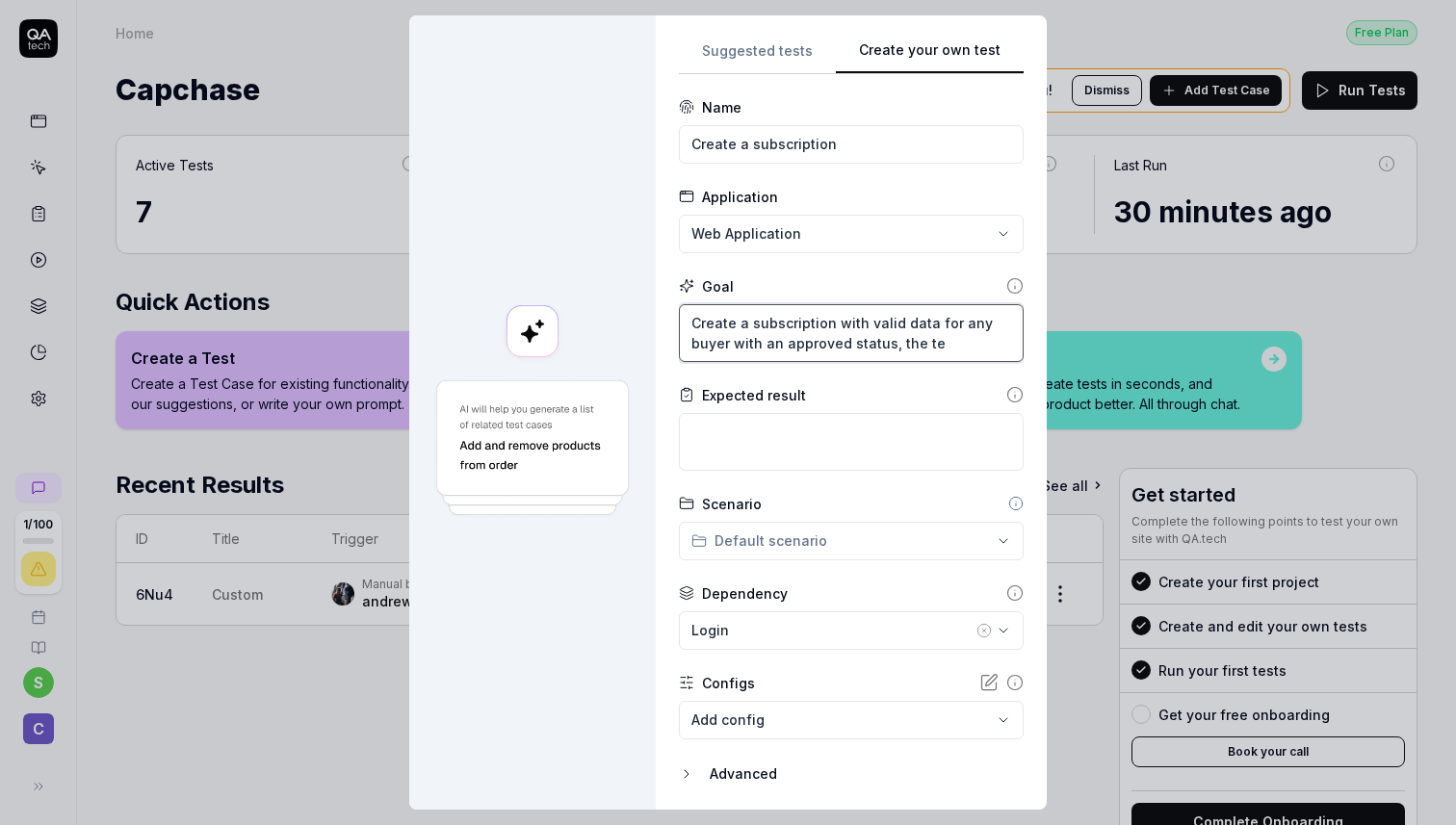 type on "*" 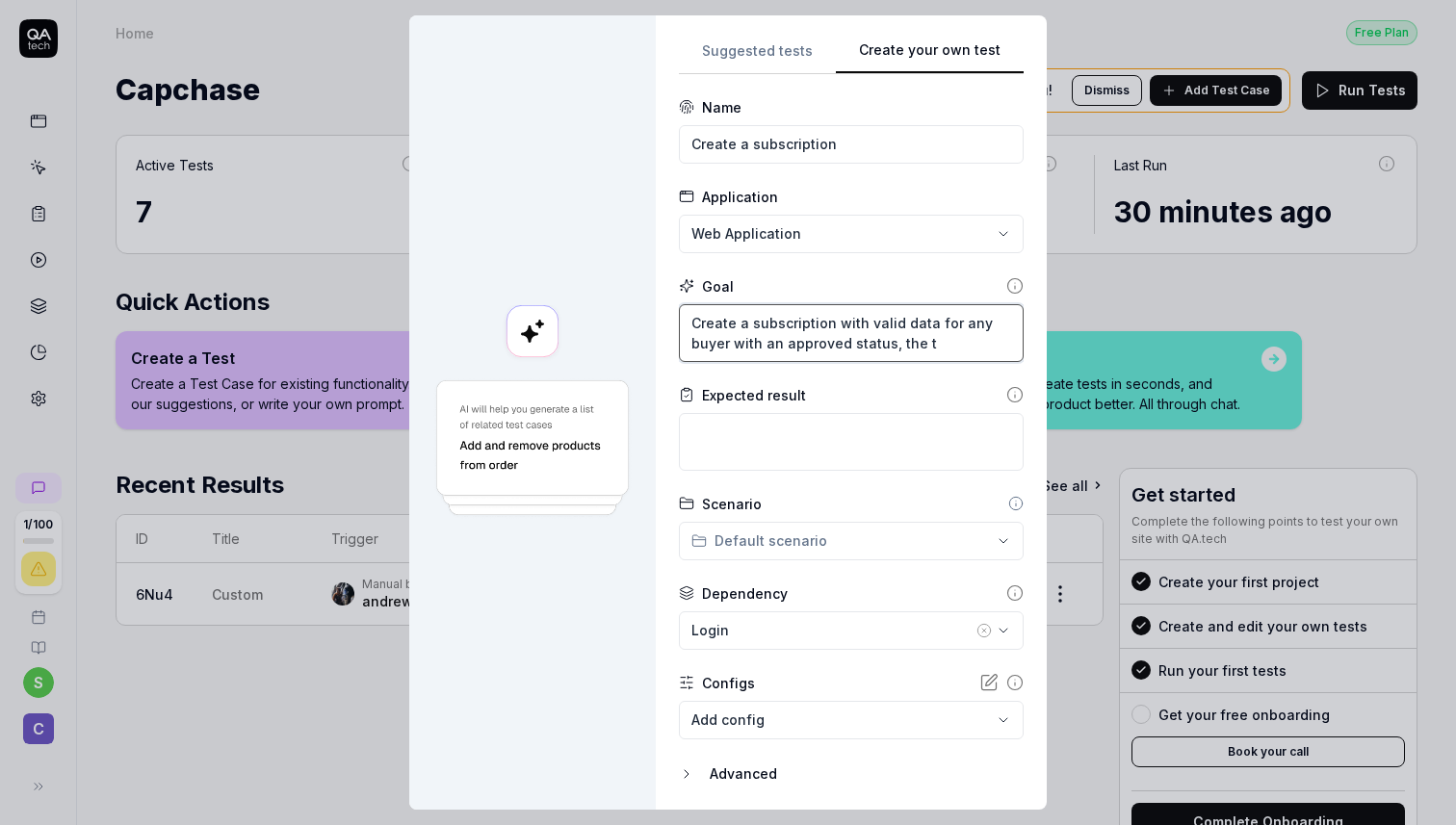 type on "*" 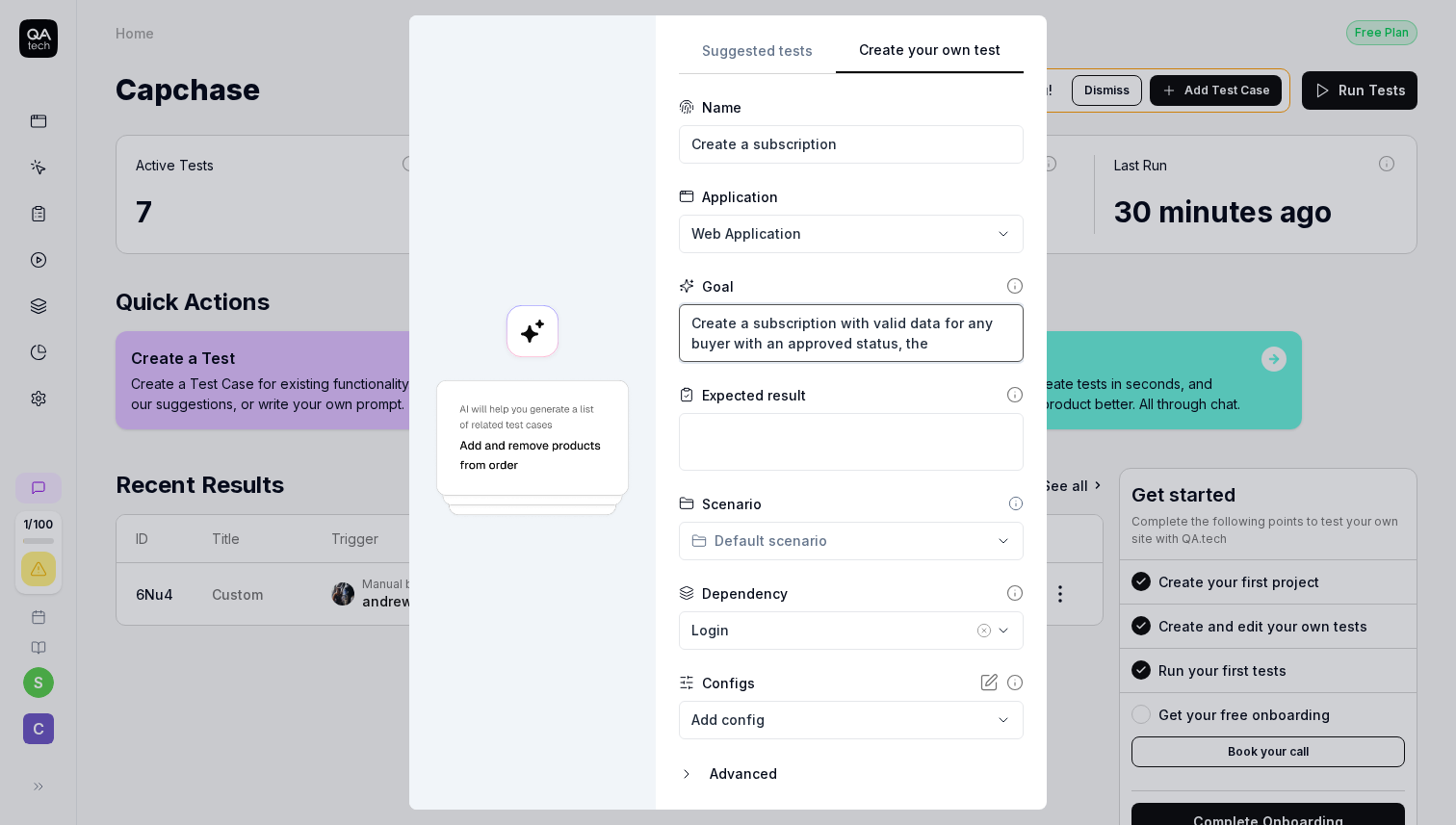type on "*" 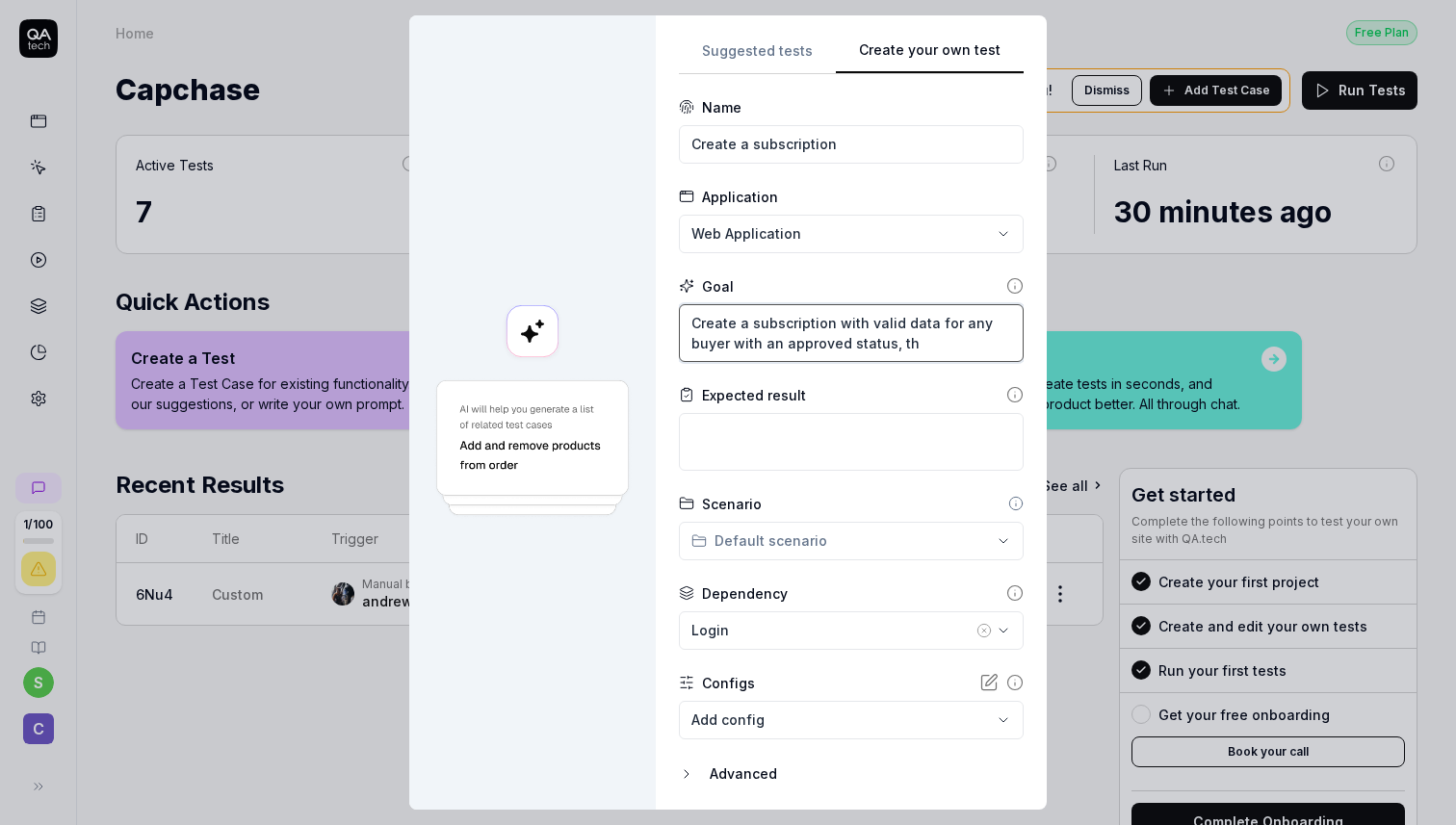 type on "*" 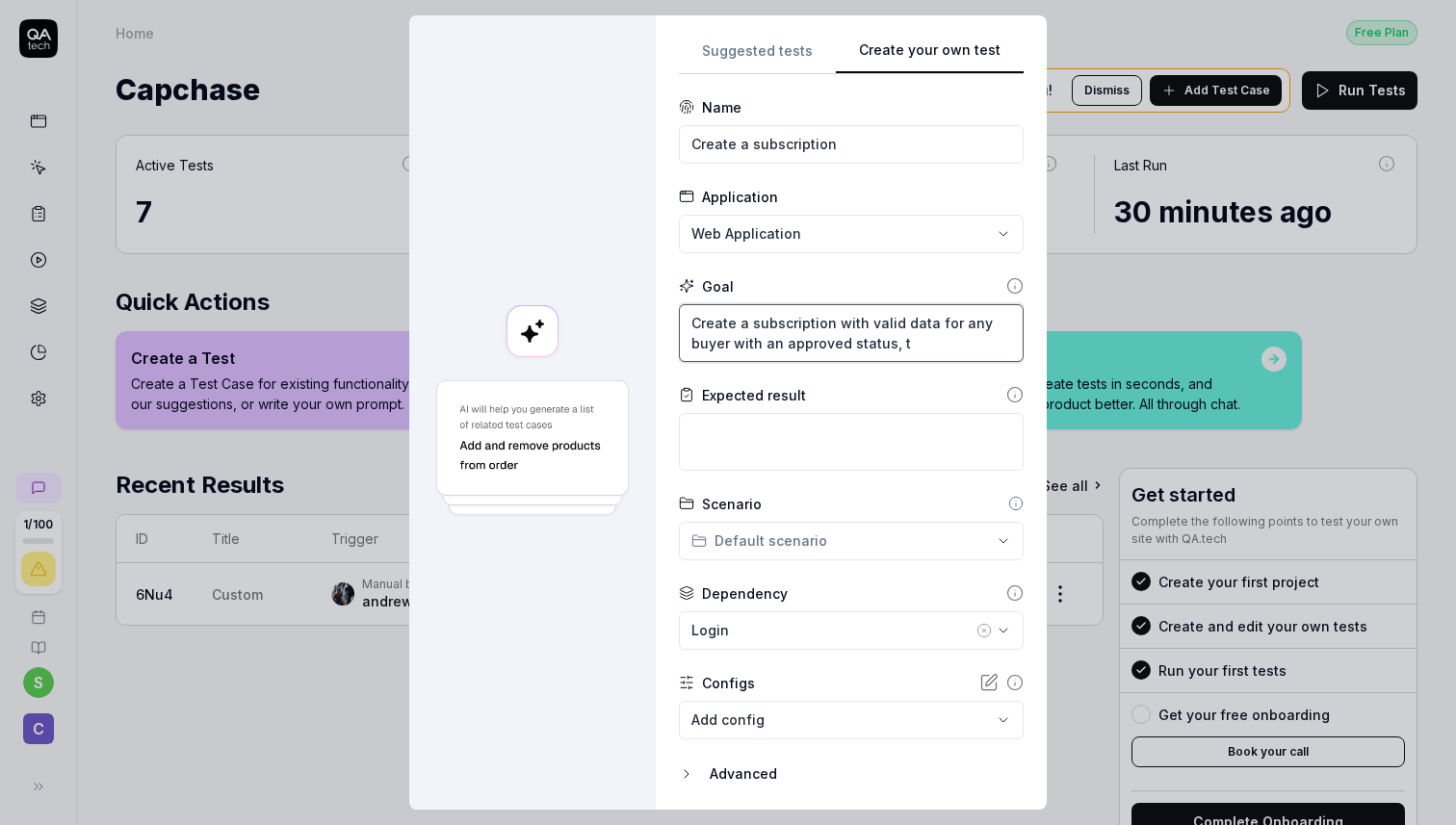 type on "*" 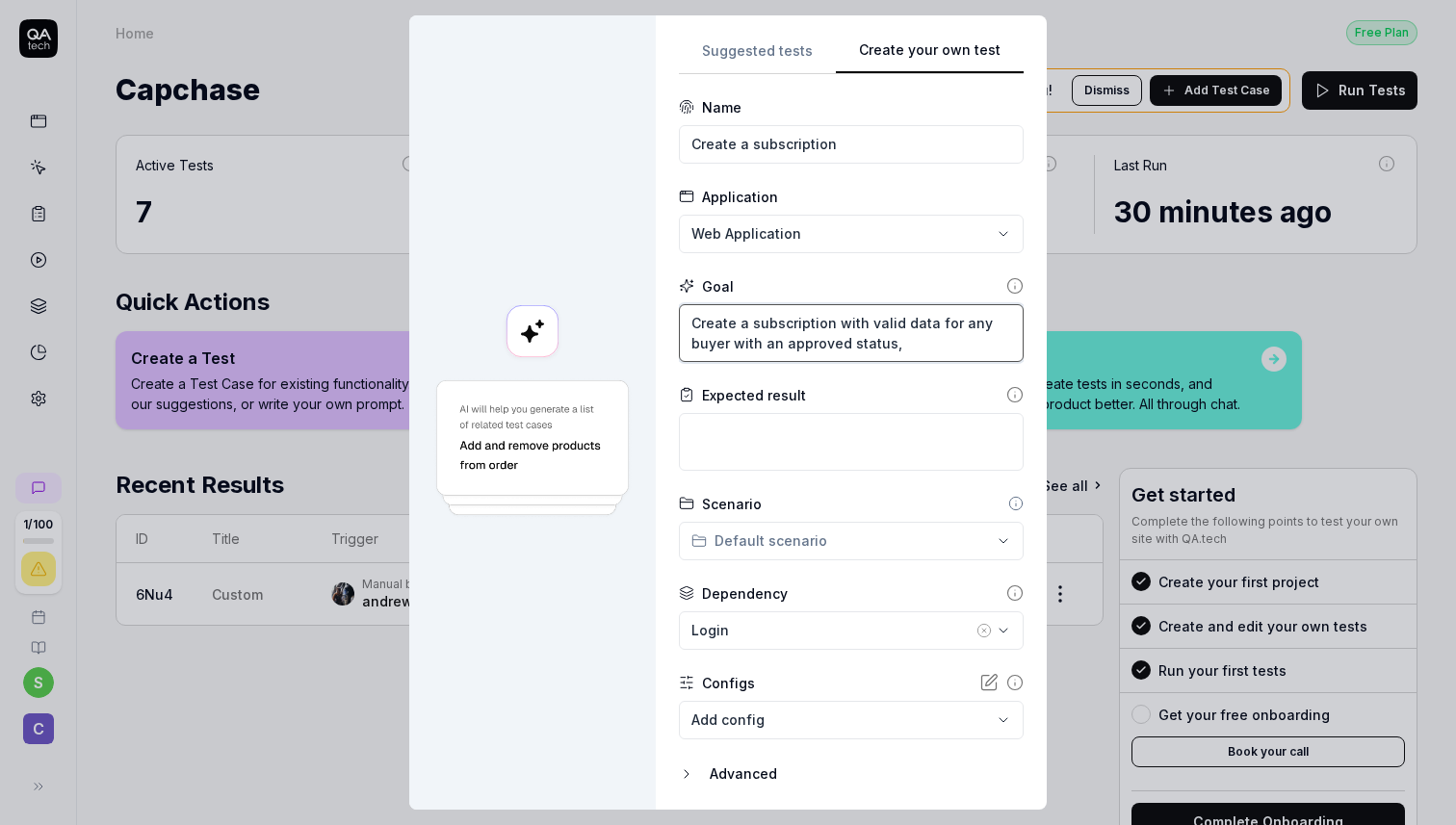 type on "*" 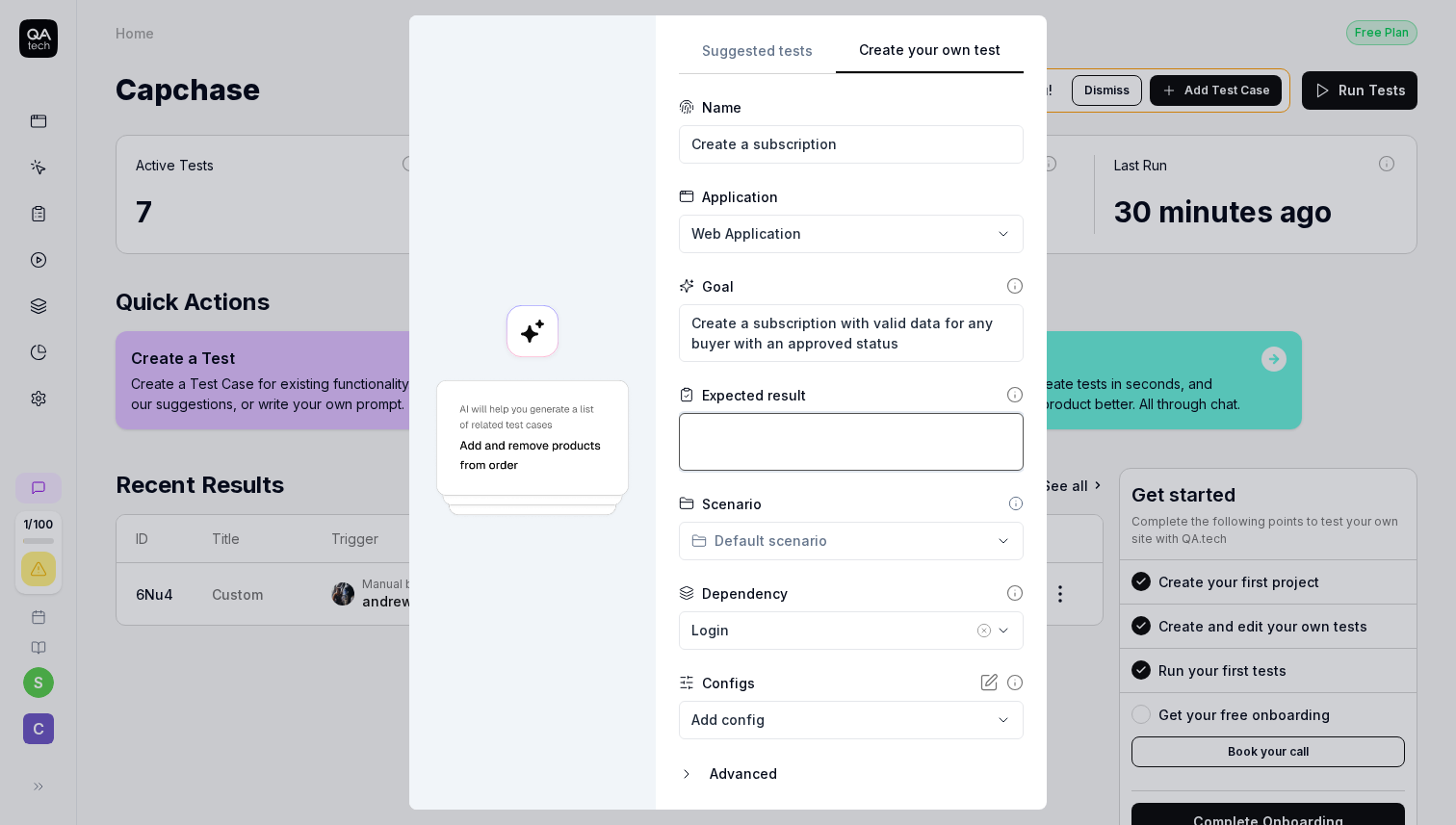 click at bounding box center [851, 442] 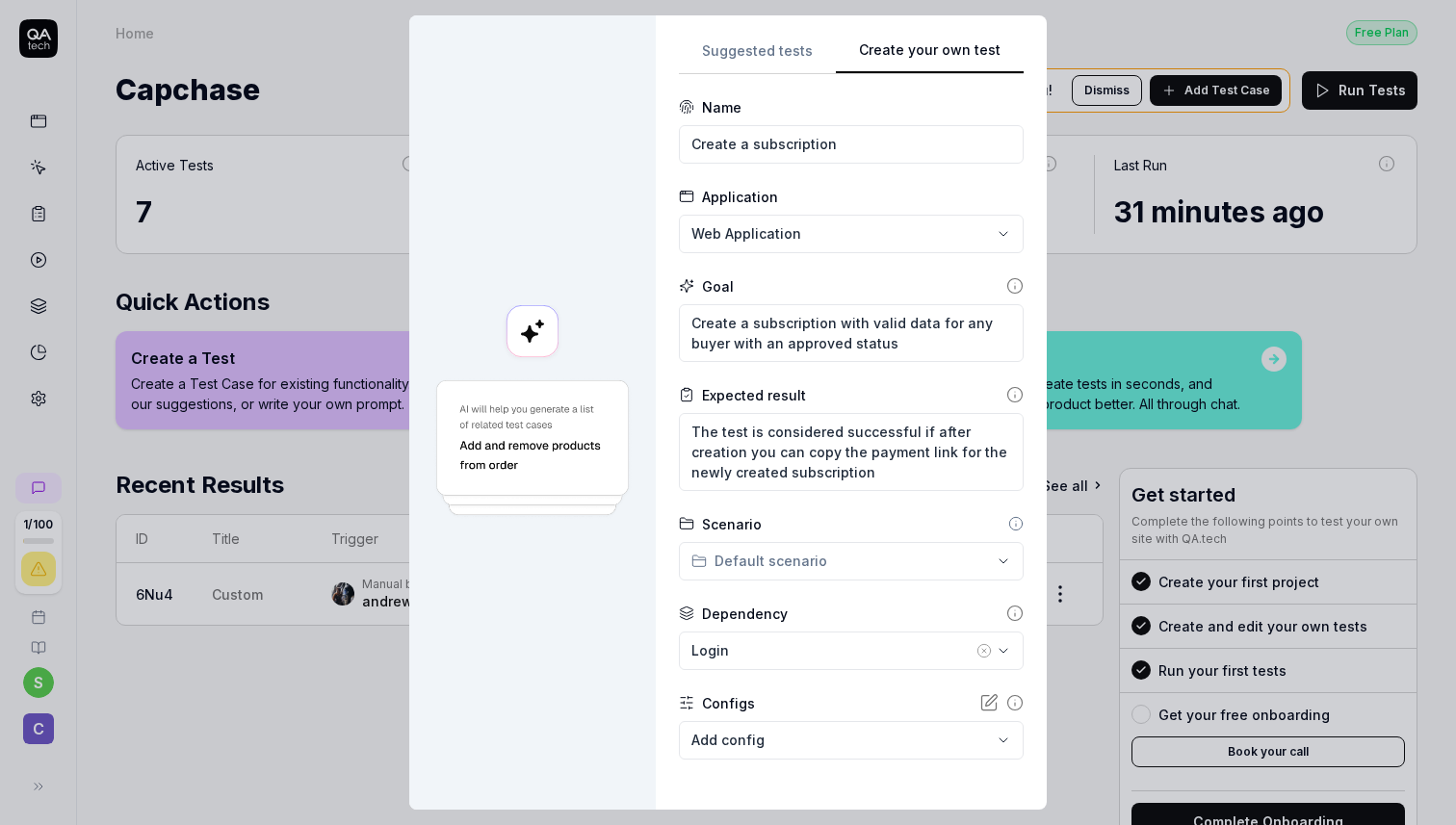 click on "**********" at bounding box center [728, 412] 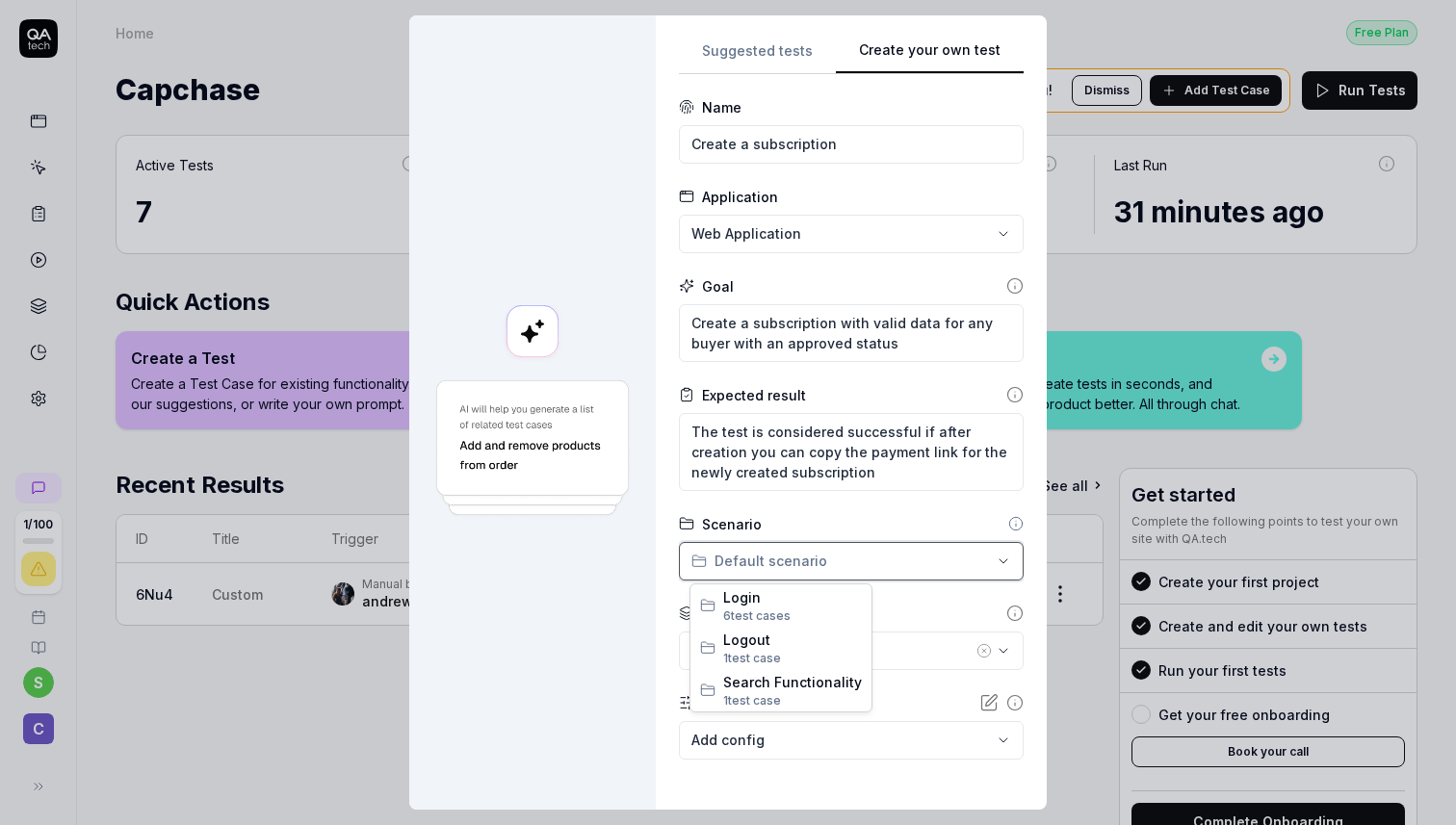 click on "**********" at bounding box center (728, 412) 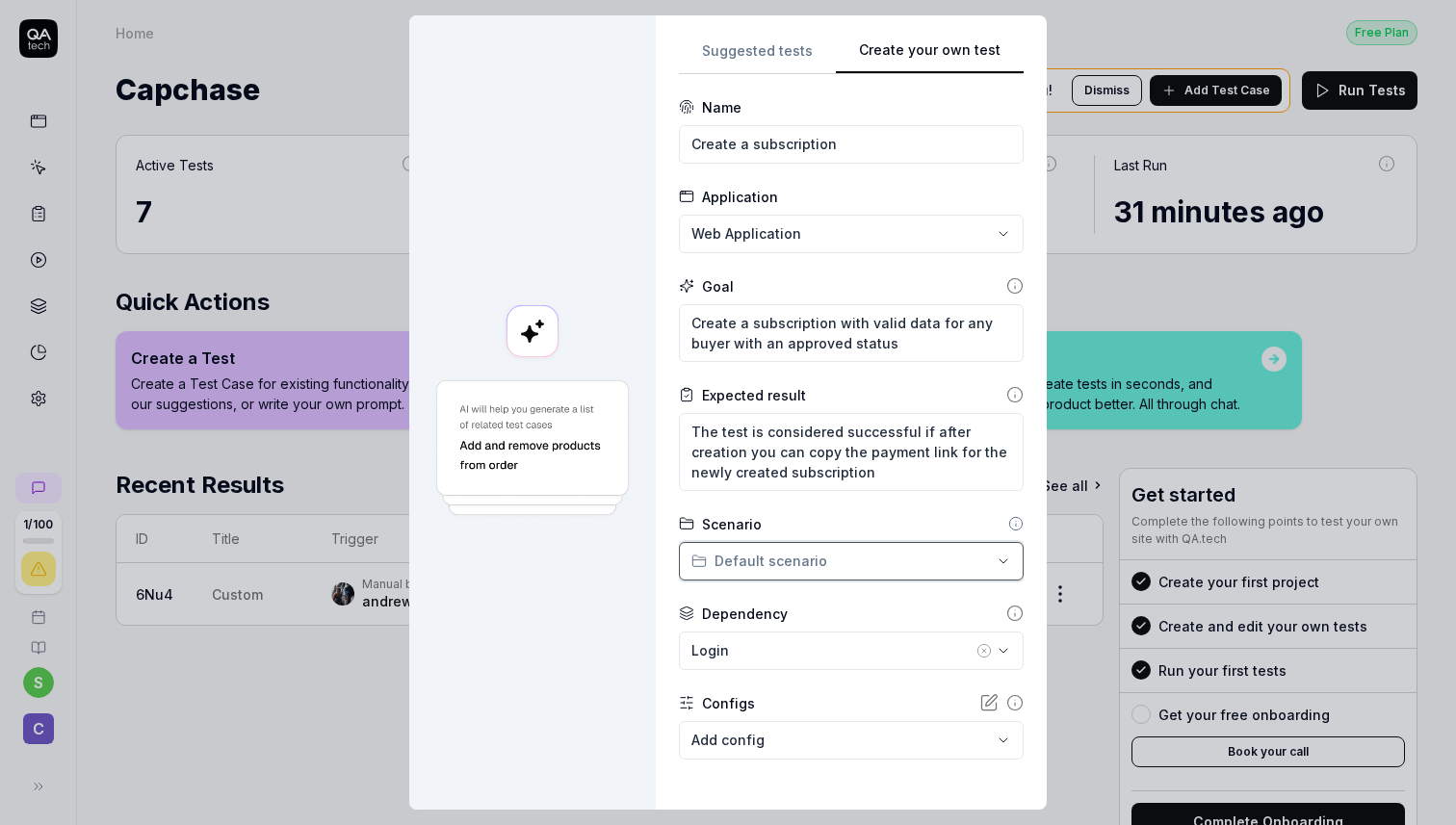 scroll, scrollTop: 80, scrollLeft: 0, axis: vertical 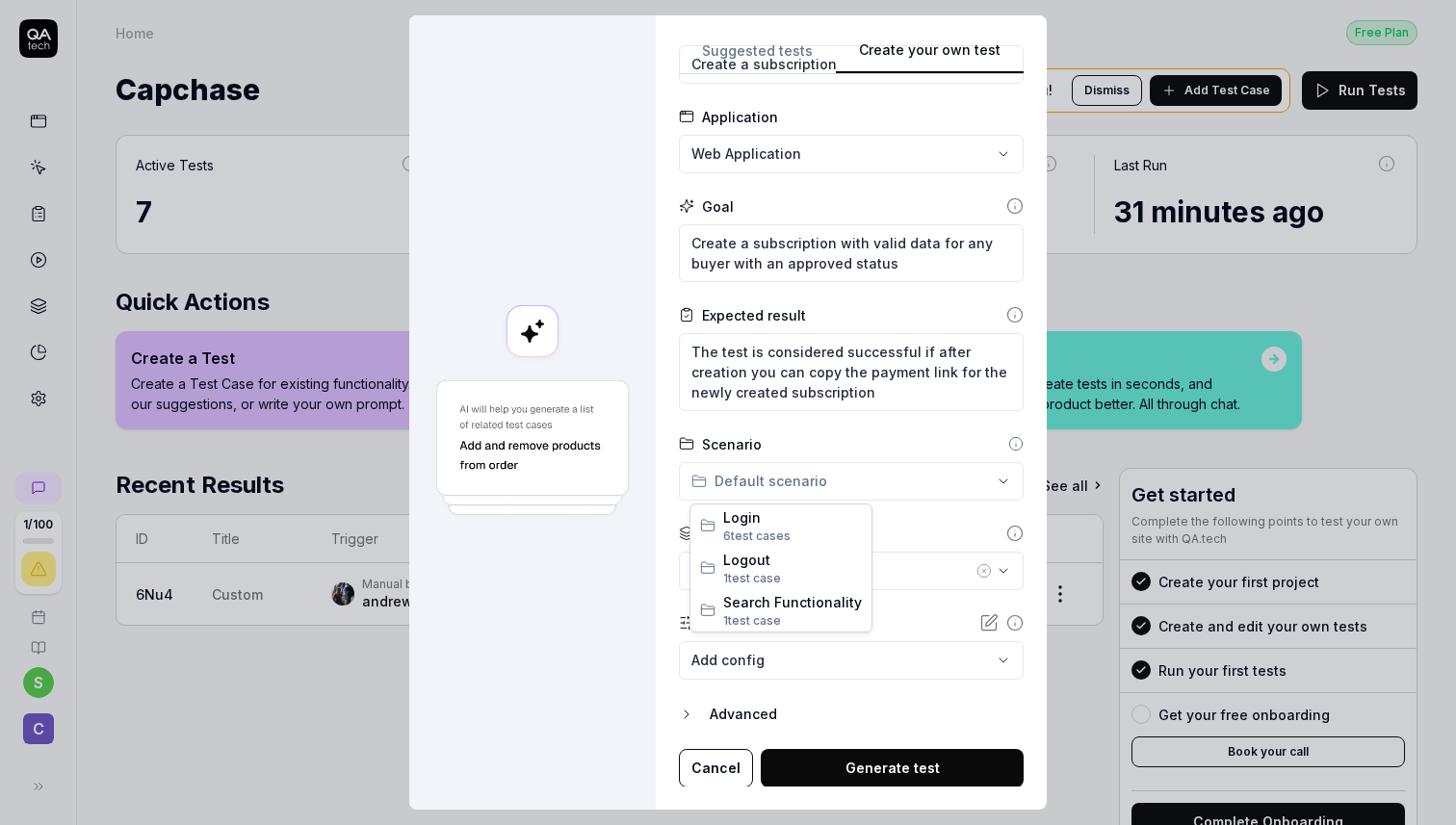 click on "**********" at bounding box center [728, 412] 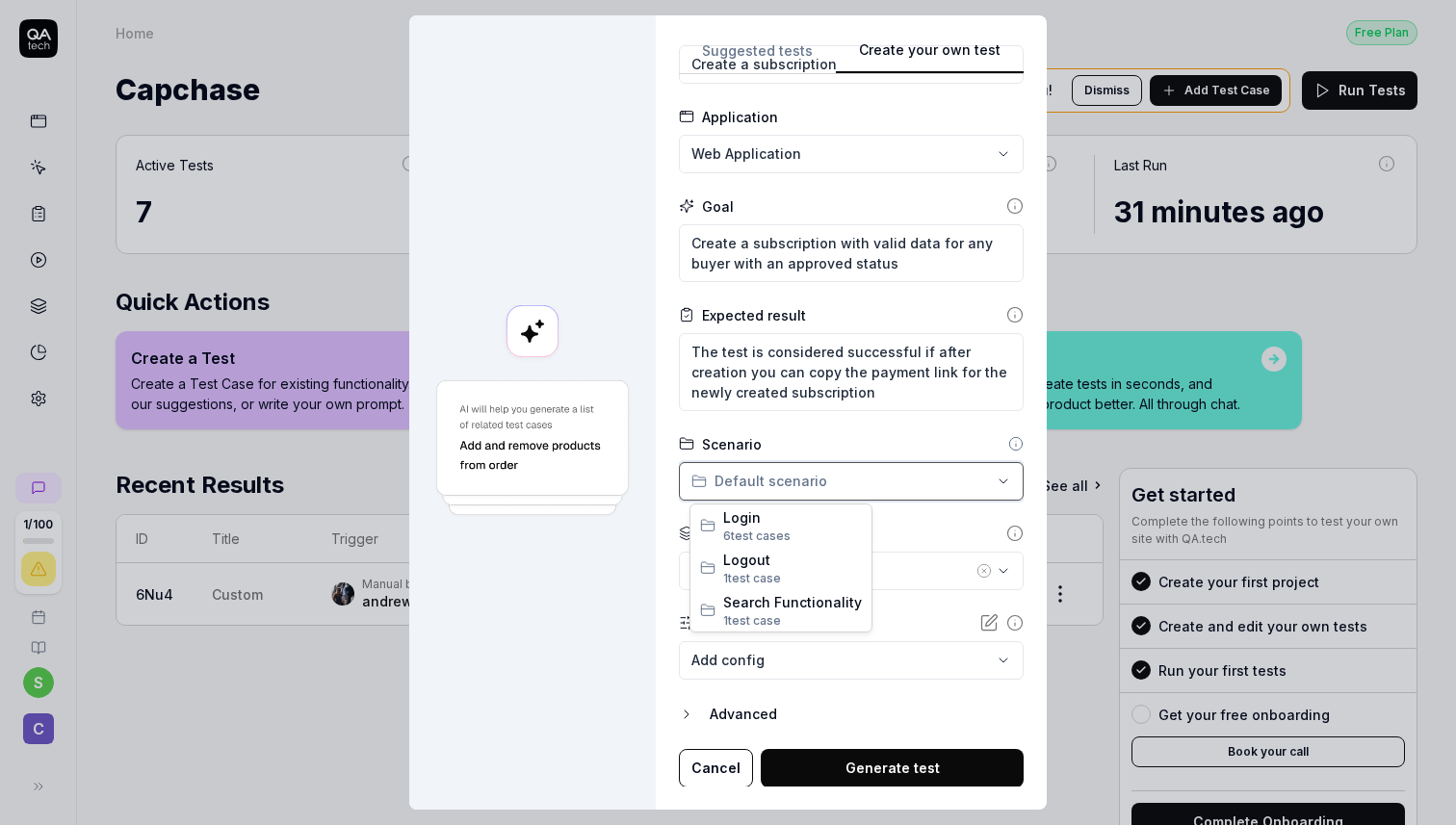click on "**********" at bounding box center (728, 412) 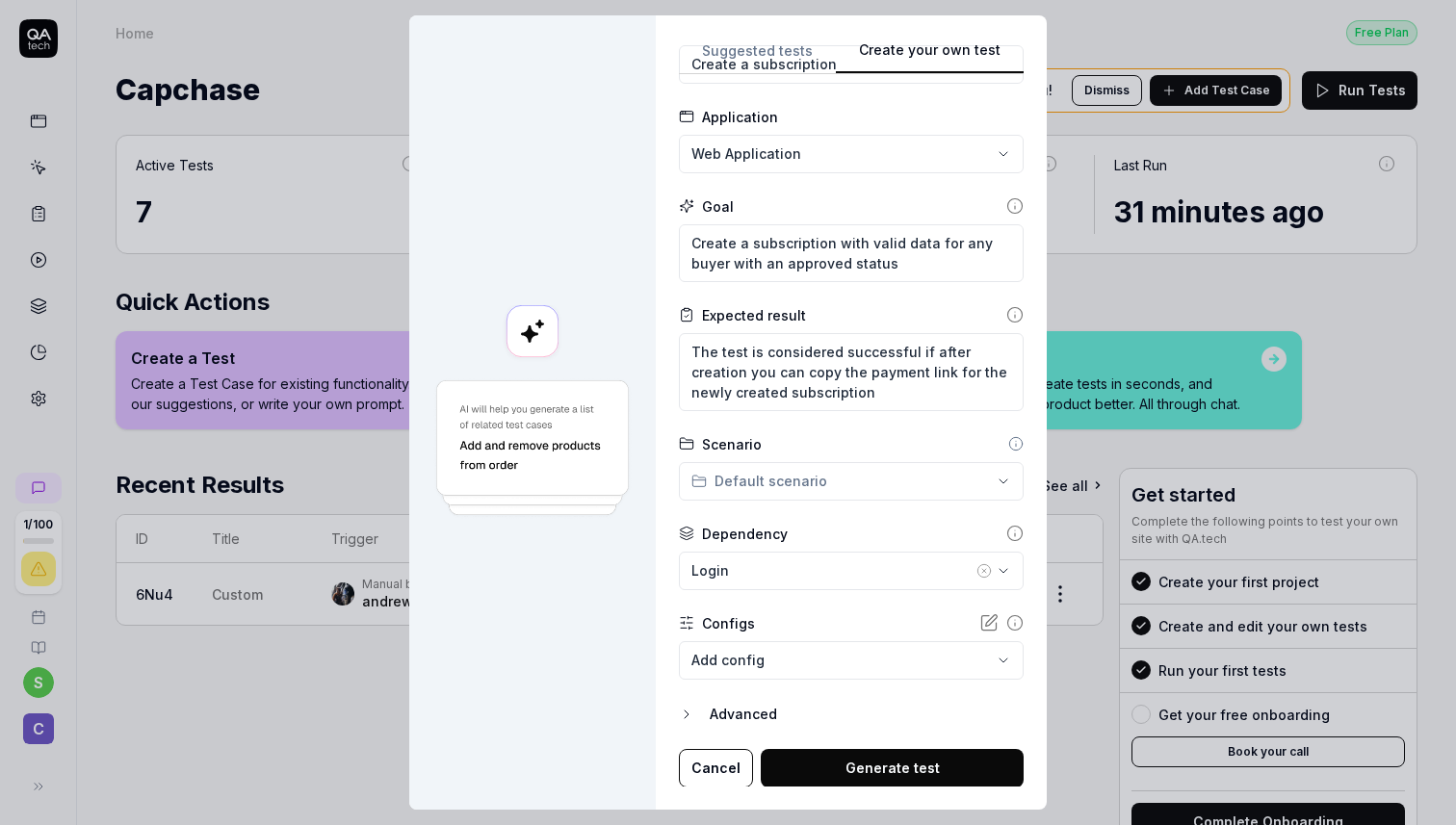 click on "1 / 100 s C Home Free Plan Home Free Plan Capchase We have new tests for you! Dismiss Add Test Case Run Tests Active Tests 7 Run count 1 Test Case Executions 7 Last Run 31 minutes ago Quick Actions Create a Test Create a Test Case for existing functionality. Use our suggestions, or write your own prompt. Reproduce a Bug Create a Test Case to verify that a bug has been fixed. Just paste in your ticket description. Start a Chat Discover gaps, create tests in seconds, and understand your product better. All through chat. Recent Results See all ID Title Trigger Result Duration Started 6Nu4 Custom Manual by andrew (QA.tech) 7 Passed 2m 4s 29 minutes ago Get started Complete the following points to test your own site with QA.tech Create your first project Create and edit your own tests Run your first tests Get your free onboarding Book your call Complete Onboarding
* 0 Create your own test Suggested tests Create your own test Name Create a subscription Application Web Application Goal Expected result Login" at bounding box center [728, 412] 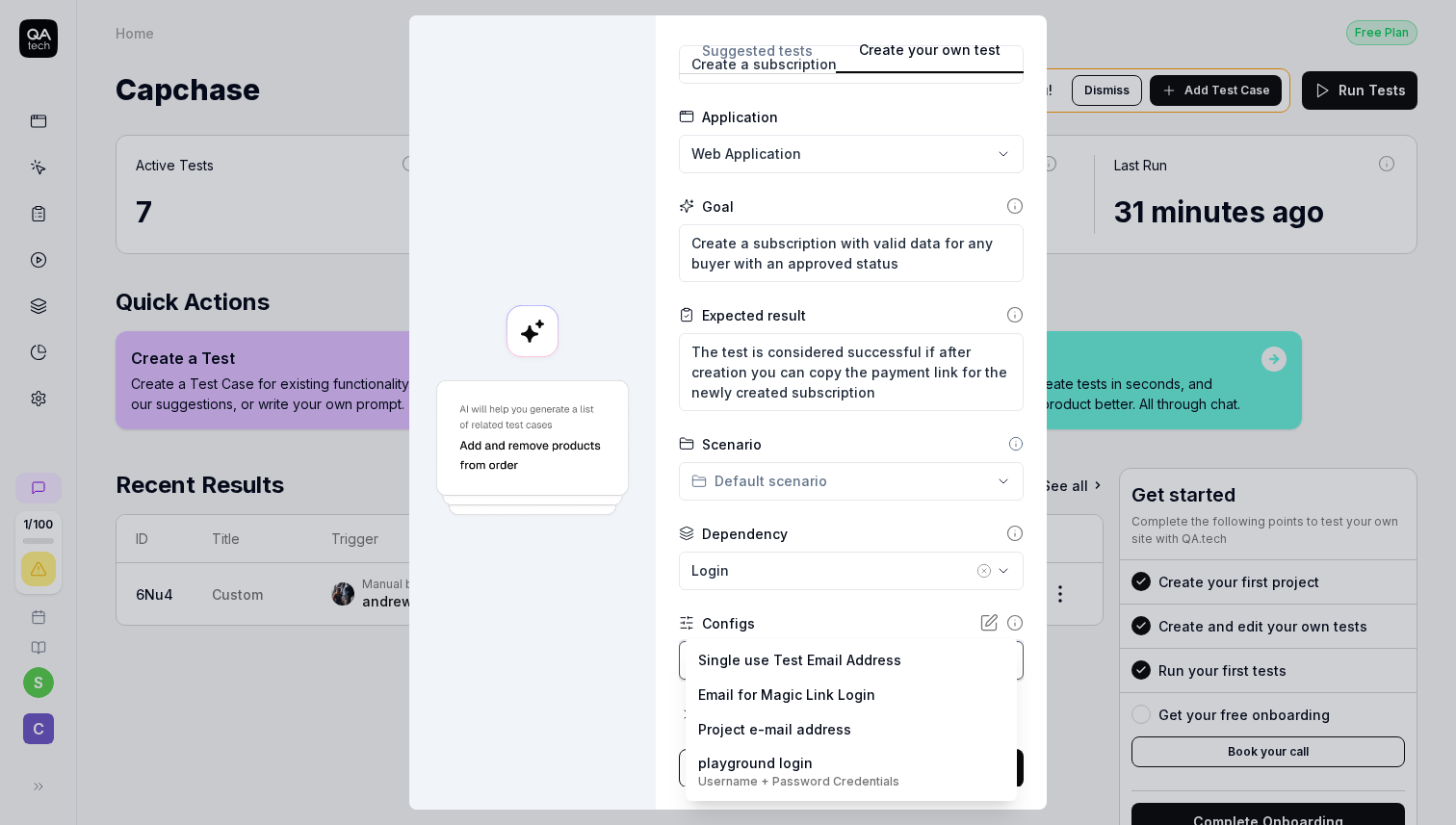 click on "**********" at bounding box center (728, 412) 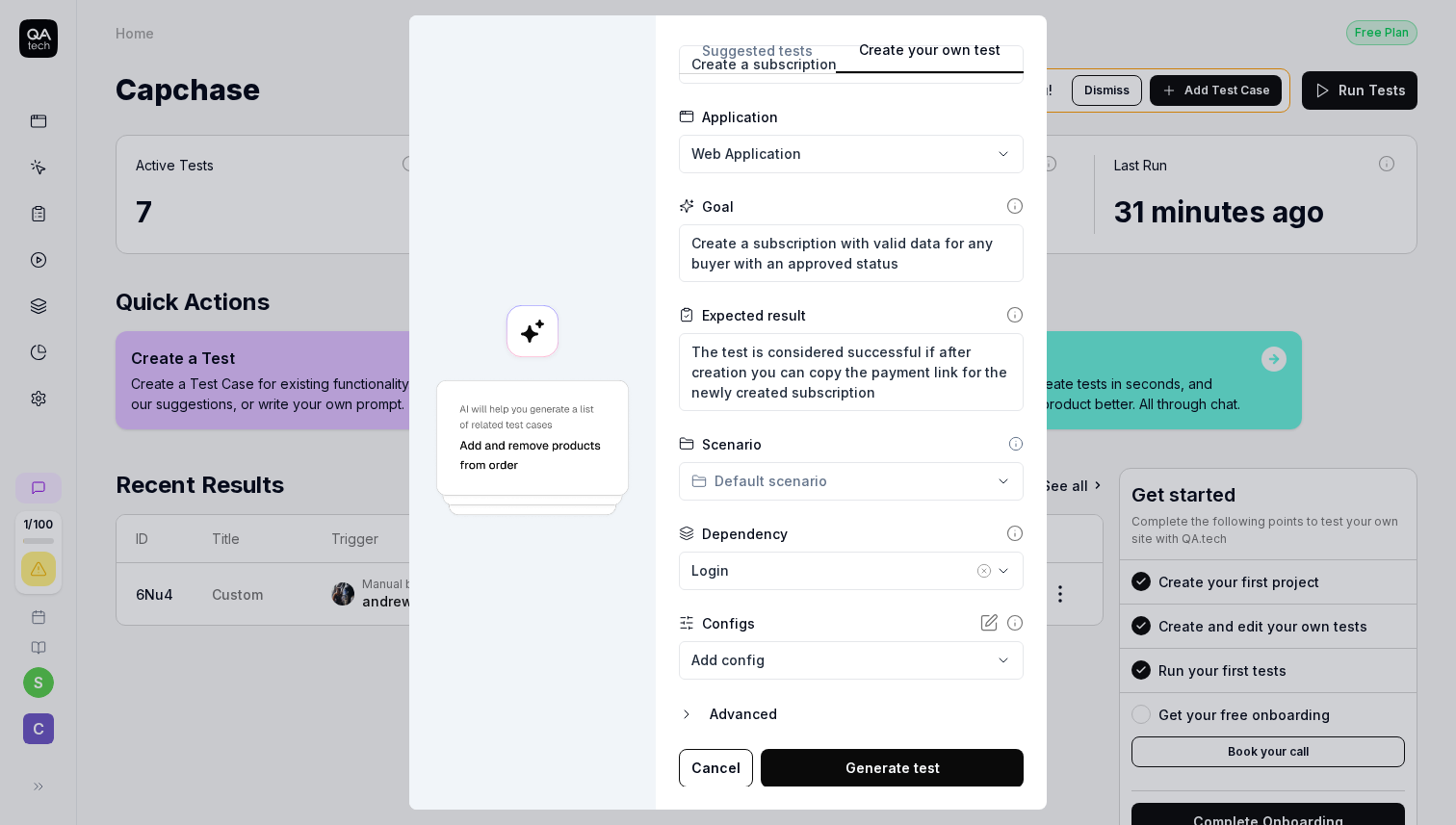 click on "Generate test" at bounding box center [892, 768] 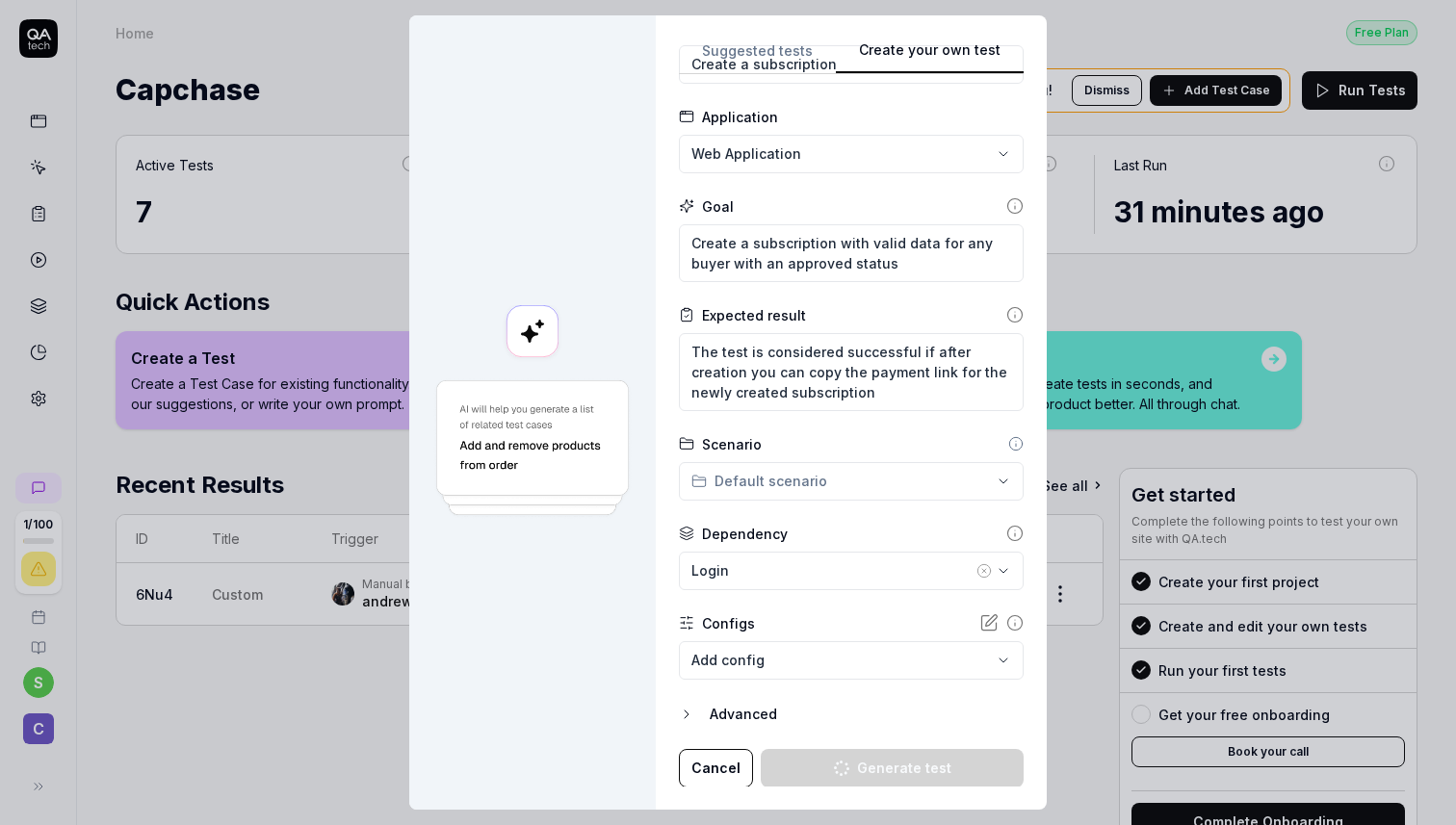 scroll, scrollTop: 0, scrollLeft: 0, axis: both 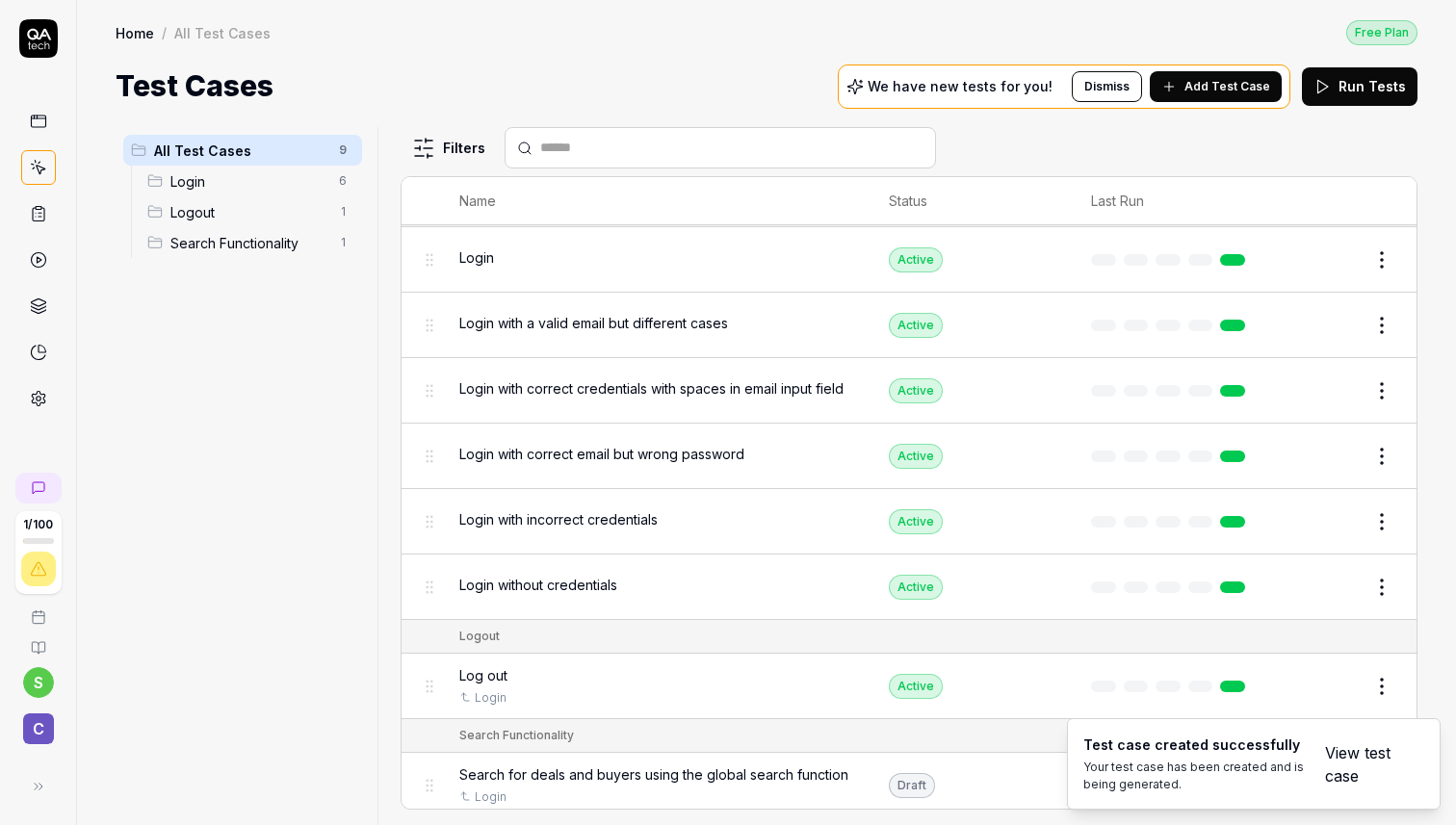 click on "View test case" at bounding box center (1363, 764) 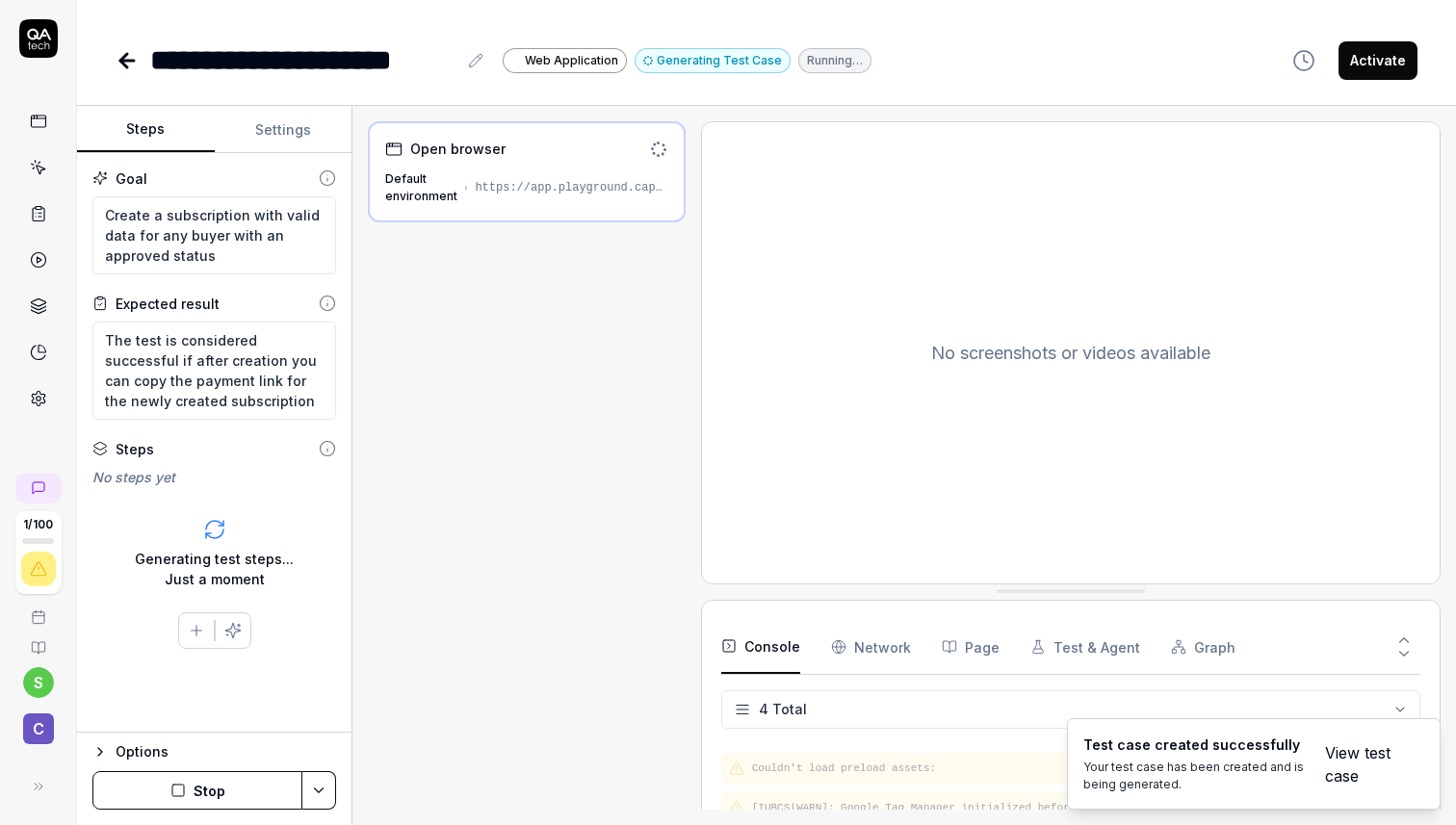 scroll, scrollTop: 31, scrollLeft: 0, axis: vertical 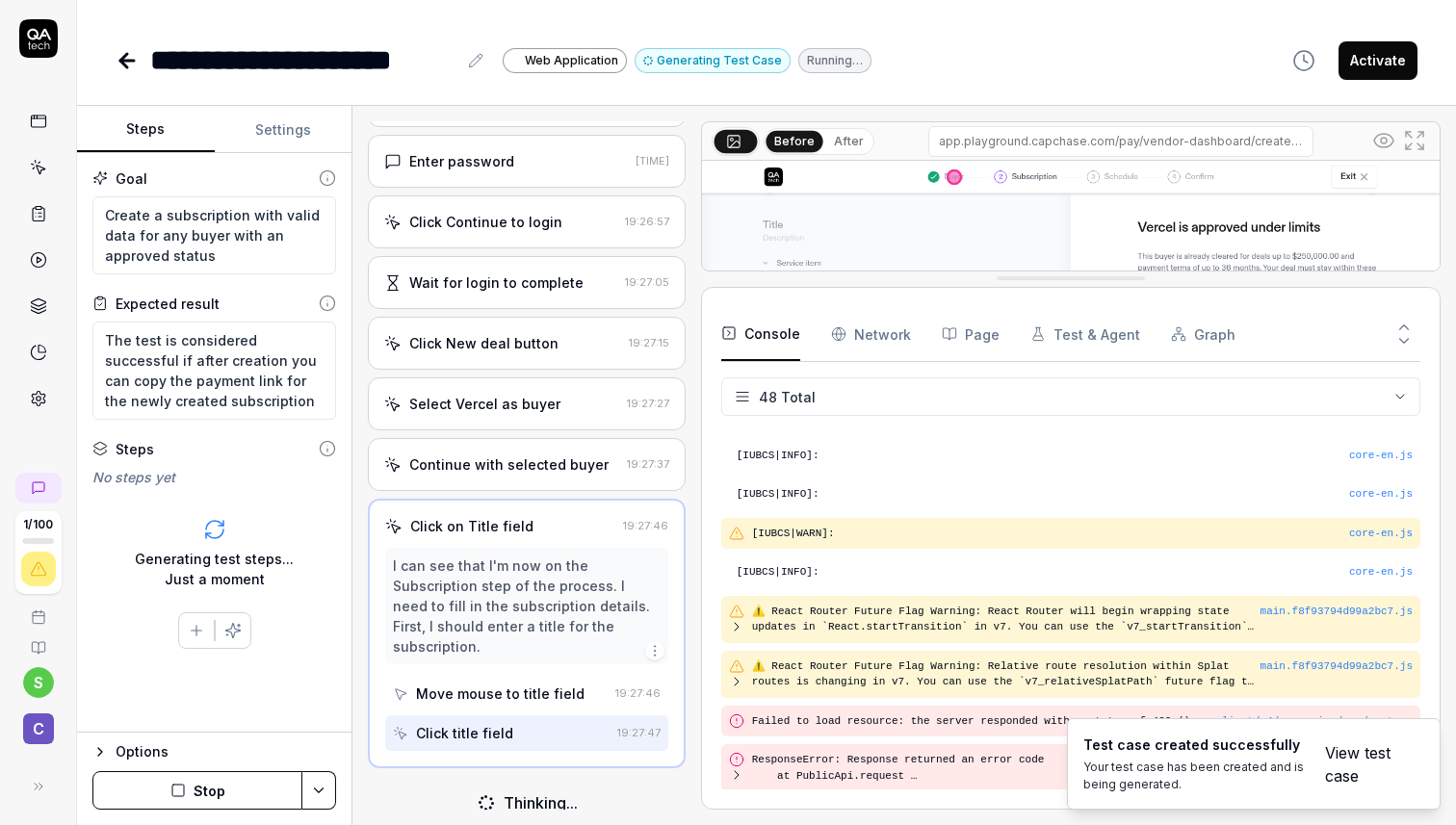 drag, startPoint x: 988, startPoint y: 636, endPoint x: 992, endPoint y: 285, distance: 351.0228 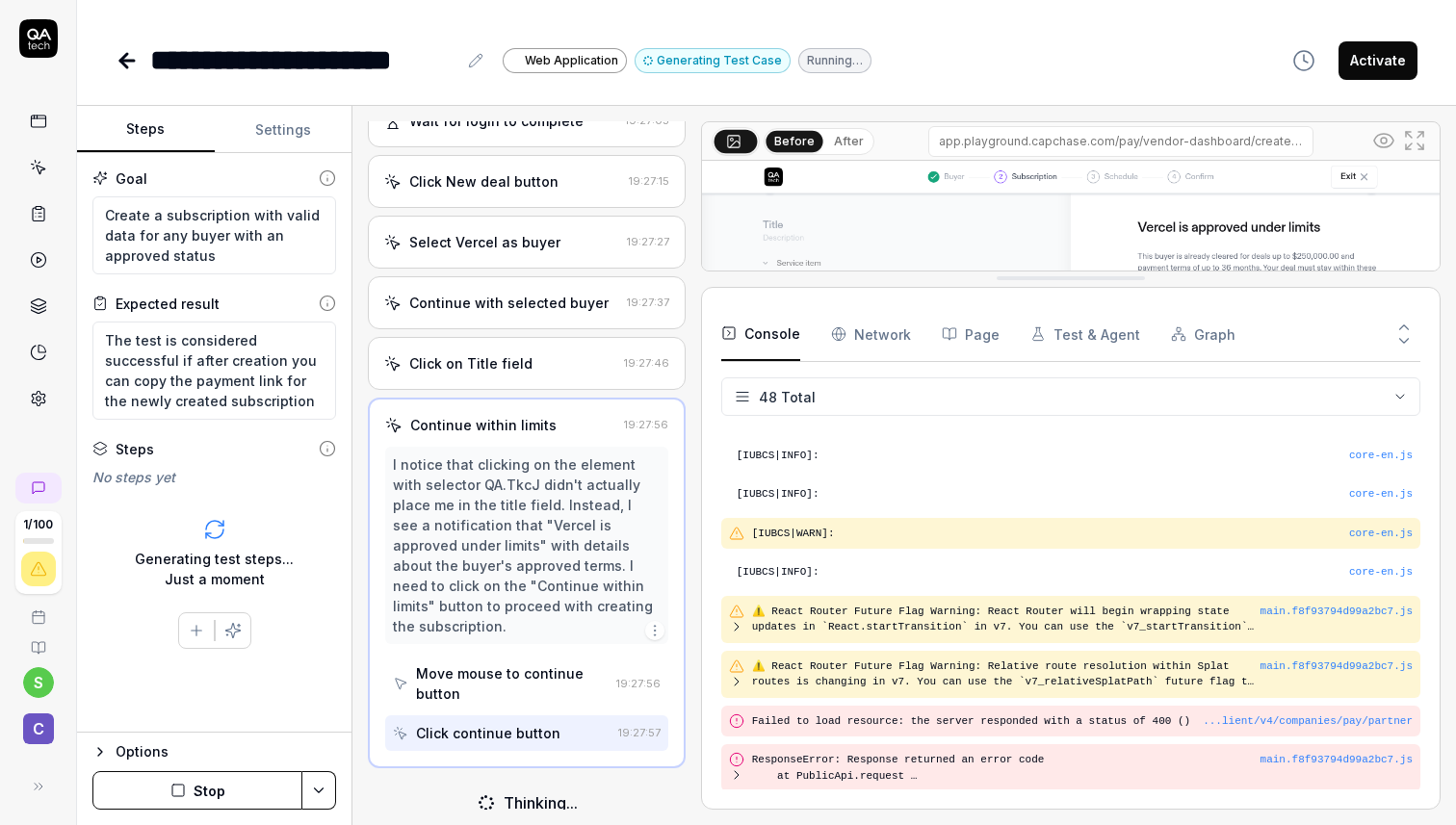 scroll, scrollTop: 316, scrollLeft: 0, axis: vertical 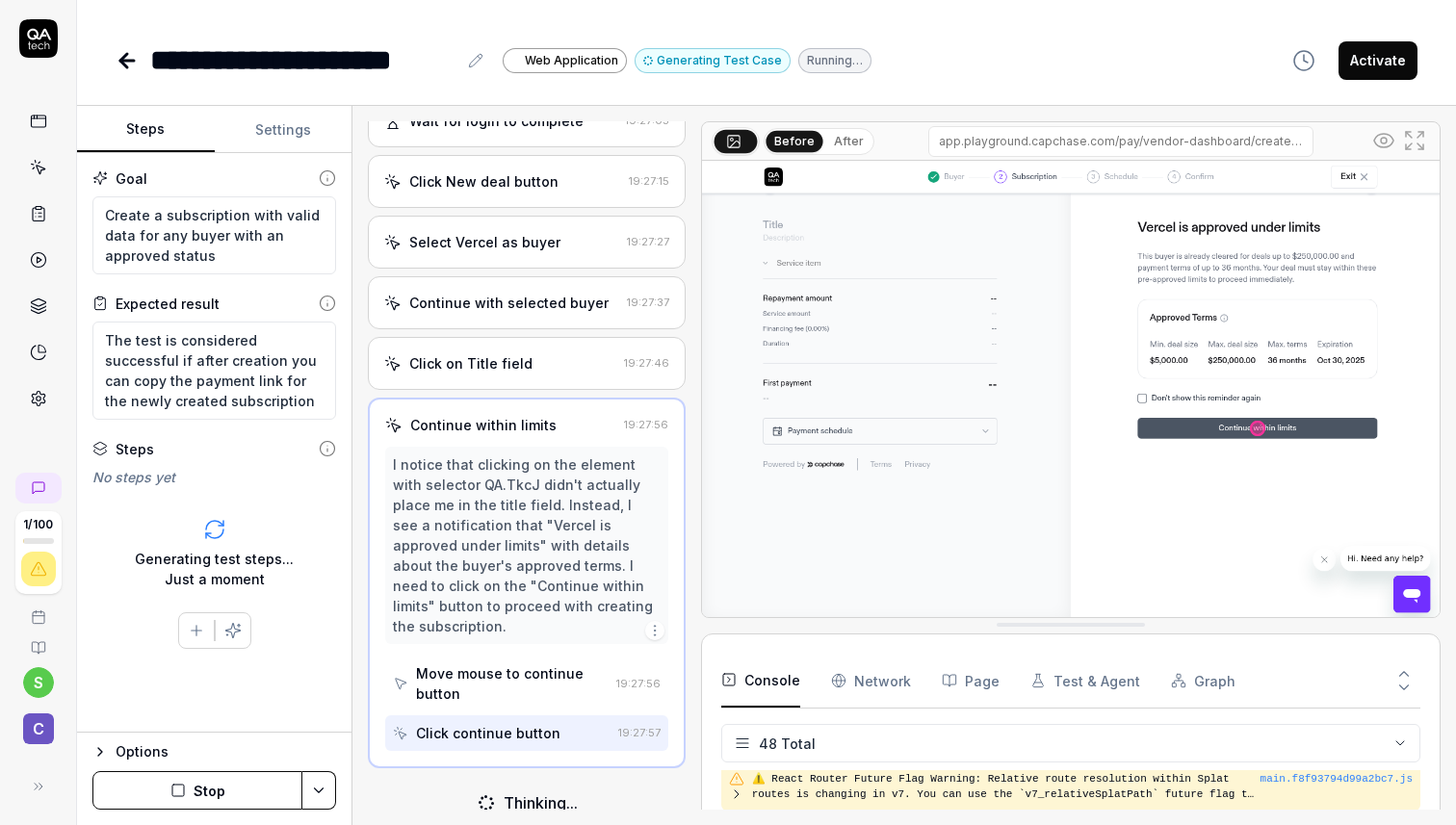 drag, startPoint x: 1112, startPoint y: 281, endPoint x: 1116, endPoint y: 628, distance: 347.02305 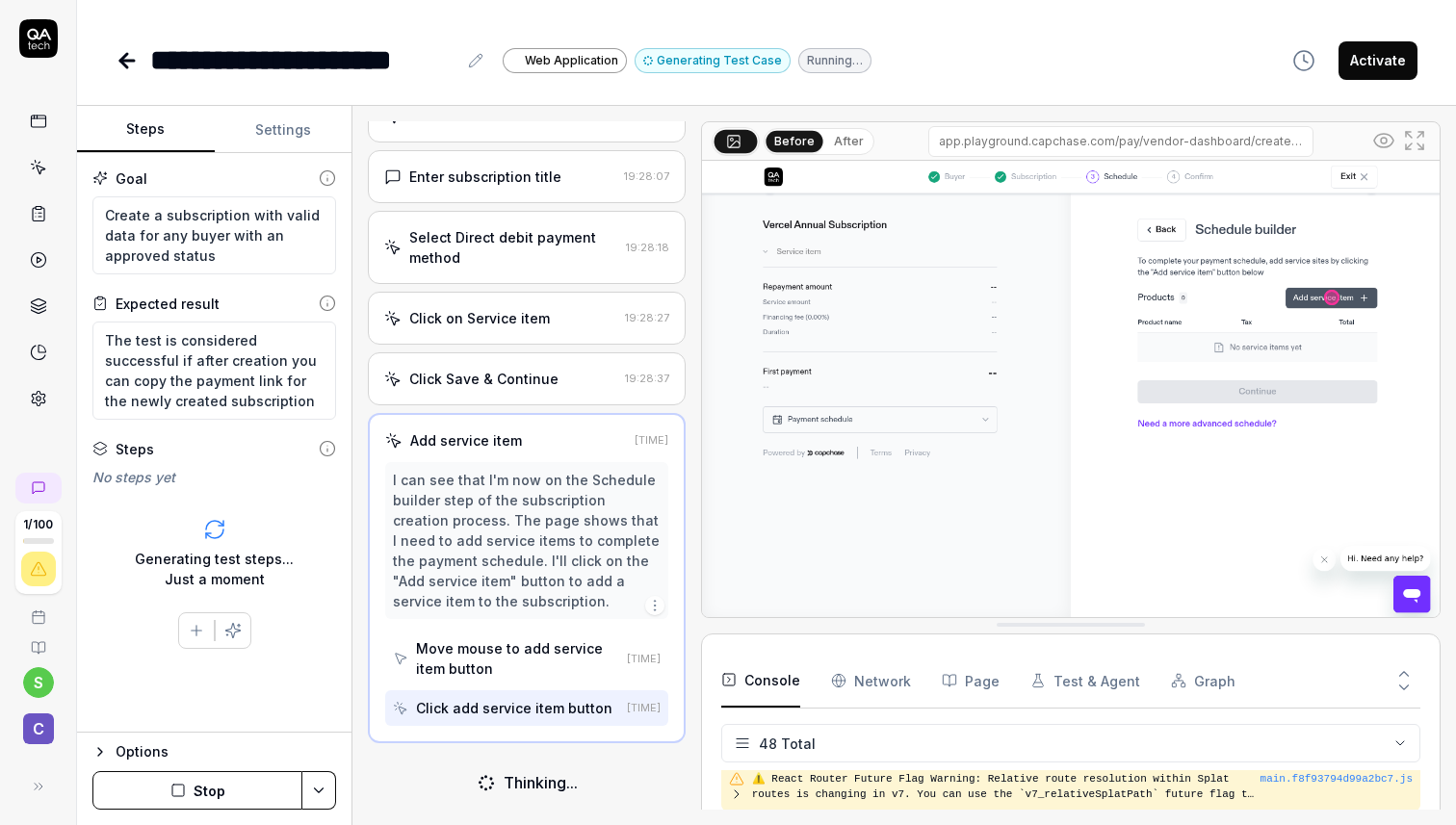 scroll, scrollTop: 619, scrollLeft: 0, axis: vertical 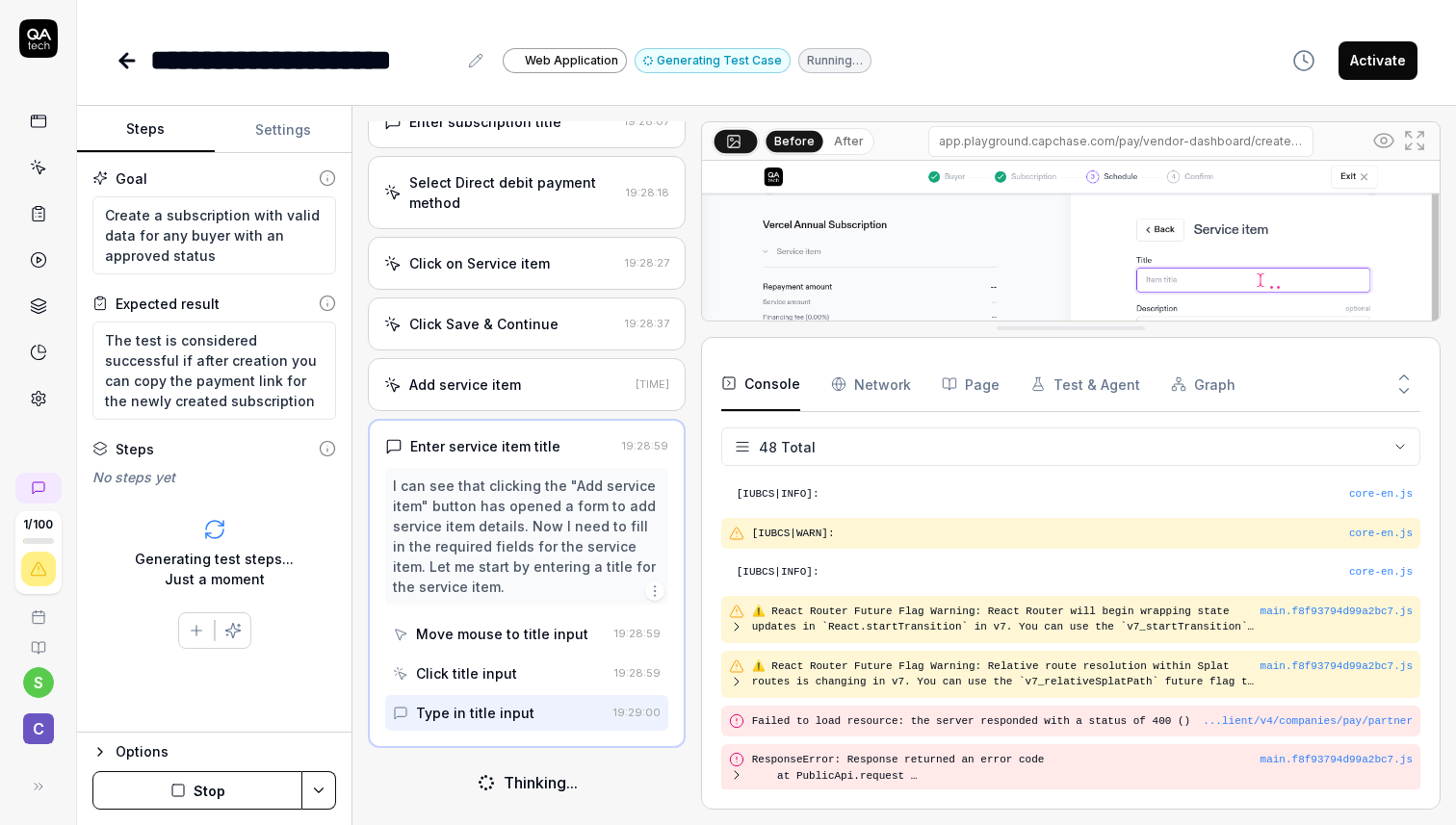 drag, startPoint x: 1052, startPoint y: 623, endPoint x: 982, endPoint y: 326, distance: 305.13767 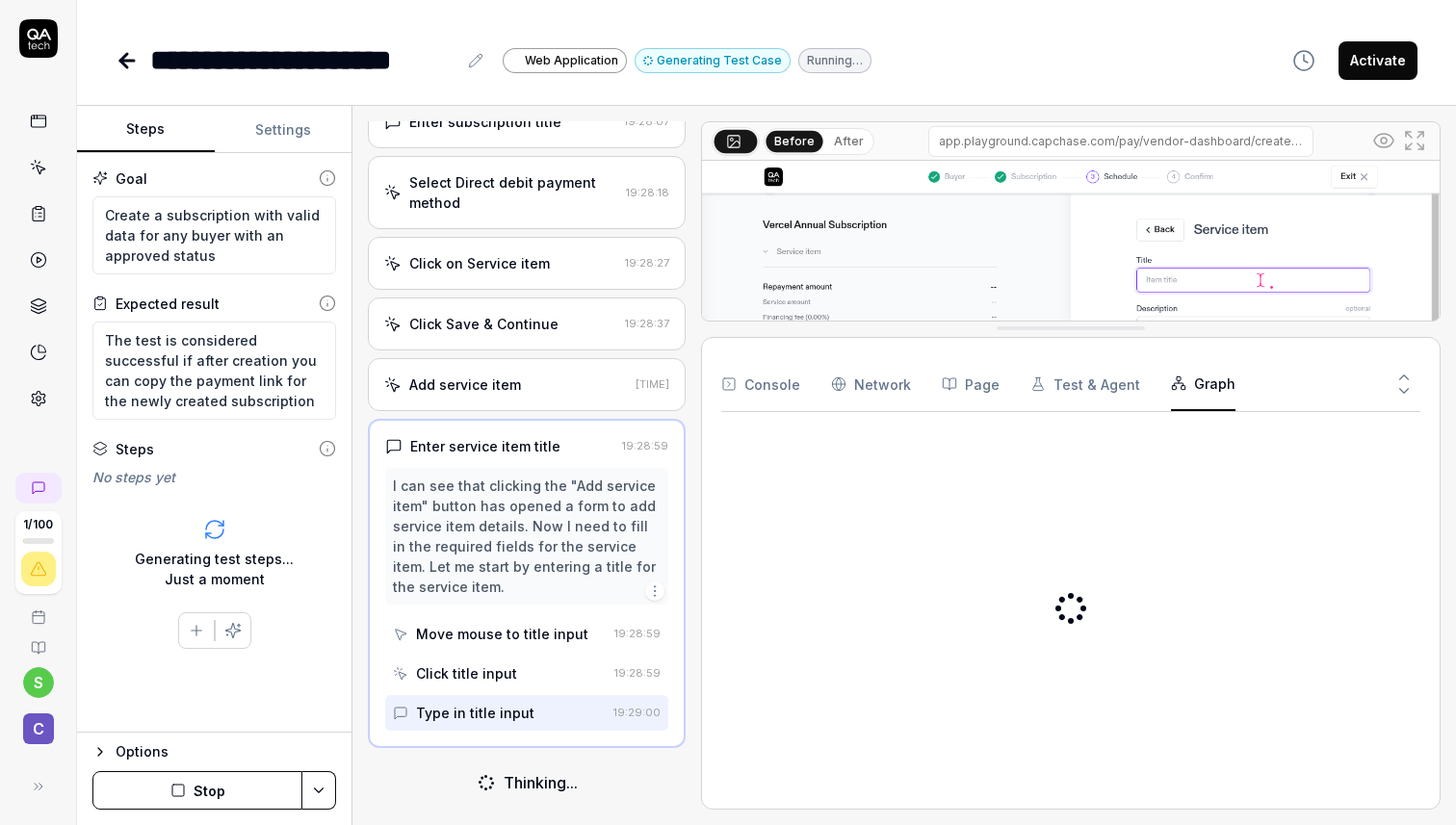 click on "Graph" at bounding box center (1203, 384) 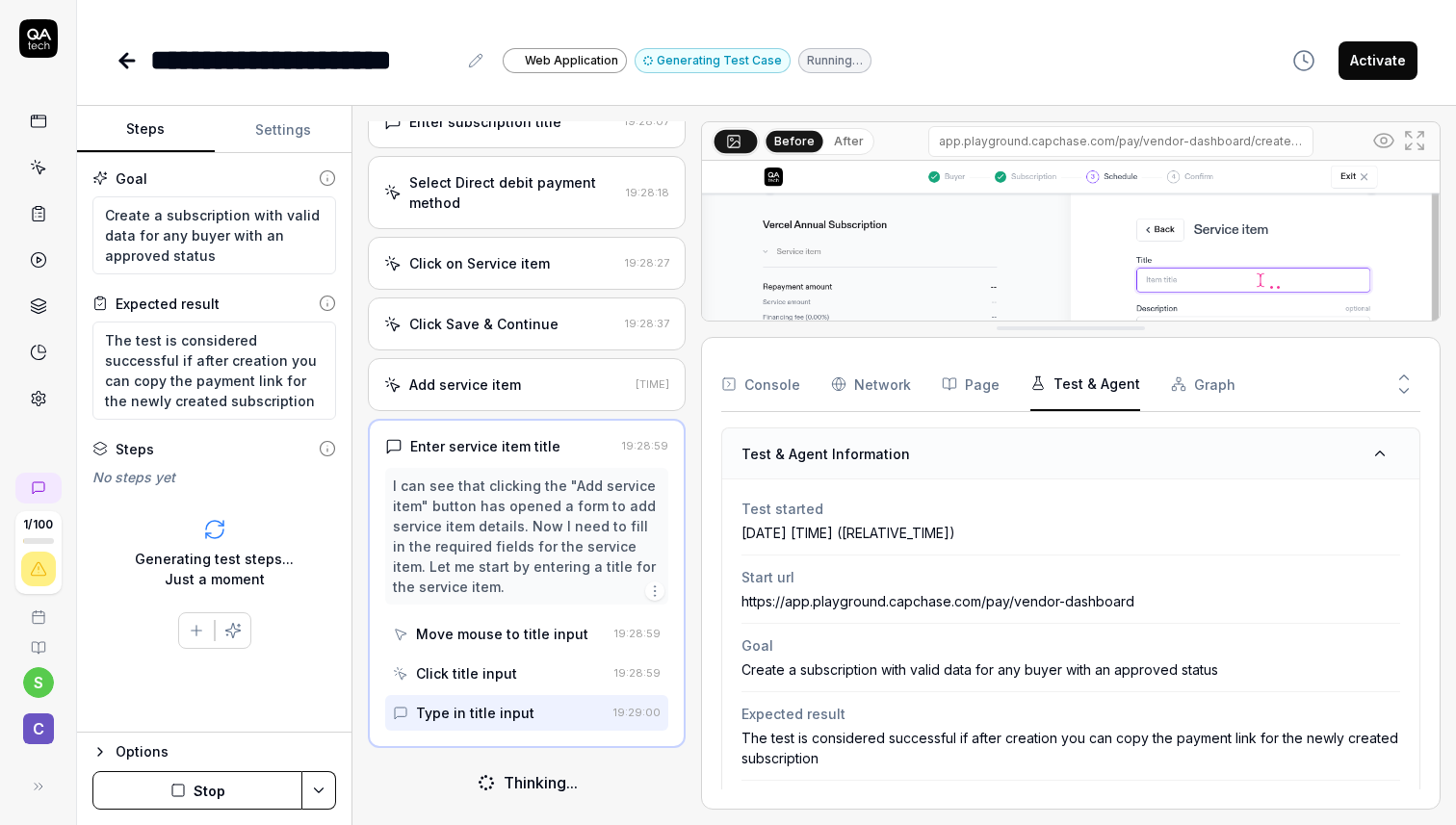 click on "Test & Agent" at bounding box center (1085, 384) 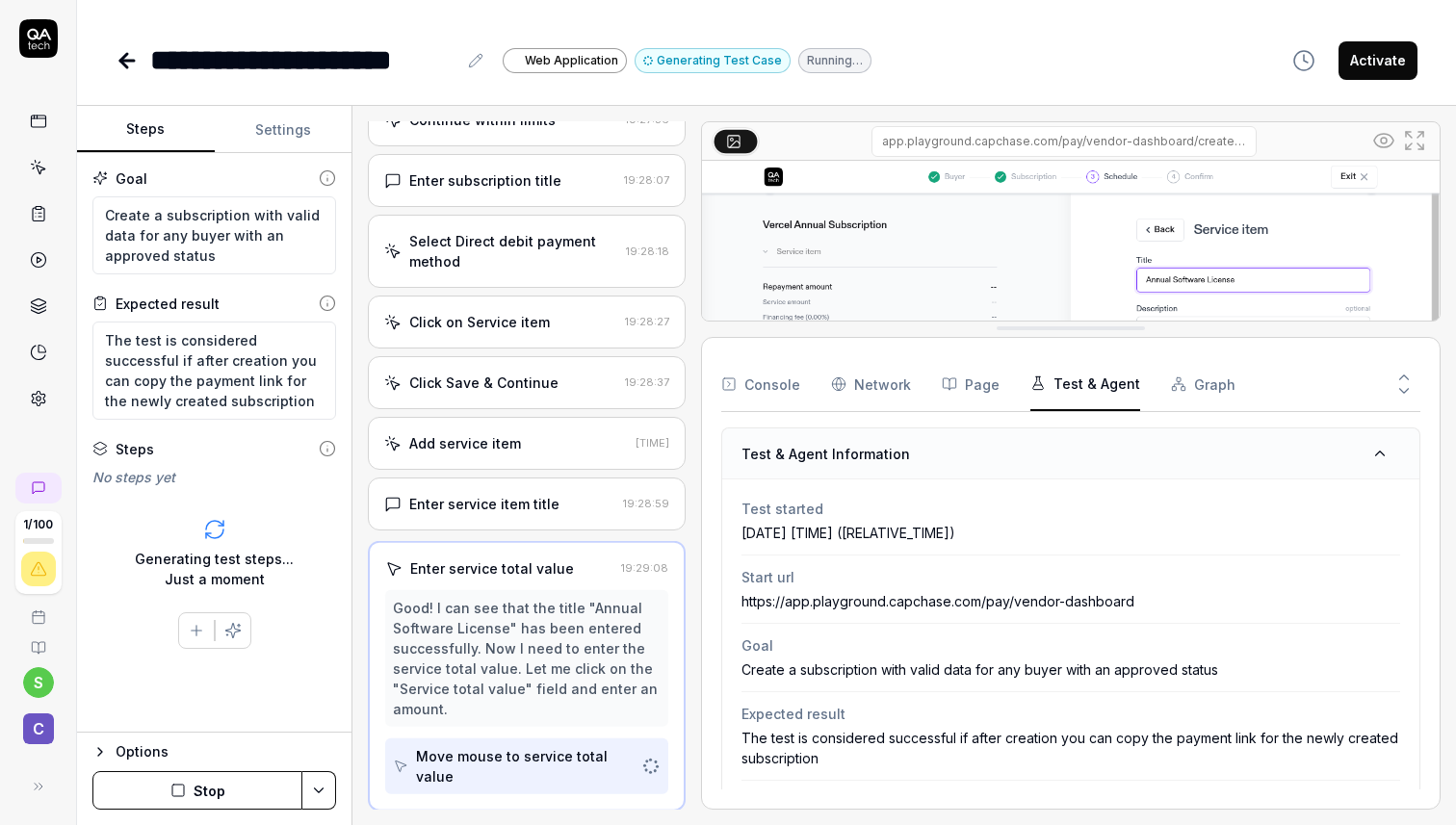 scroll, scrollTop: 619, scrollLeft: 0, axis: vertical 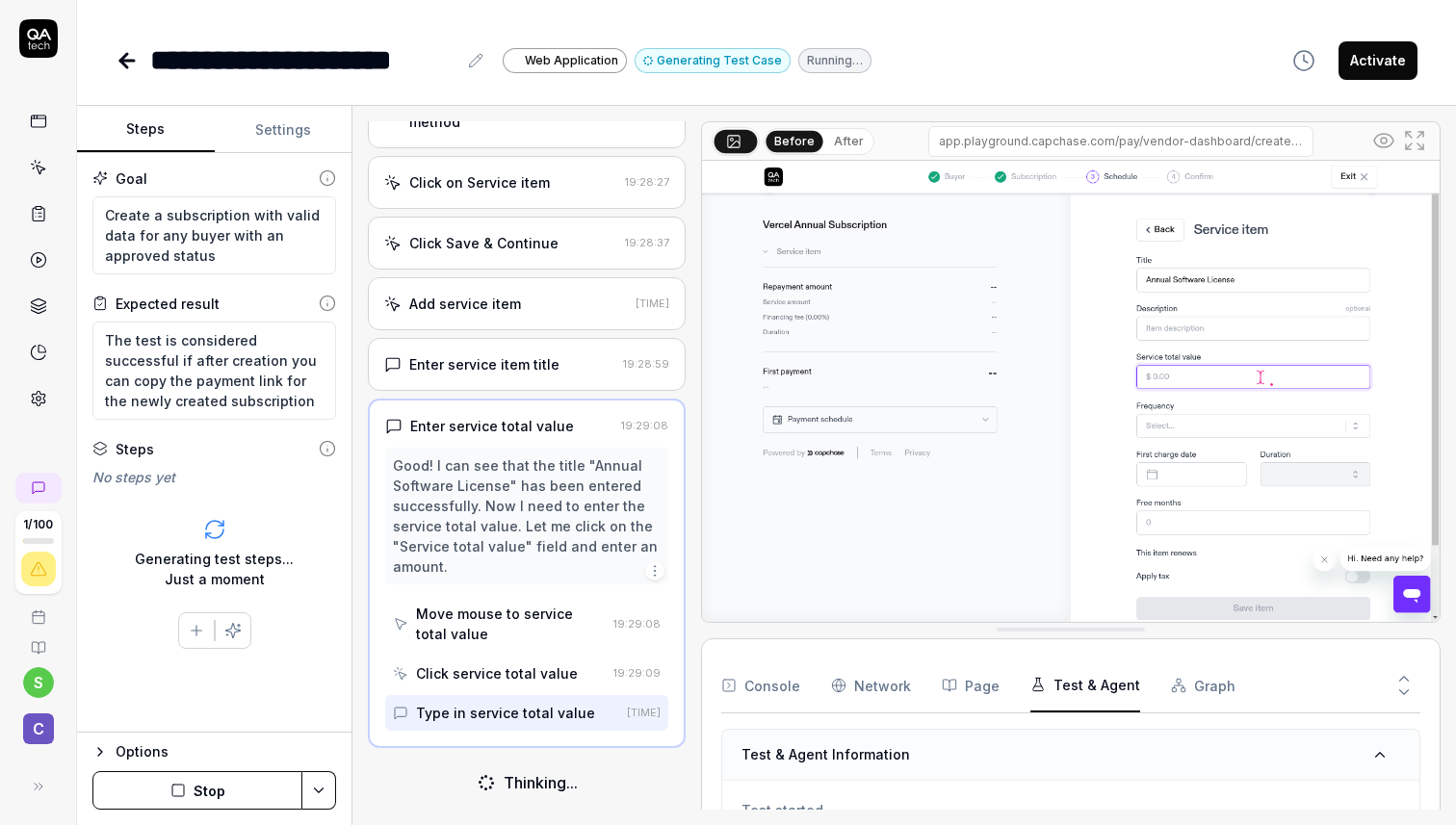 drag, startPoint x: 1056, startPoint y: 332, endPoint x: 1065, endPoint y: 639, distance: 307.13189 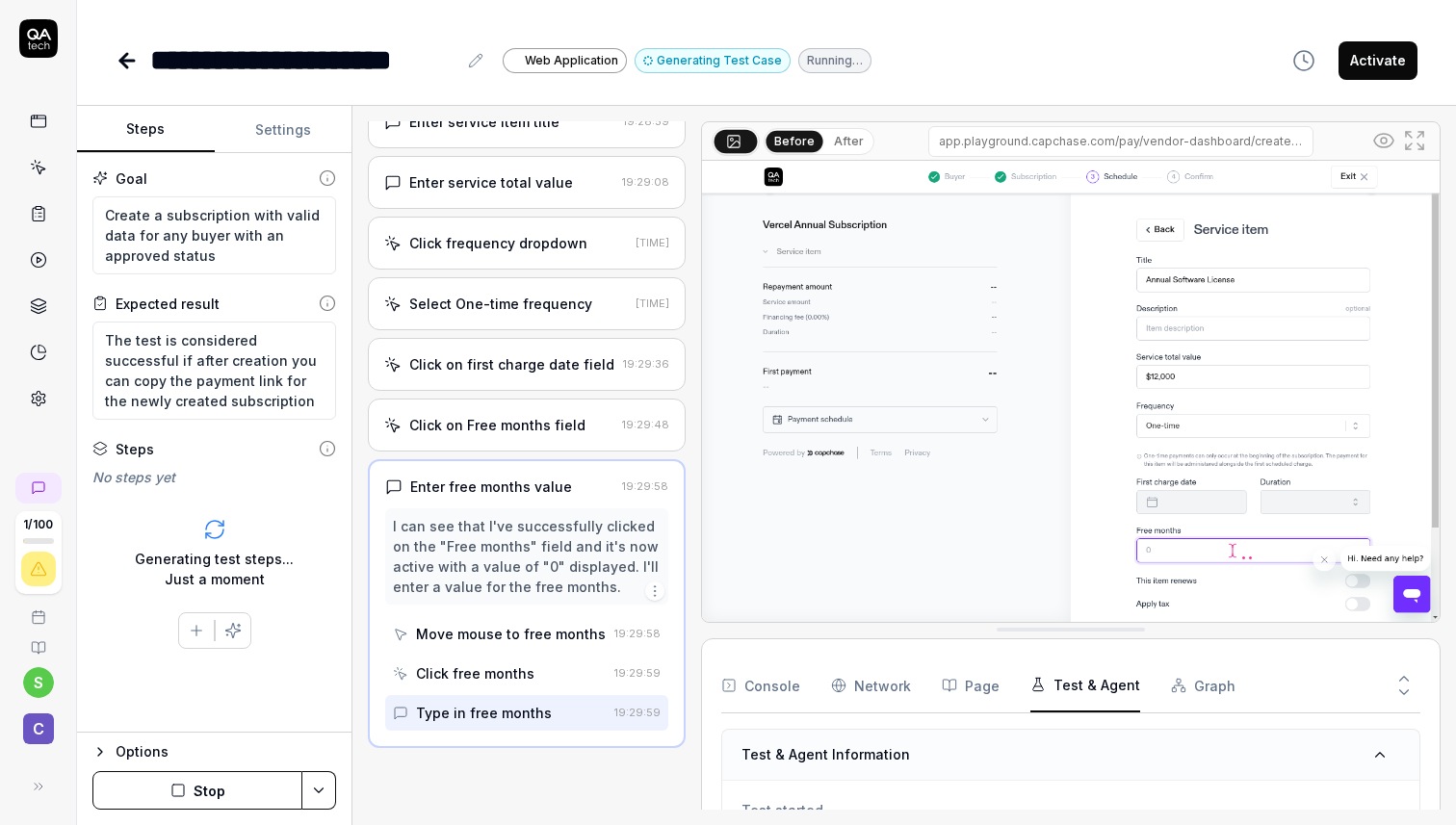 scroll, scrollTop: 1002, scrollLeft: 0, axis: vertical 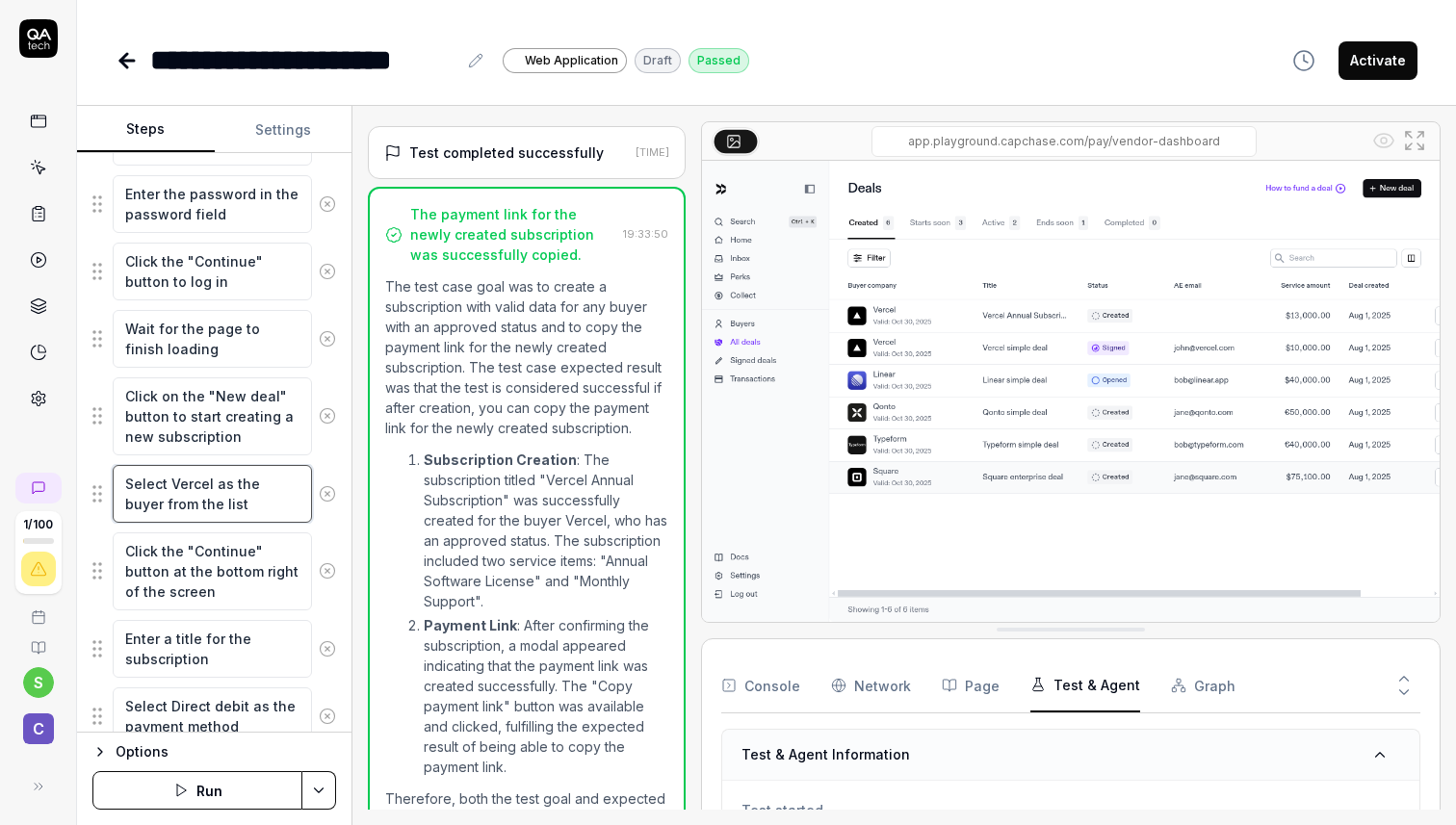 click on "Select Vercel as the buyer from the list" at bounding box center [212, 494] 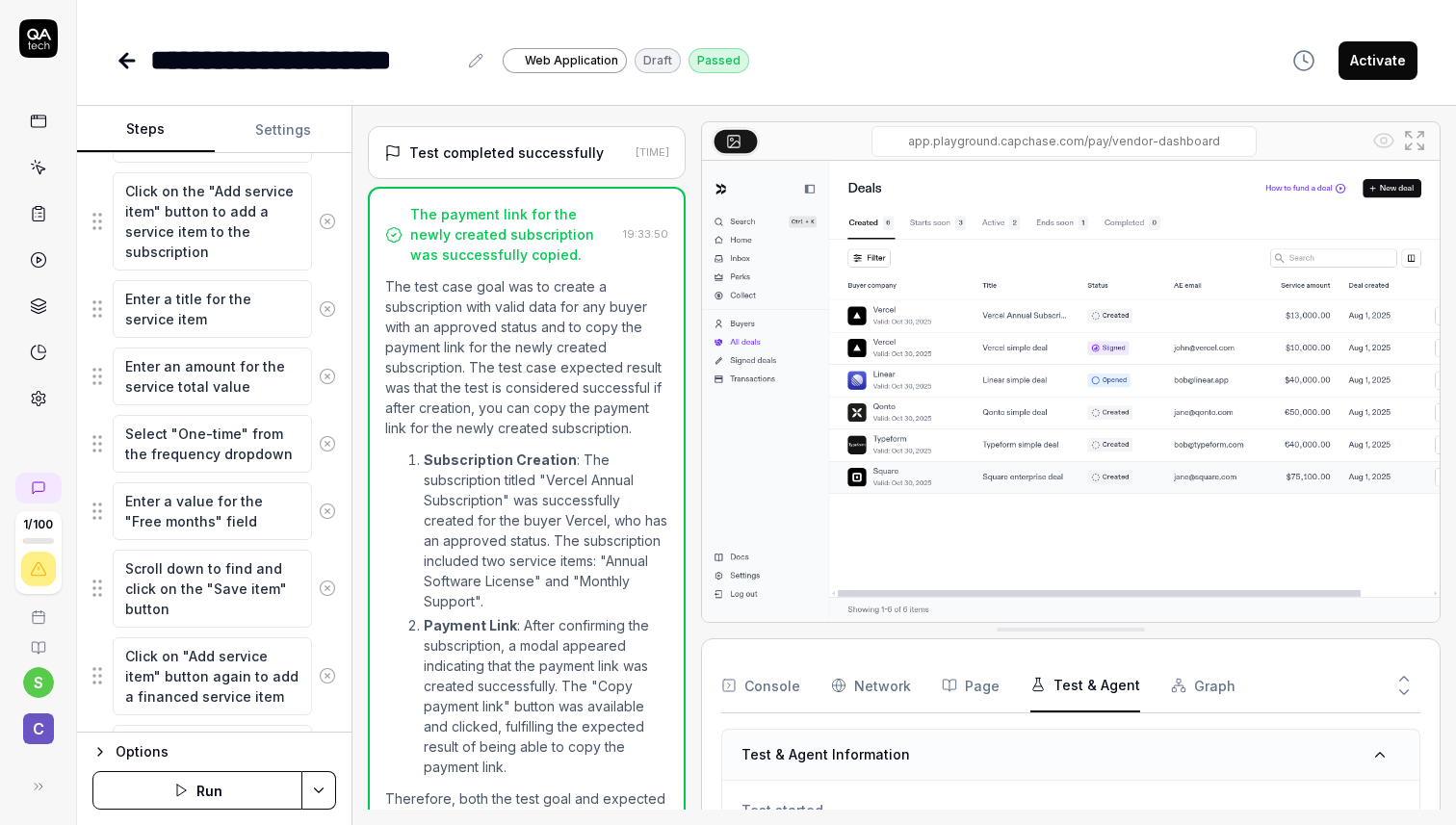 scroll, scrollTop: 1119, scrollLeft: 0, axis: vertical 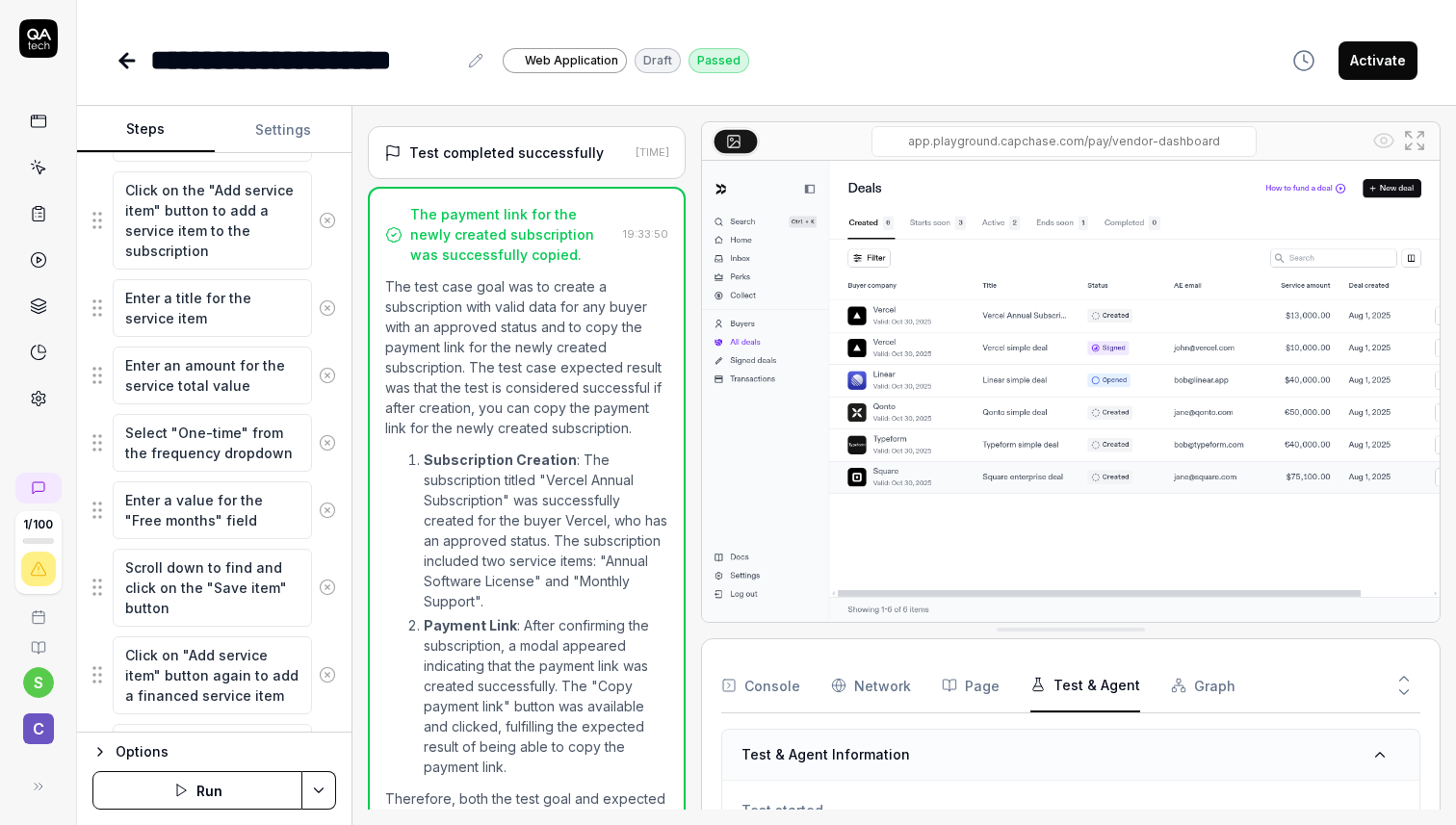 click 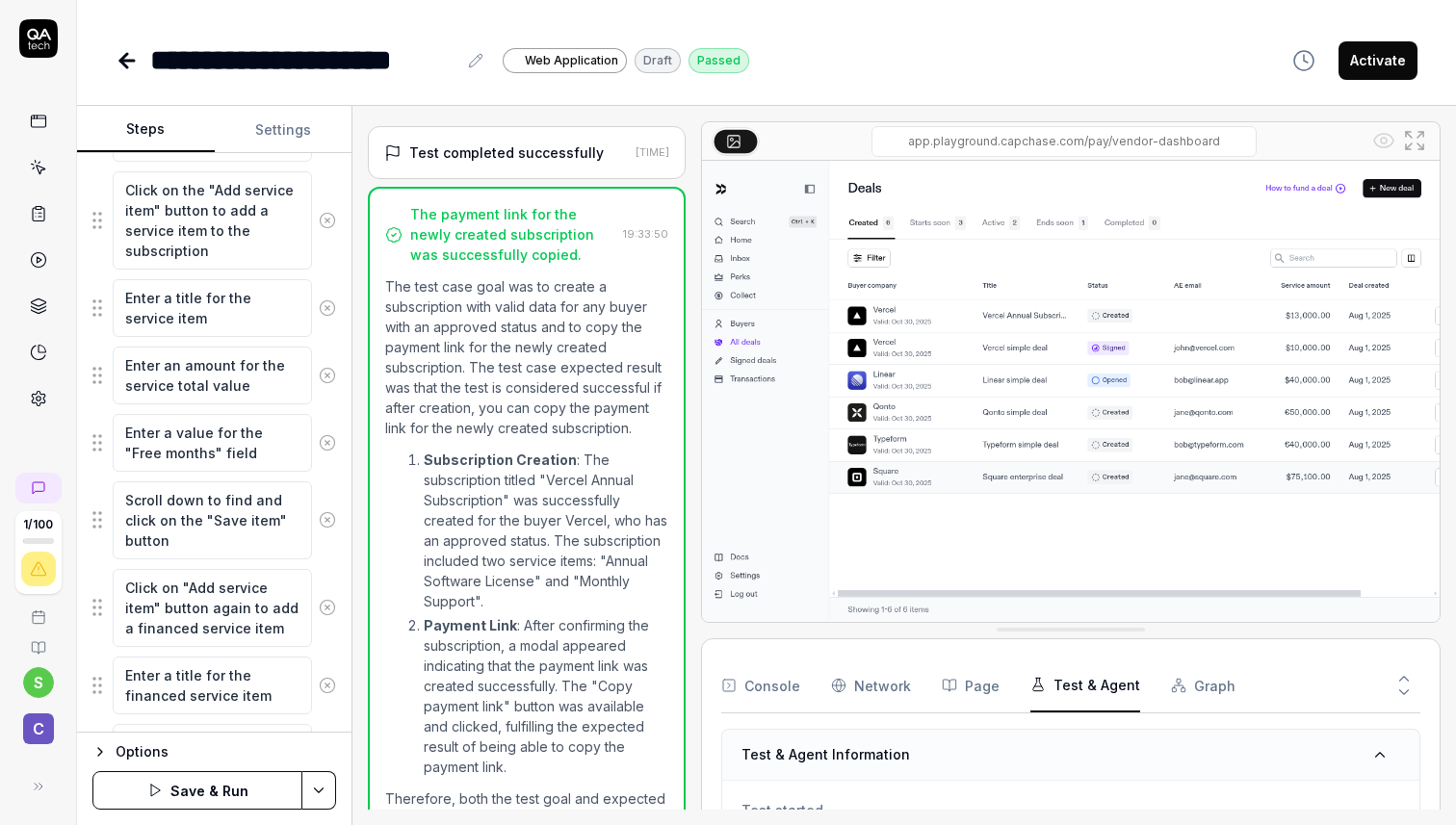click 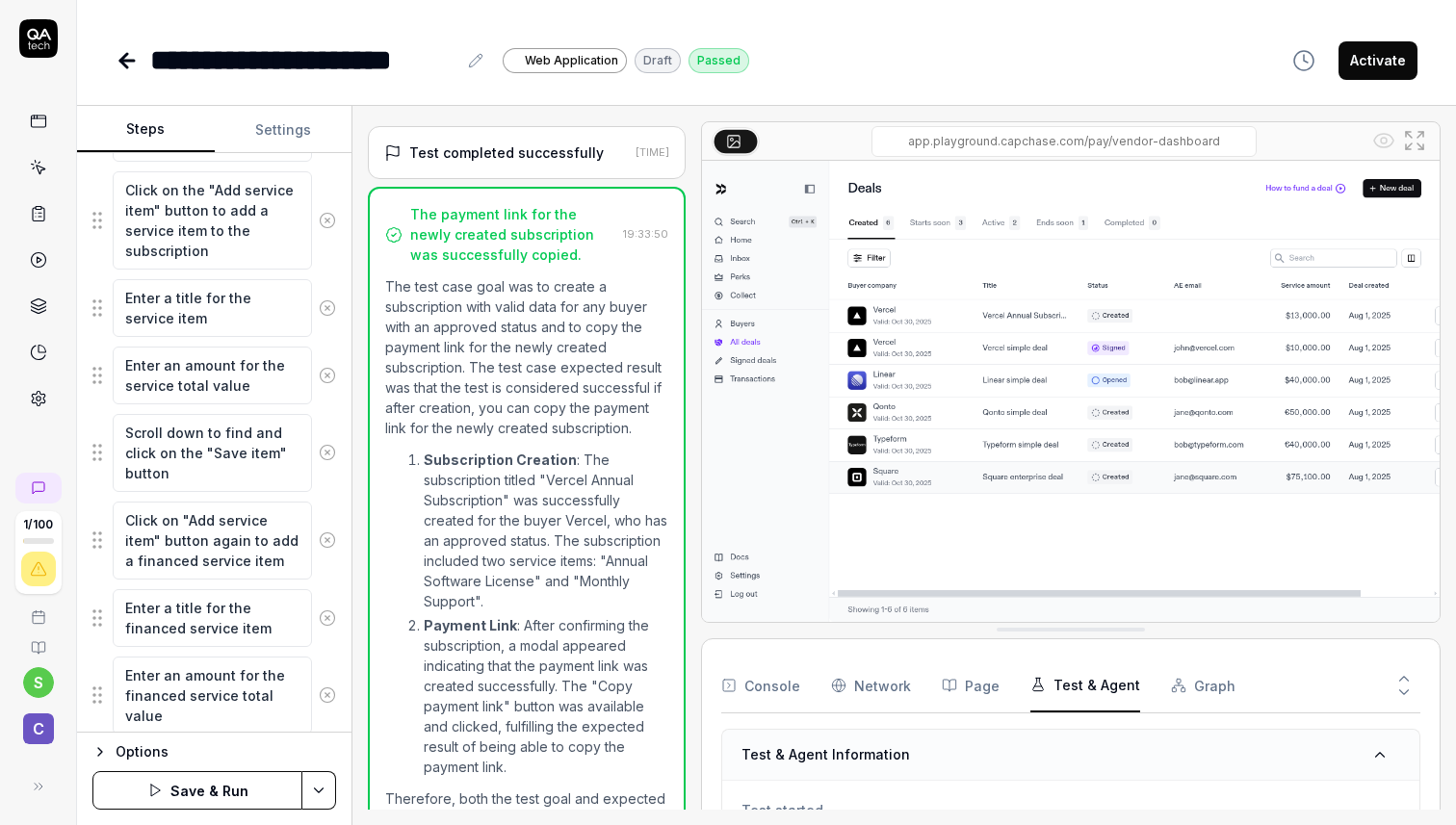click 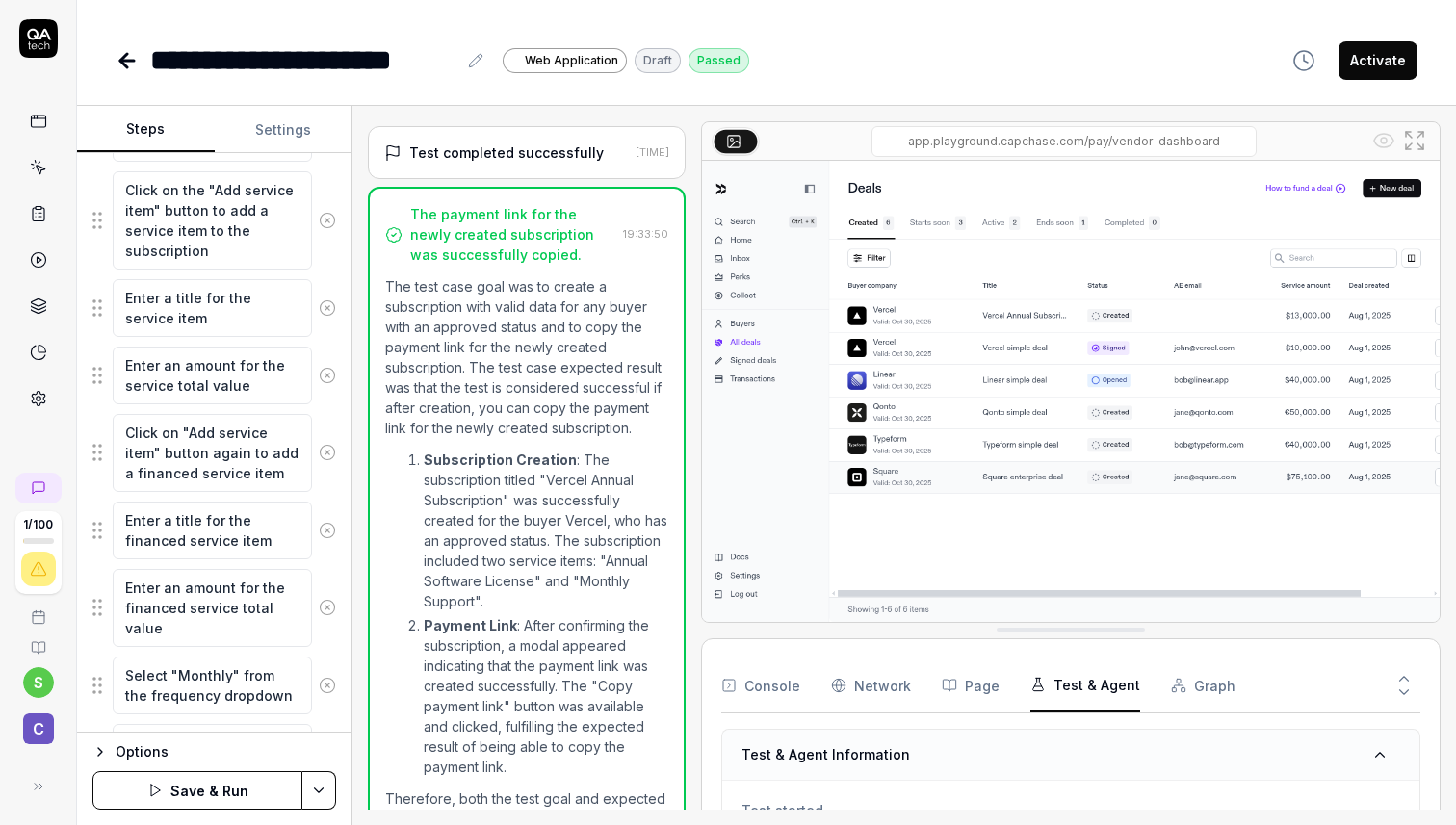 click 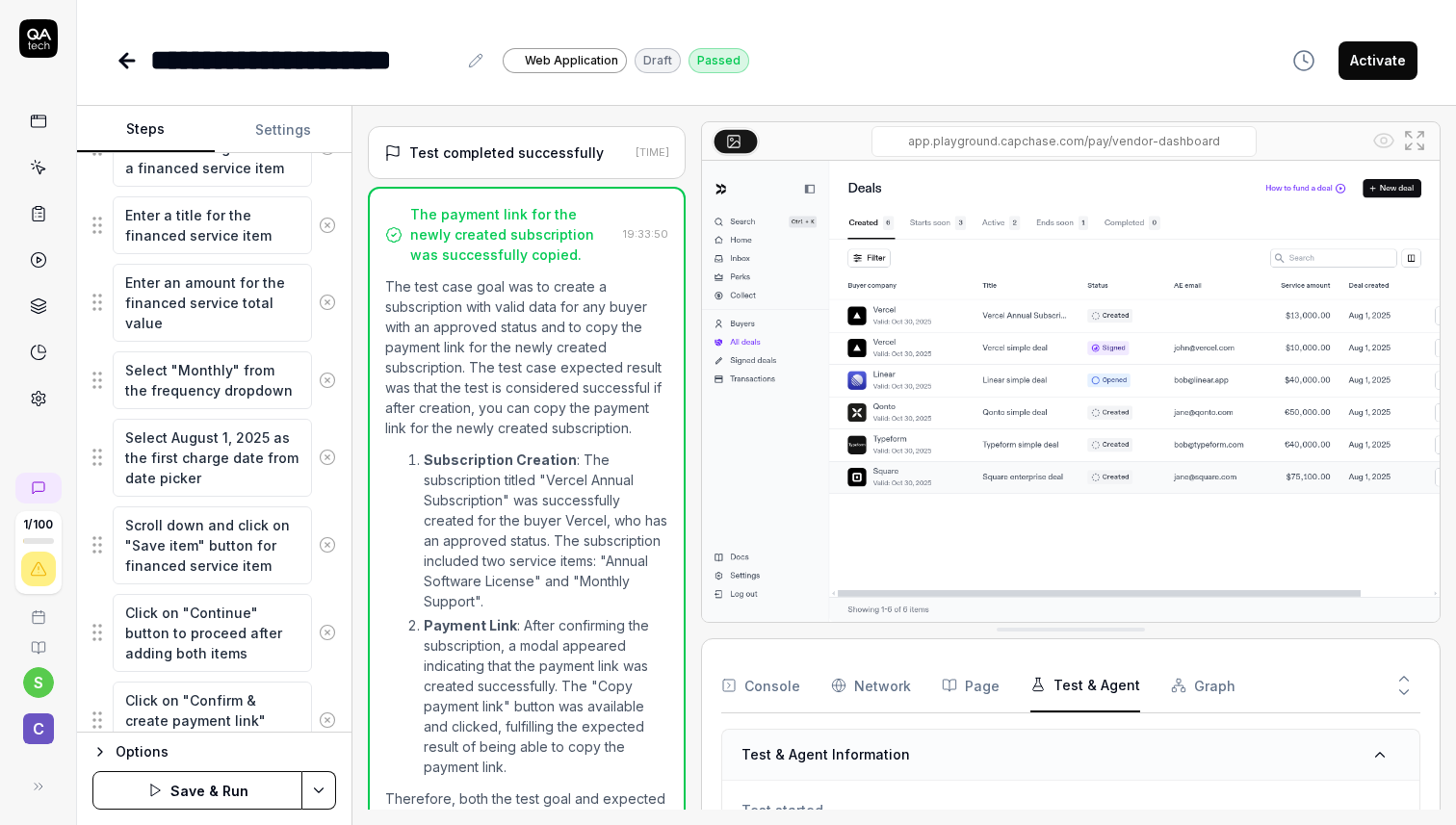 scroll, scrollTop: 1374, scrollLeft: 0, axis: vertical 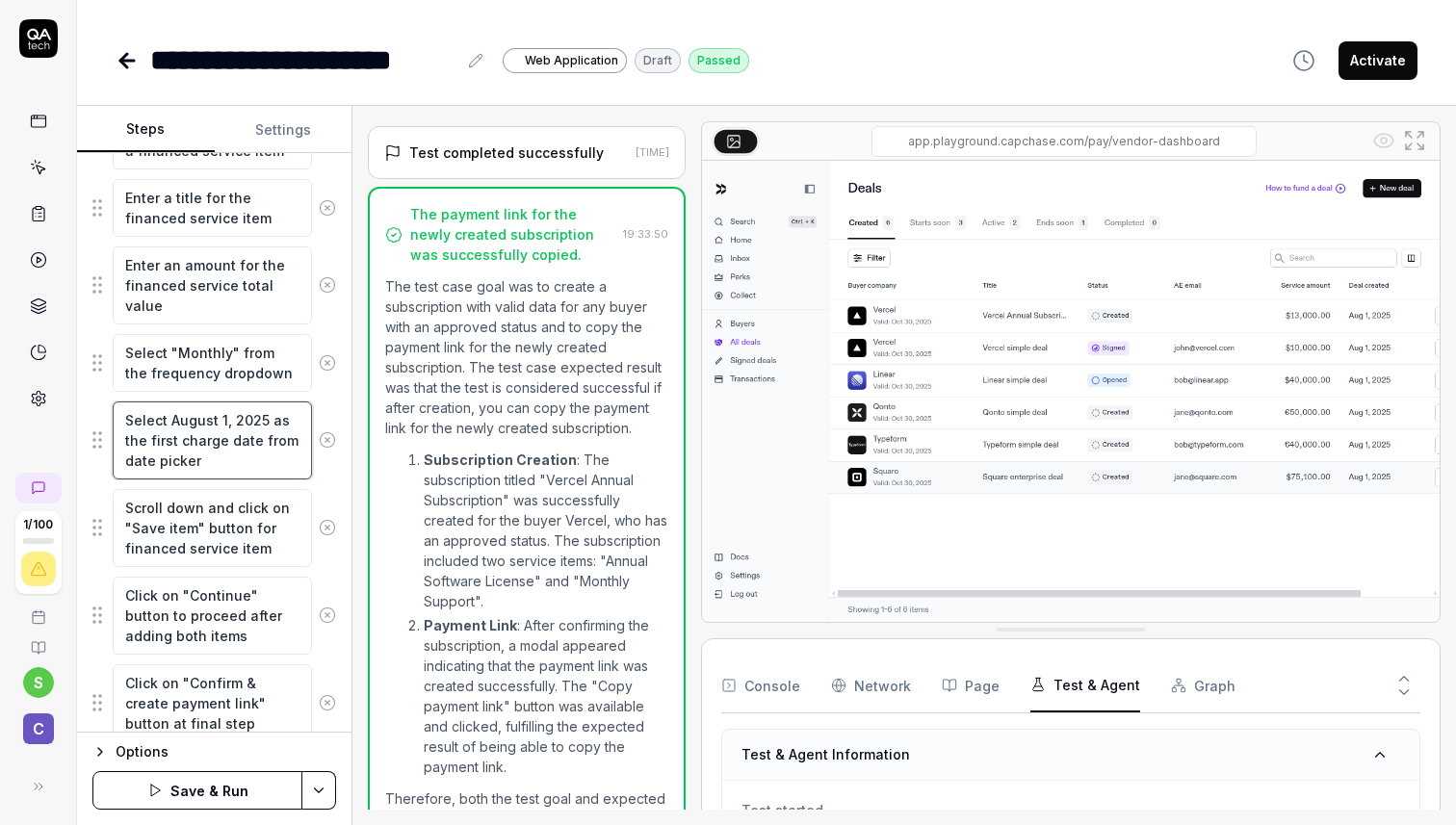 click on "Select August 1, 2025 as the first charge date from date picker" at bounding box center (212, 440) 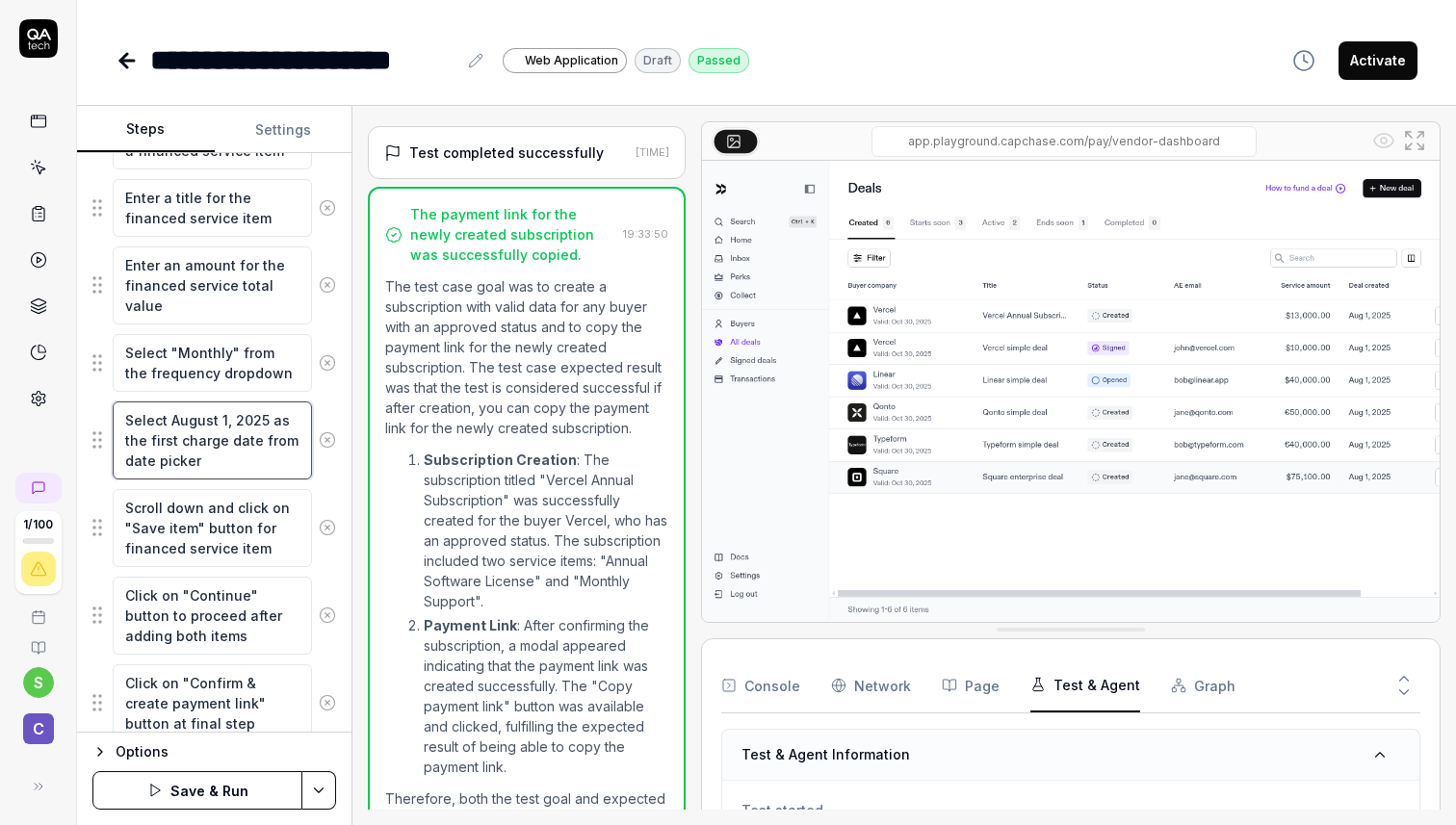 drag, startPoint x: 207, startPoint y: 460, endPoint x: 171, endPoint y: 420, distance: 53.8145 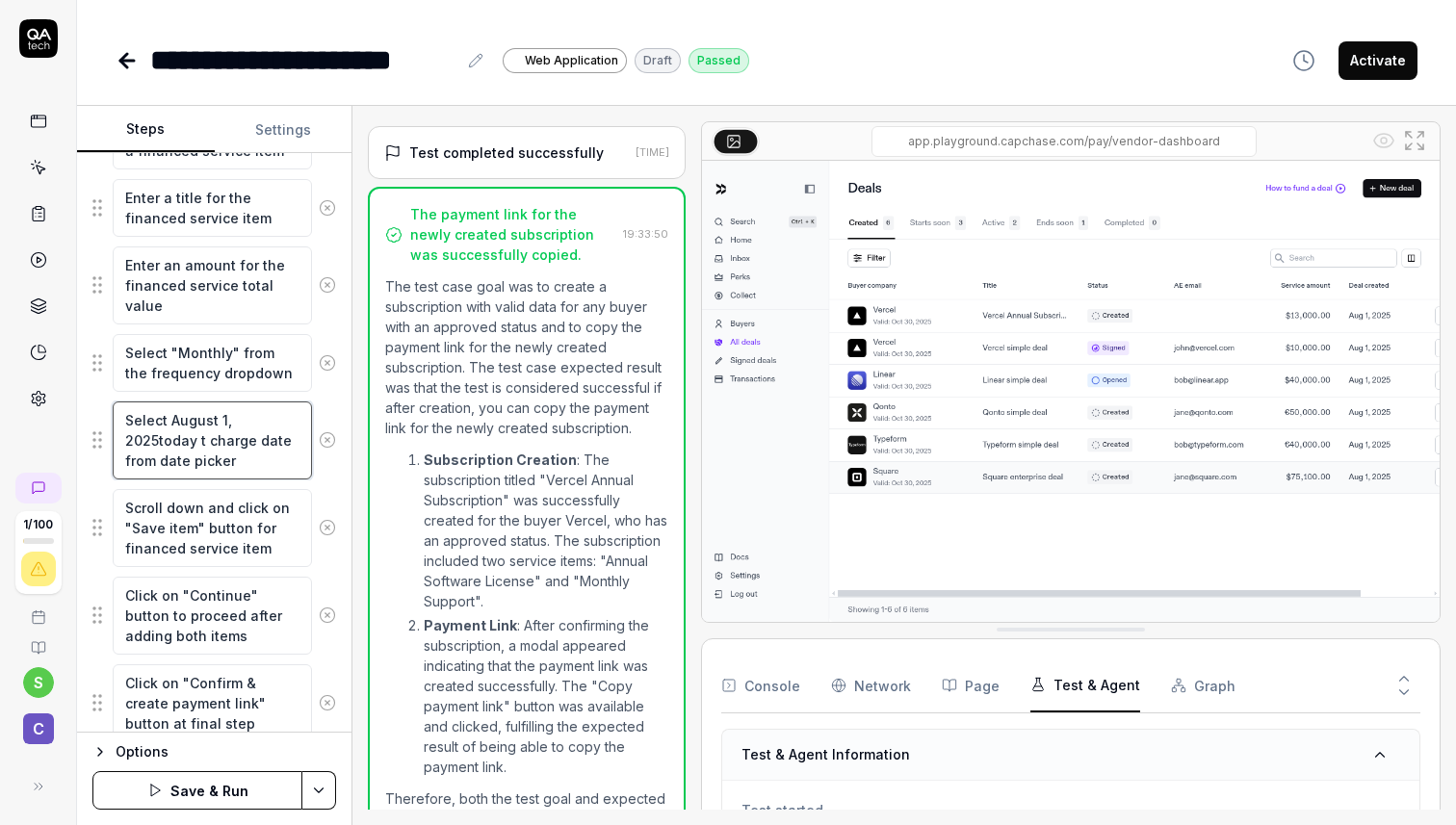 drag, startPoint x: 169, startPoint y: 418, endPoint x: 159, endPoint y: 435, distance: 19.723083 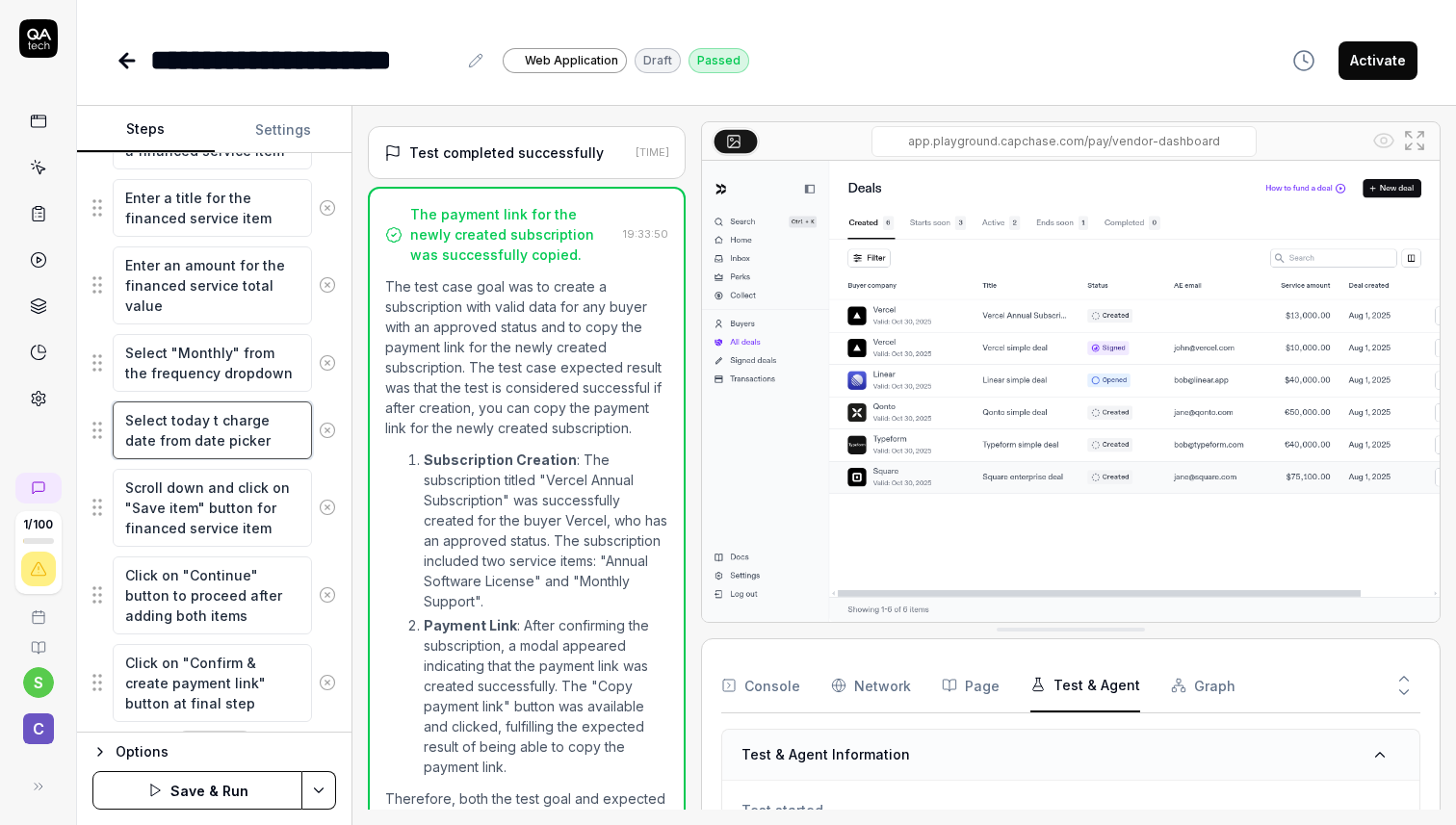 click on "Select today t charge date from date picker" at bounding box center (212, 430) 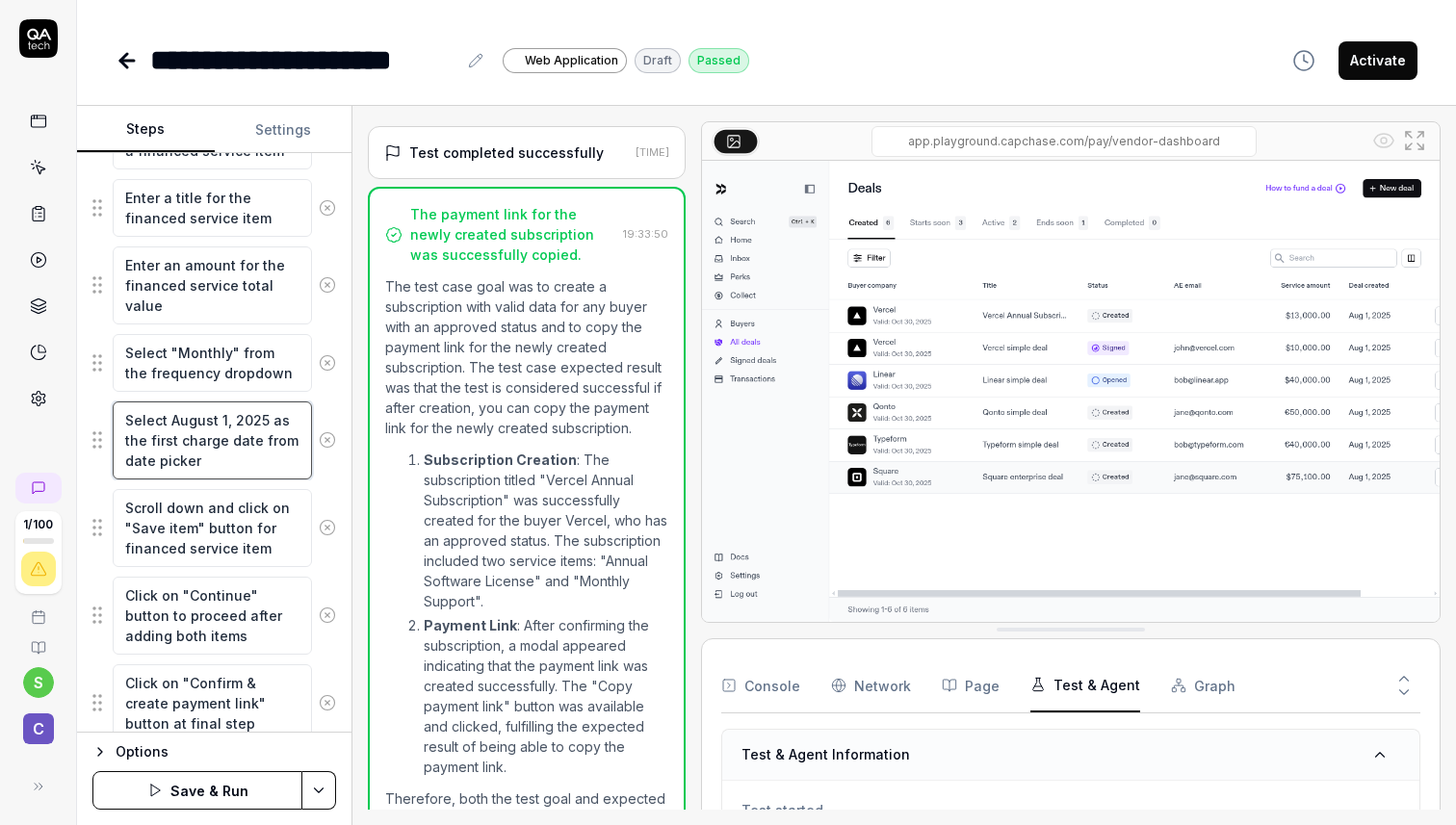 click on "Select August 1, 2025 as the first charge date from date picker" at bounding box center (212, 440) 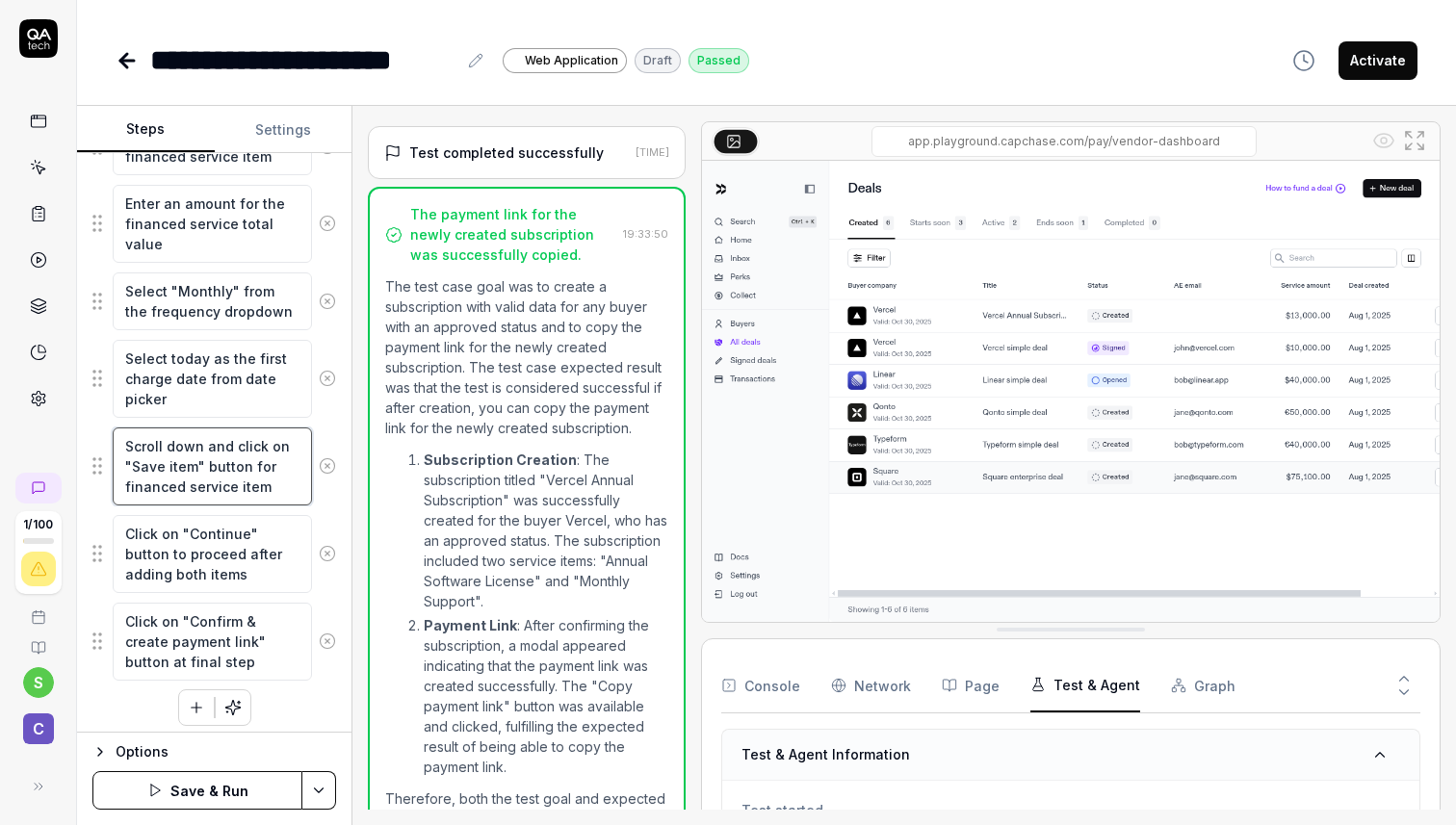 click on "Scroll down and click on "Save item" button for financed service item" at bounding box center (212, 466) 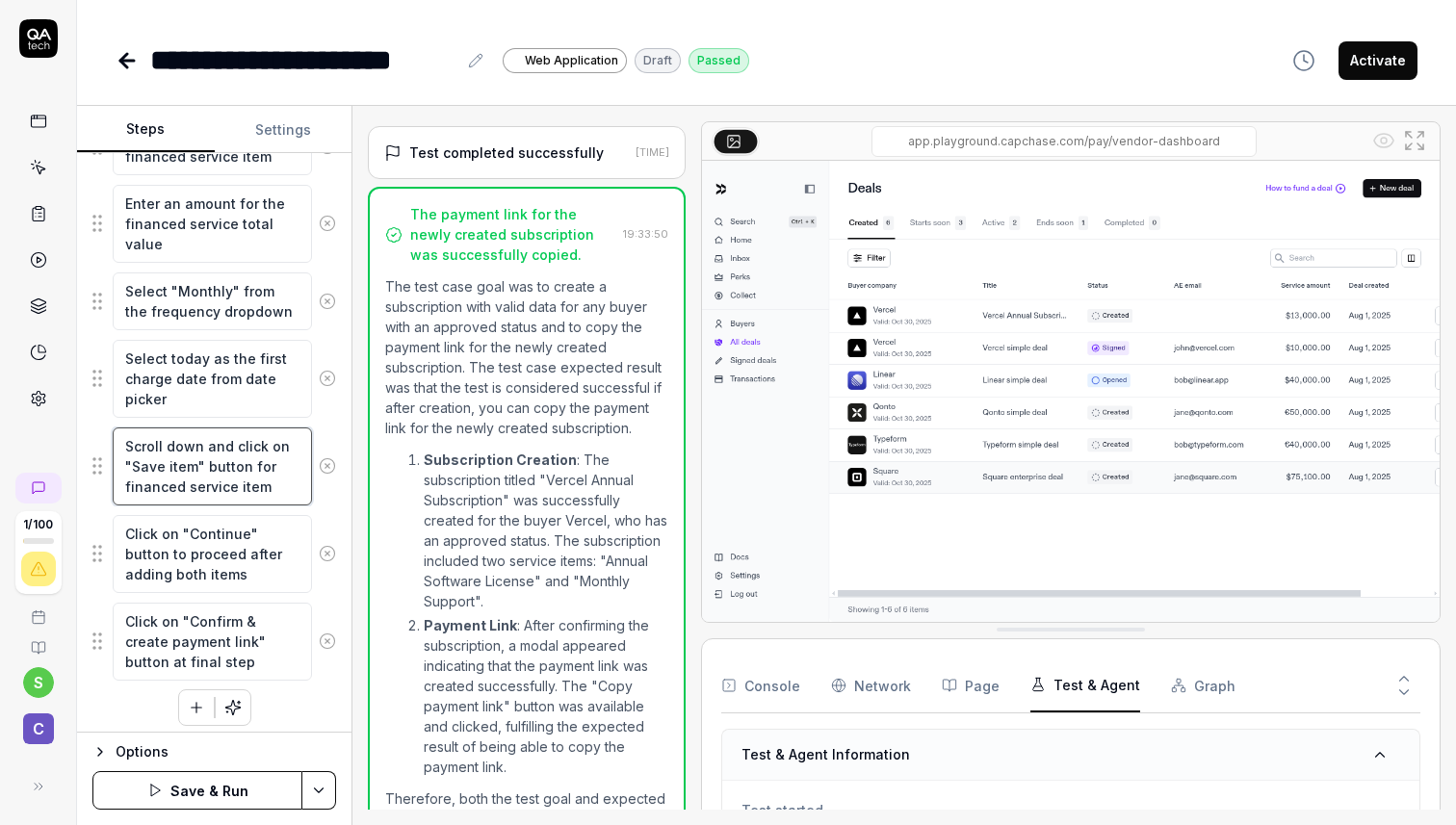 scroll, scrollTop: 1444, scrollLeft: 0, axis: vertical 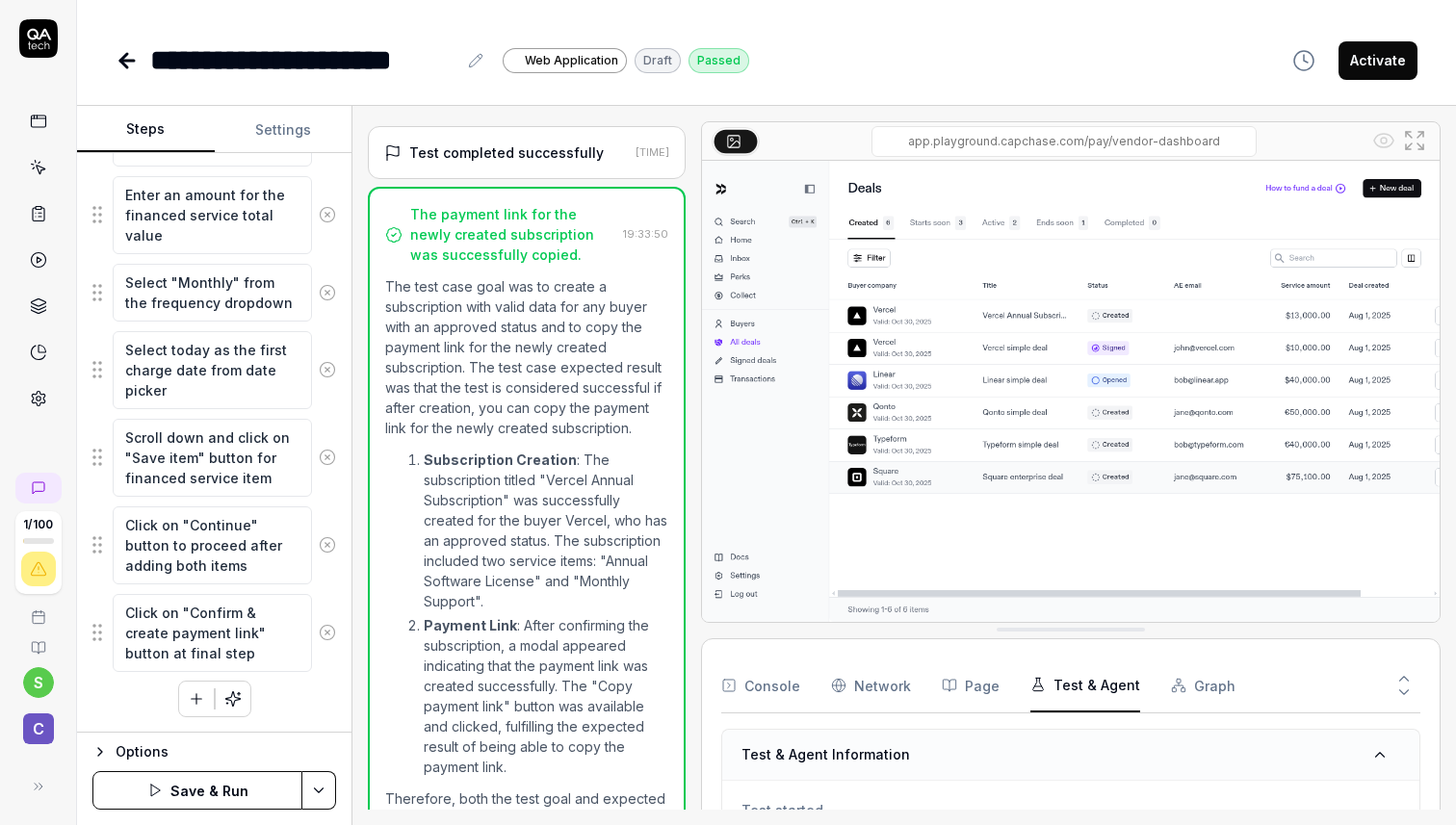 click on "**********" at bounding box center (728, 412) 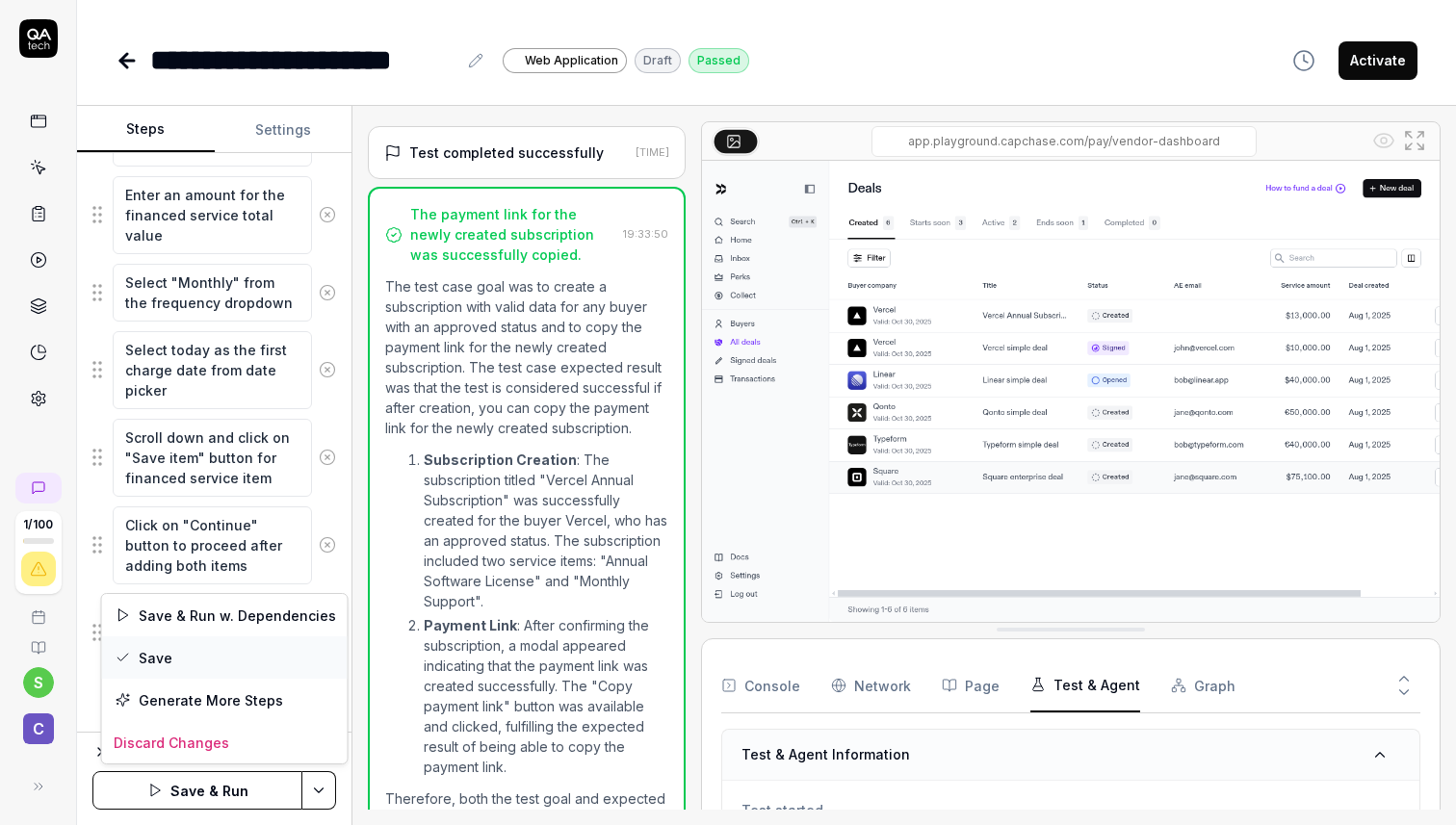 click on "Save" at bounding box center (224, 657) 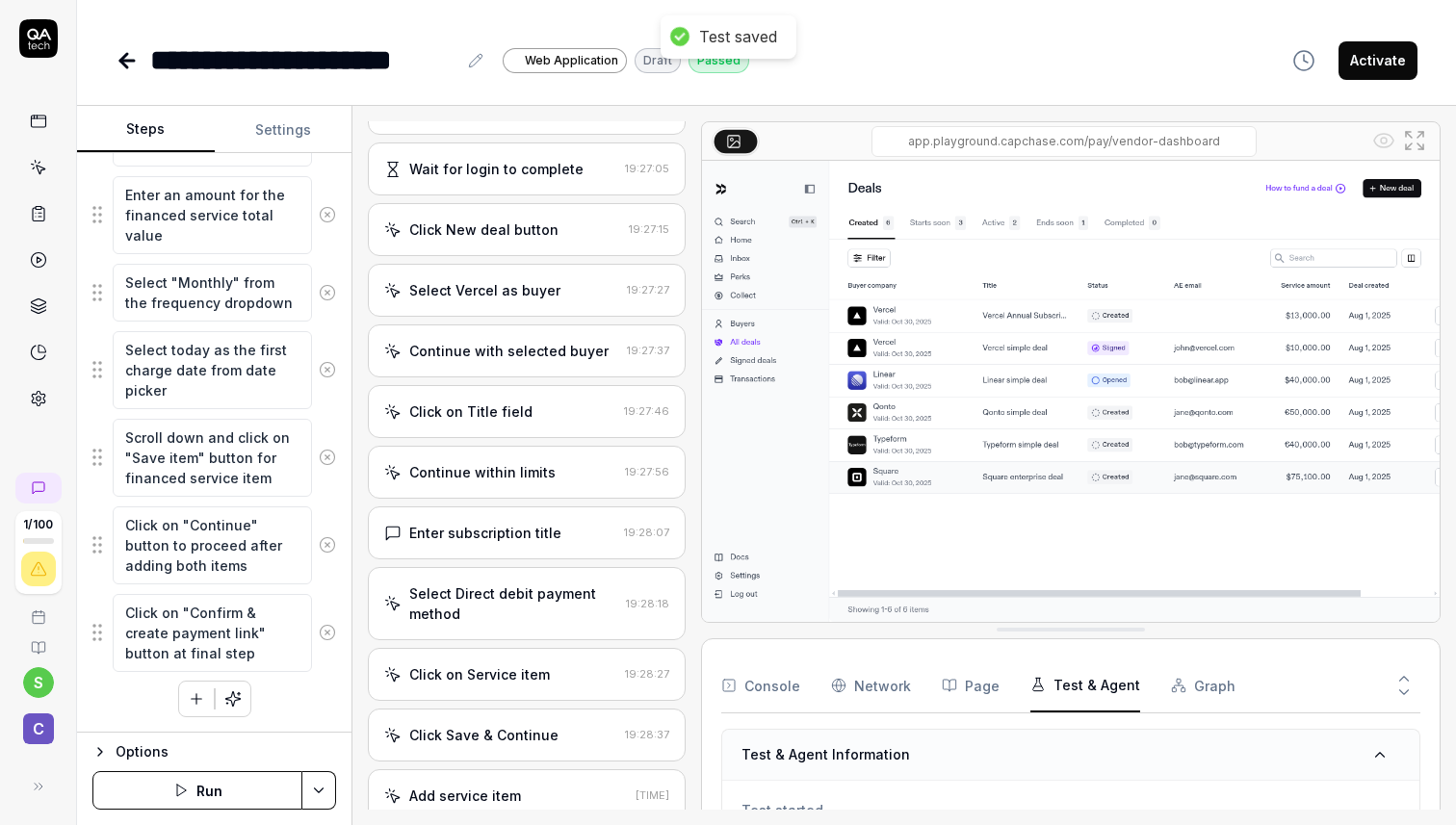 scroll, scrollTop: 232, scrollLeft: 0, axis: vertical 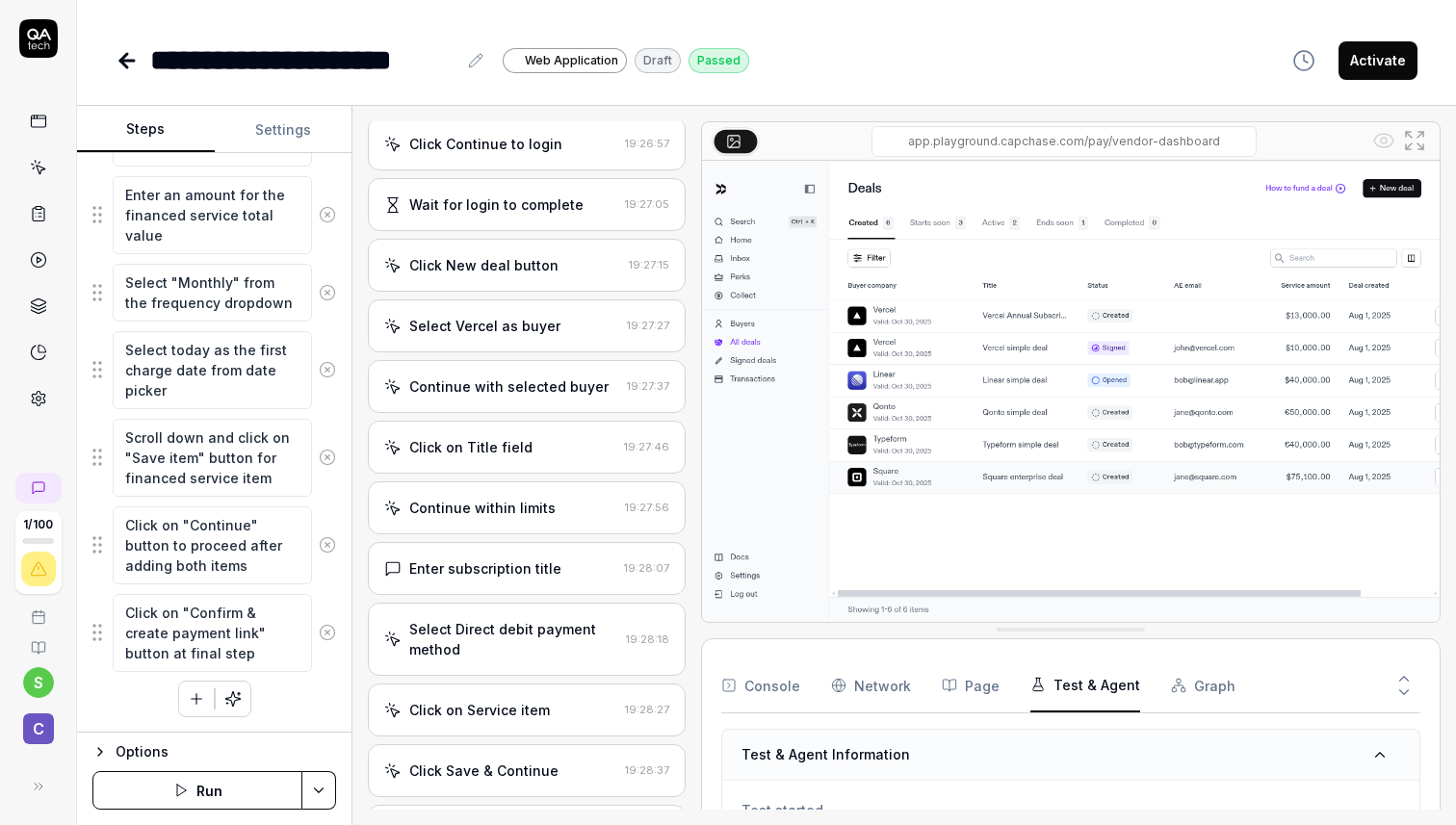 click on "Run" at bounding box center (197, 790) 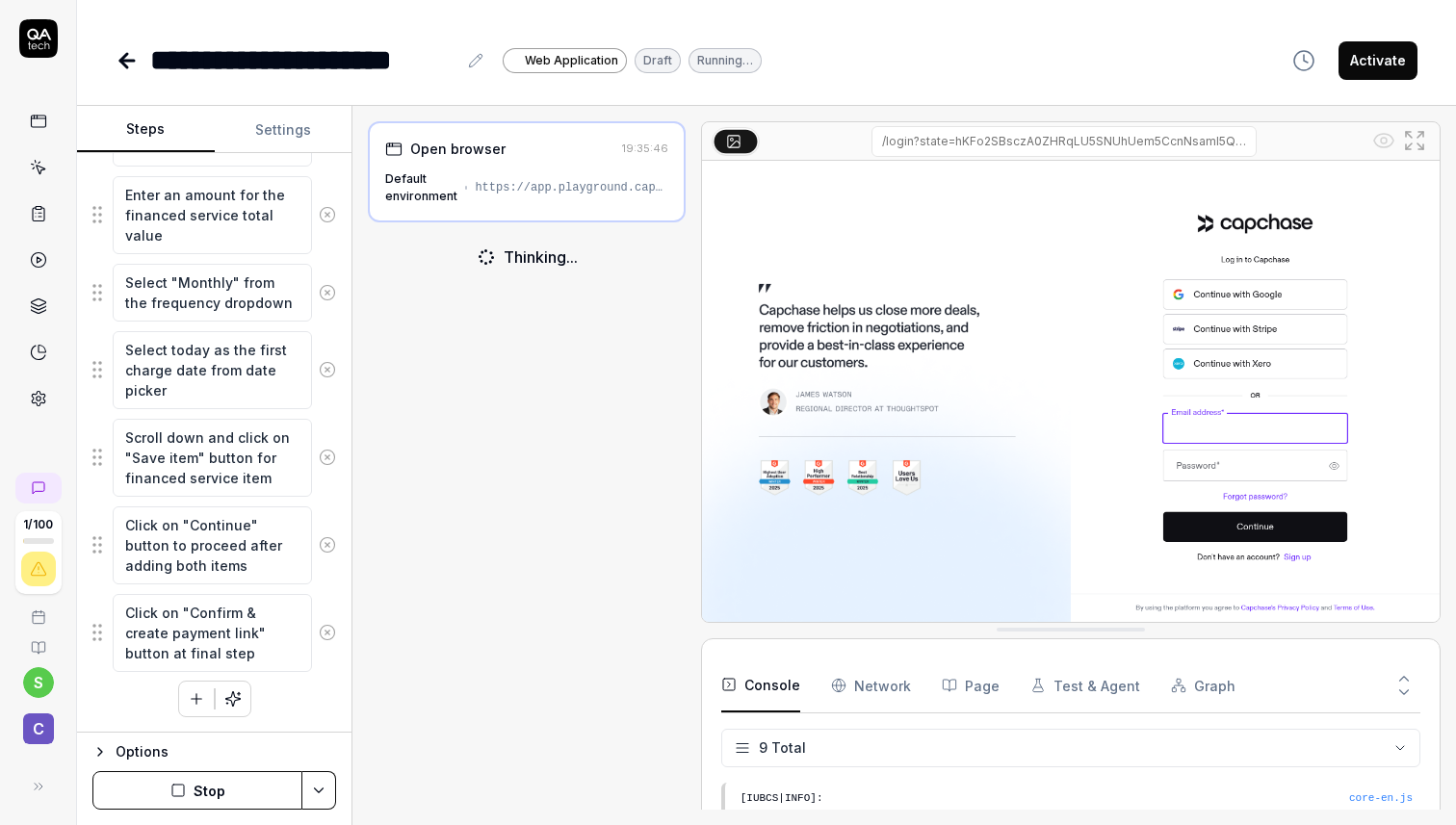 scroll, scrollTop: 257, scrollLeft: 0, axis: vertical 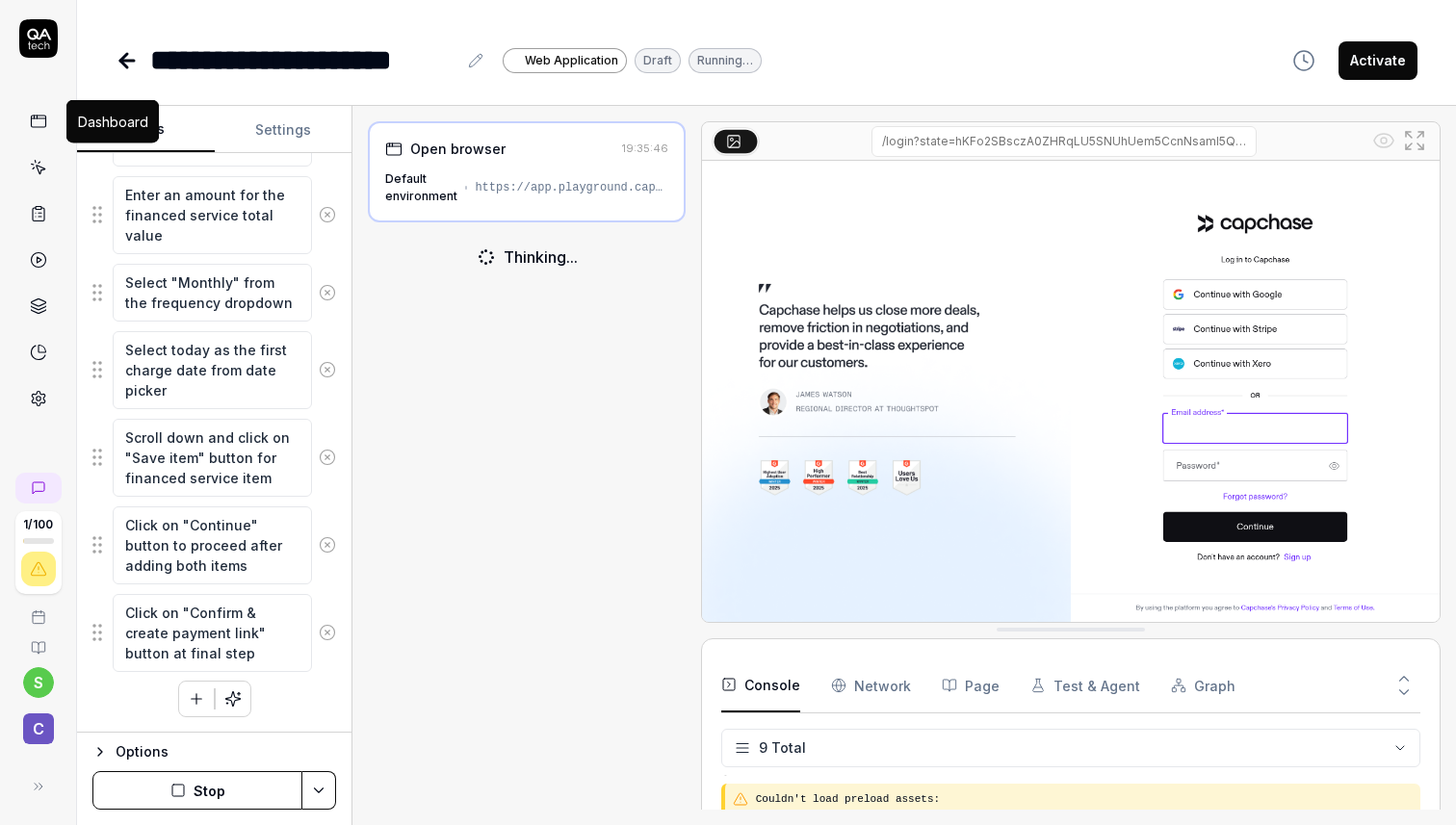 click 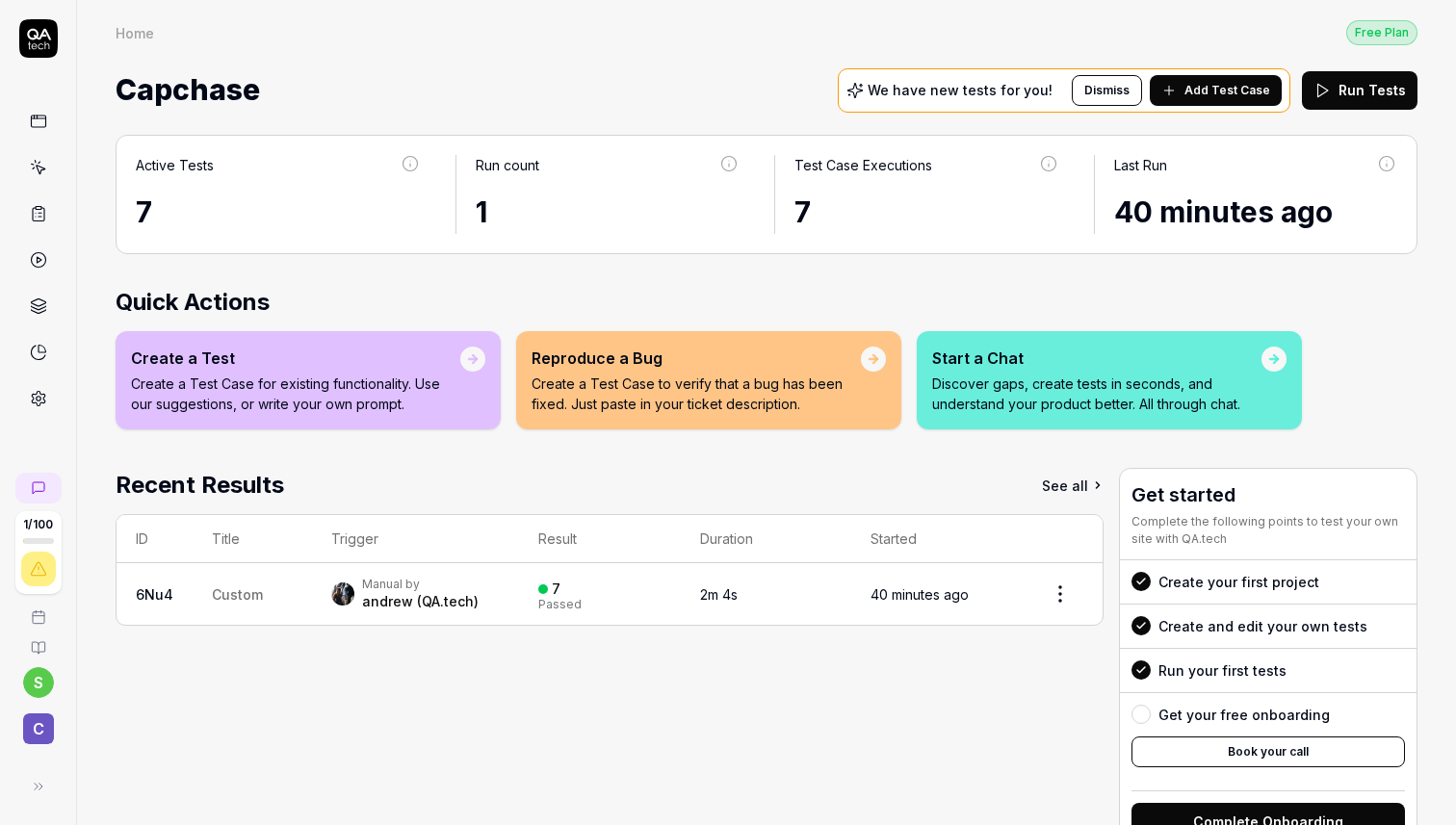 scroll, scrollTop: 64, scrollLeft: 0, axis: vertical 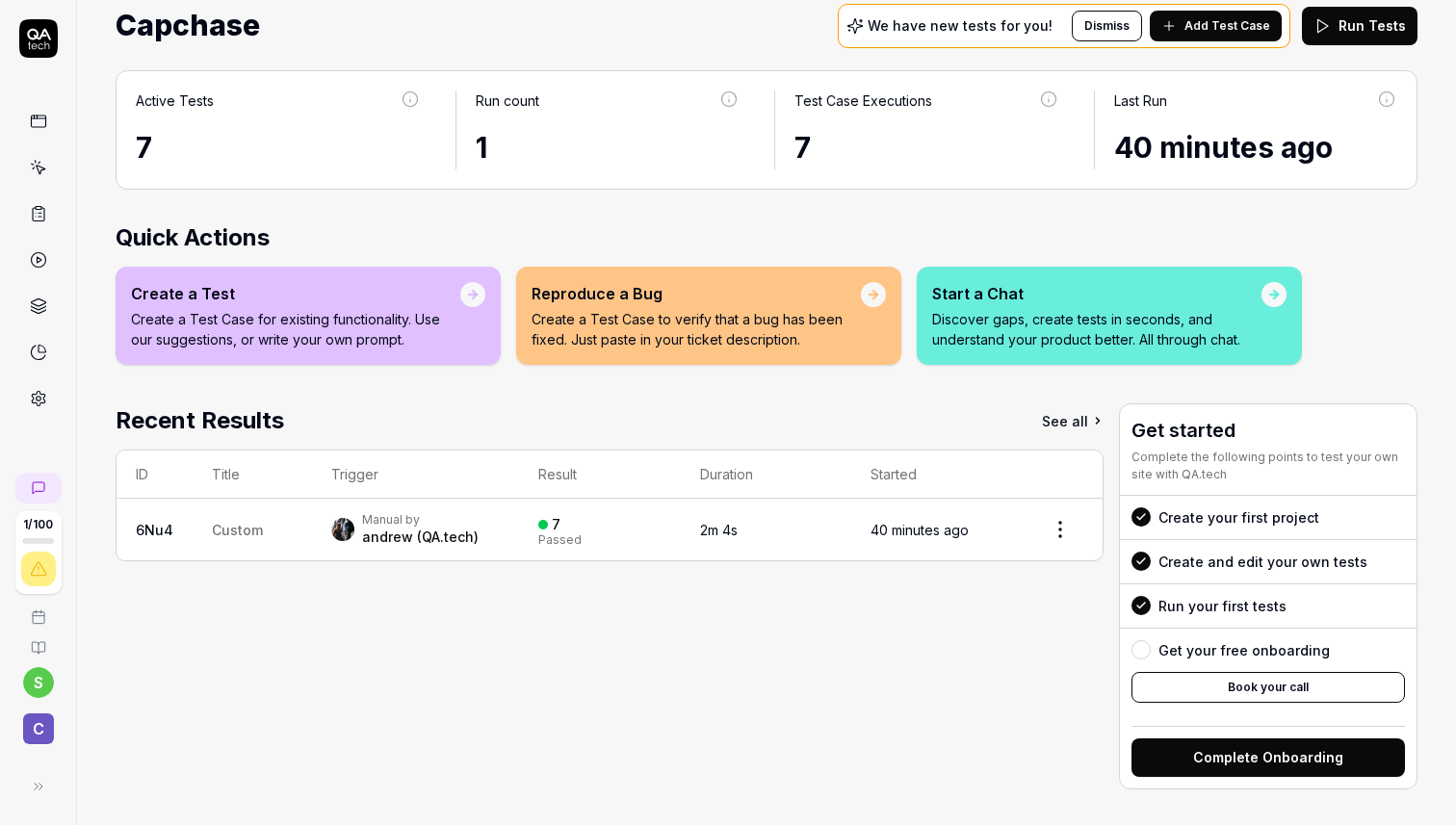 click on "See all" at bounding box center [1073, 421] 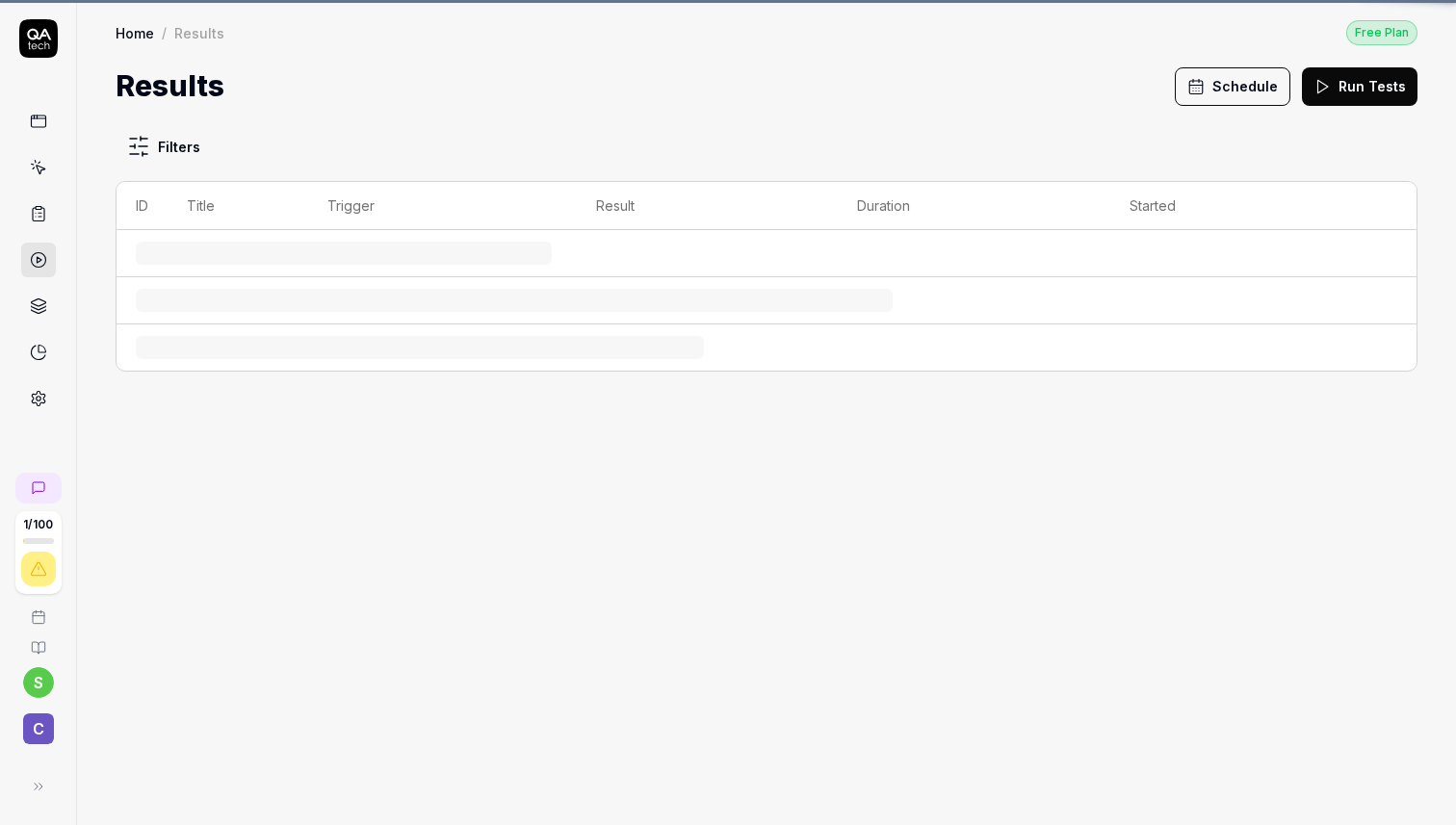 scroll, scrollTop: 0, scrollLeft: 0, axis: both 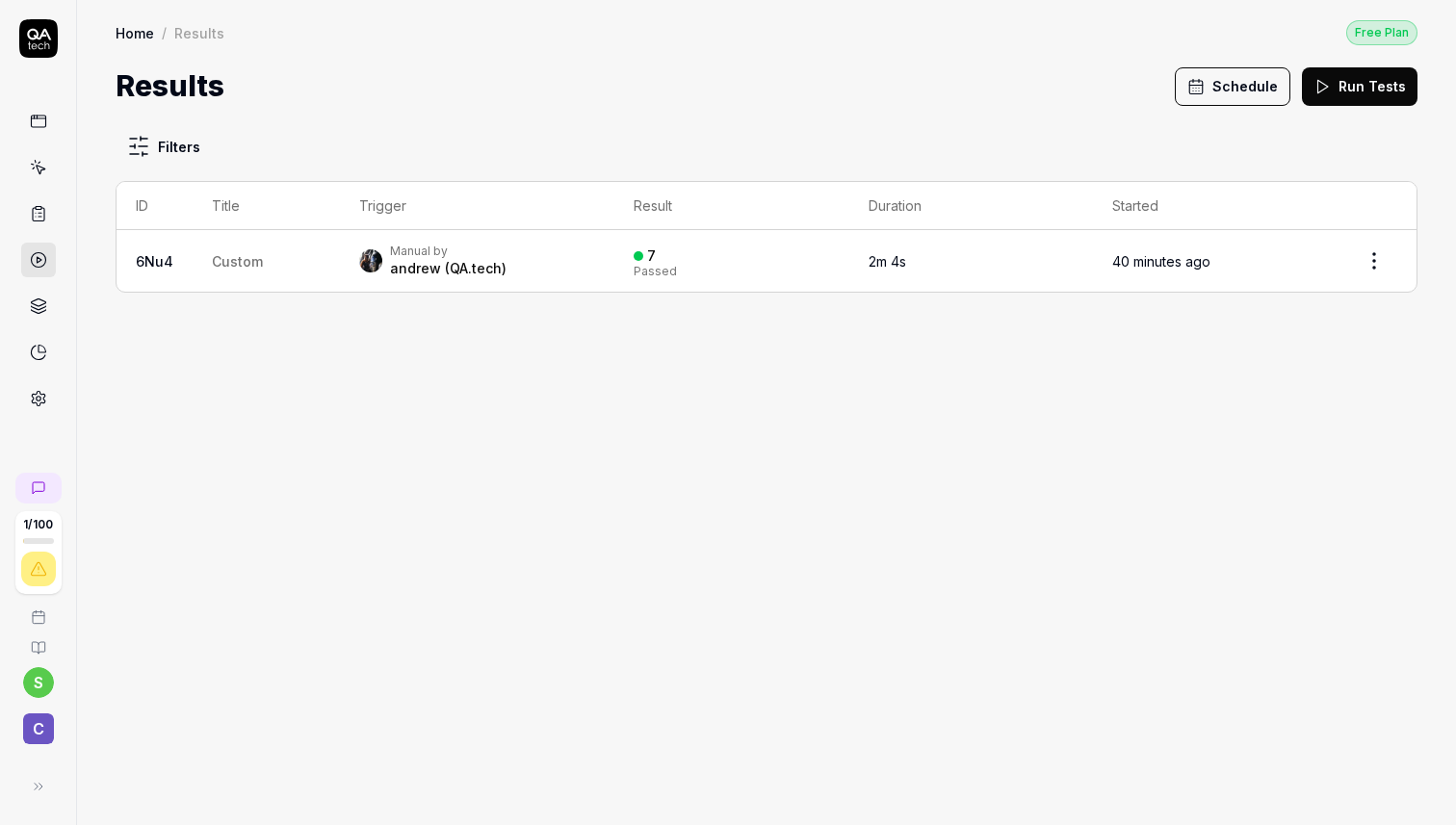 click on "Schedule" at bounding box center [1233, 87] 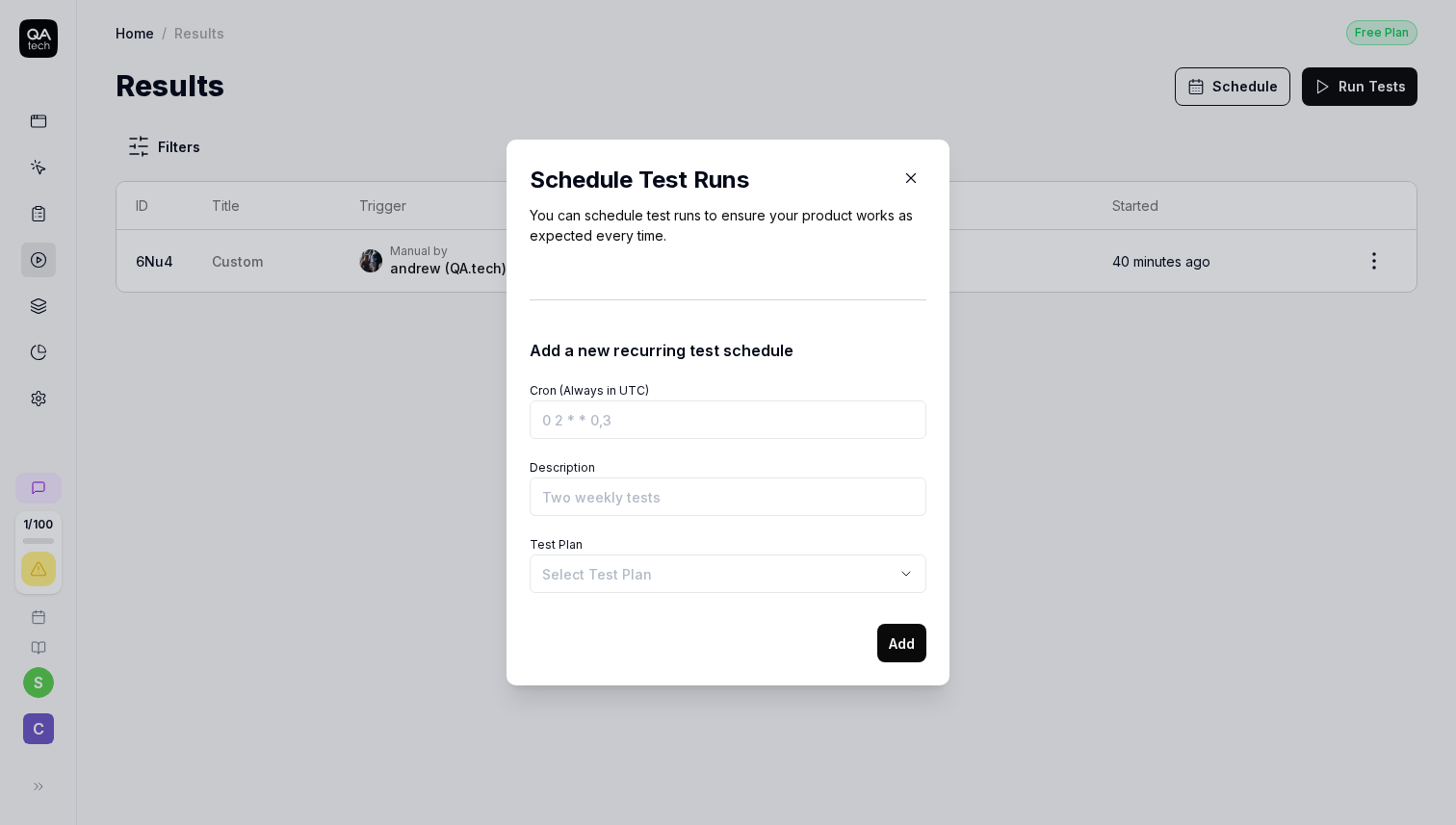 click 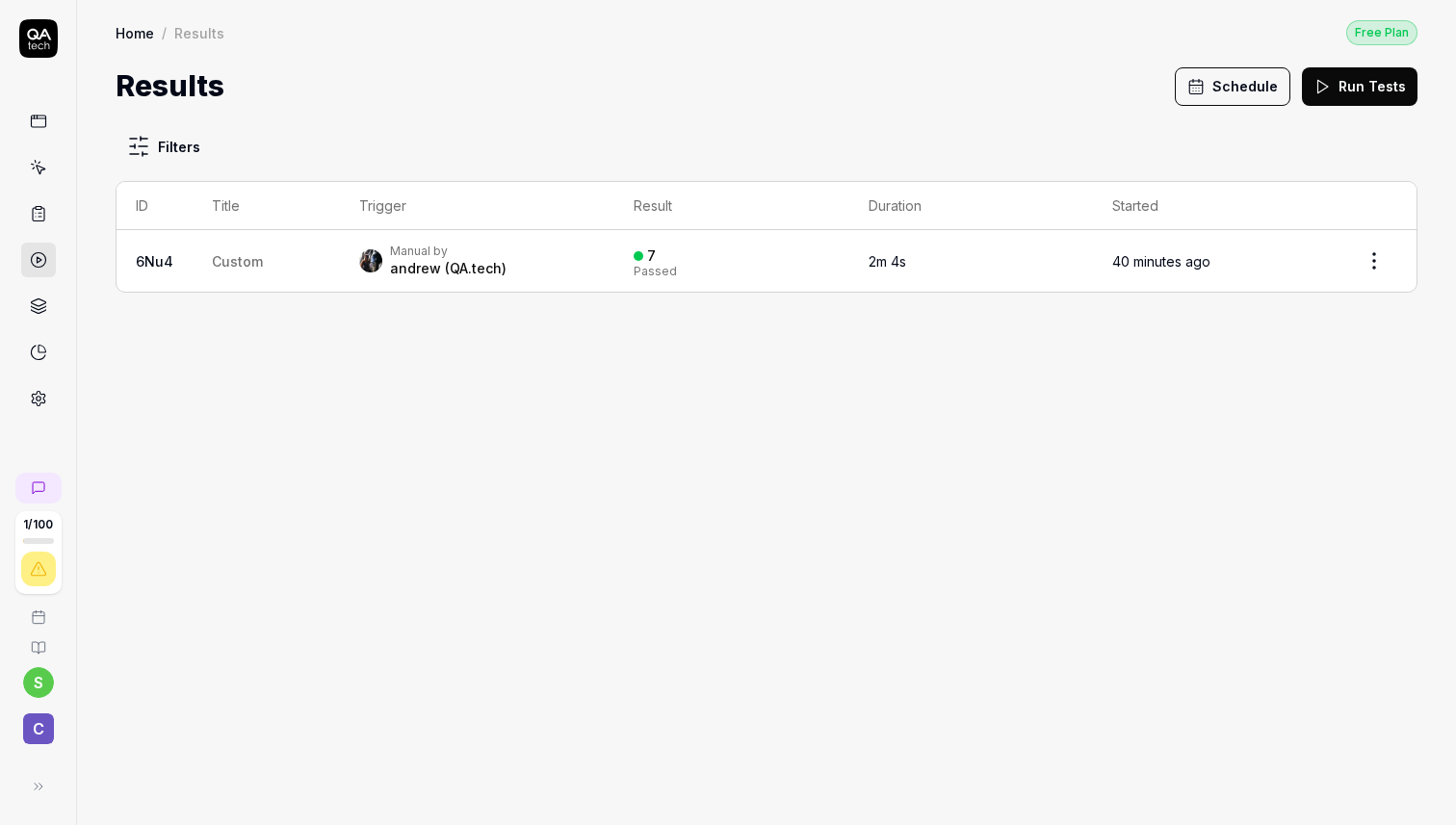 click at bounding box center [39, 121] 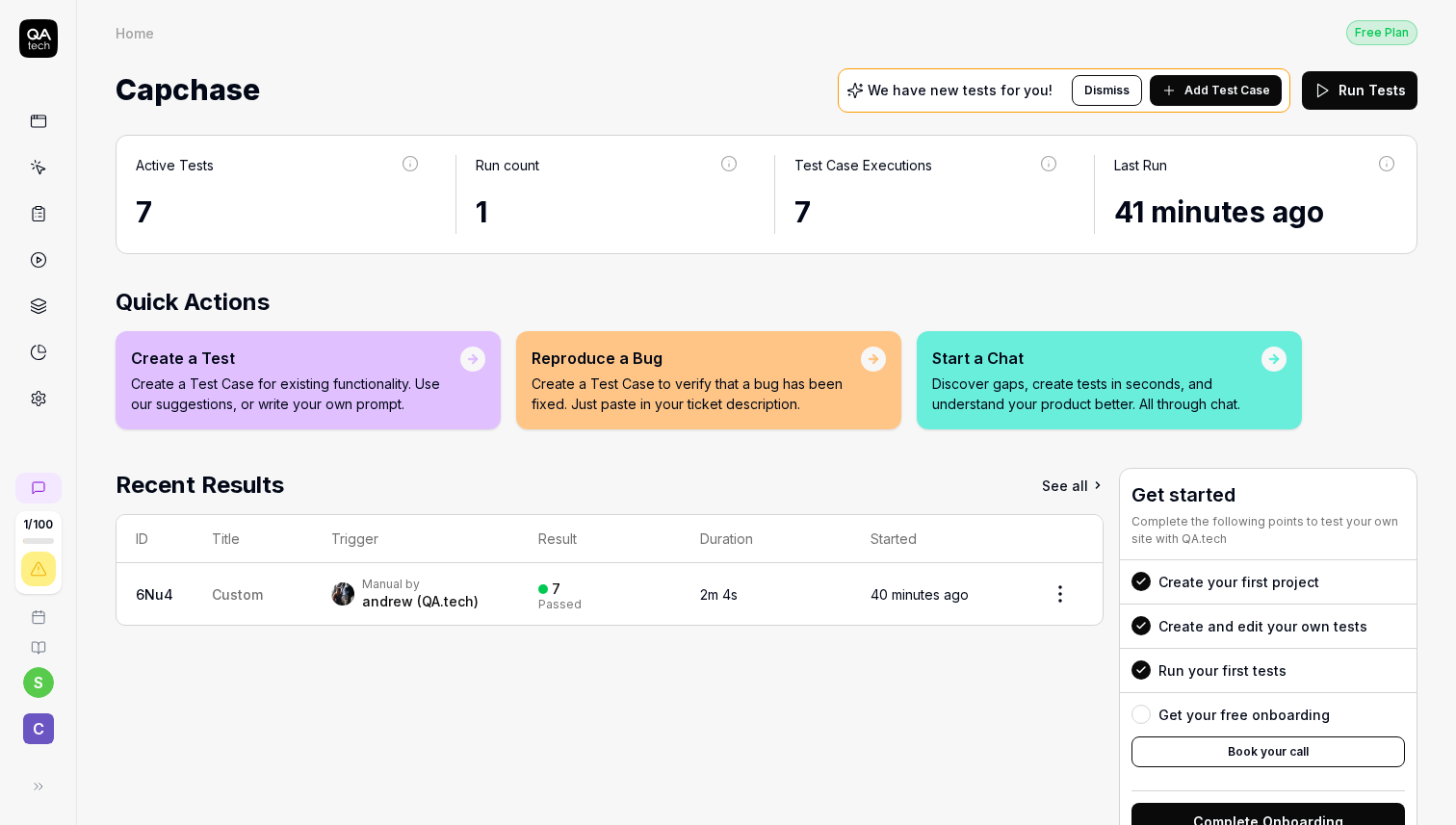 scroll, scrollTop: 64, scrollLeft: 0, axis: vertical 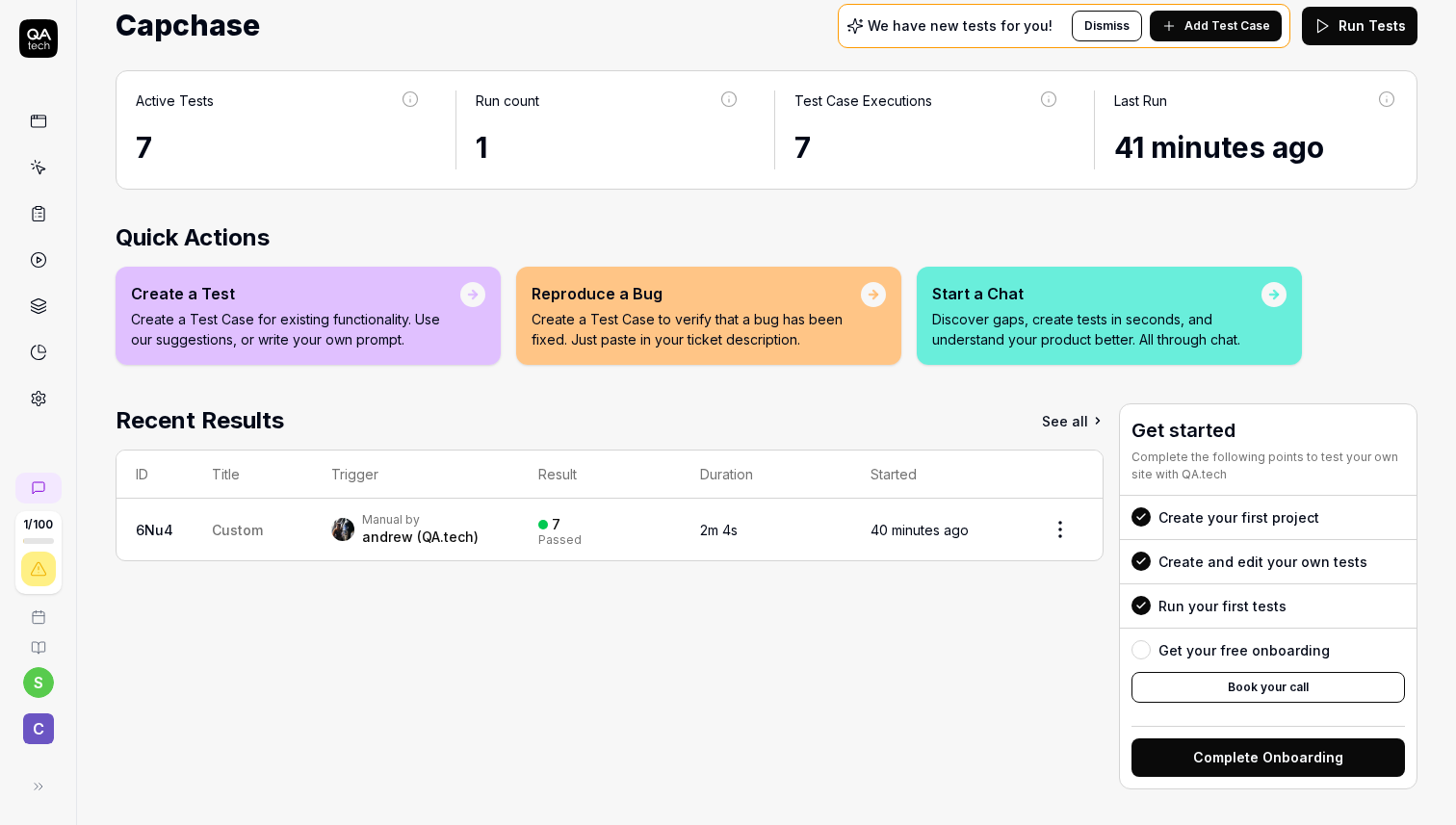 click on "Discover gaps, create tests in seconds, and understand your product better. All through chat." at bounding box center (1097, 329) 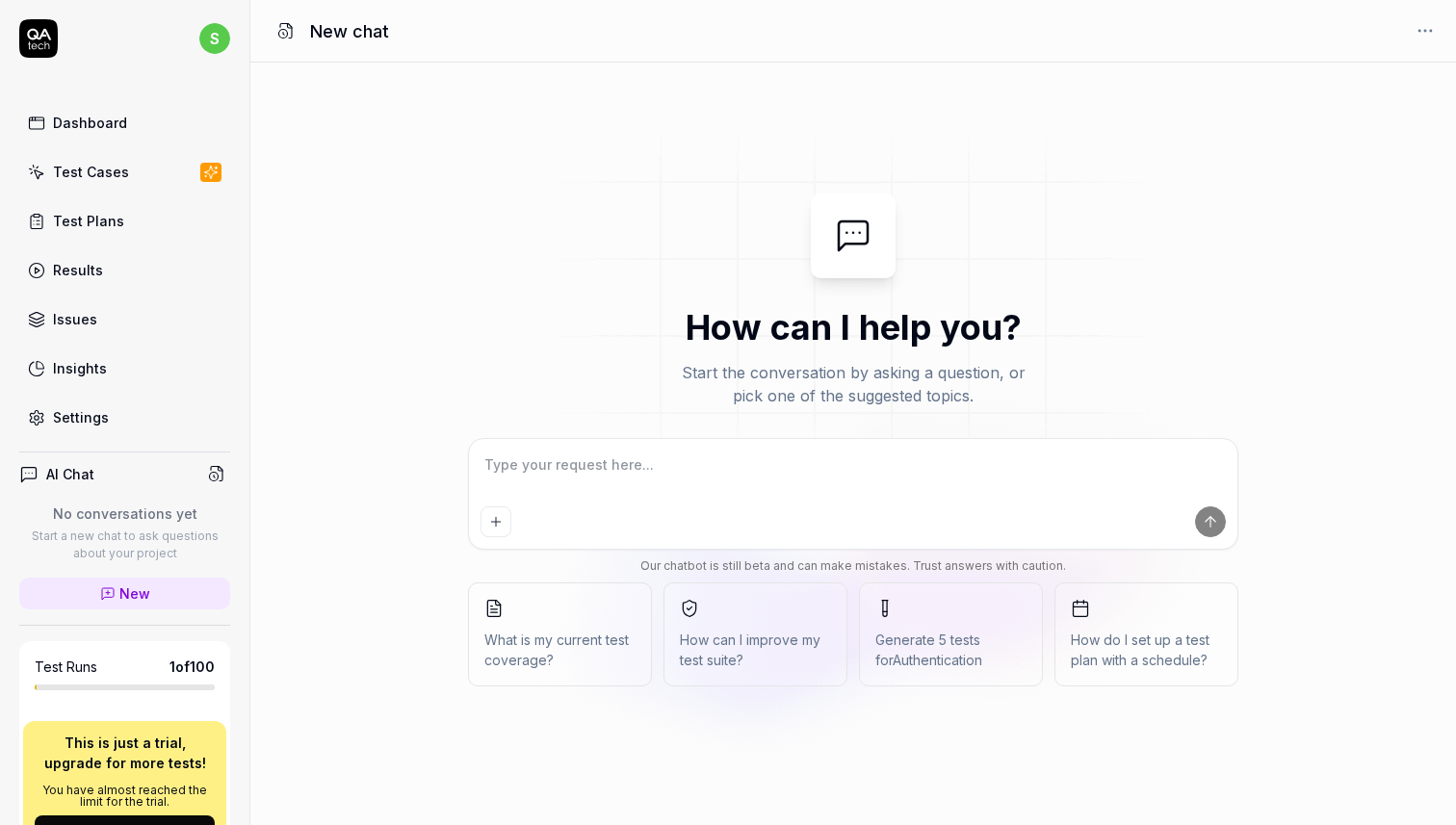 scroll, scrollTop: 0, scrollLeft: 0, axis: both 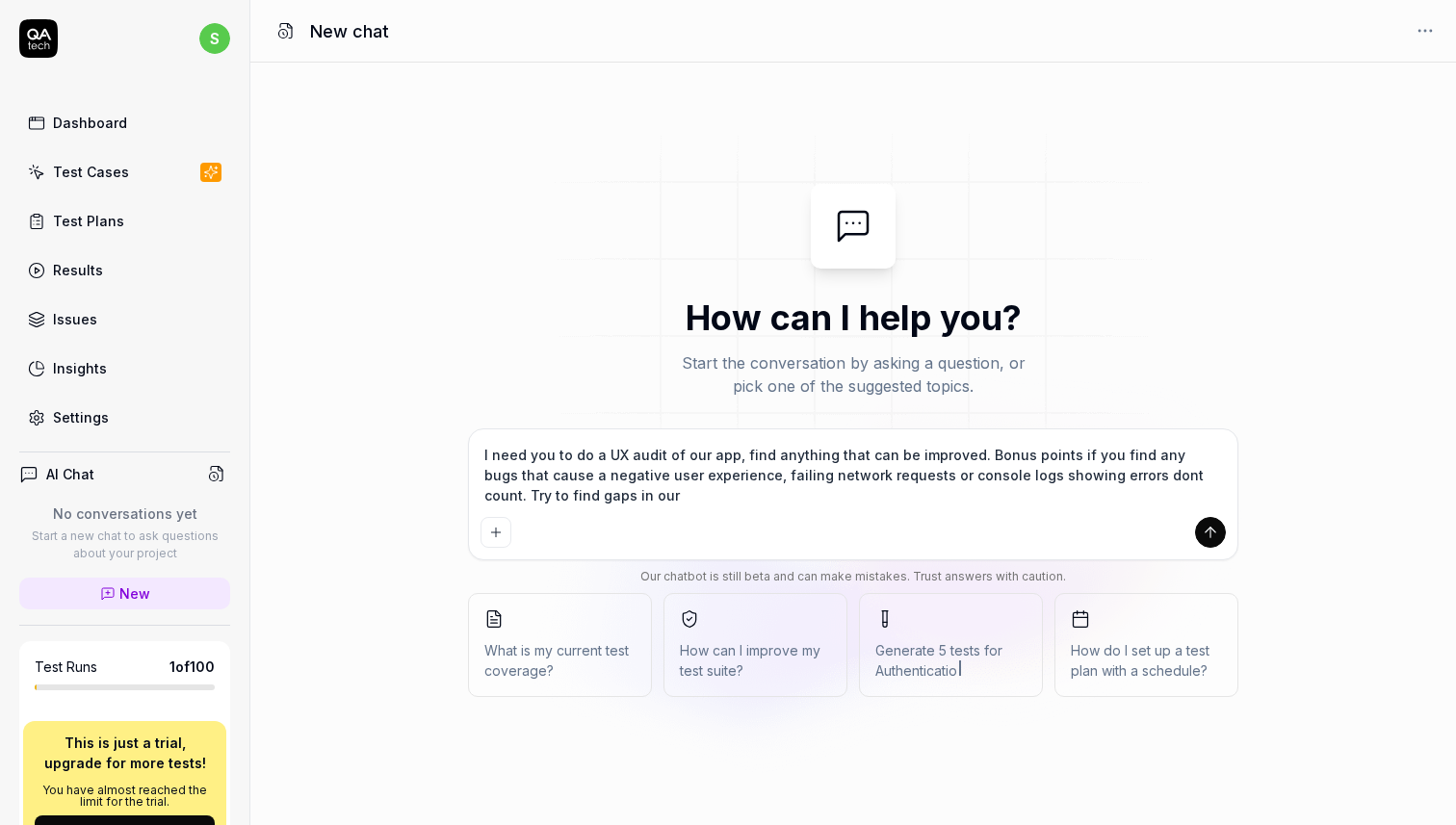 click on "I need you to do a UX audit of our app, find anything that can be improved. Bonus points if you find any bugs that cause a negative user experience, failing network requests or console logs showing errors dont count. Try to find gaps in our" at bounding box center [853, 475] 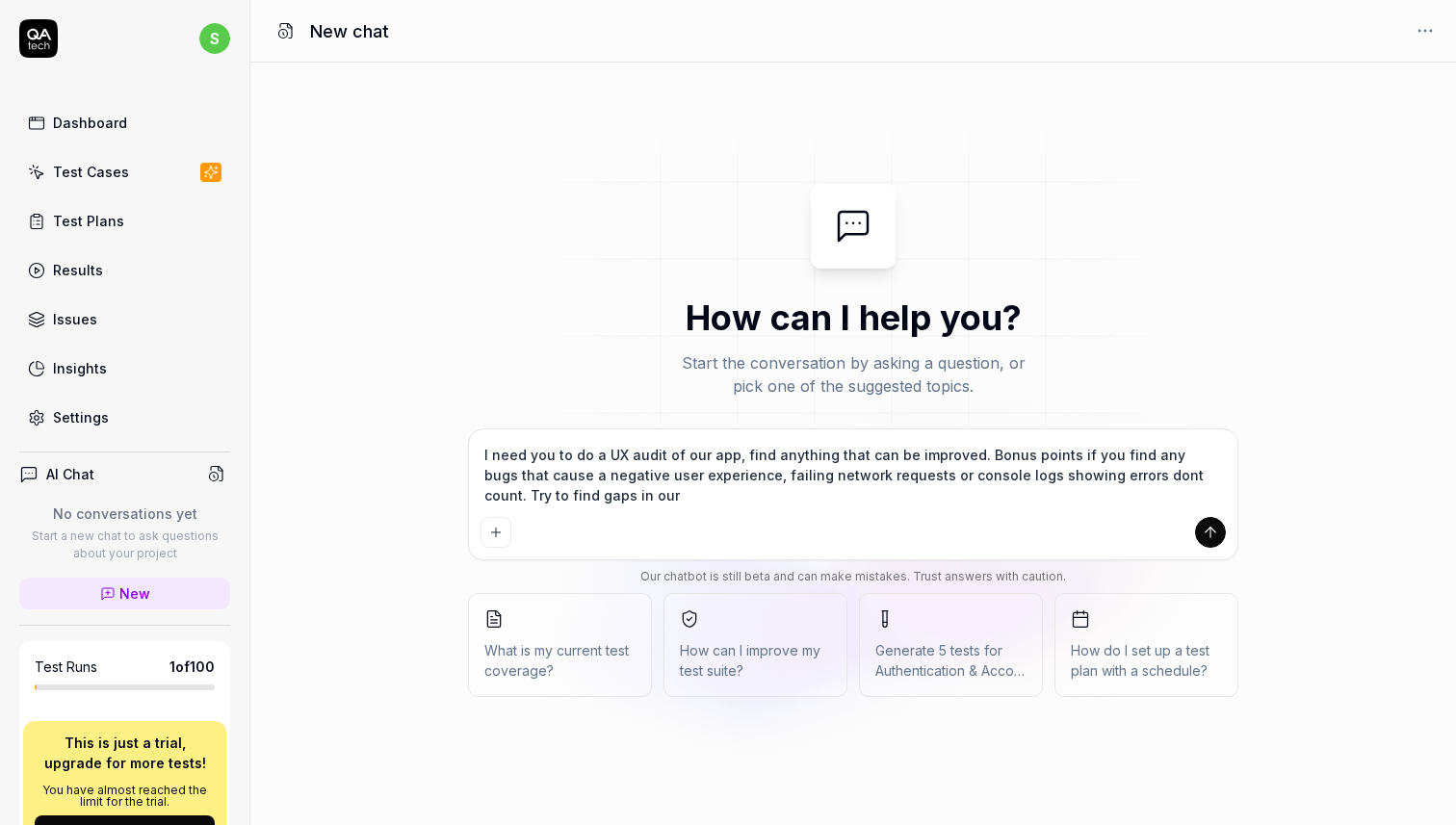 click on "I need you to do a UX audit of our app, find anything that can be improved. Bonus points if you find any bugs that cause a negative user experience, failing network requests or console logs showing errors dont count. Try to find gaps in our" at bounding box center [853, 475] 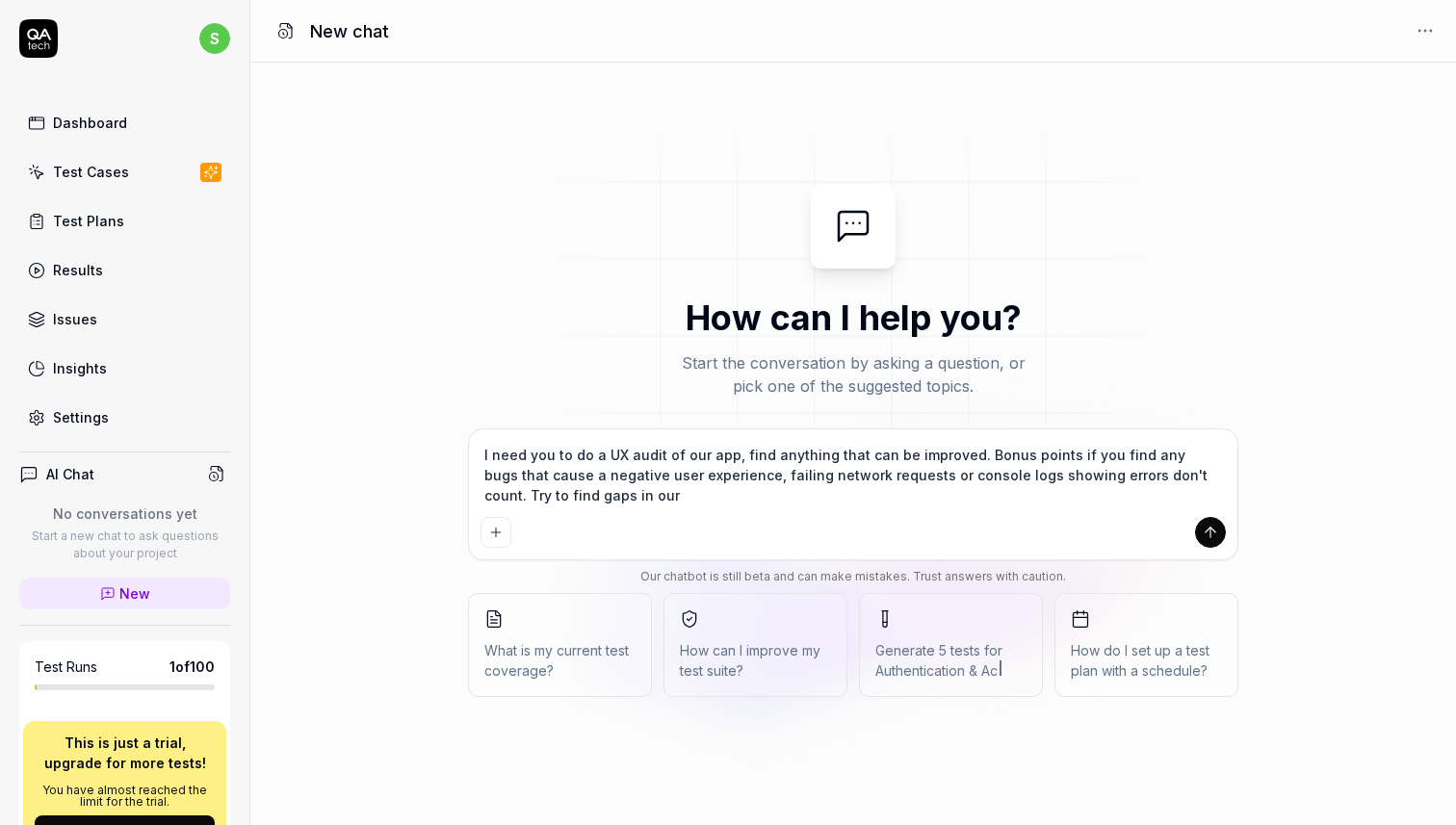 click on "I need you to do a UX audit of our app, find anything that can be improved. Bonus points if you find any bugs that cause a negative user experience, failing network requests or console logs showing errors don't count. Try to find gaps in our" at bounding box center [853, 475] 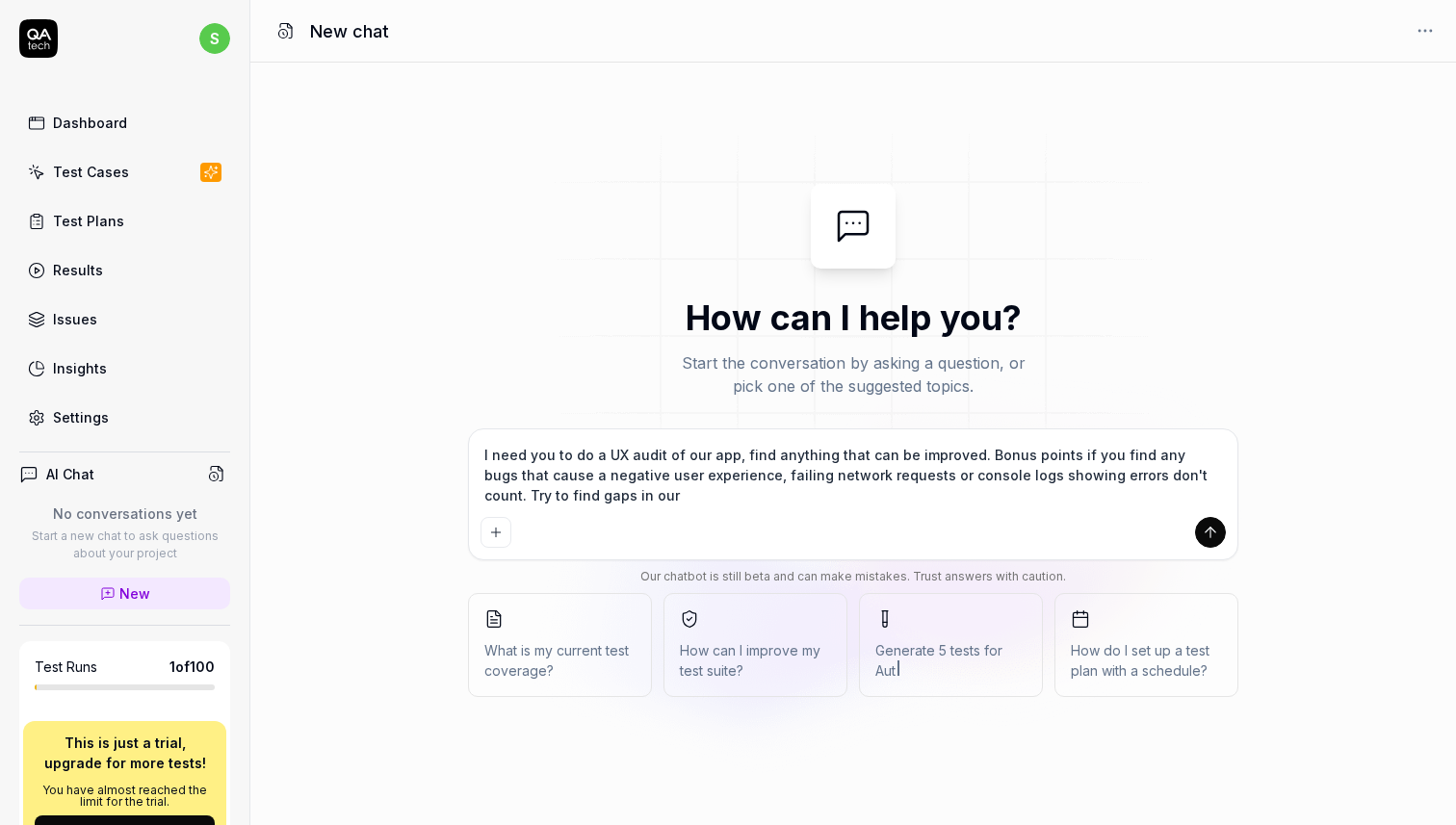 click on "I need you to do a UX audit of our app, find anything that can be improved. Bonus points if you find any bugs that cause a negative user experience, failing network requests or console logs showing errors don't count. Try to find gaps in our" at bounding box center (853, 475) 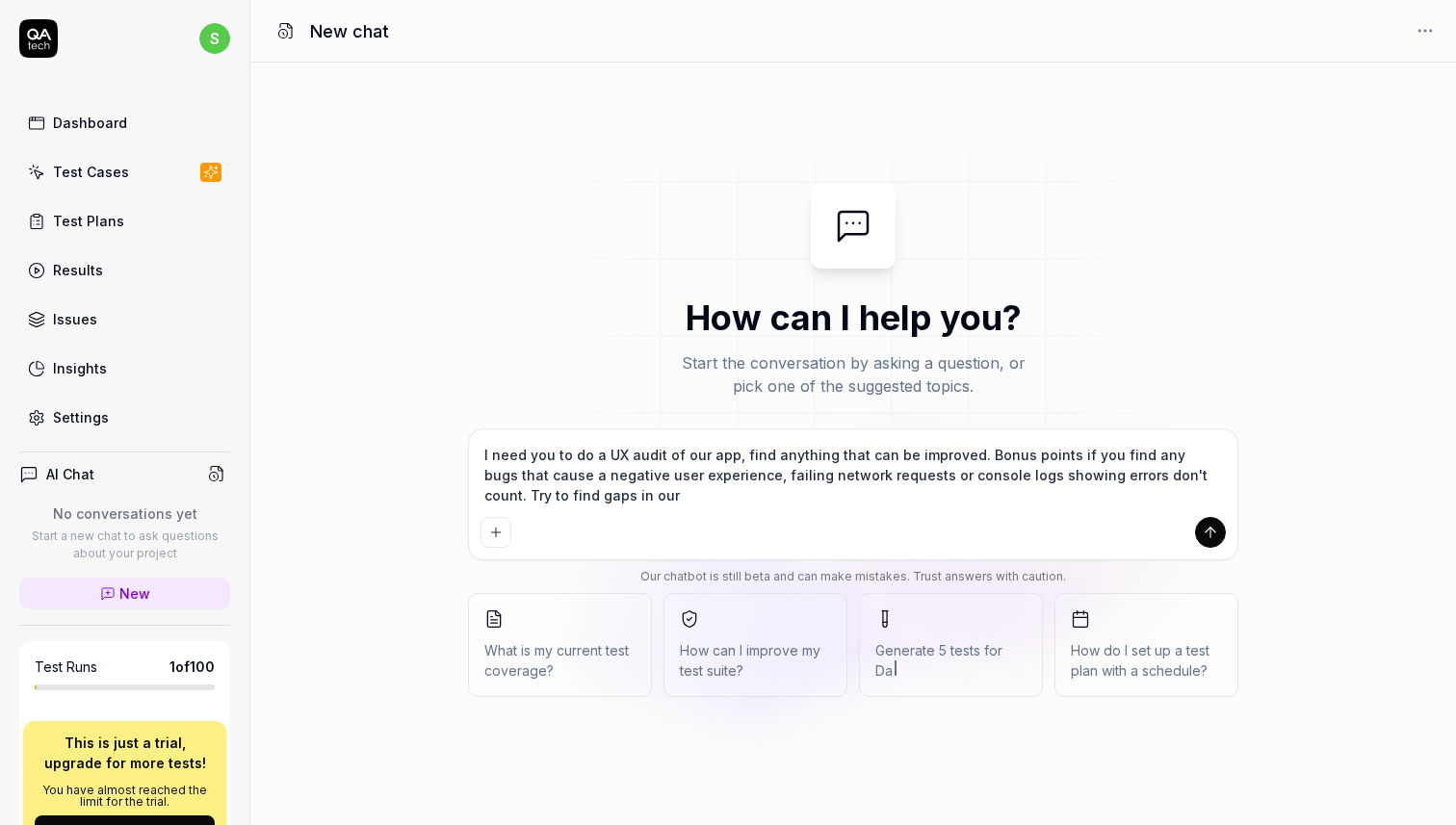 click on "I need you to do a UX audit of our app, find anything that can be improved. Bonus points if you find any bugs that cause a negative user experience, failing network requests or console logs showing errors don't count. Try to find gaps in our" at bounding box center [853, 475] 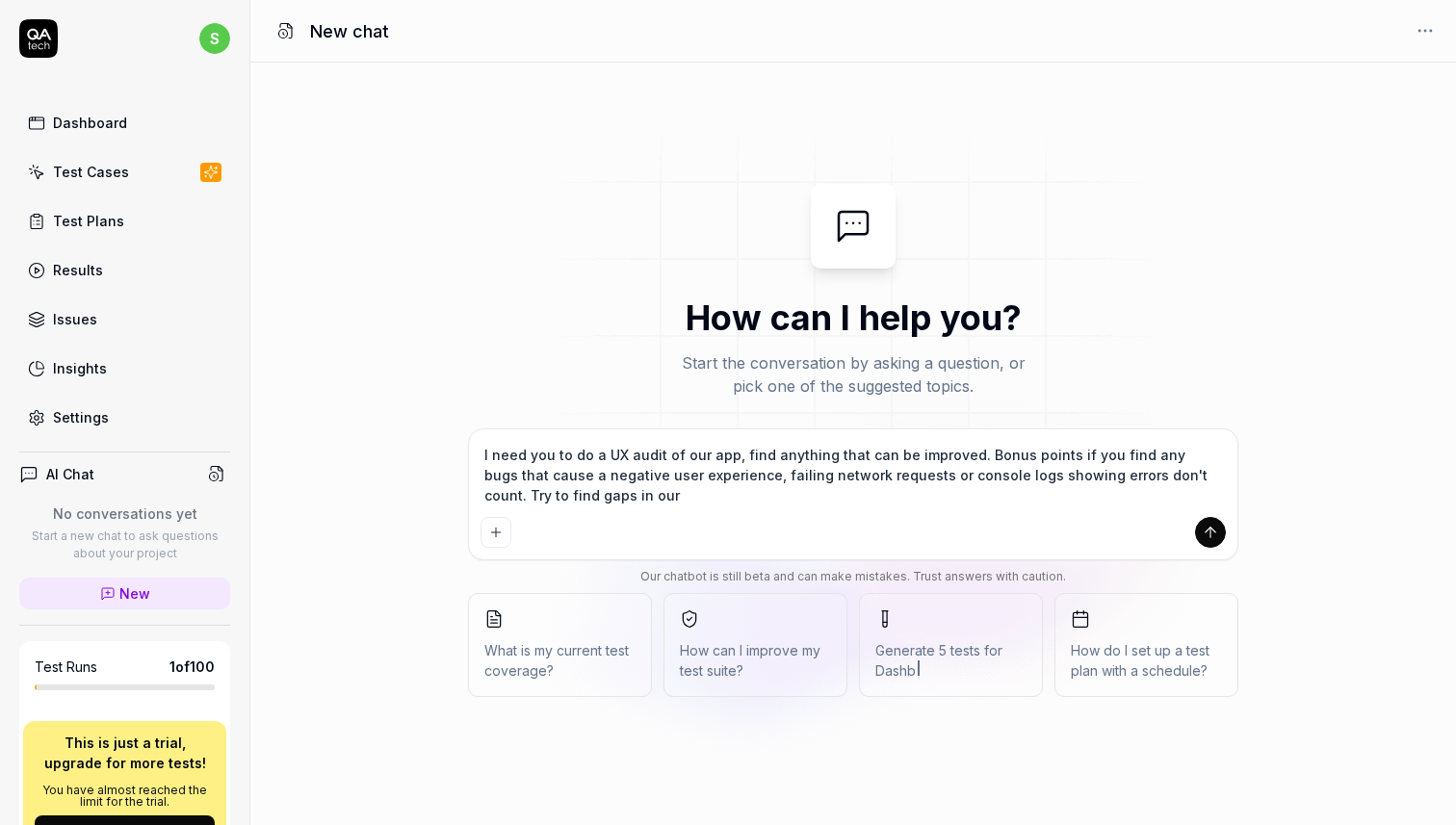 click on "I need you to do a UX audit of our app, find anything that can be improved. Bonus points if you find any bugs that cause a negative user experience, failing network requests or console logs showing errors don't count. Try to find gaps in our" at bounding box center [853, 475] 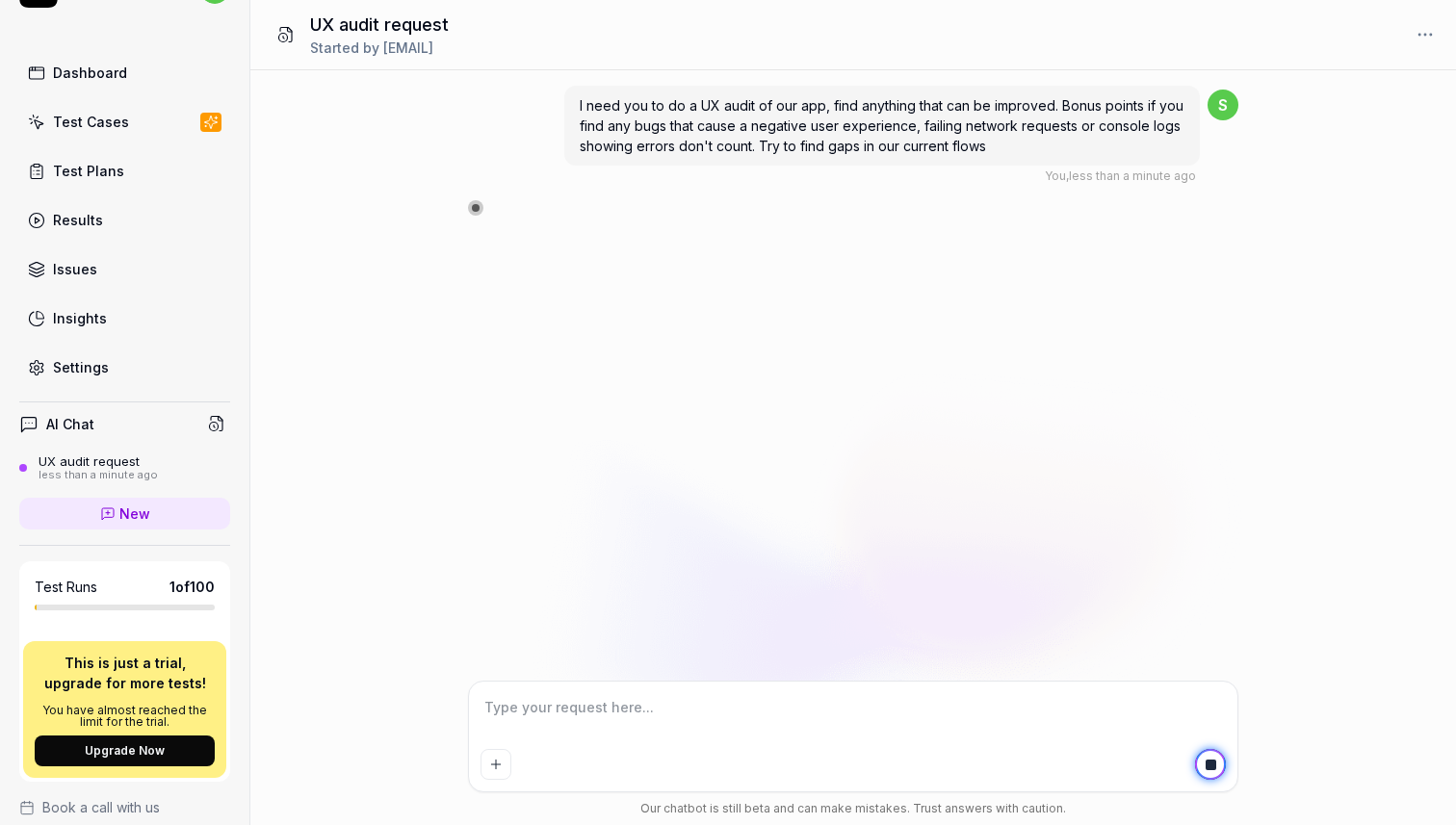 scroll, scrollTop: 0, scrollLeft: 0, axis: both 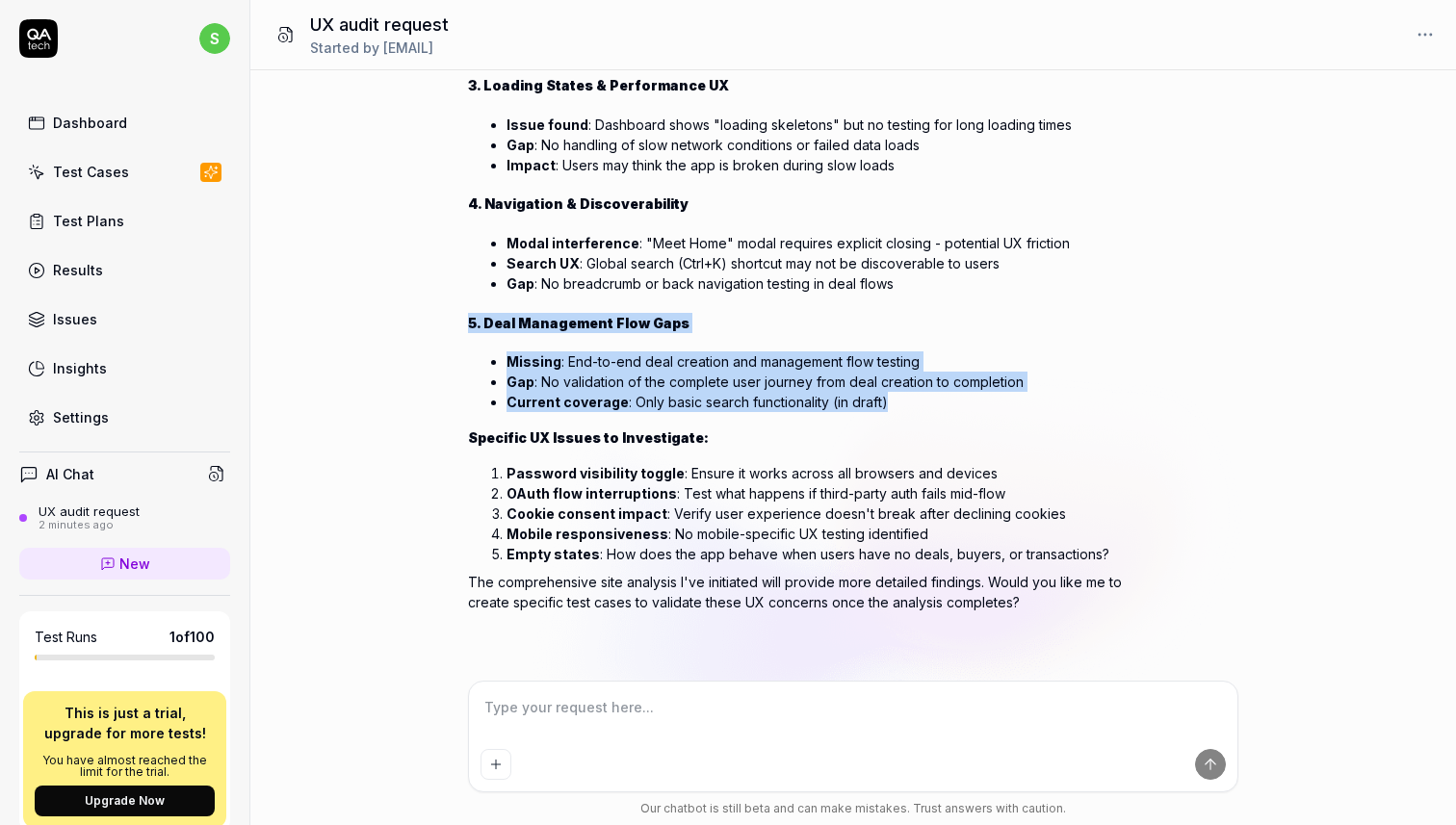 drag, startPoint x: 394, startPoint y: 312, endPoint x: 783, endPoint y: 416, distance: 402.66239 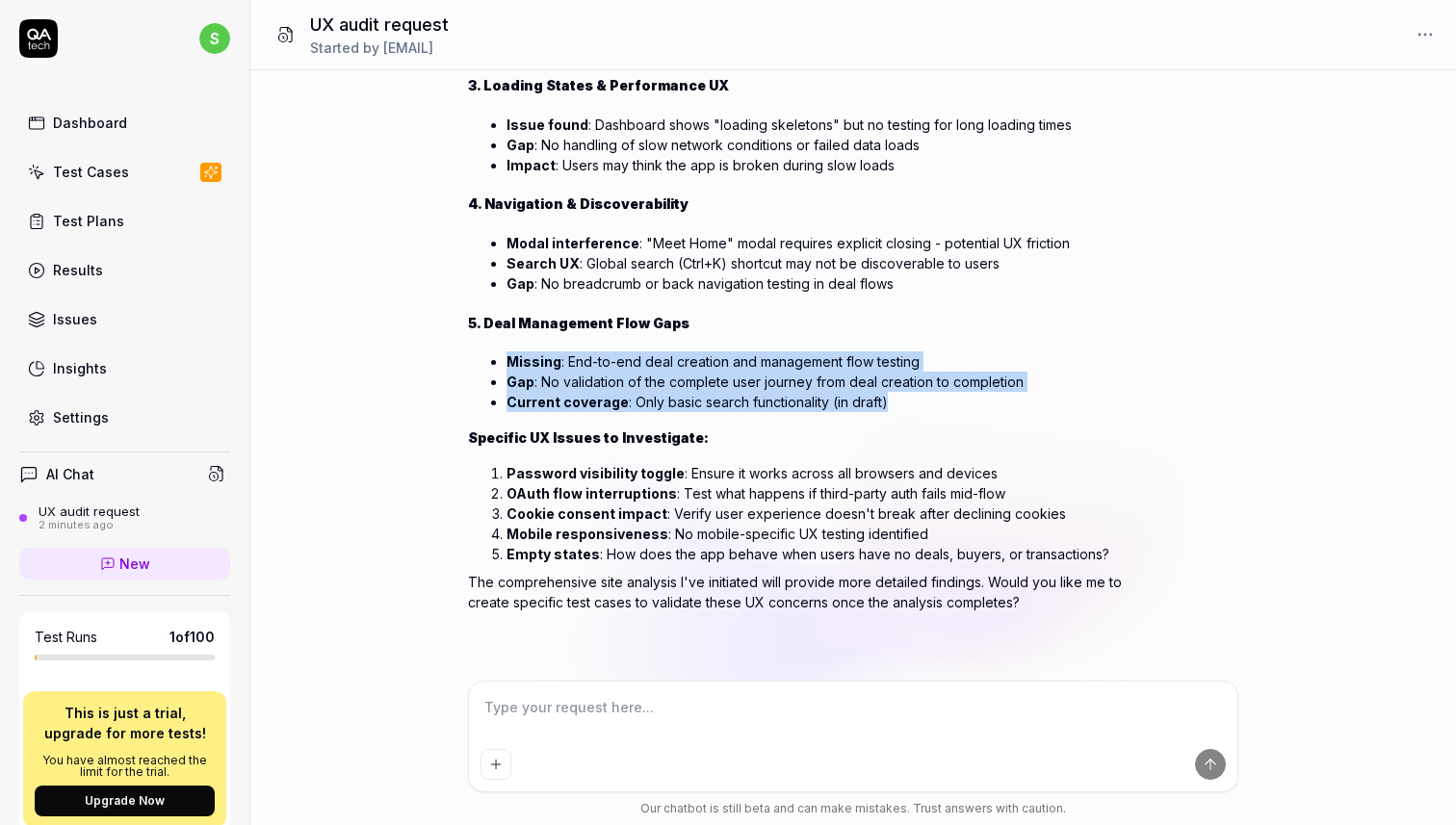 drag, startPoint x: 384, startPoint y: 334, endPoint x: 902, endPoint y: 398, distance: 521.9387 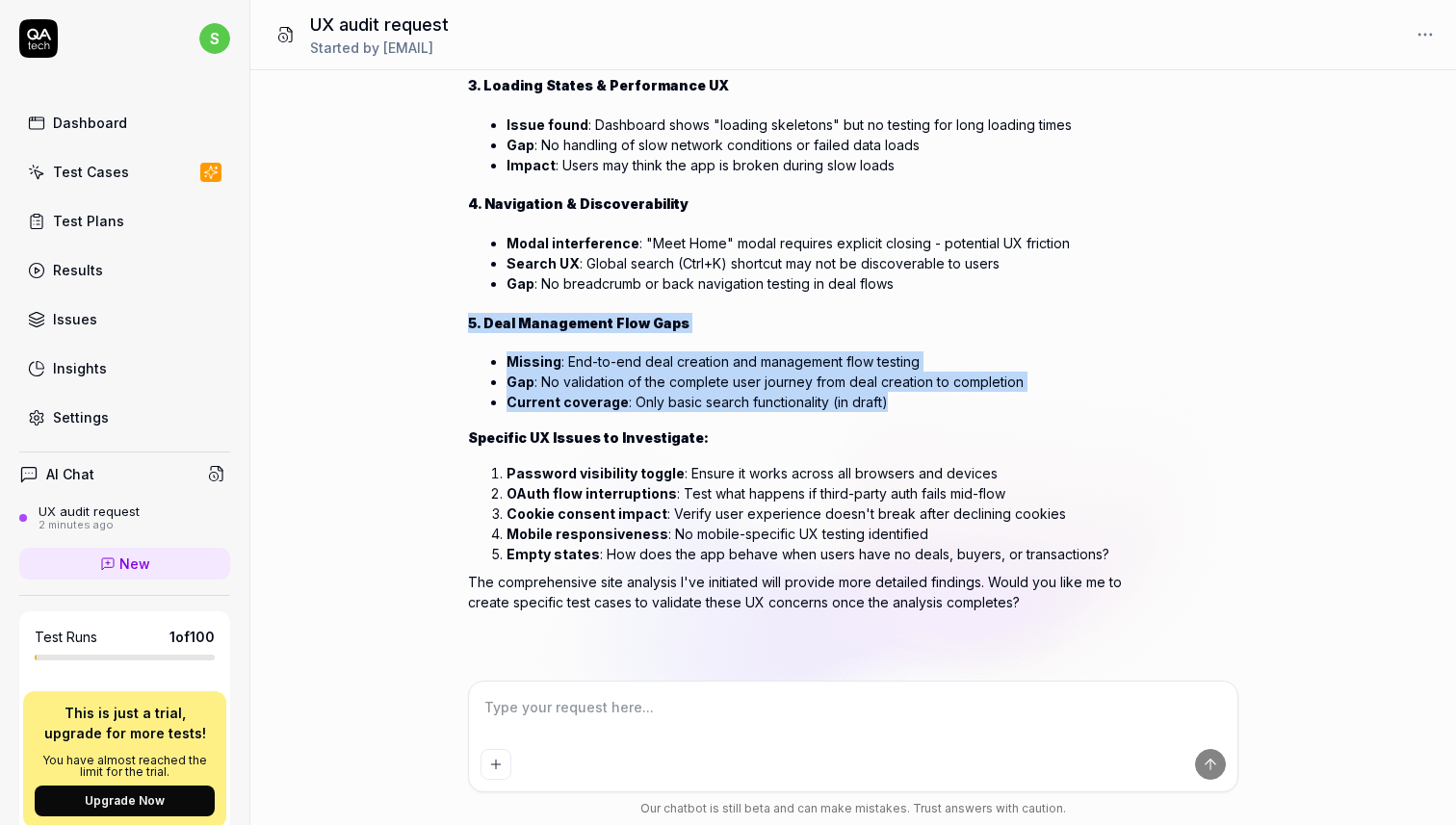 drag, startPoint x: 929, startPoint y: 398, endPoint x: 421, endPoint y: 325, distance: 513.2183 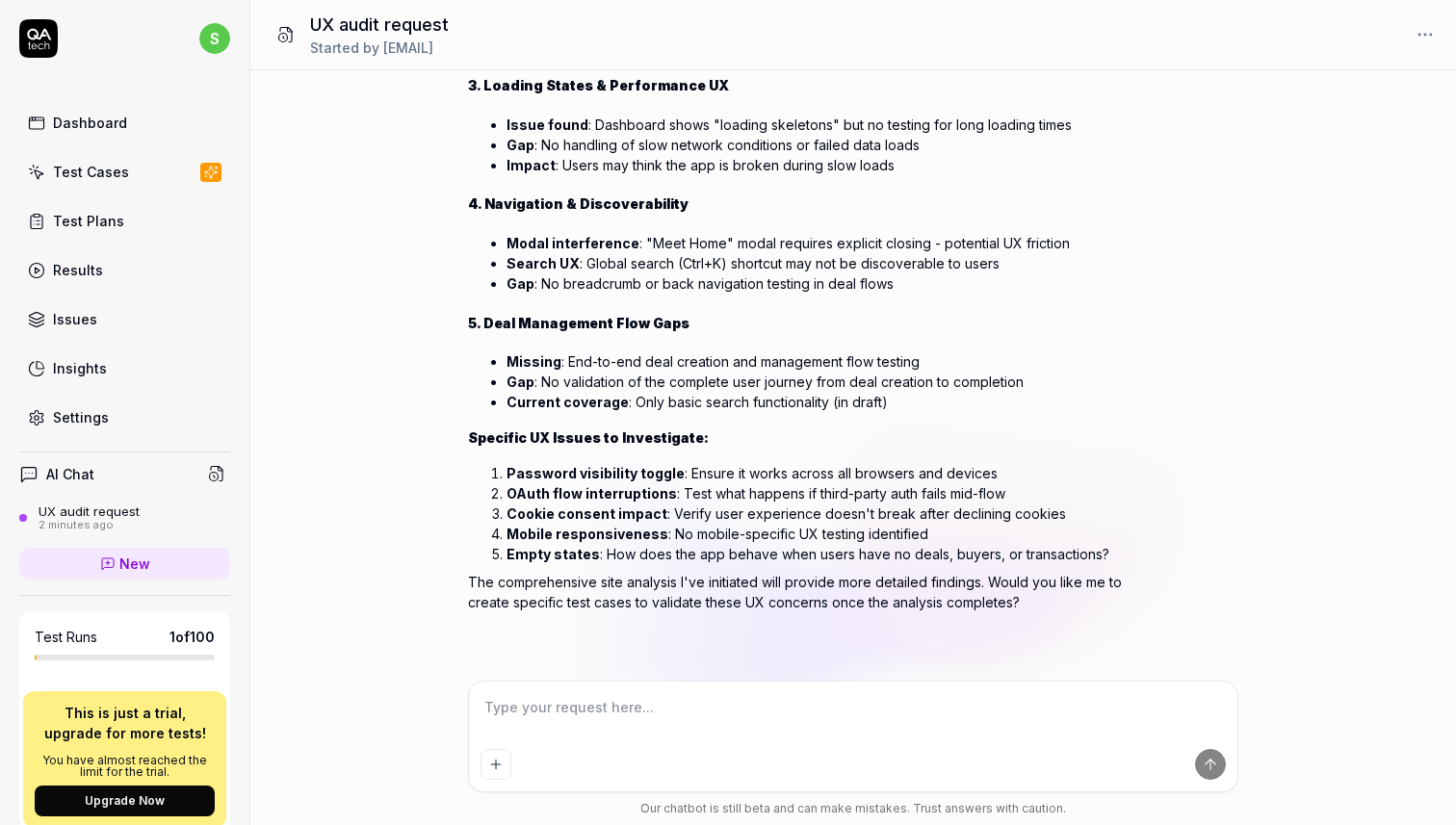 drag, startPoint x: 909, startPoint y: 396, endPoint x: 265, endPoint y: 210, distance: 670.32231 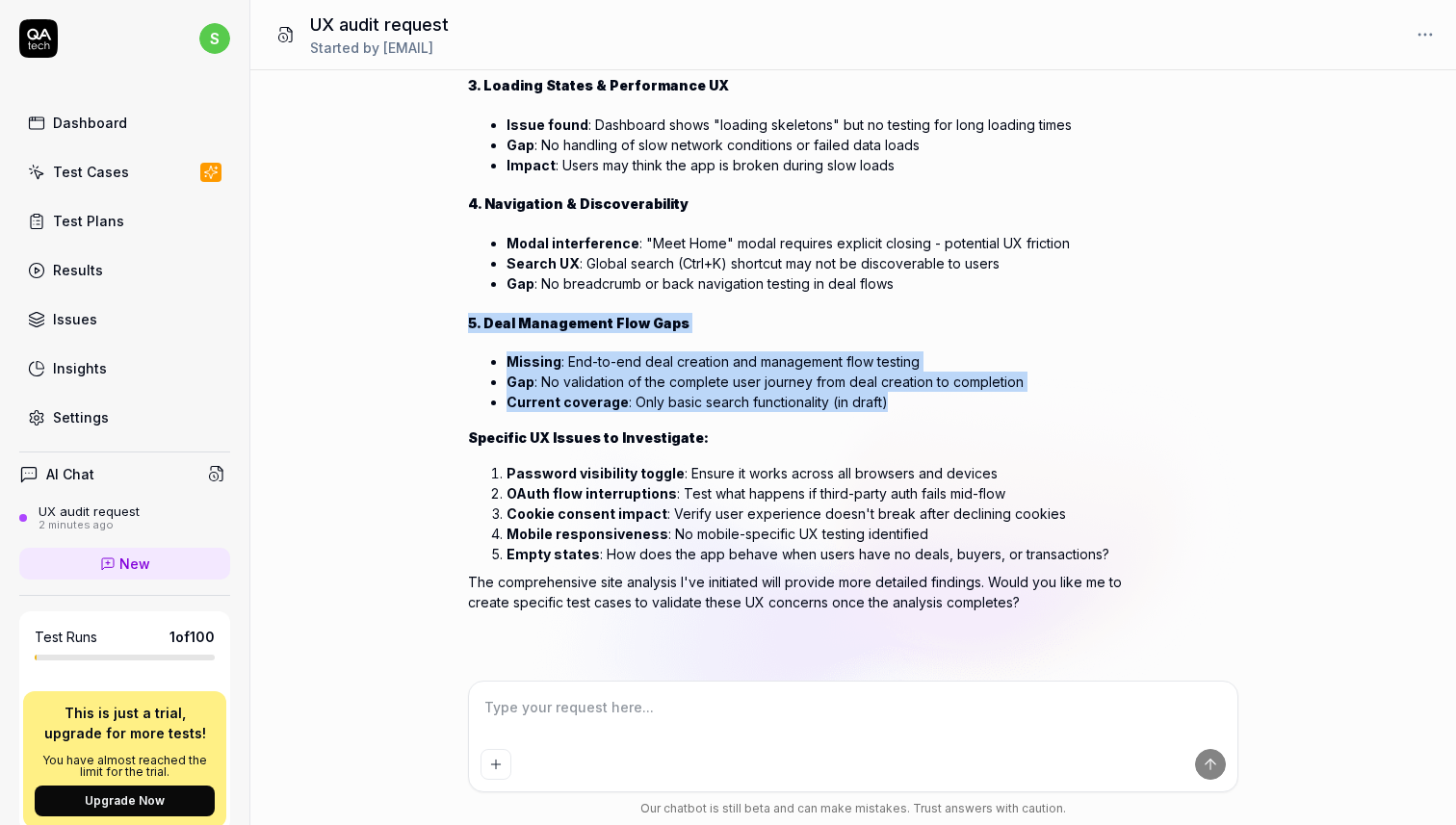 drag, startPoint x: 437, startPoint y: 330, endPoint x: 932, endPoint y: 402, distance: 500.209 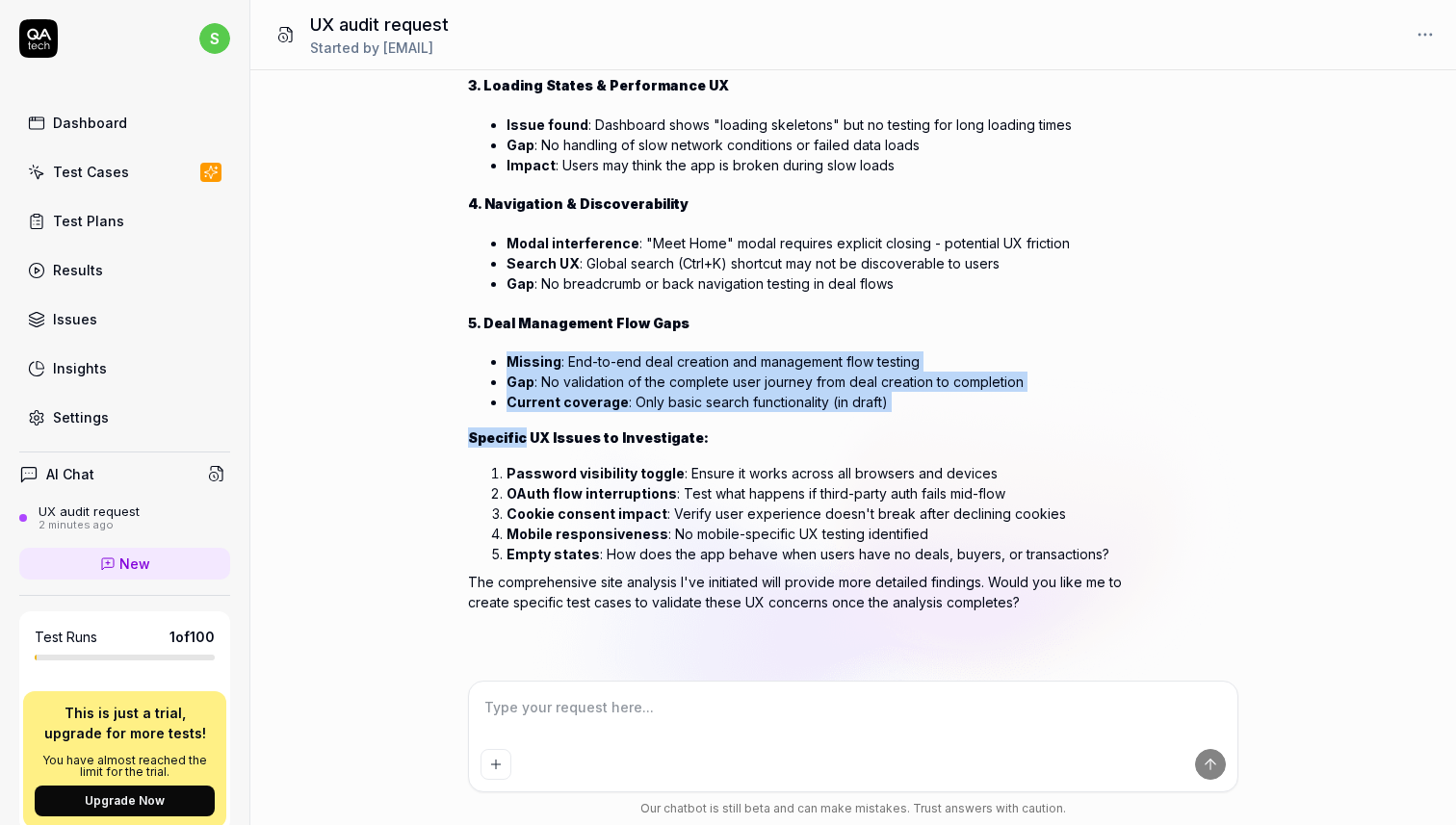 drag, startPoint x: 402, startPoint y: 332, endPoint x: 921, endPoint y: 418, distance: 526.07699 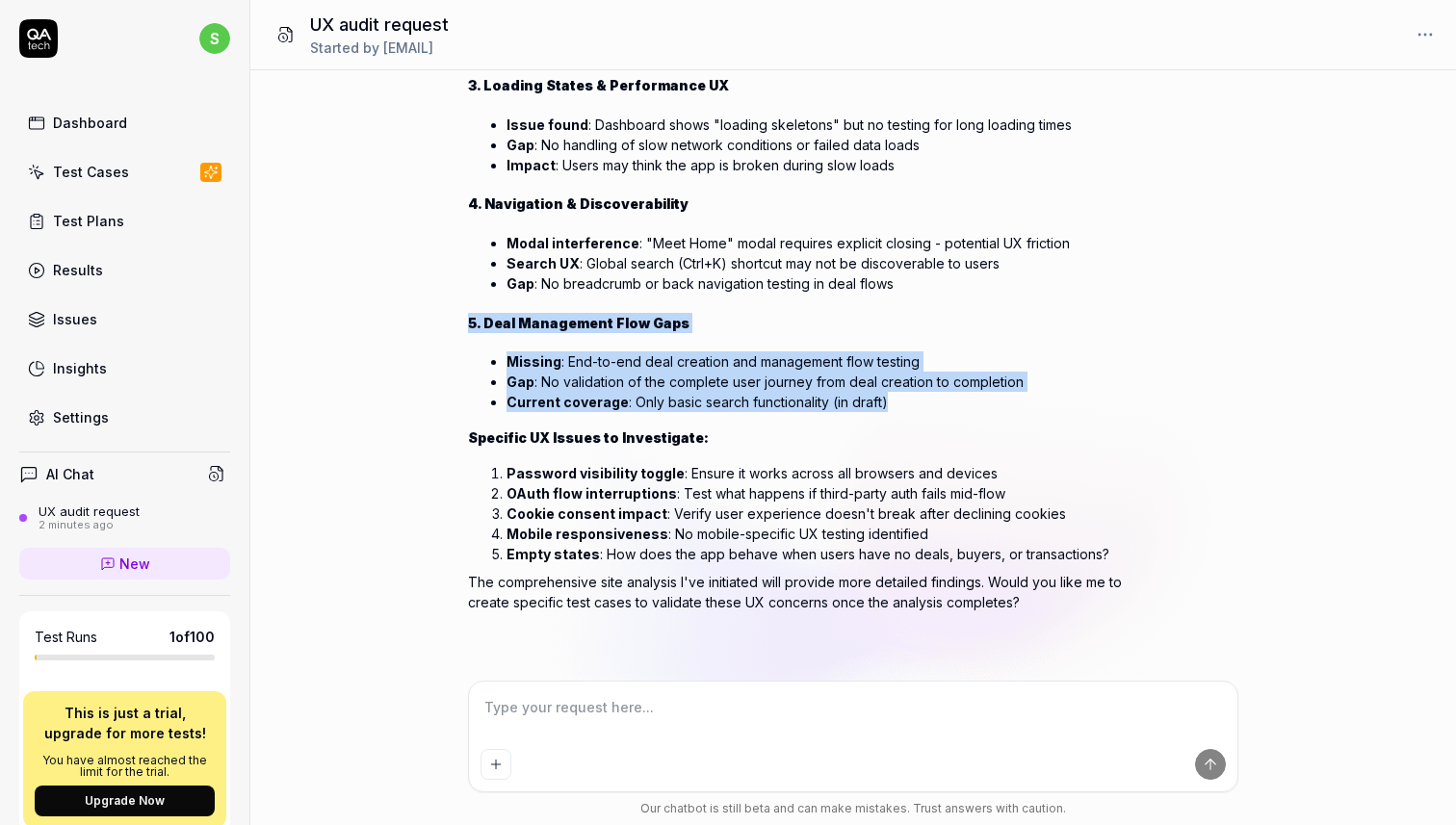 drag, startPoint x: 930, startPoint y: 396, endPoint x: 424, endPoint y: 327, distance: 510.6829 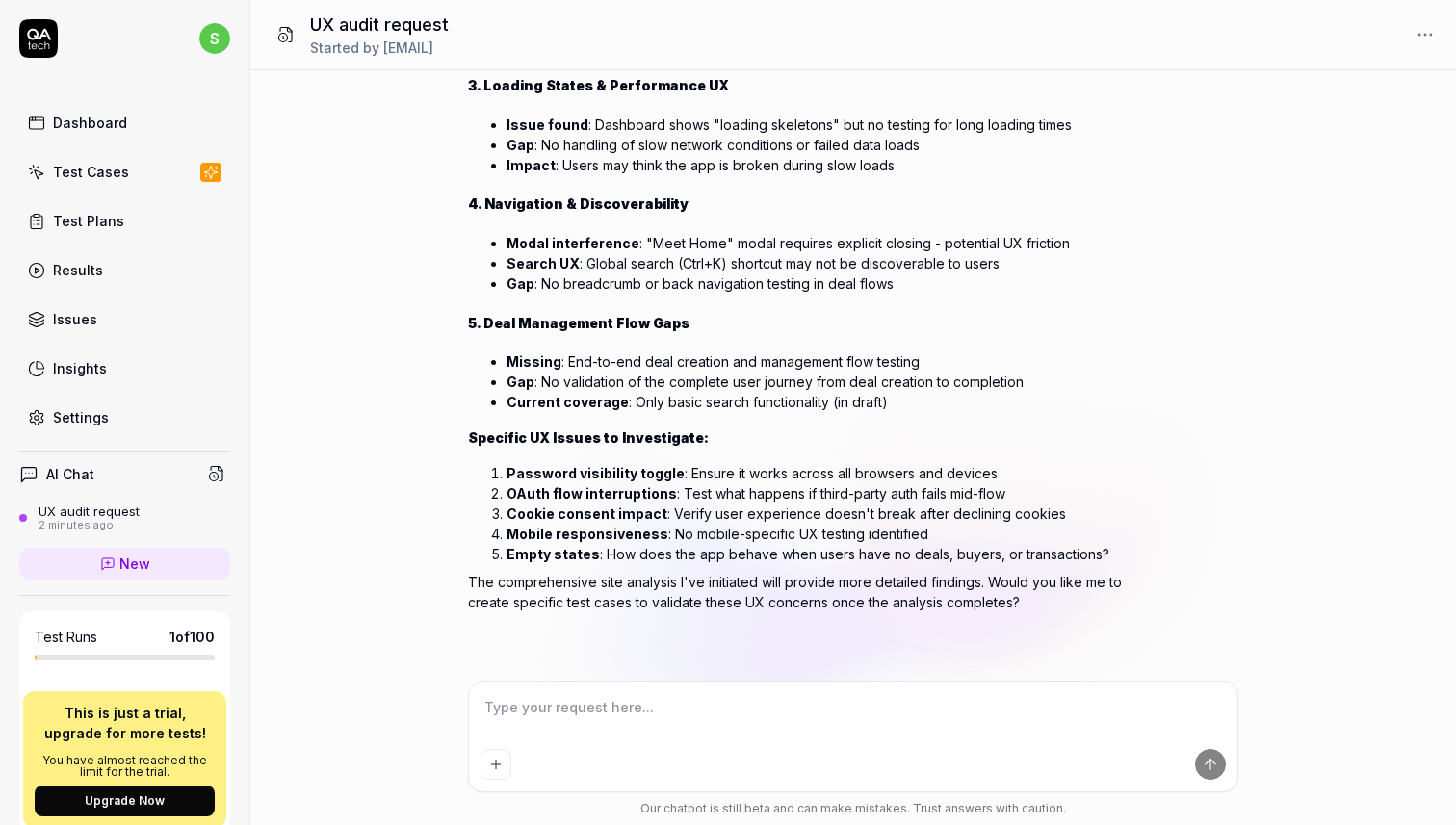 click on "Issues" at bounding box center (124, 319) 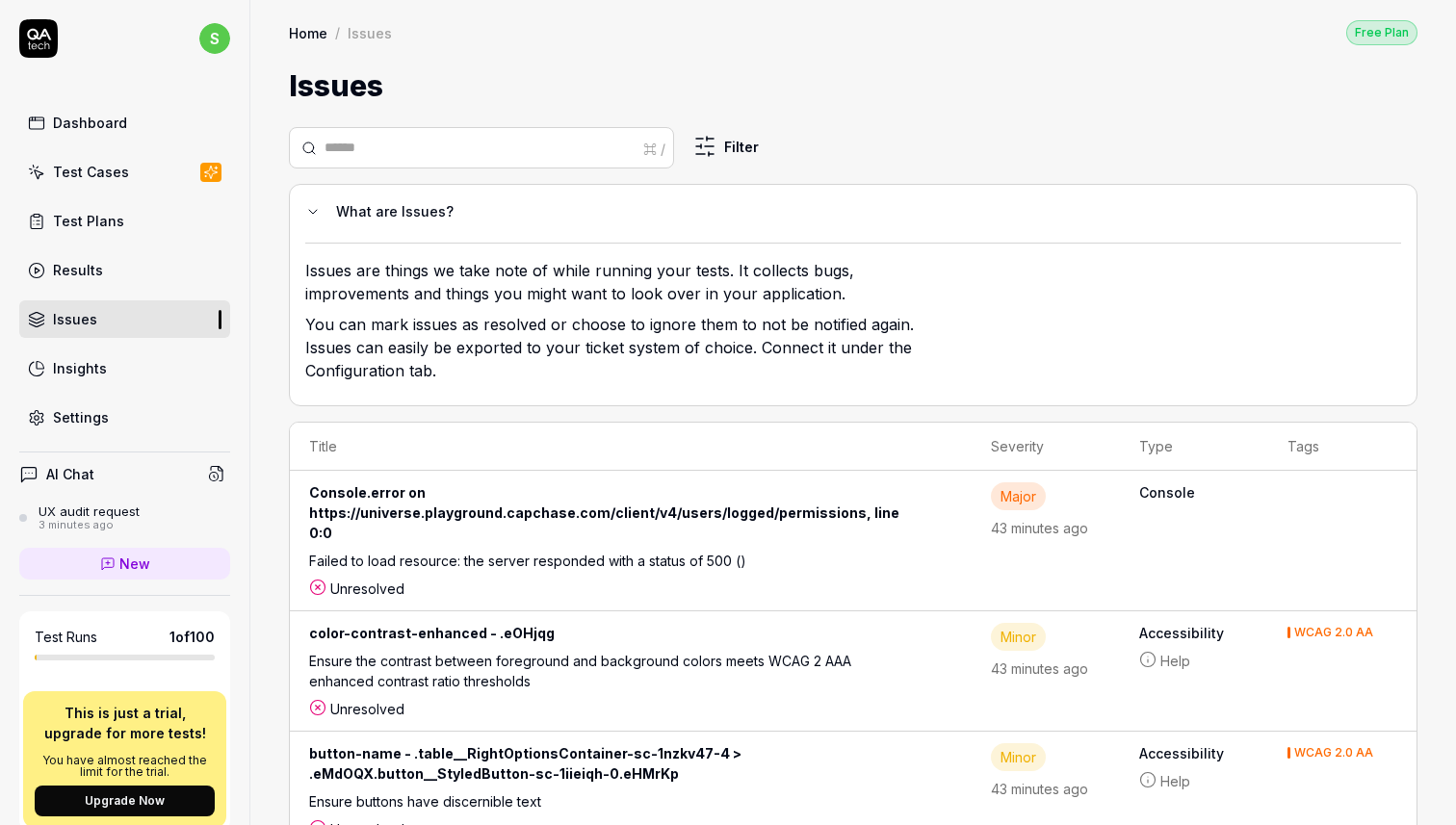 click on "Test Plans" at bounding box center (89, 220) 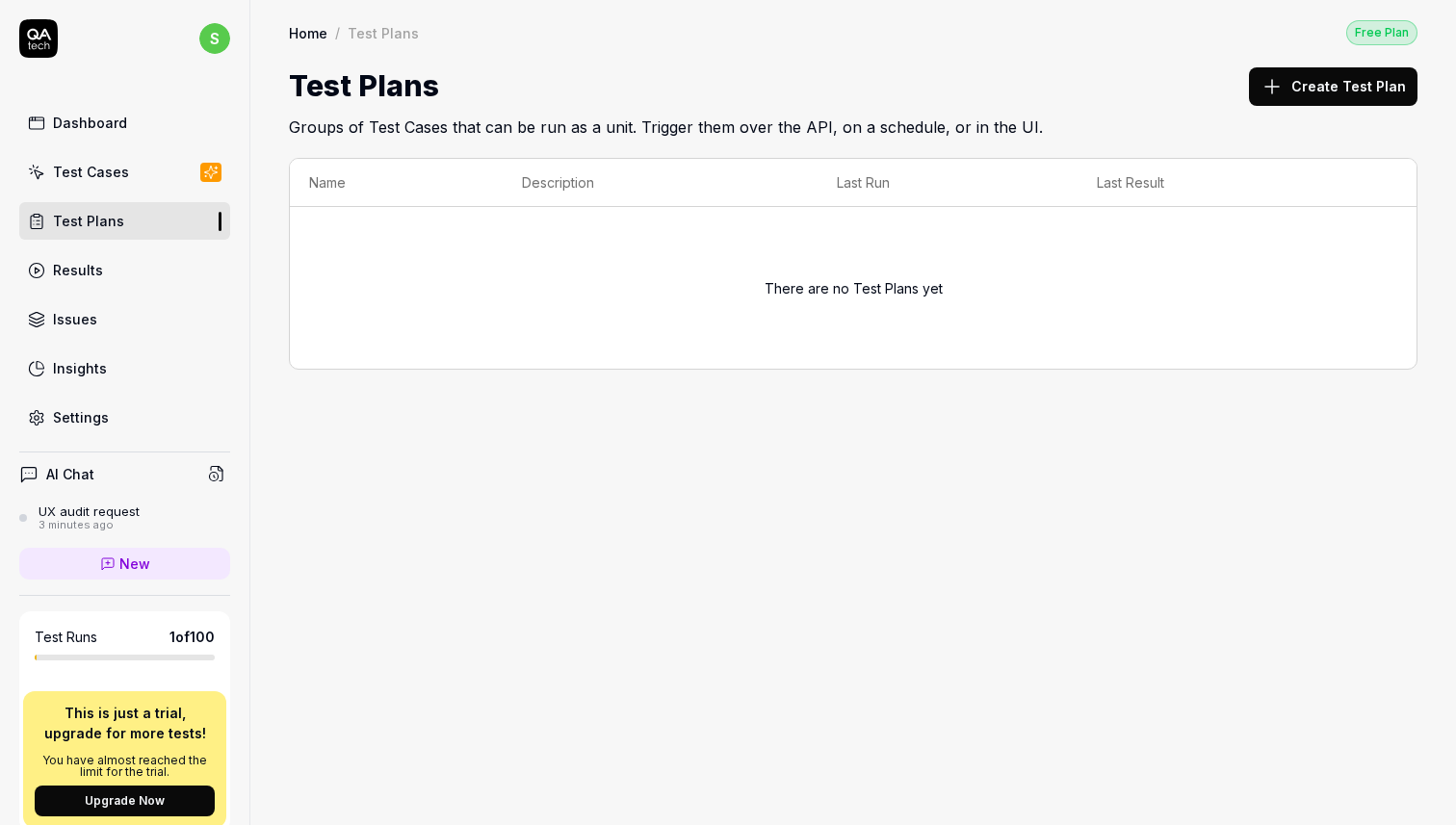 click on "Test Cases" at bounding box center [91, 171] 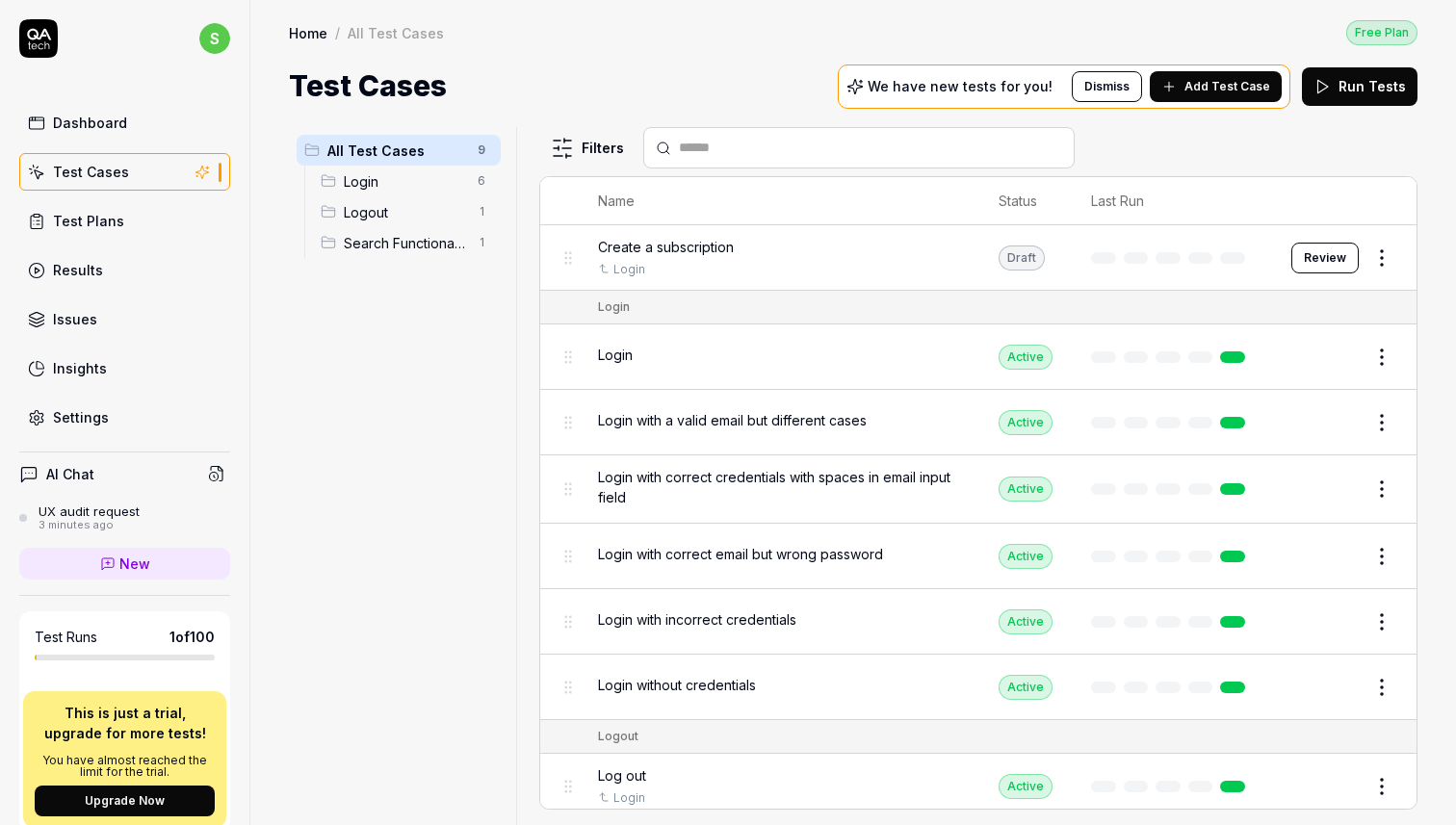 click on "Dashboard" at bounding box center [90, 122] 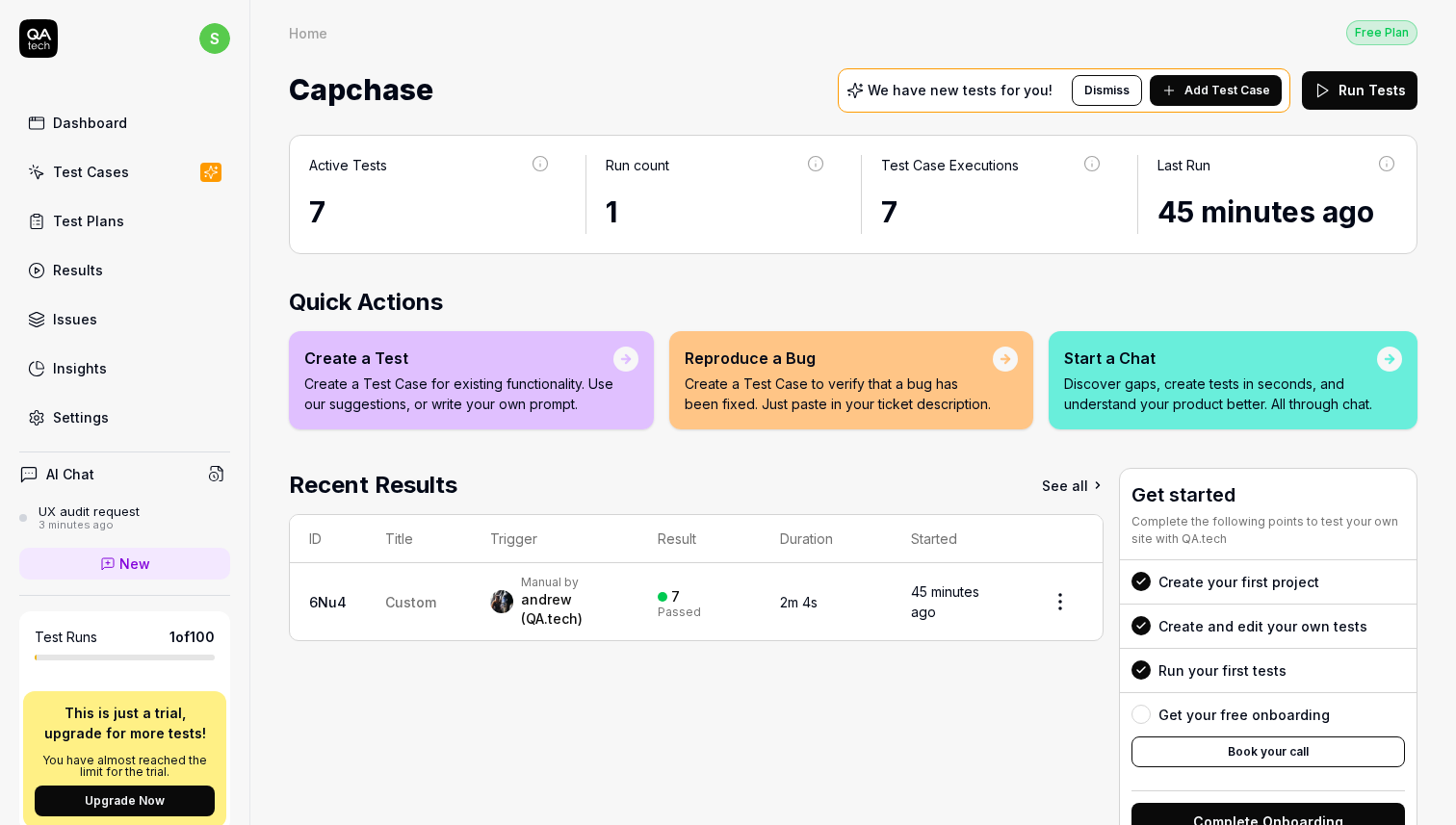 scroll, scrollTop: 64, scrollLeft: 0, axis: vertical 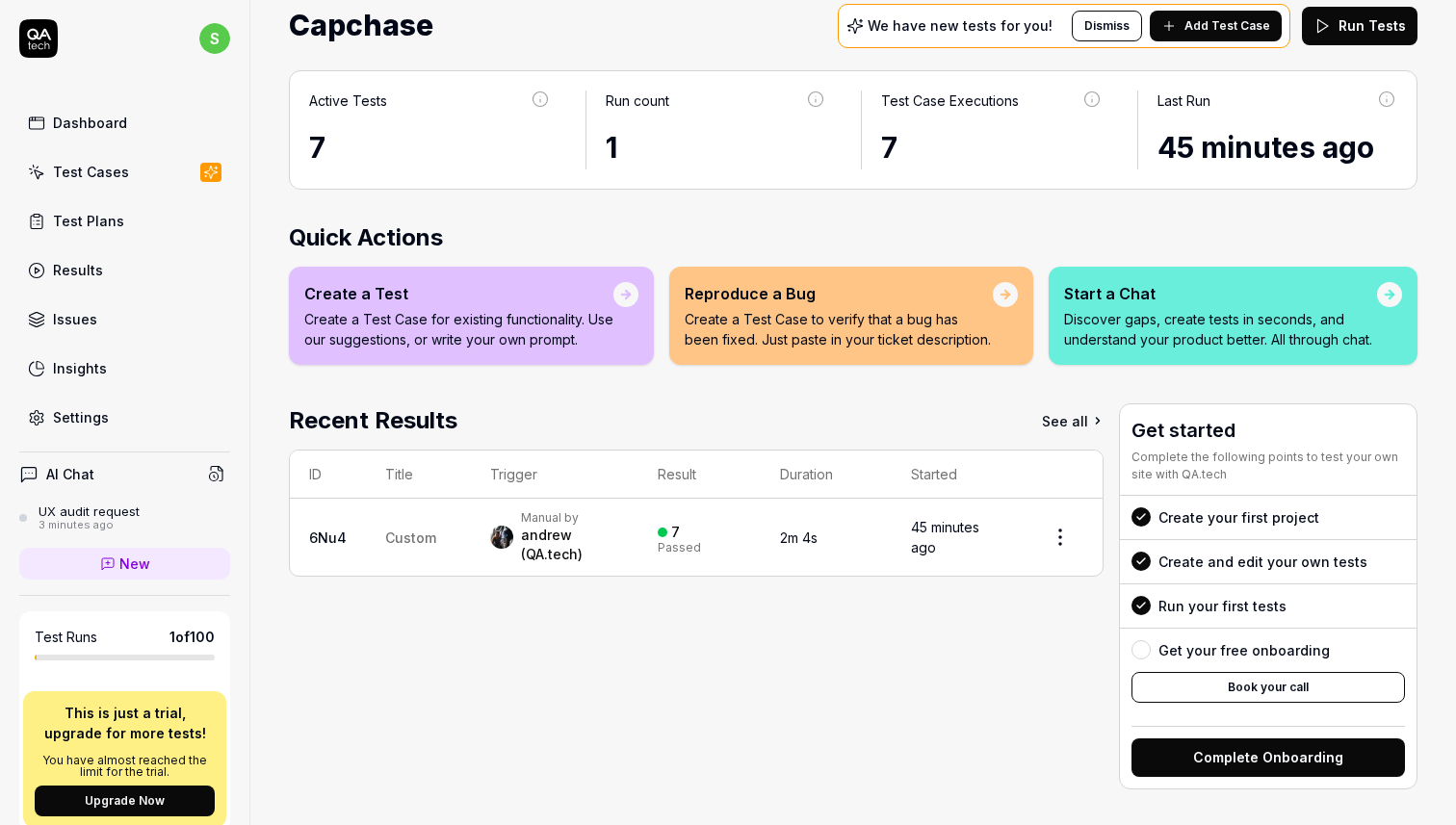 click on "See all" at bounding box center (1073, 421) 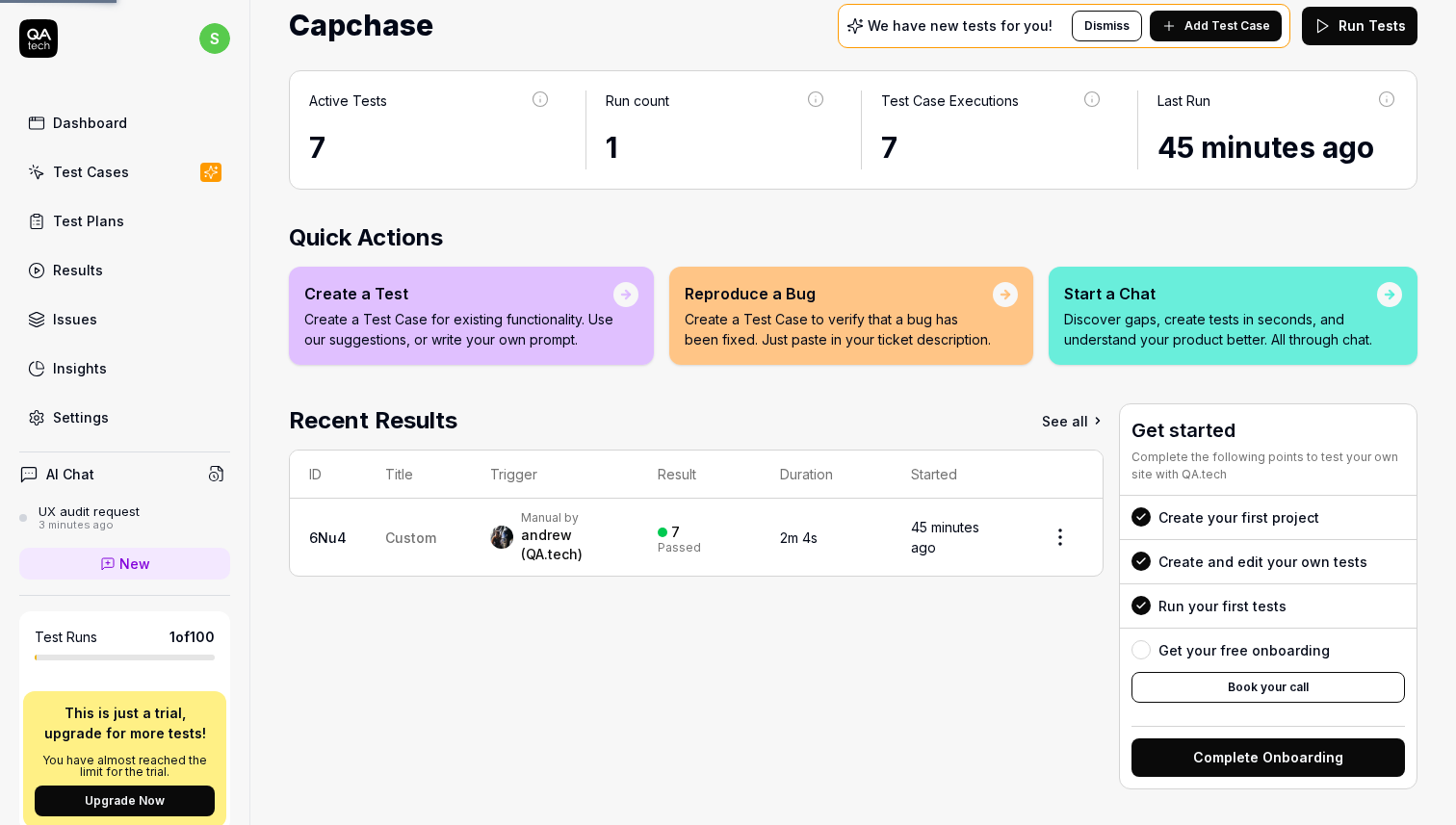 scroll, scrollTop: 0, scrollLeft: 0, axis: both 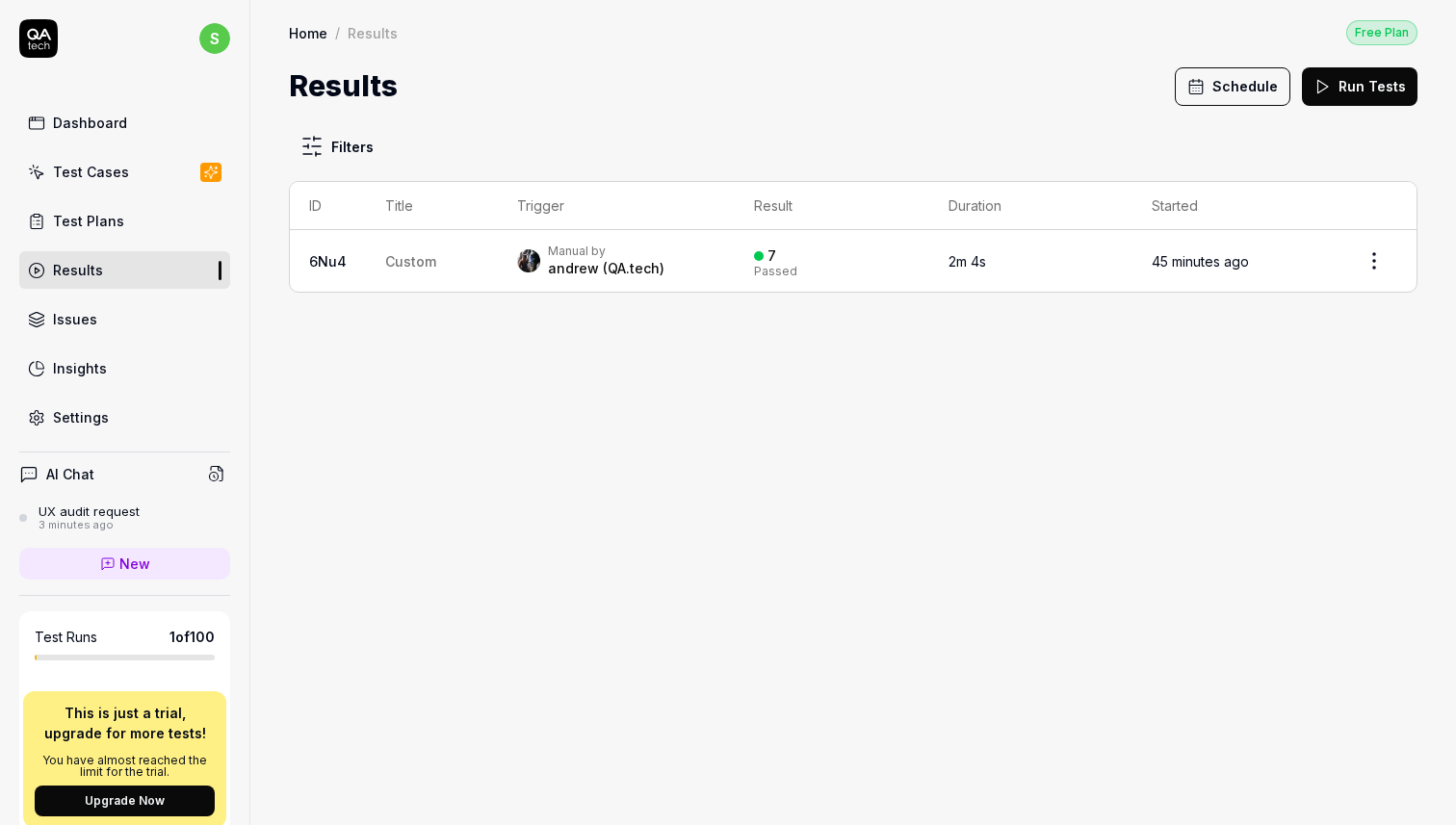 click on "Dashboard" at bounding box center (90, 122) 